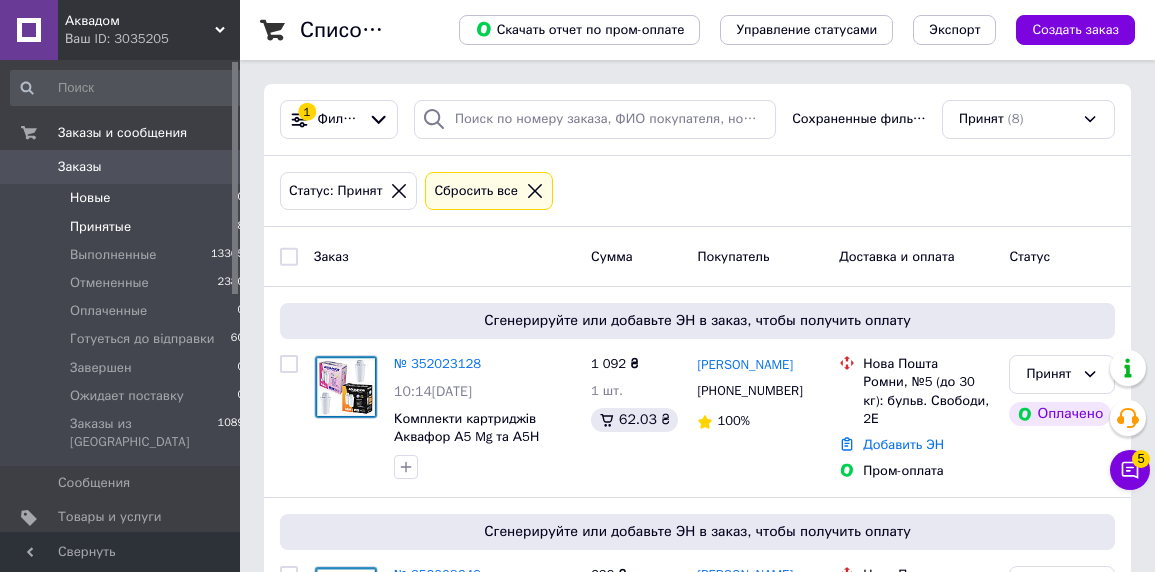 scroll, scrollTop: 0, scrollLeft: 0, axis: both 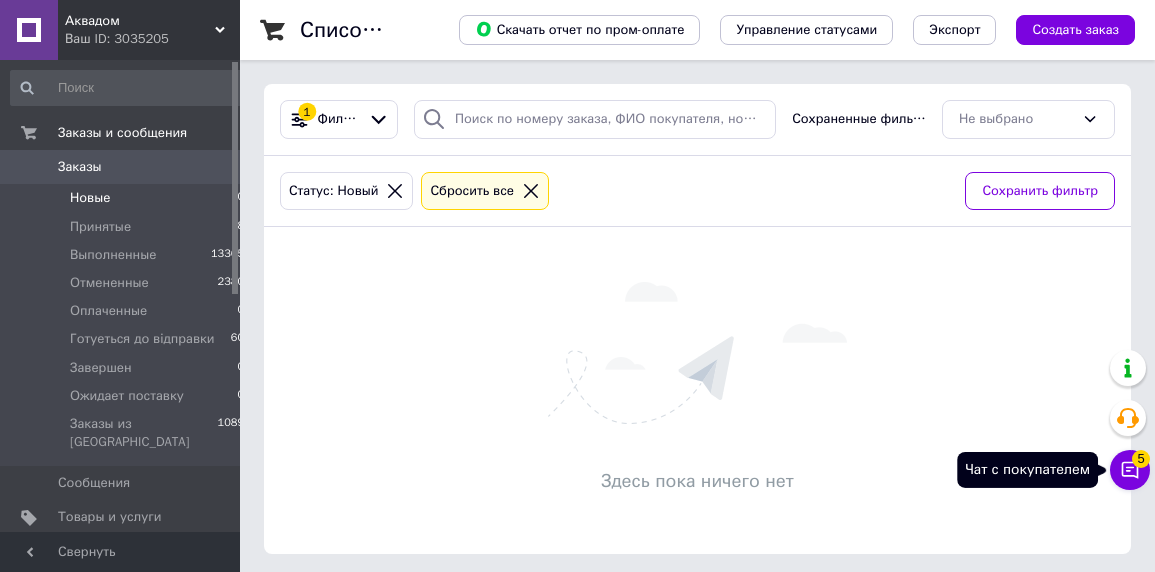 click 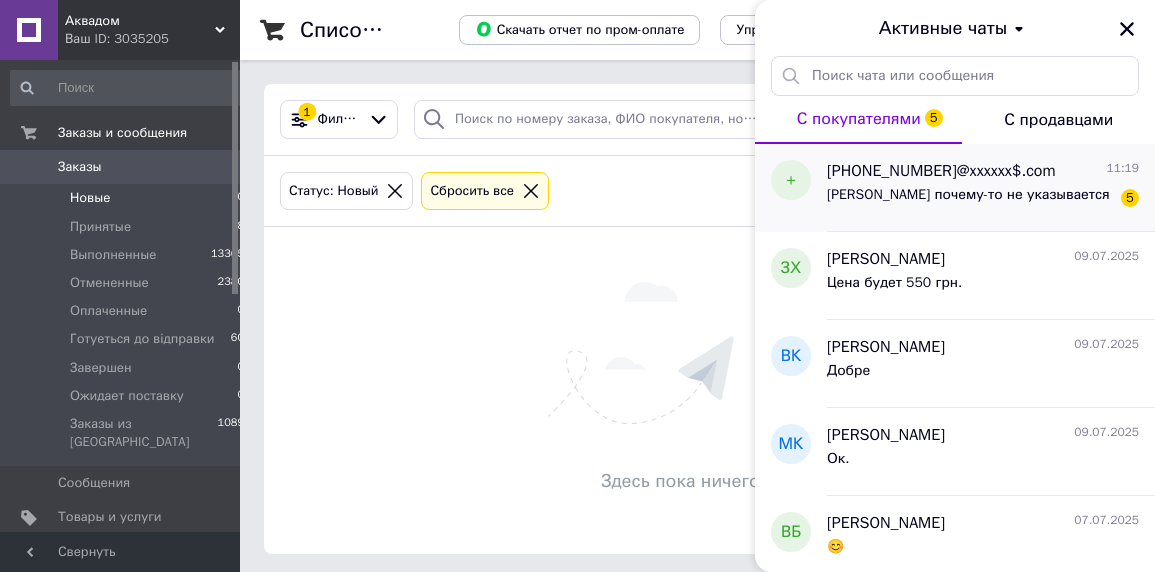 click on "Диаметр почему-то не указывается" at bounding box center (968, 195) 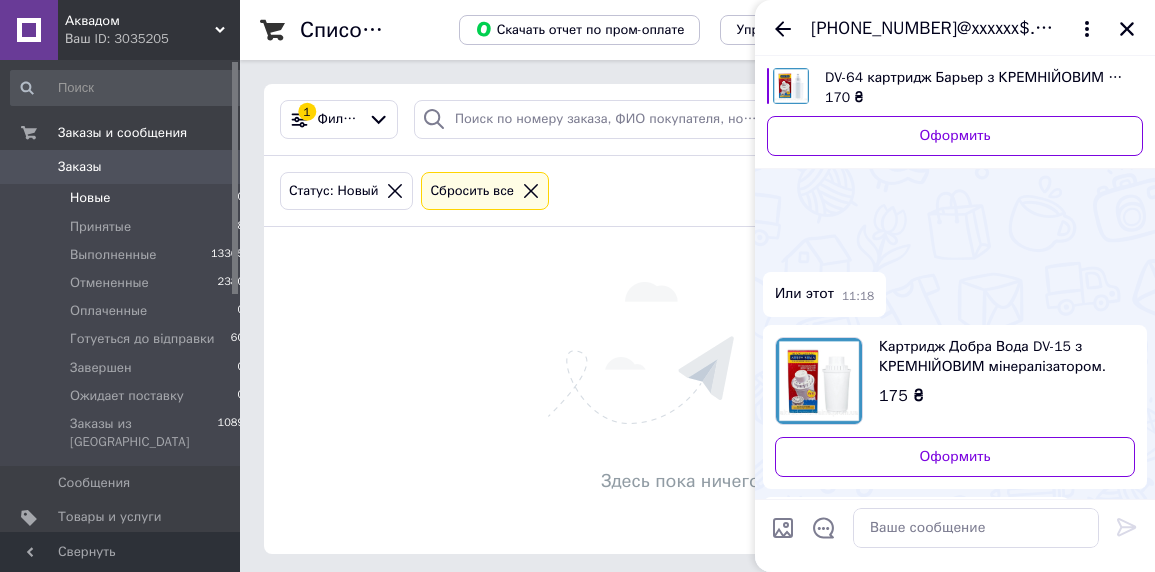 scroll, scrollTop: 946, scrollLeft: 0, axis: vertical 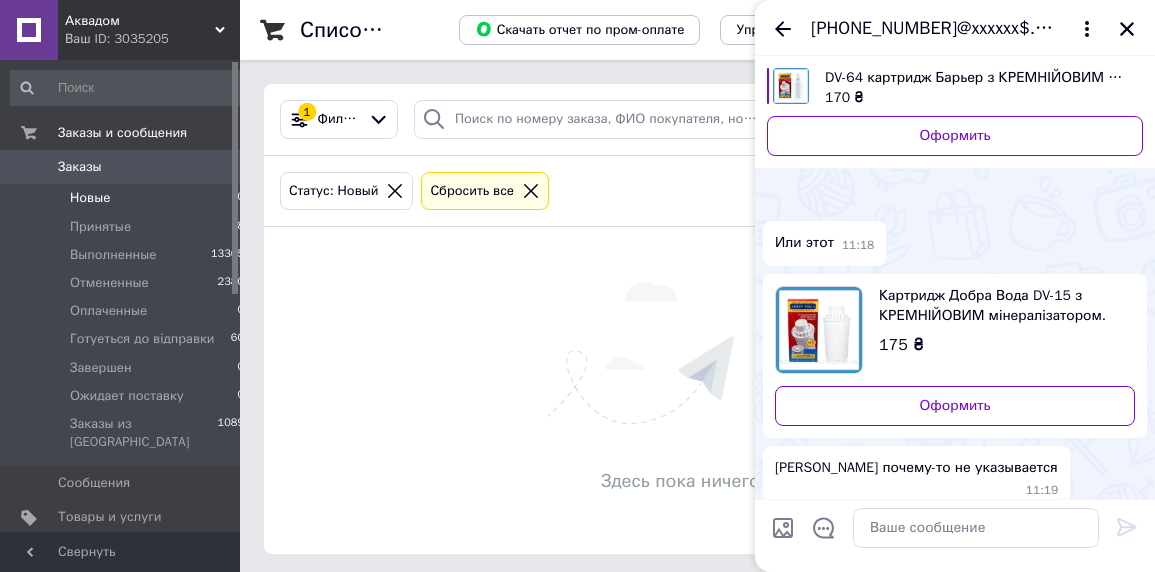 click on "+380987530775@xxxxxx$.com" at bounding box center [935, 29] 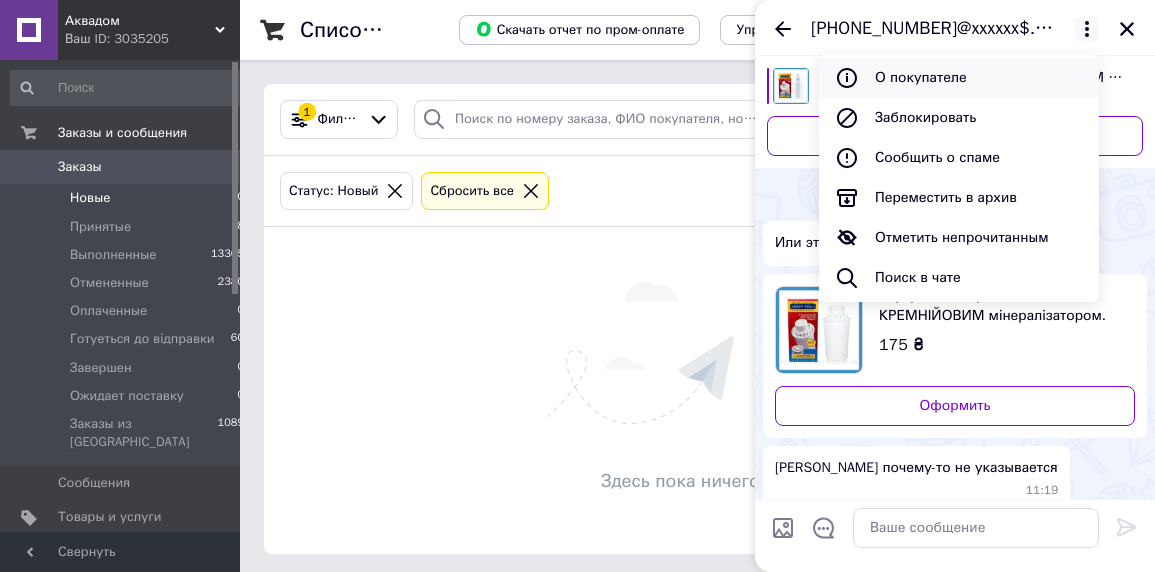 click on "О покупателе" at bounding box center (959, 78) 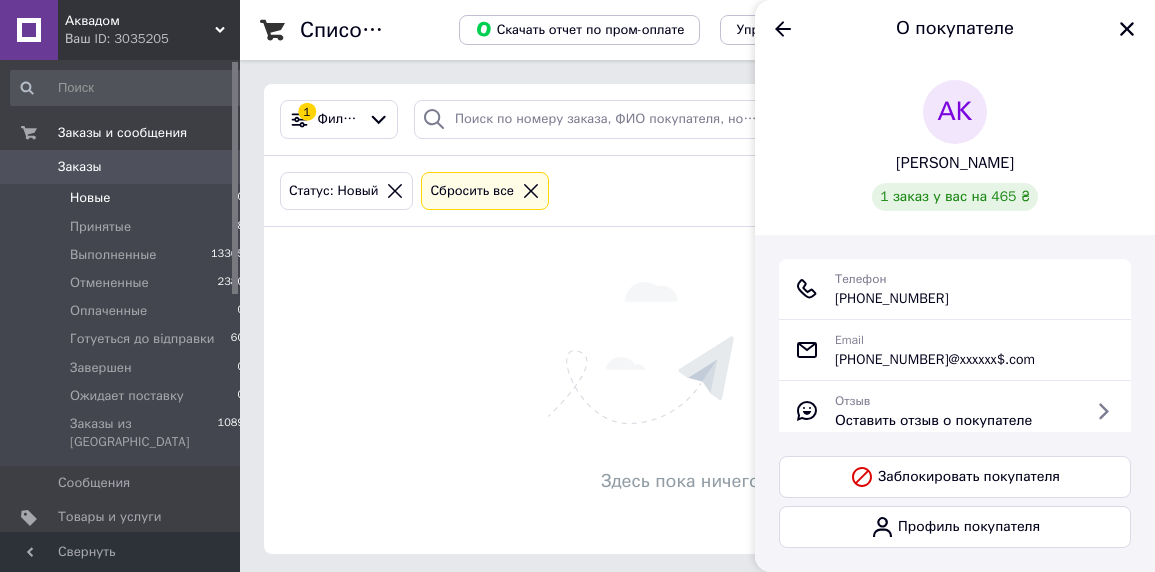 drag, startPoint x: 833, startPoint y: 303, endPoint x: 974, endPoint y: 295, distance: 141.22676 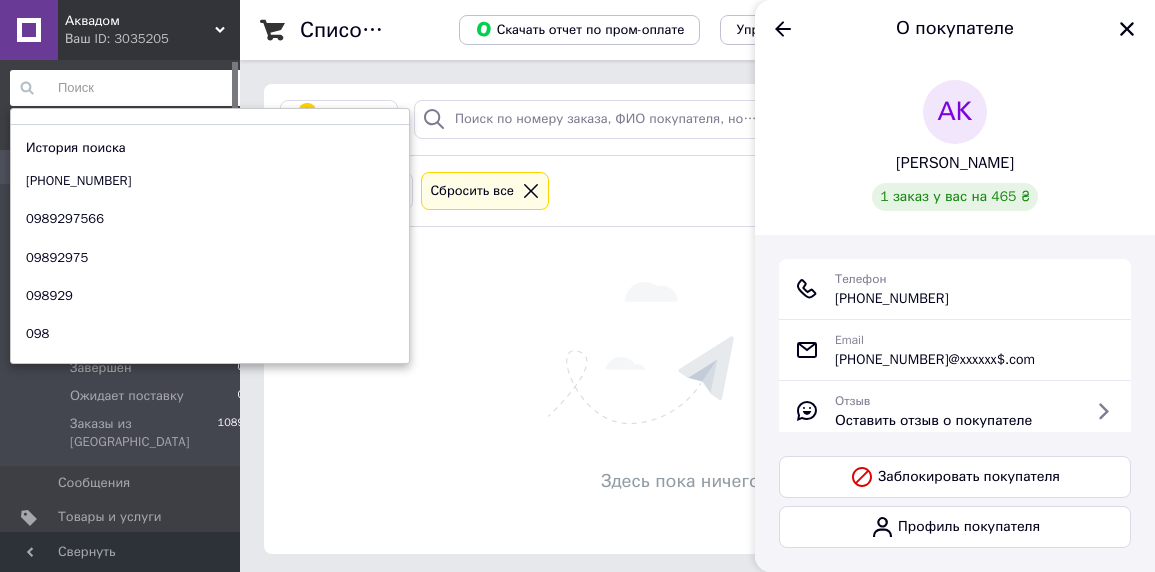paste on "+380 (98) 753-07-75" 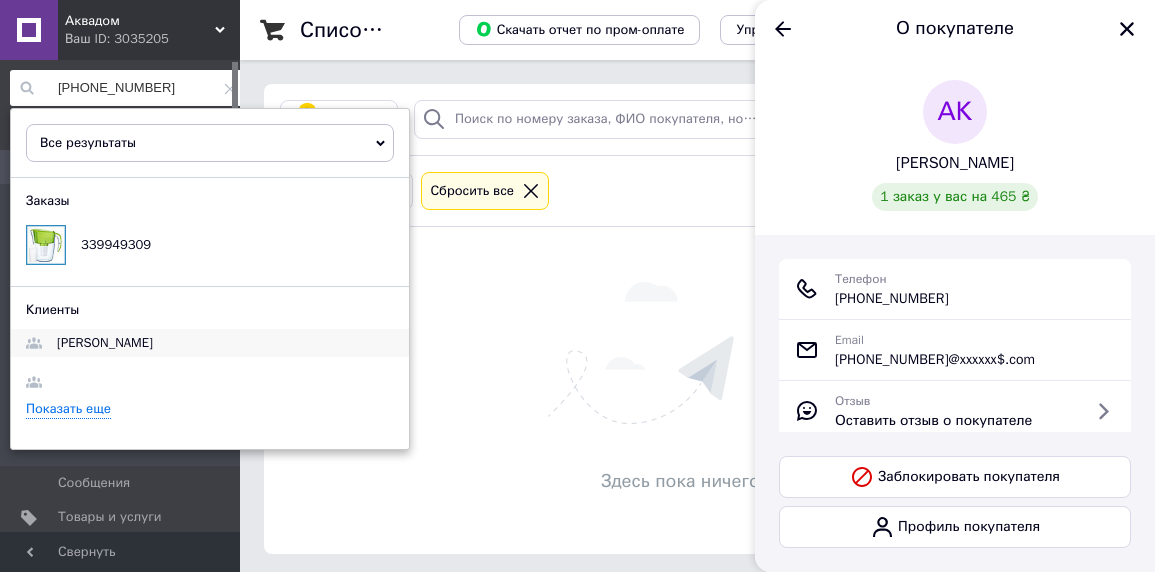type on "+380 (98) 753-07-75" 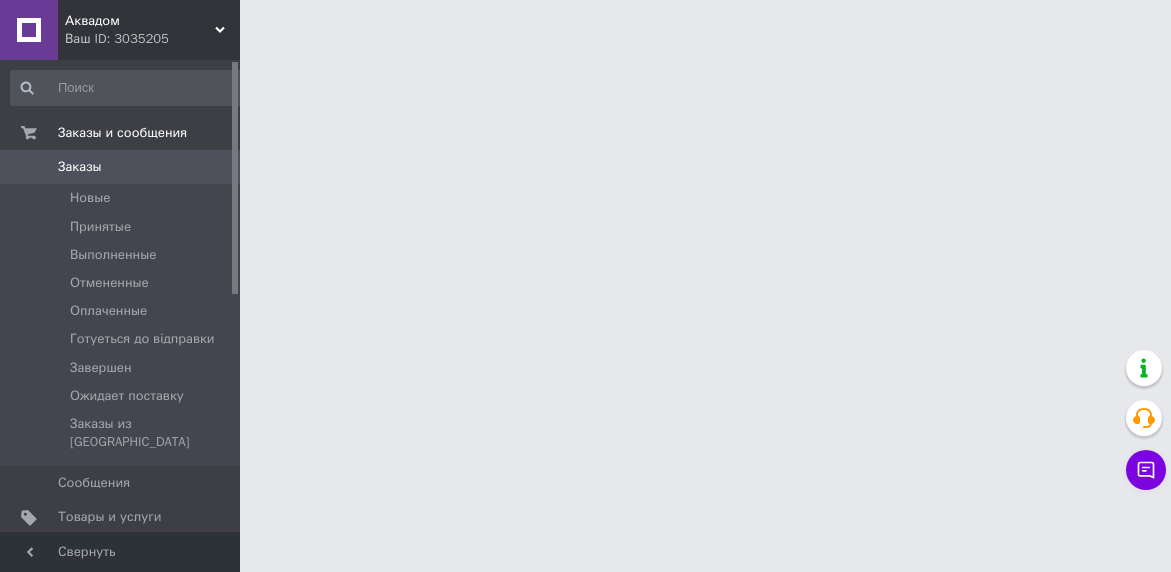scroll, scrollTop: 0, scrollLeft: 0, axis: both 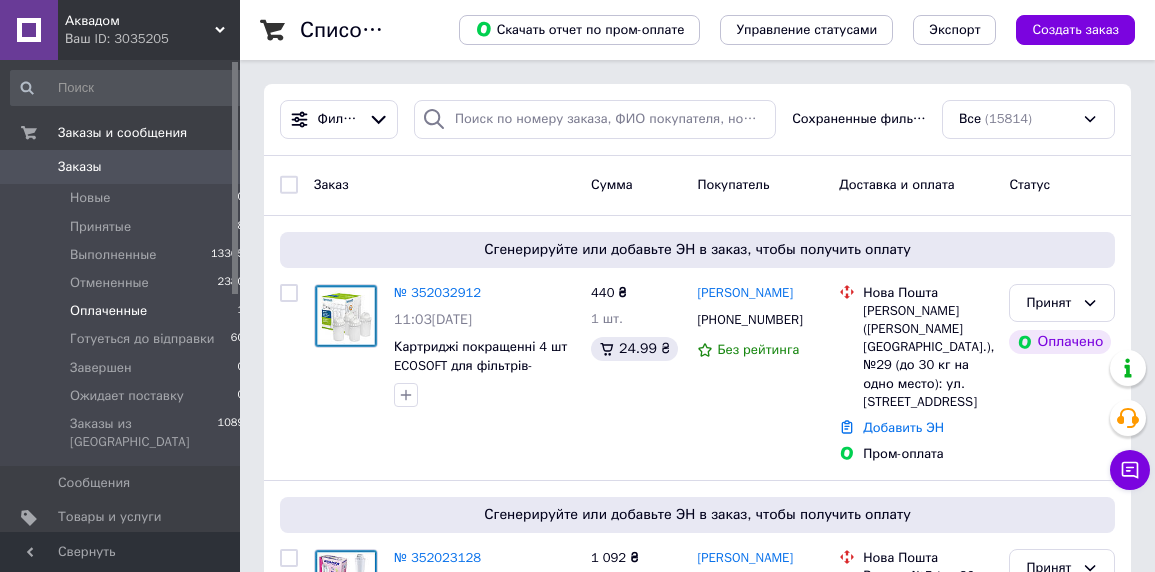 click on "Оплаченные" at bounding box center (108, 311) 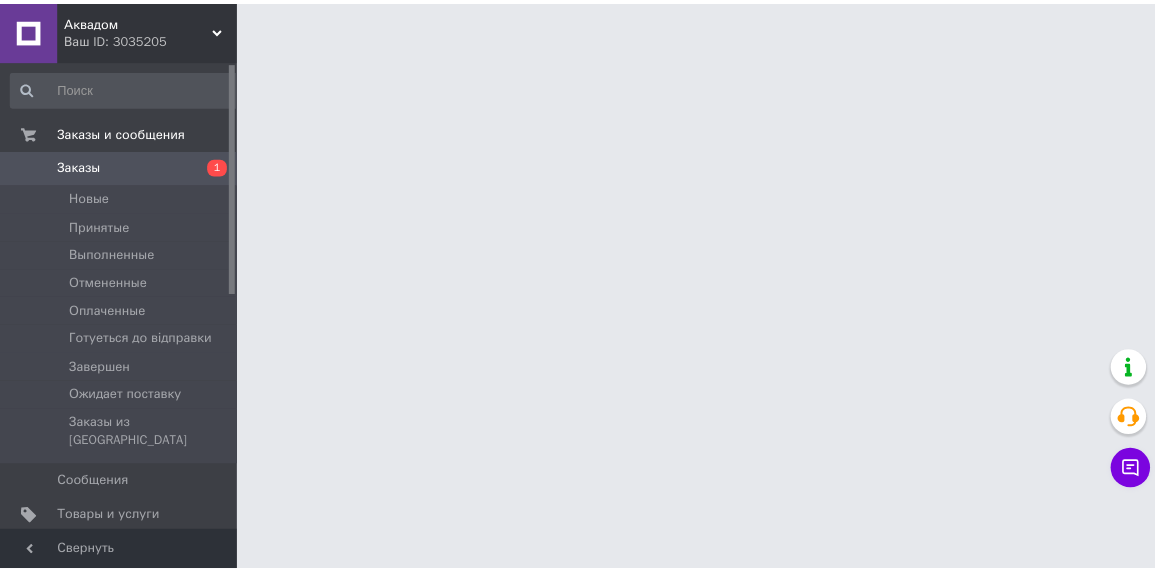 scroll, scrollTop: 0, scrollLeft: 0, axis: both 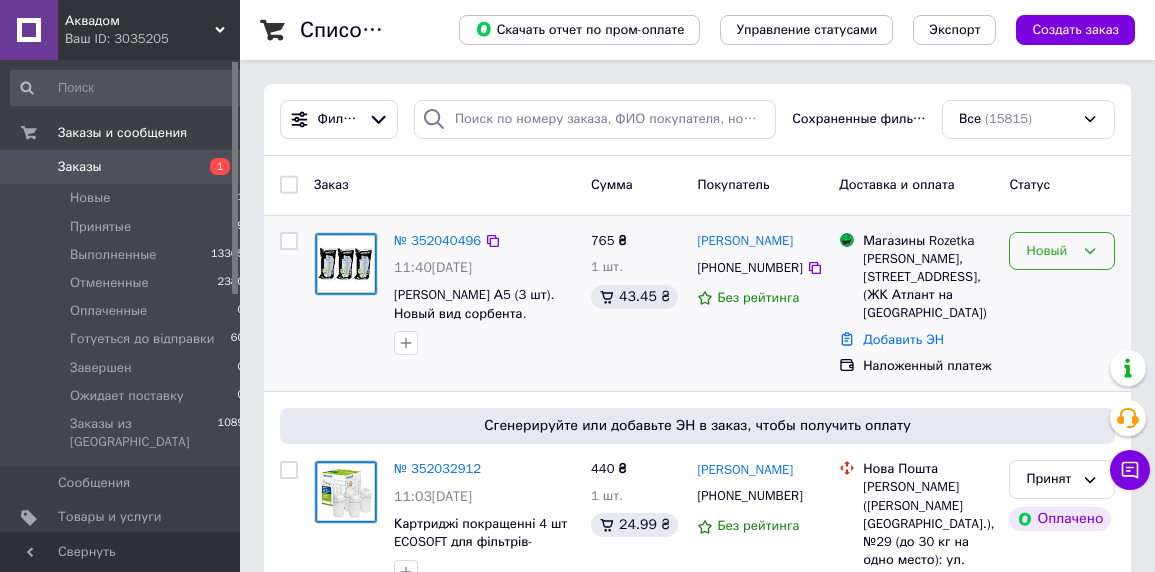 click on "Новый" at bounding box center [1050, 251] 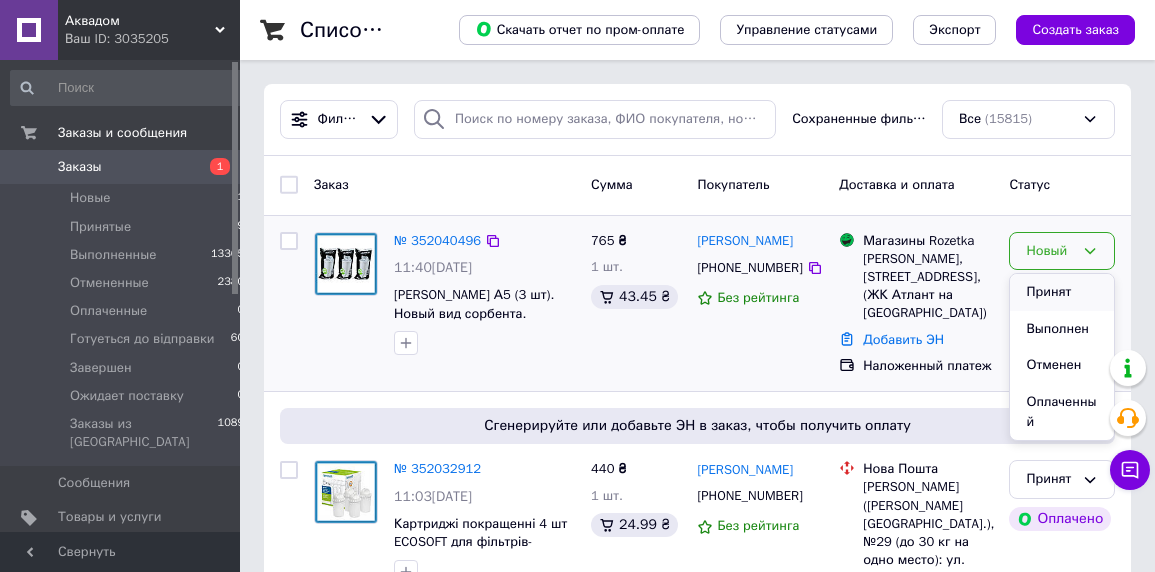 click on "Принят" at bounding box center (1062, 292) 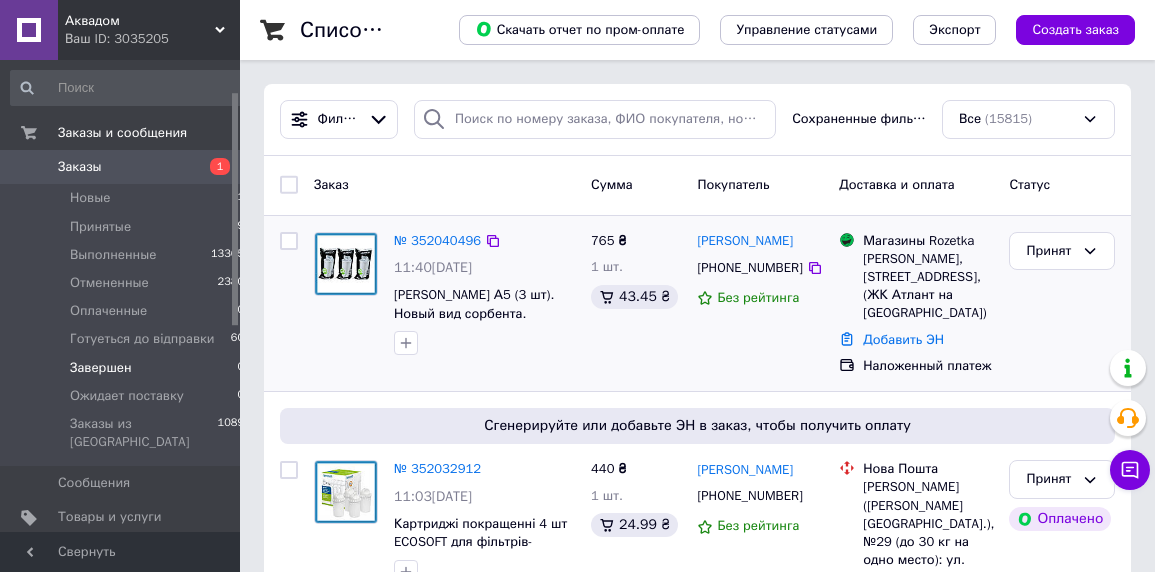 scroll, scrollTop: 209, scrollLeft: 0, axis: vertical 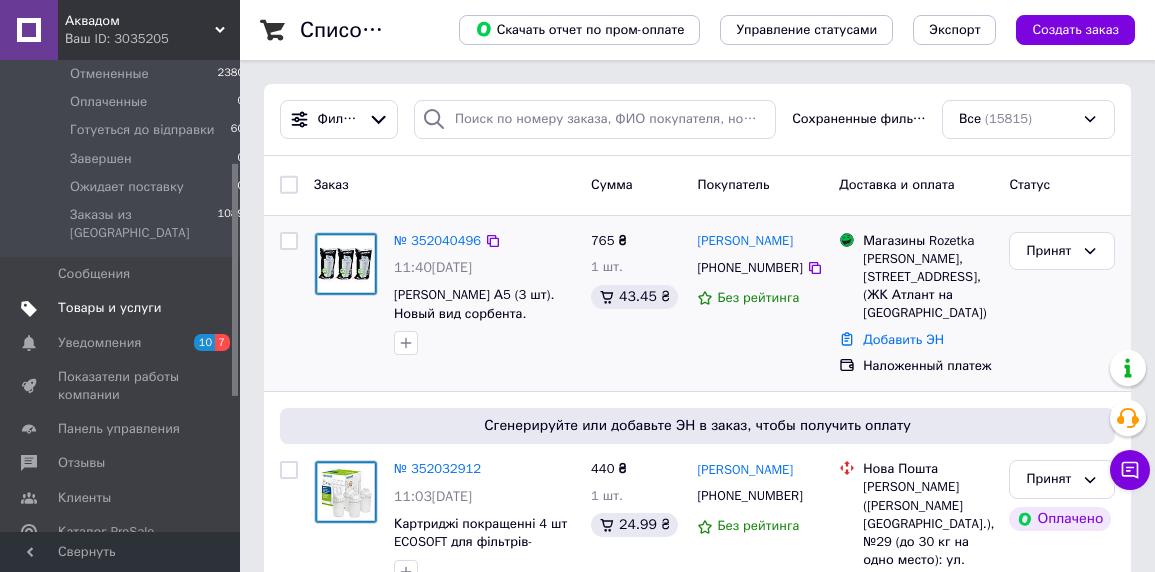 click on "Товары и услуги" at bounding box center [110, 308] 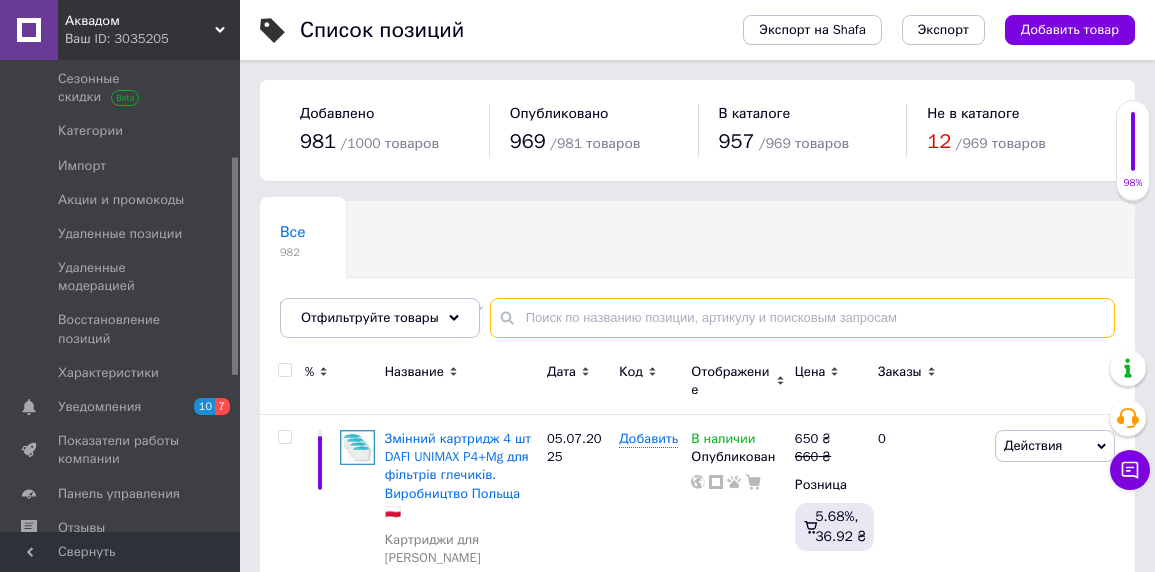click at bounding box center [802, 318] 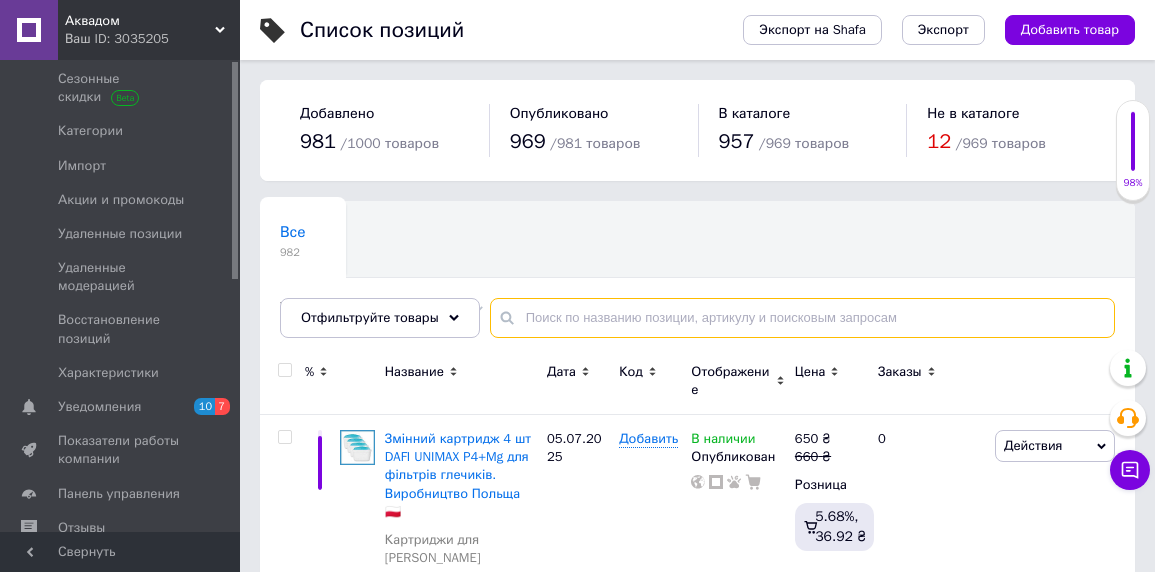 scroll, scrollTop: 0, scrollLeft: 0, axis: both 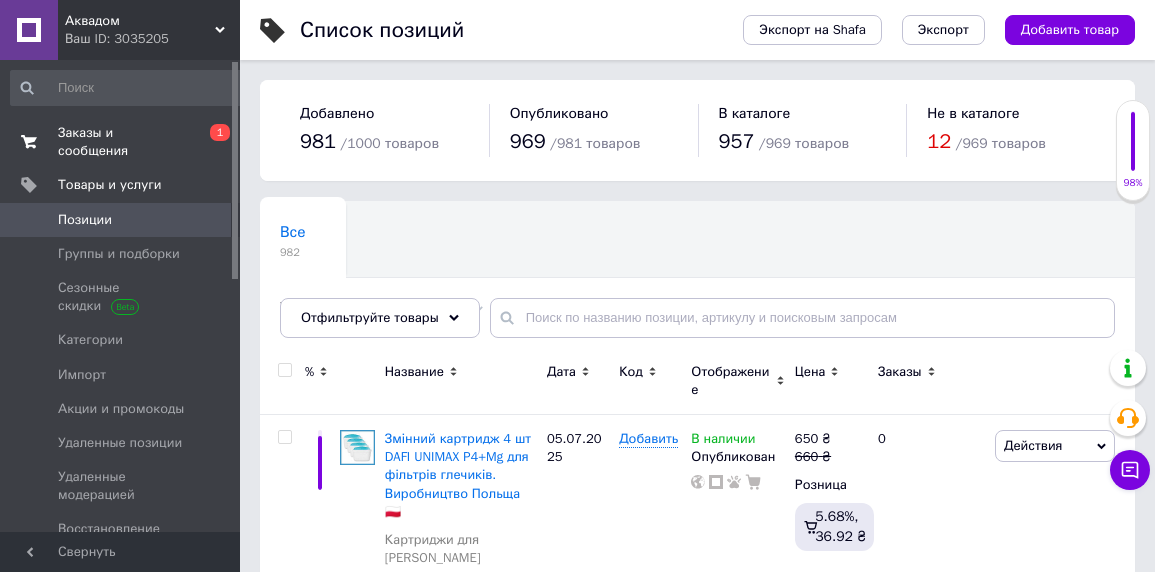 click on "Заказы и сообщения" at bounding box center [121, 142] 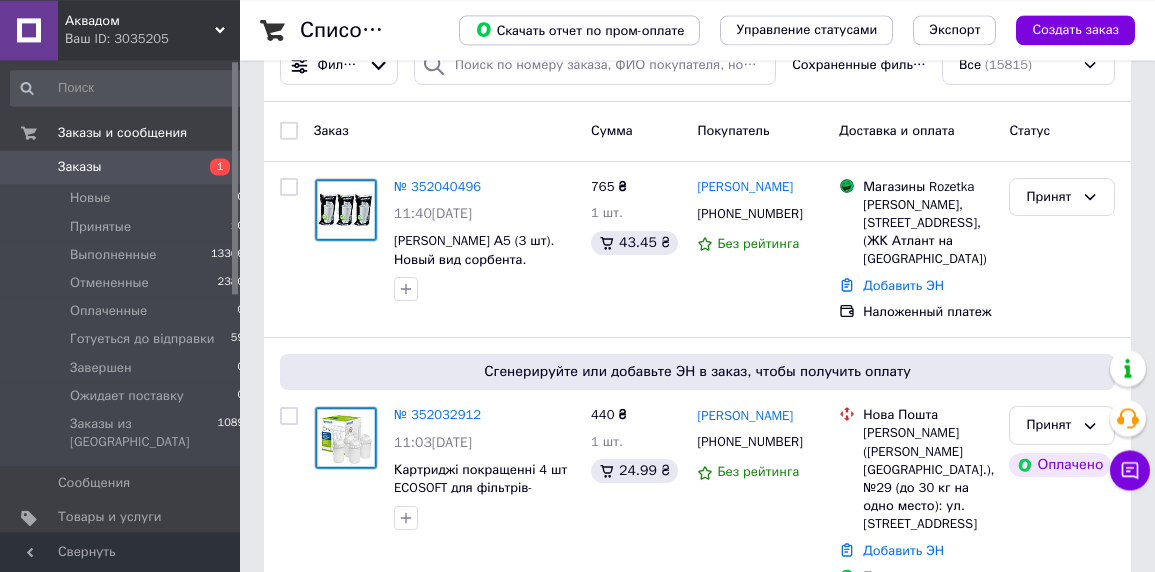 scroll, scrollTop: 0, scrollLeft: 0, axis: both 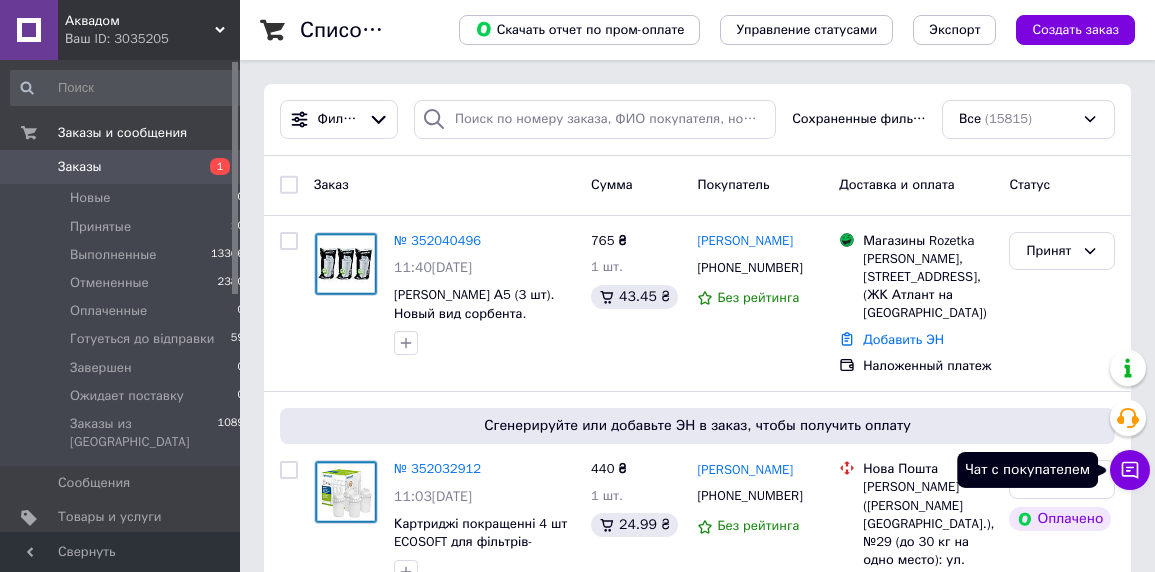 click 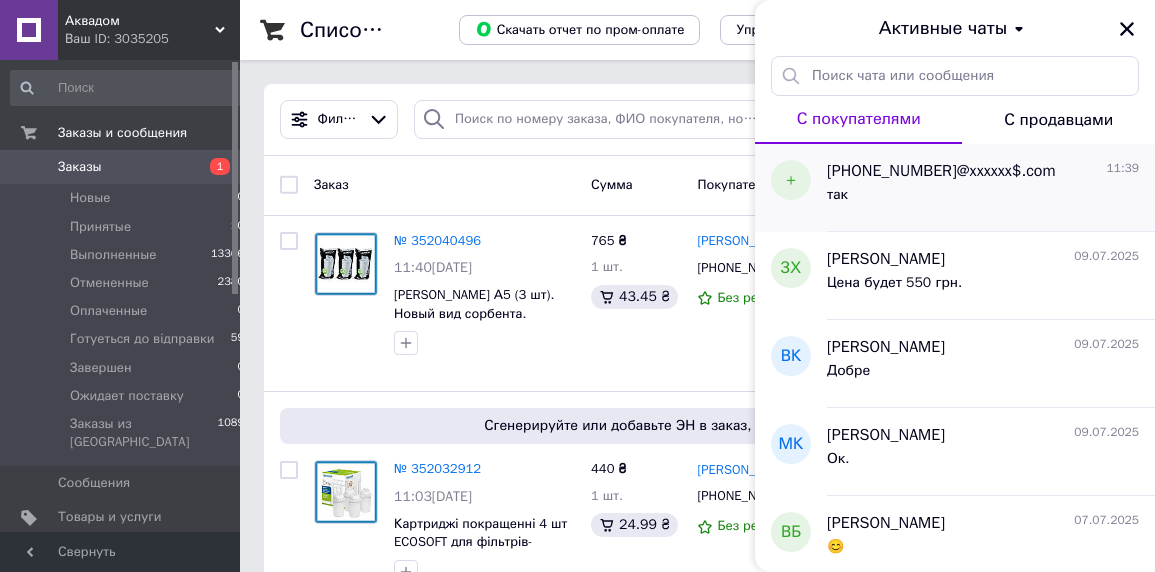 click on "+380987530775@xxxxxx$.com" at bounding box center [941, 171] 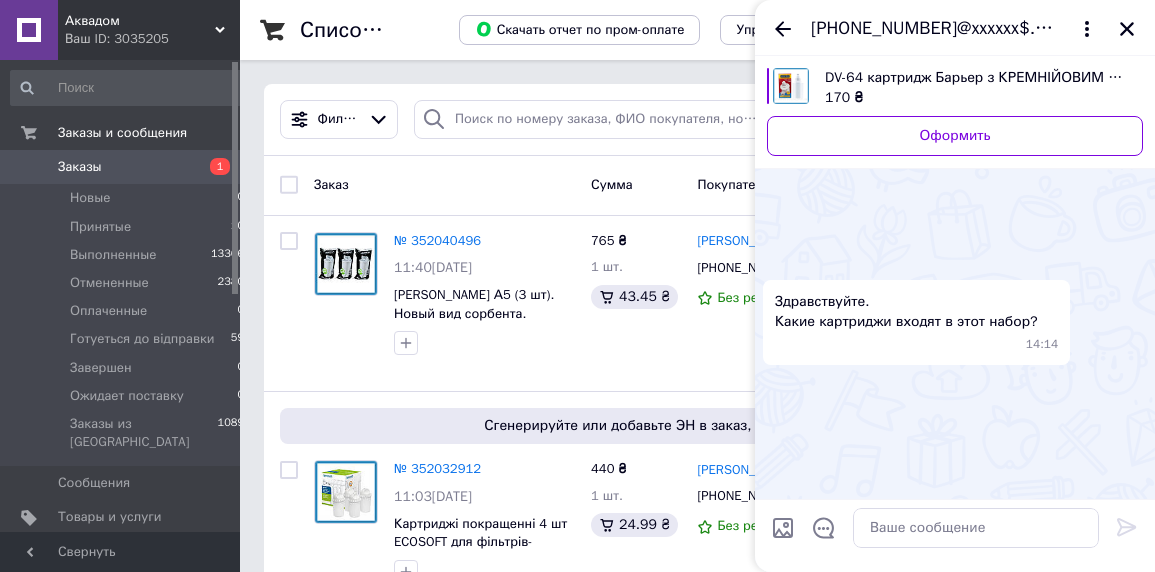 scroll, scrollTop: 1065, scrollLeft: 0, axis: vertical 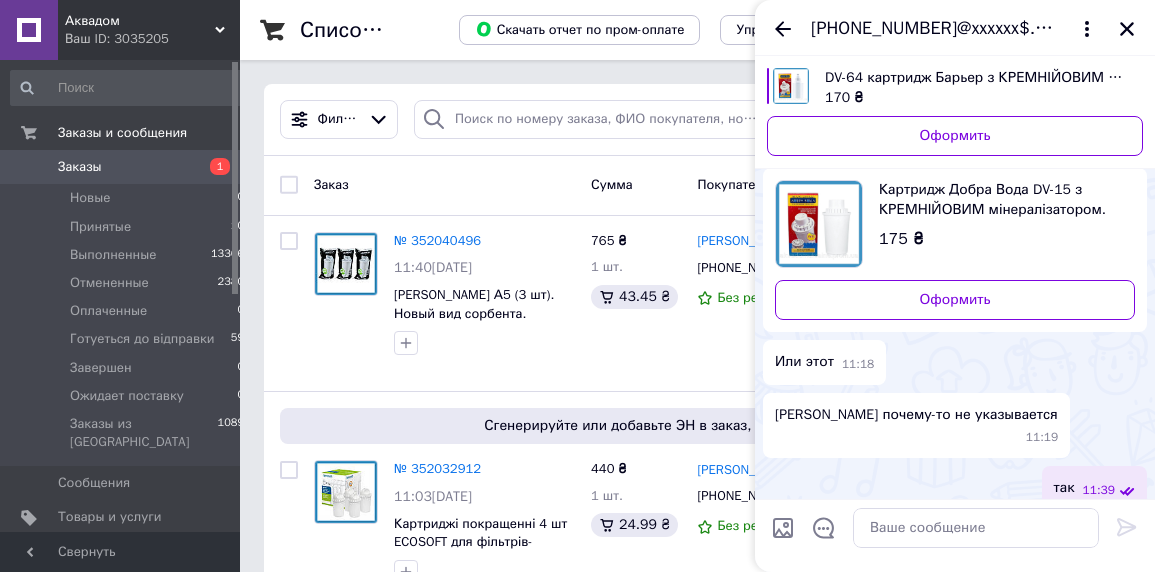 click on "+380987530775@xxxxxx$.com" at bounding box center (935, 29) 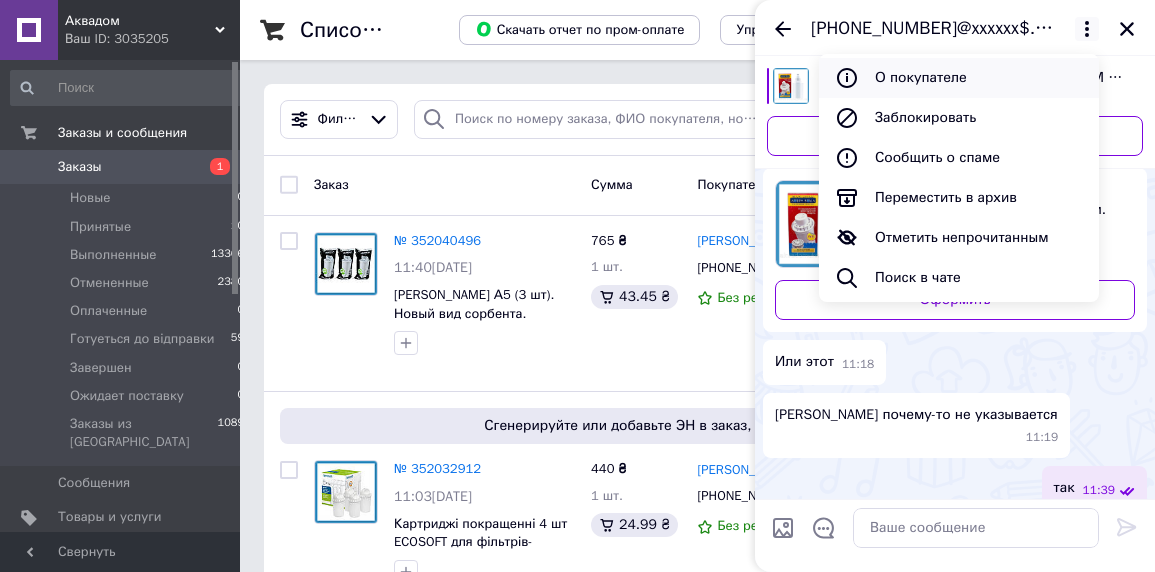 click on "О покупателе" at bounding box center (959, 78) 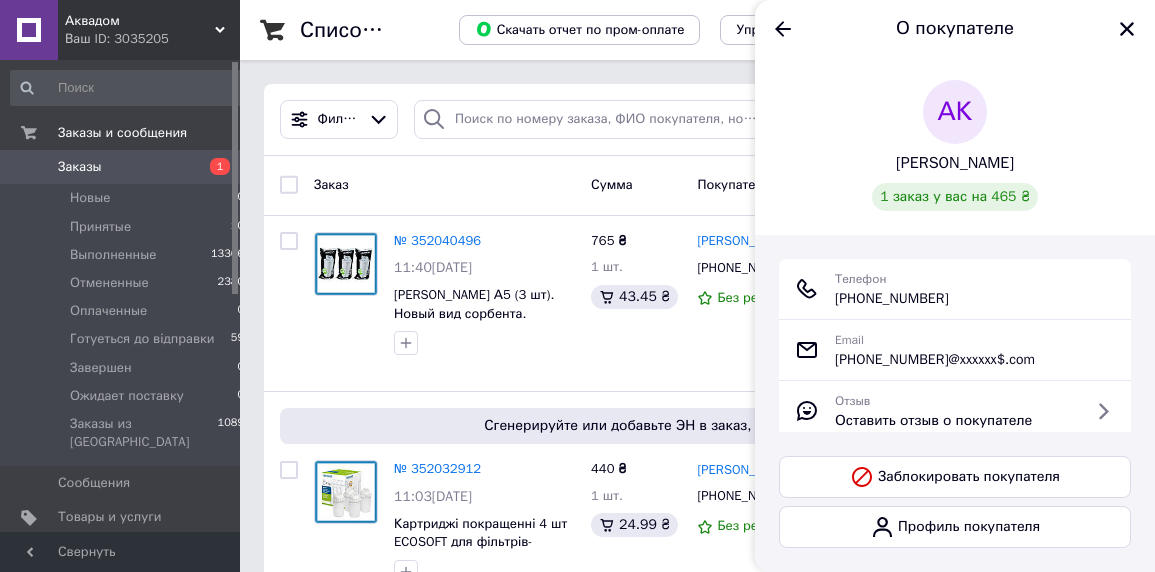 drag, startPoint x: 835, startPoint y: 298, endPoint x: 968, endPoint y: 300, distance: 133.01503 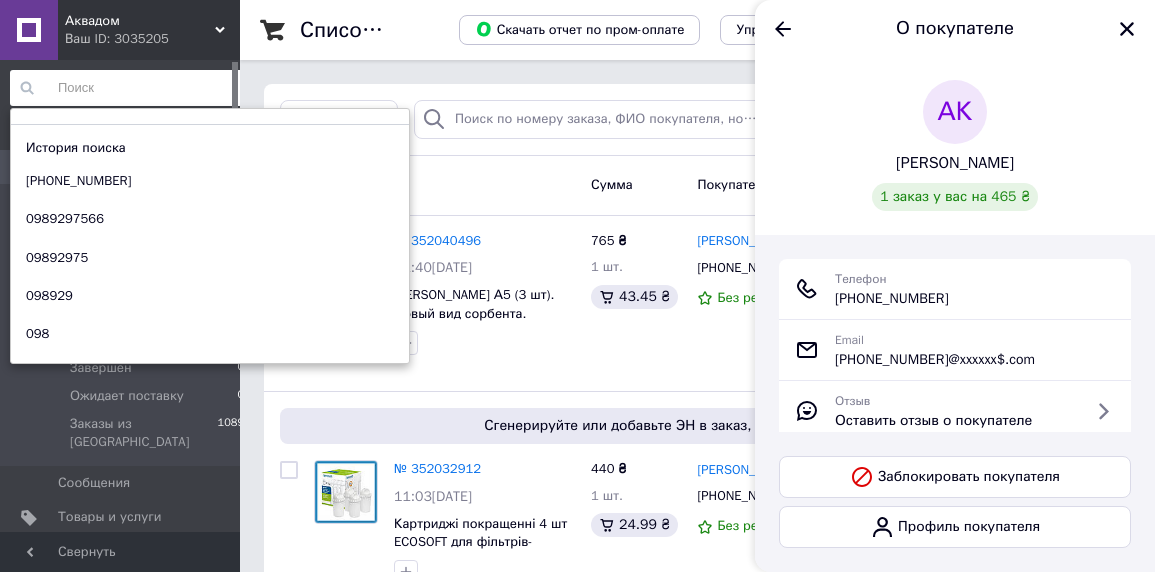 paste on "+380 (98) 753-07-75" 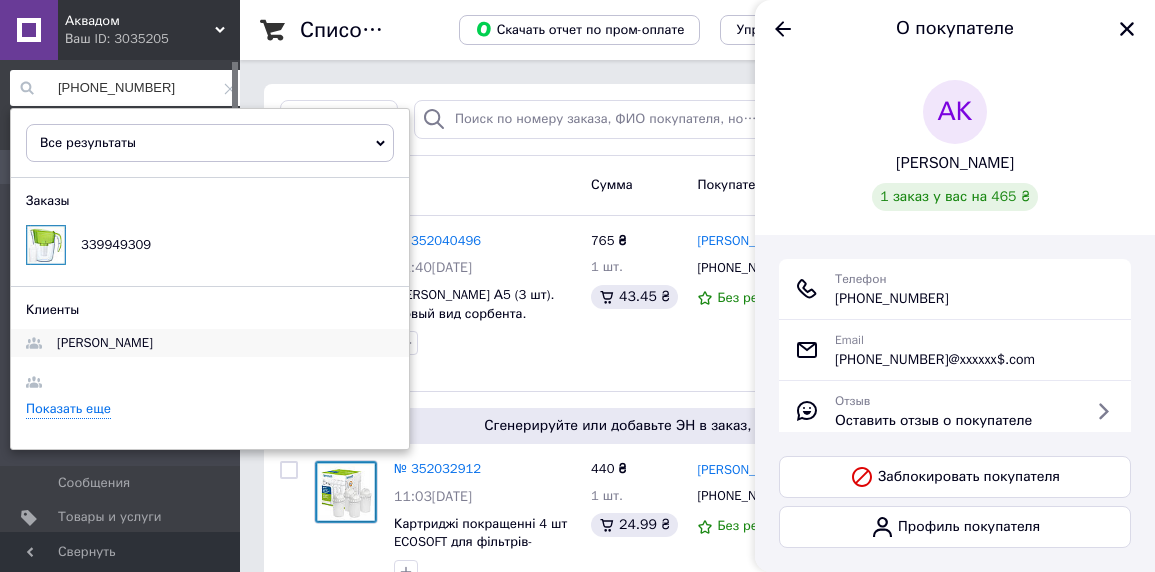 type on "+380 (98) 753-07-75" 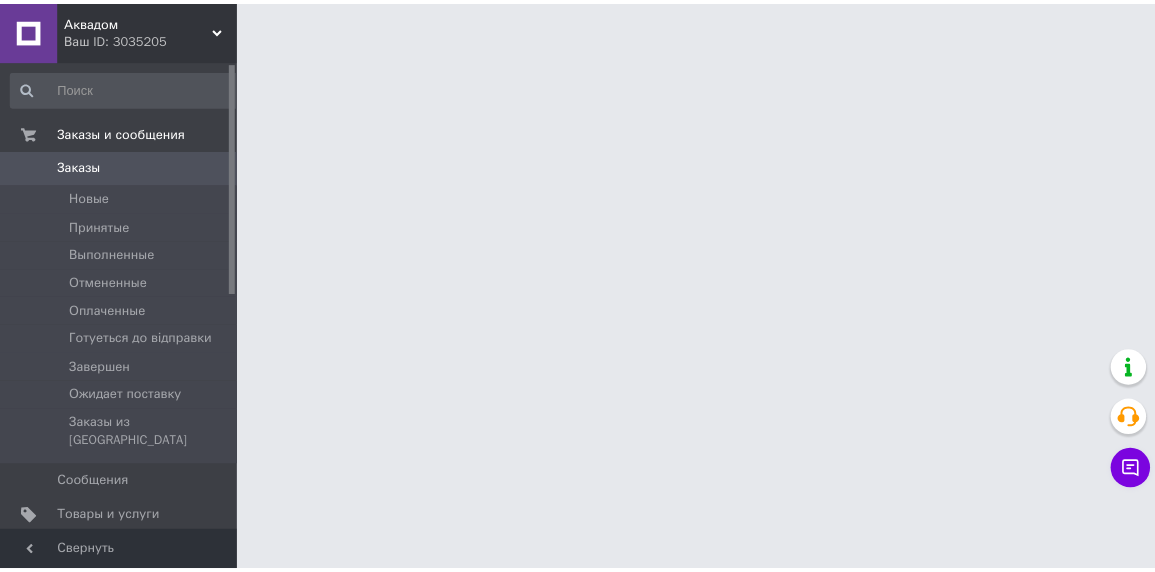 scroll, scrollTop: 0, scrollLeft: 0, axis: both 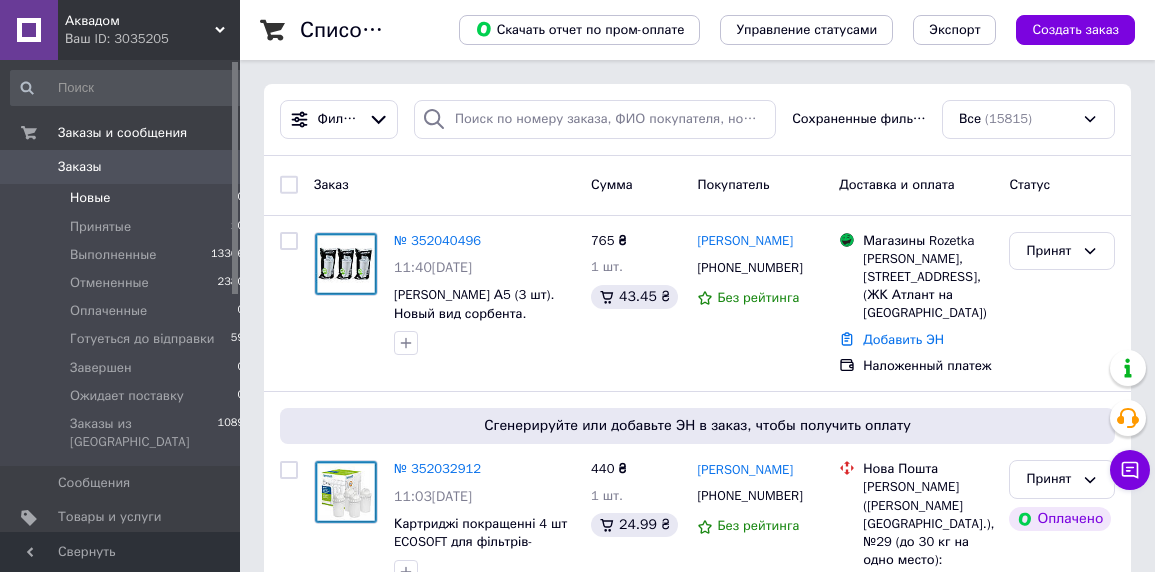 click on "Новые" at bounding box center (90, 198) 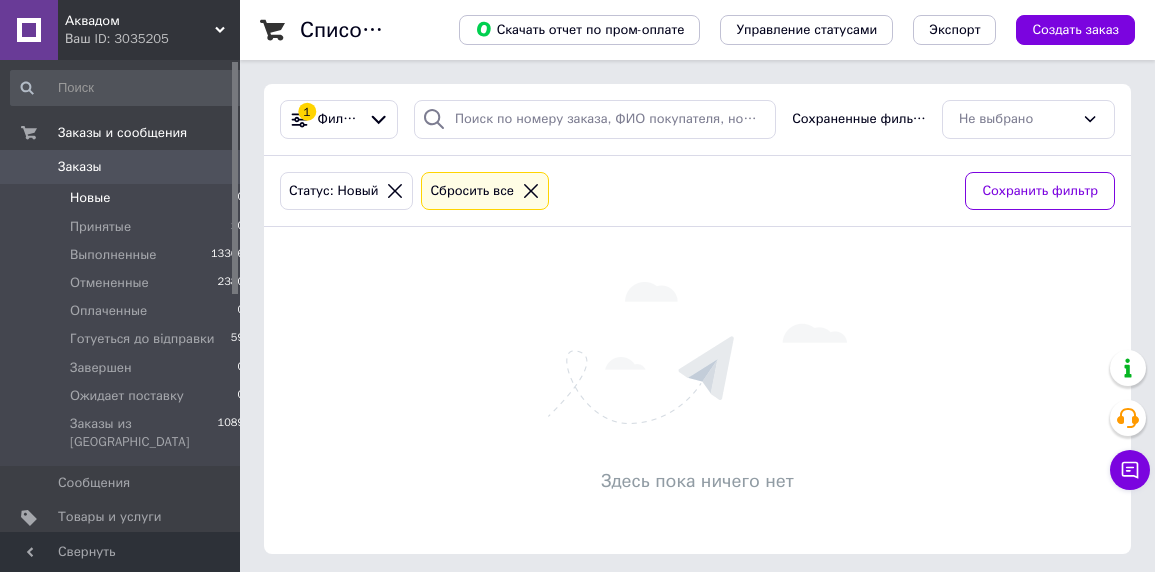 click on "Новые" at bounding box center [90, 198] 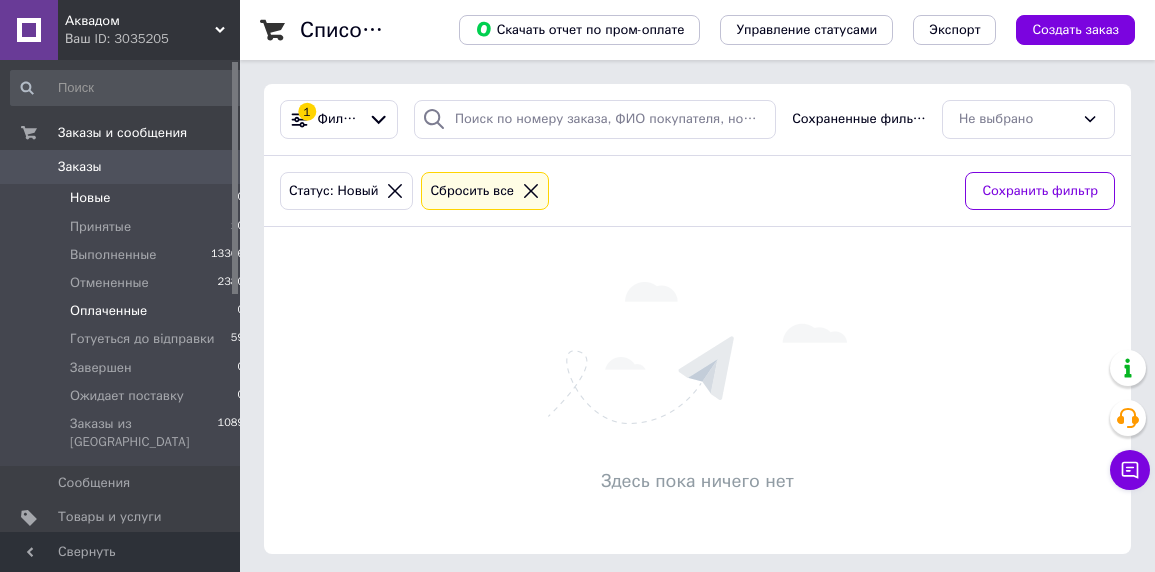 click on "Оплаченные" at bounding box center (108, 311) 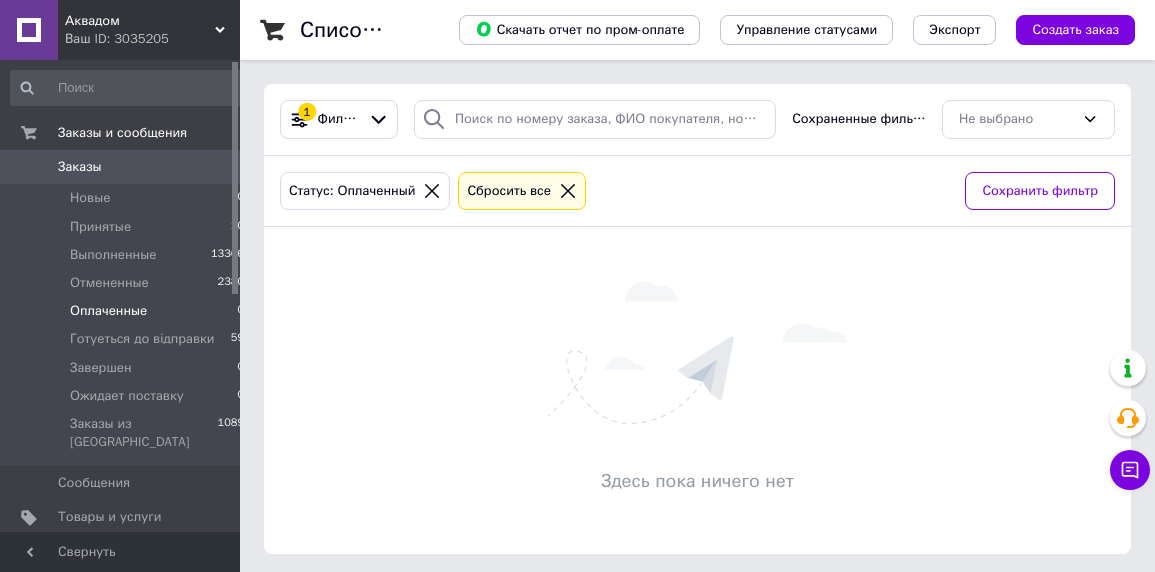 click on "Оплаченные" at bounding box center [108, 311] 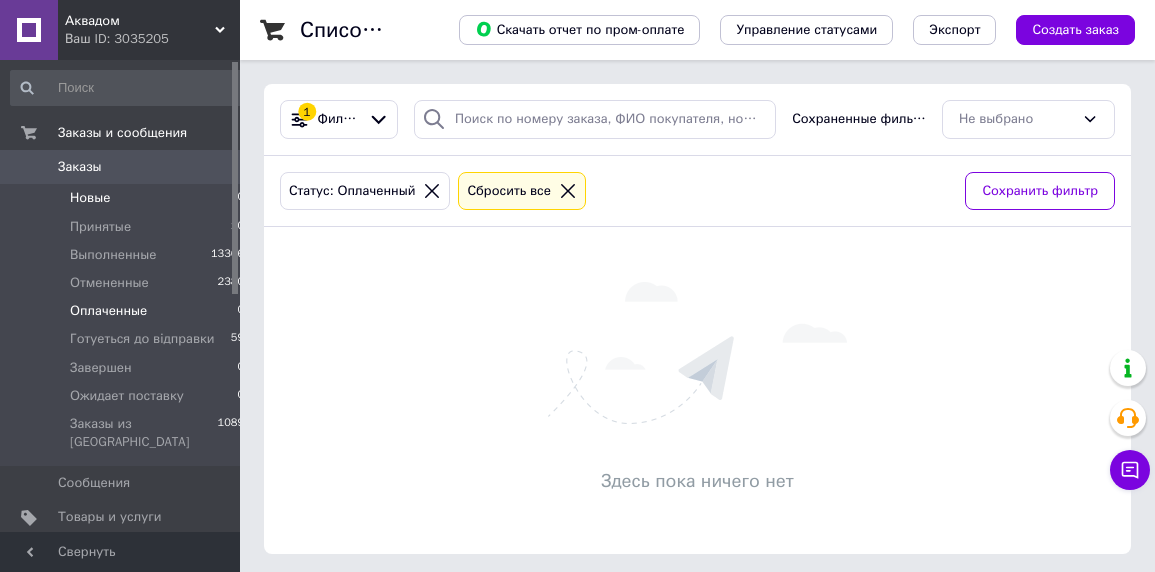 click on "Новые" at bounding box center (90, 198) 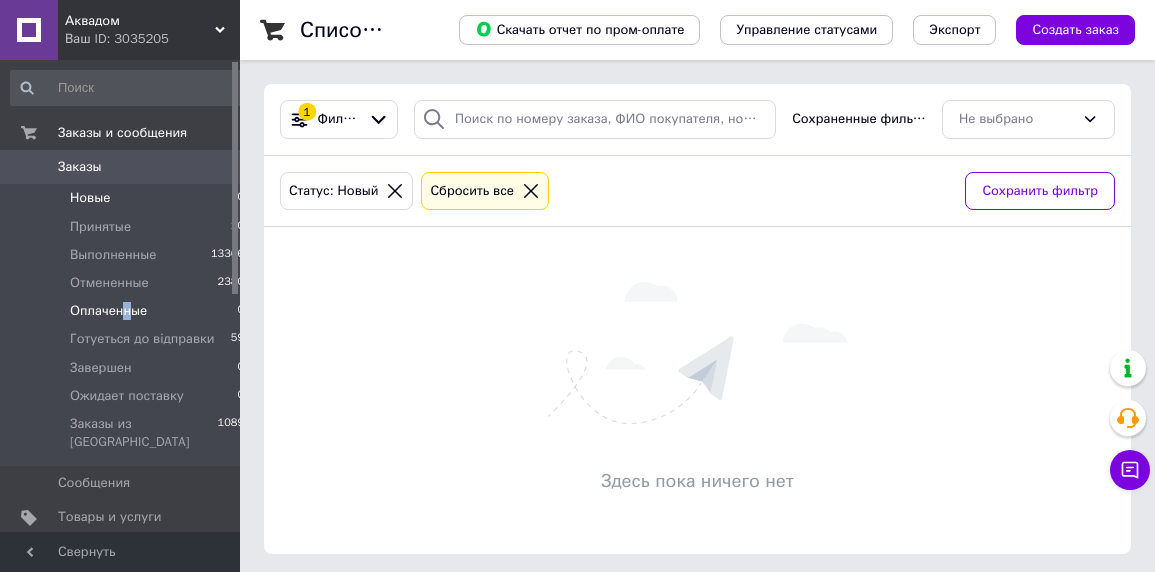 click on "Оплаченные" at bounding box center [108, 311] 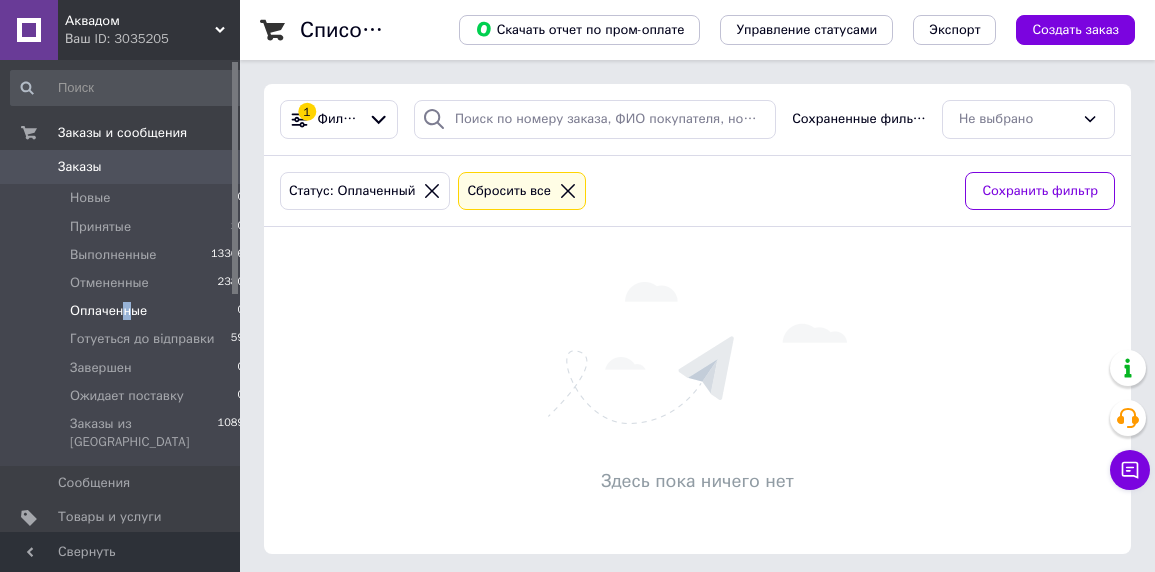 scroll, scrollTop: 5, scrollLeft: 0, axis: vertical 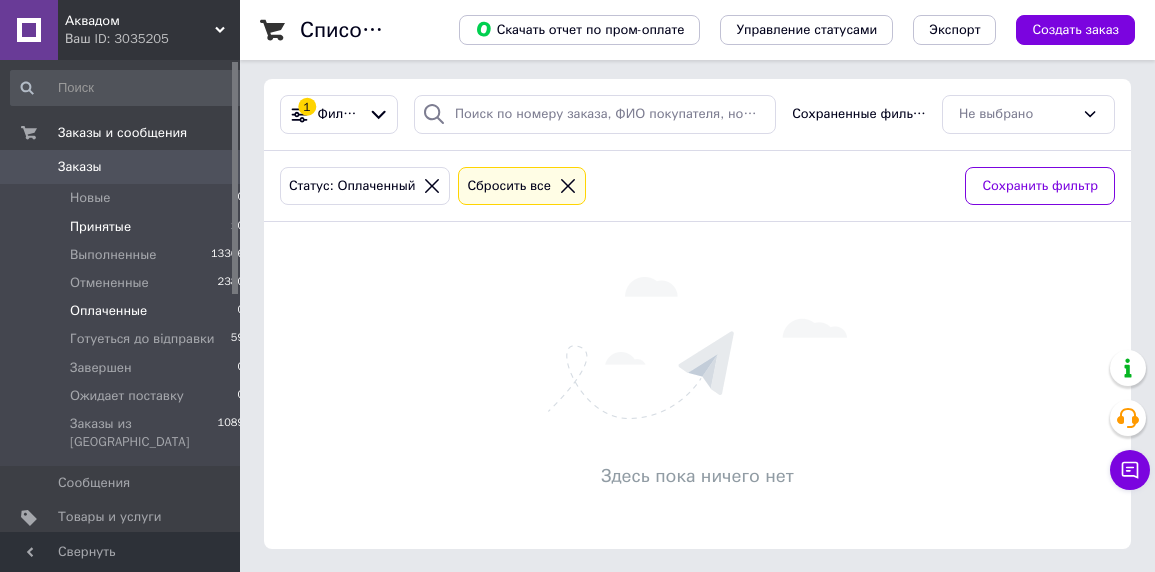drag, startPoint x: 99, startPoint y: 217, endPoint x: 178, endPoint y: 240, distance: 82.28001 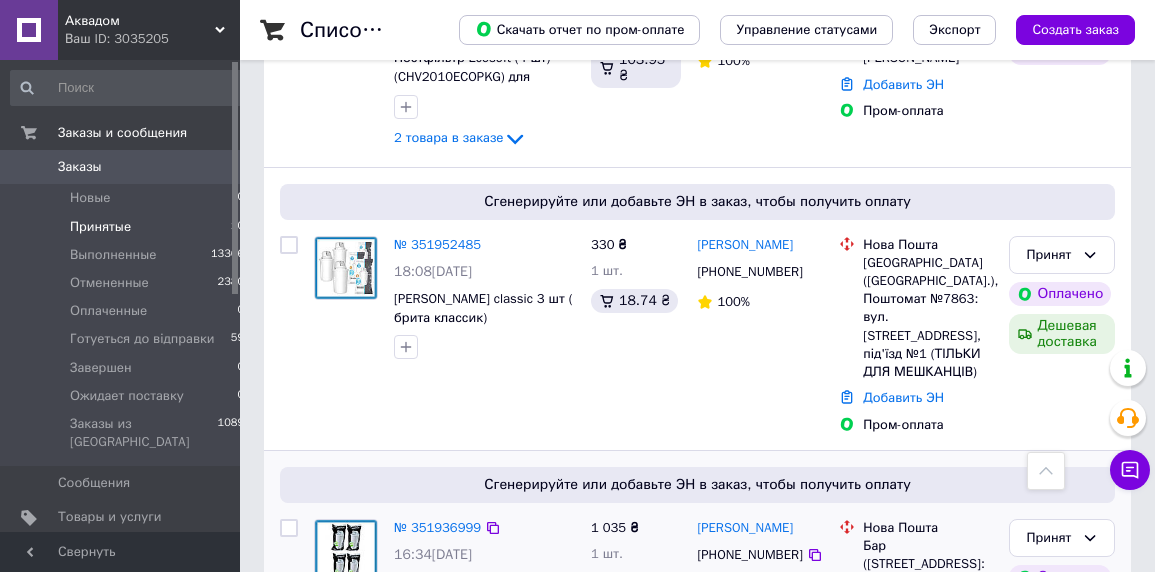 scroll, scrollTop: 1926, scrollLeft: 0, axis: vertical 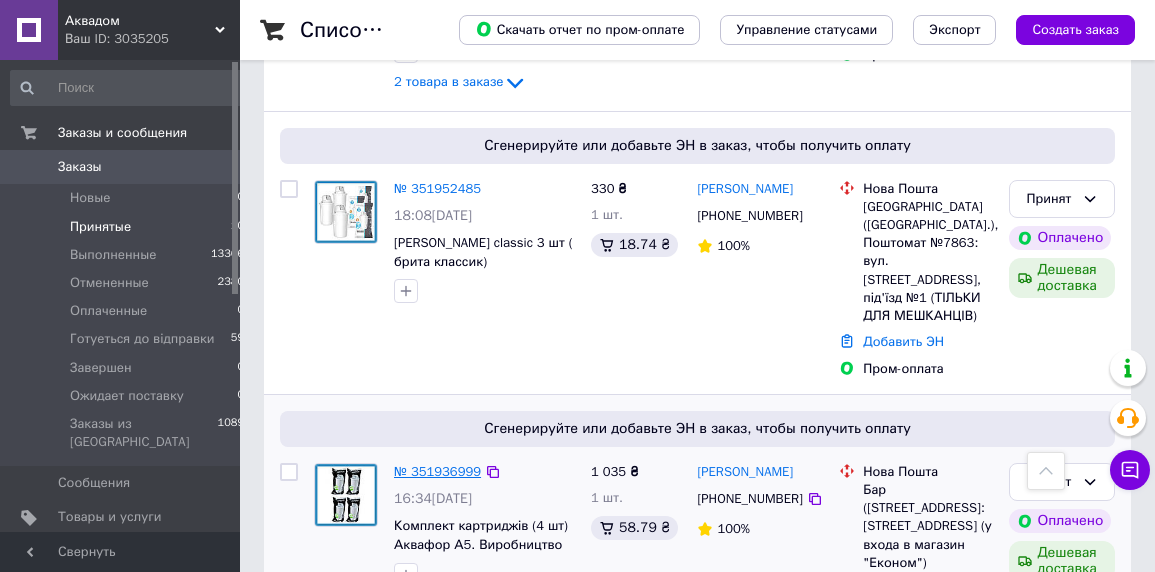 click on "№ 351936999" at bounding box center [437, 471] 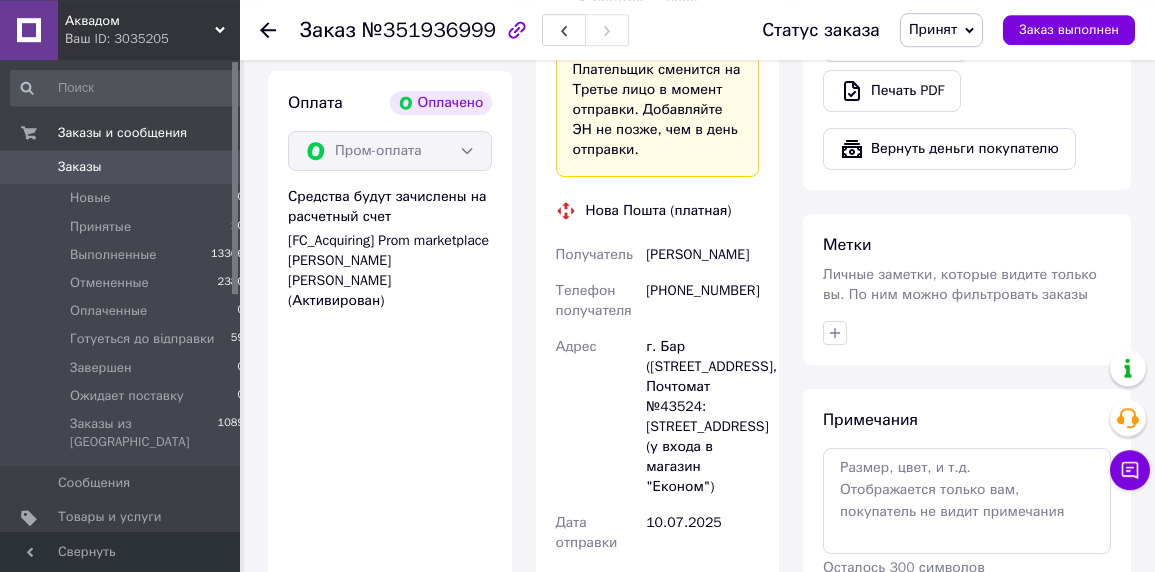 scroll, scrollTop: 1385, scrollLeft: 0, axis: vertical 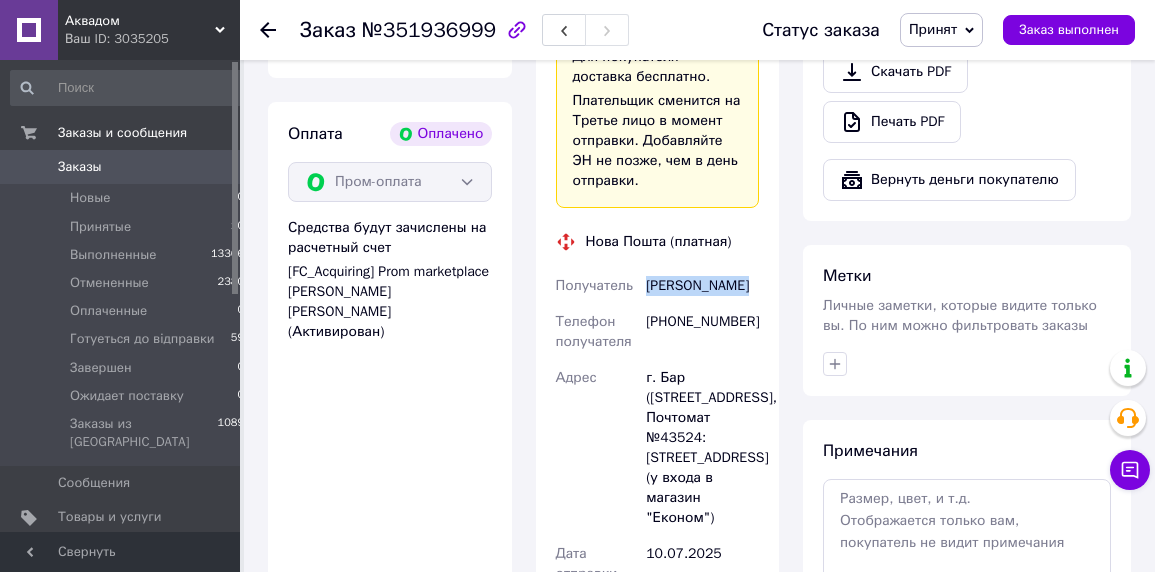 drag, startPoint x: 644, startPoint y: 263, endPoint x: 754, endPoint y: 259, distance: 110.0727 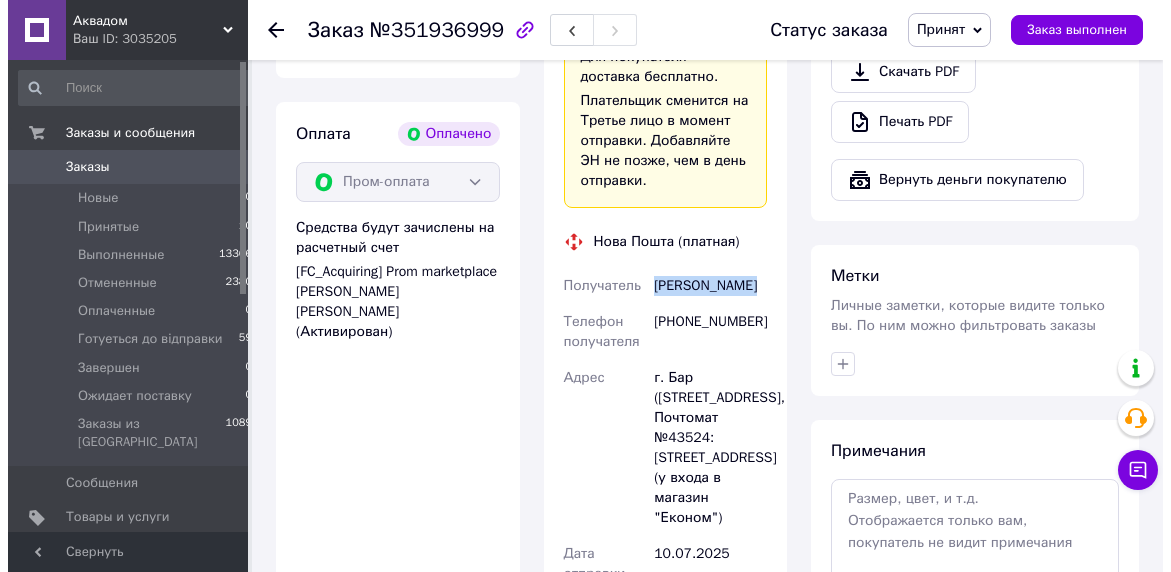 scroll, scrollTop: 835, scrollLeft: 0, axis: vertical 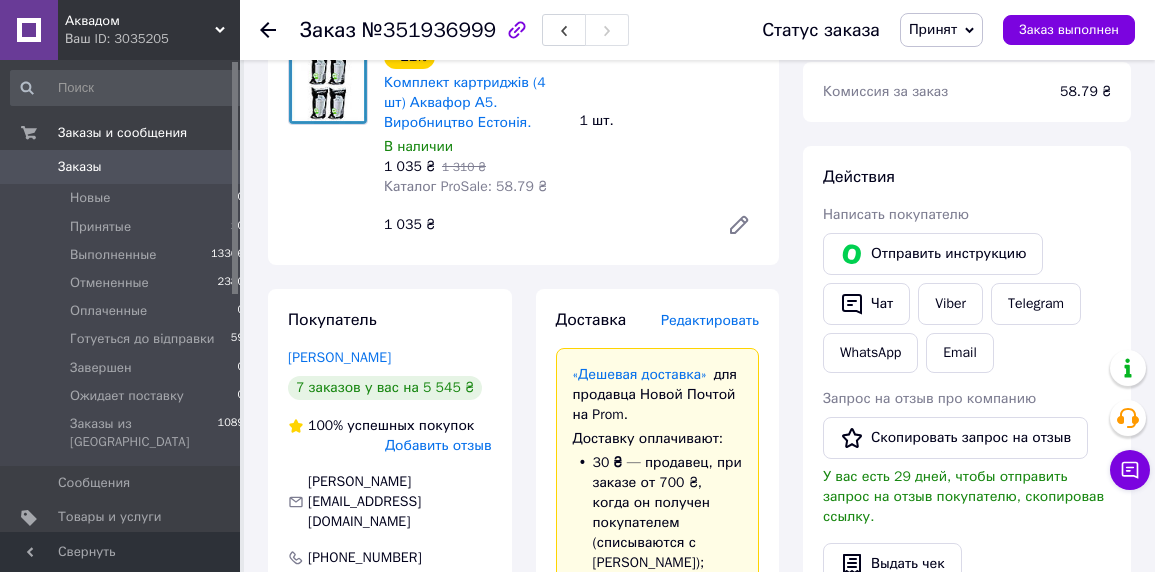 click on "Редактировать" at bounding box center [710, 320] 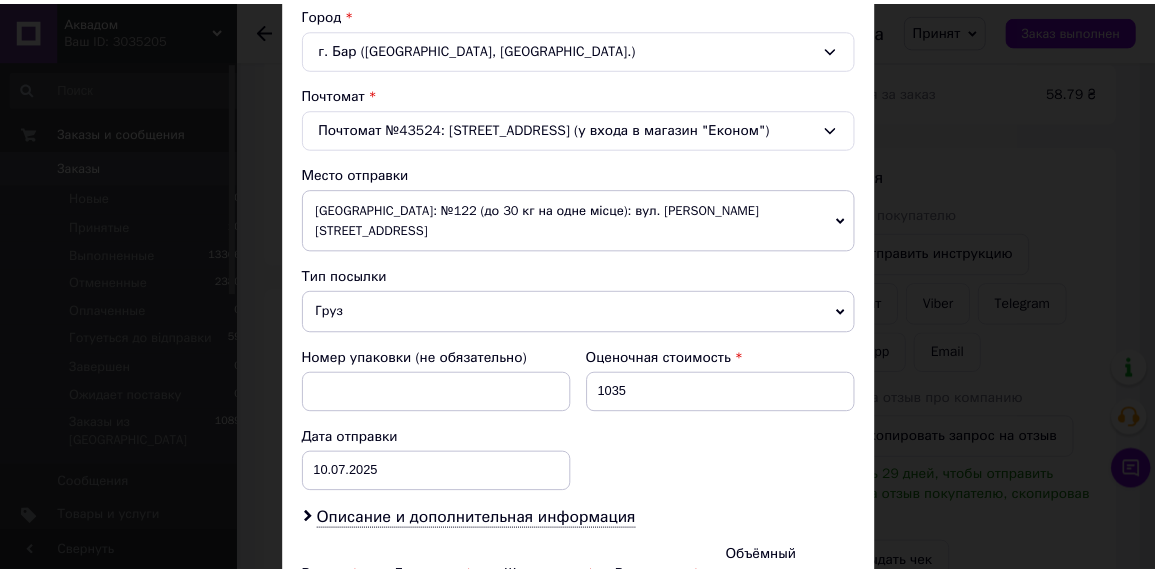 scroll, scrollTop: 754, scrollLeft: 0, axis: vertical 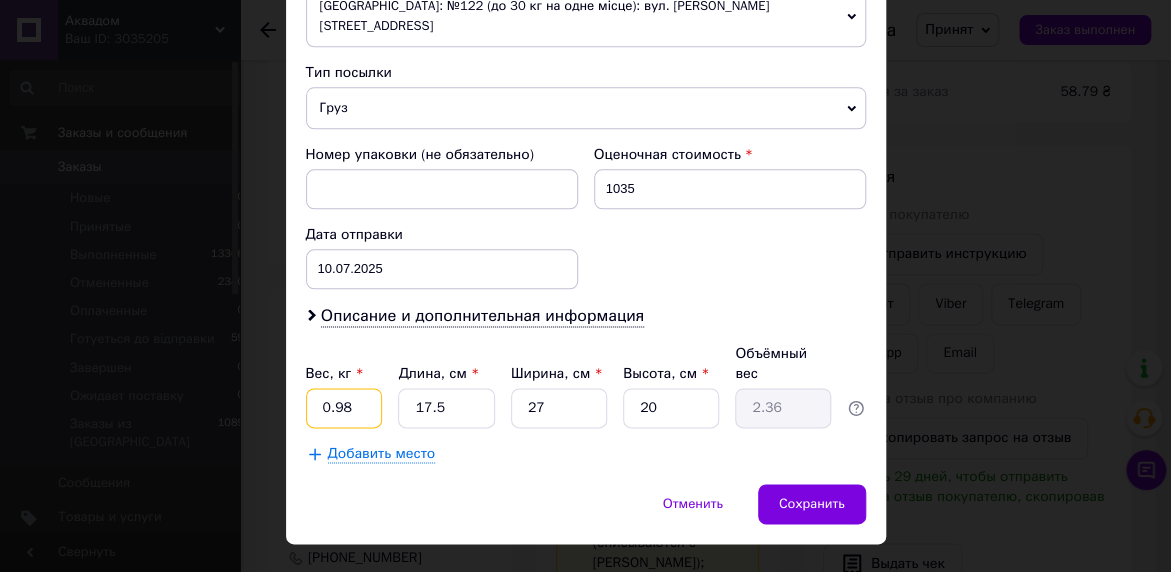 click on "0.98" at bounding box center (344, 408) 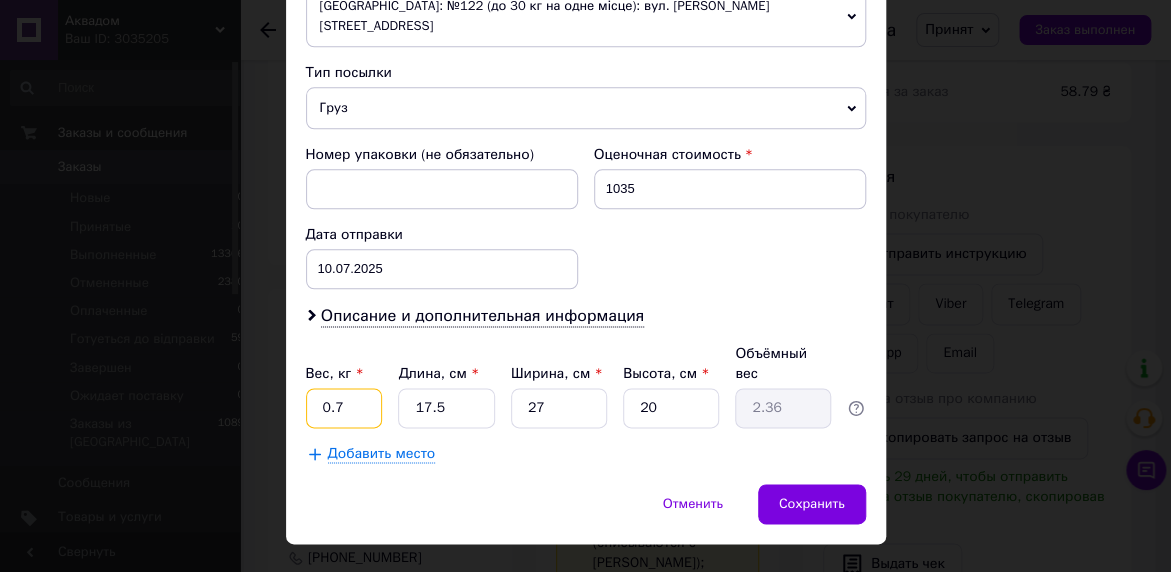 type on "0.7" 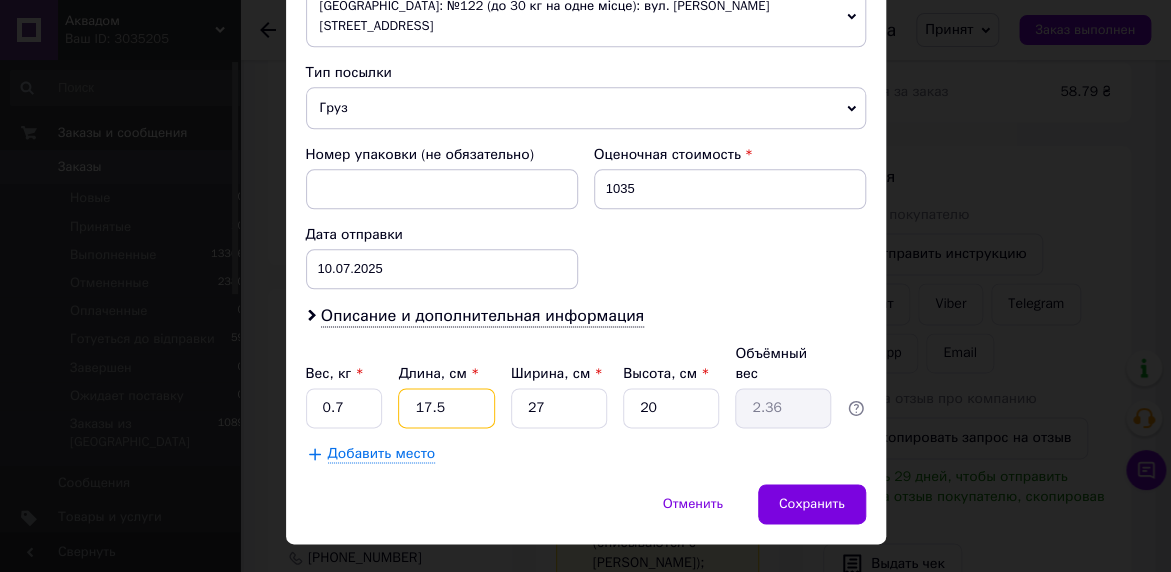 click on "17.5" at bounding box center (446, 408) 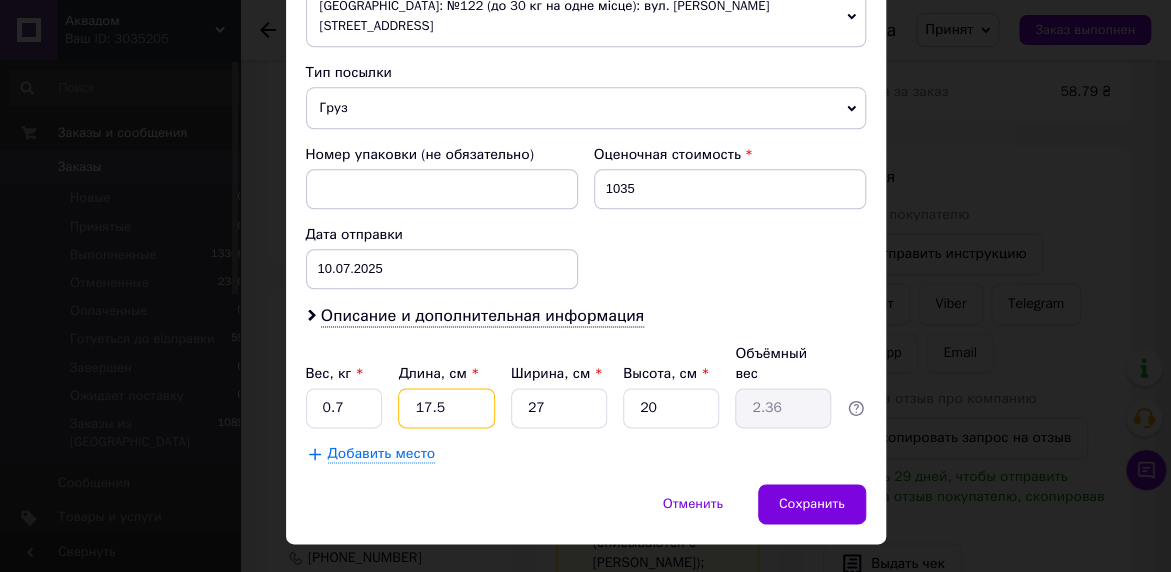 type on "17." 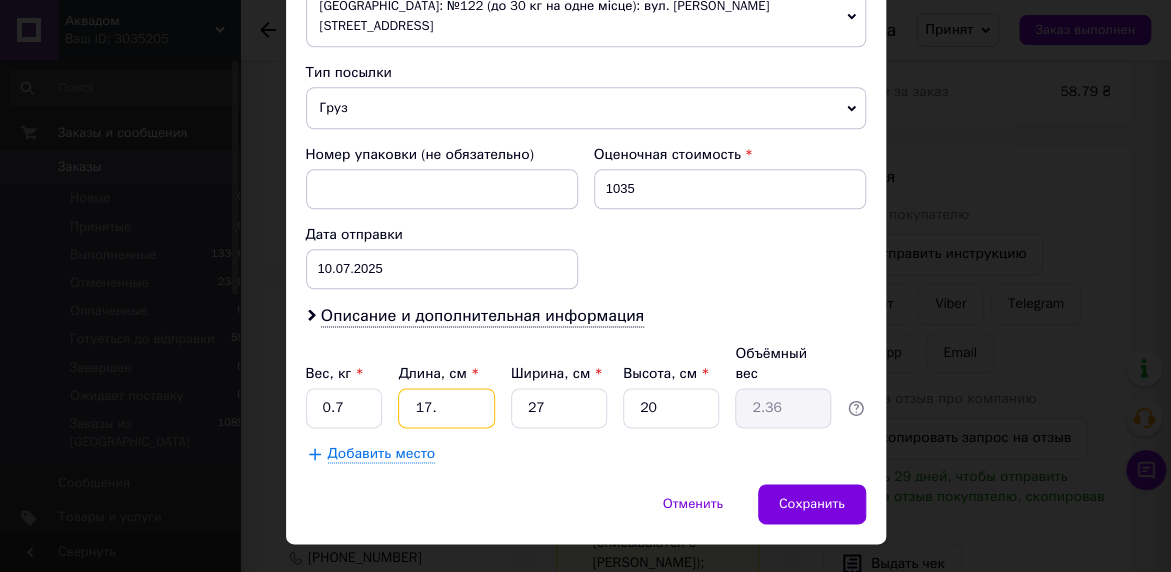 type on "2.3" 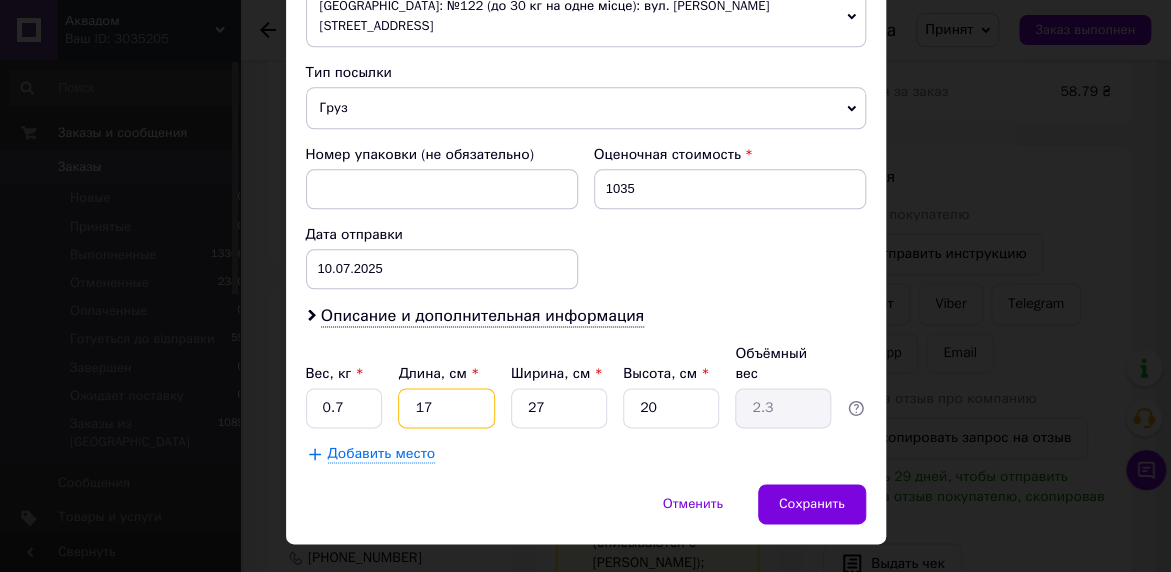 type on "1" 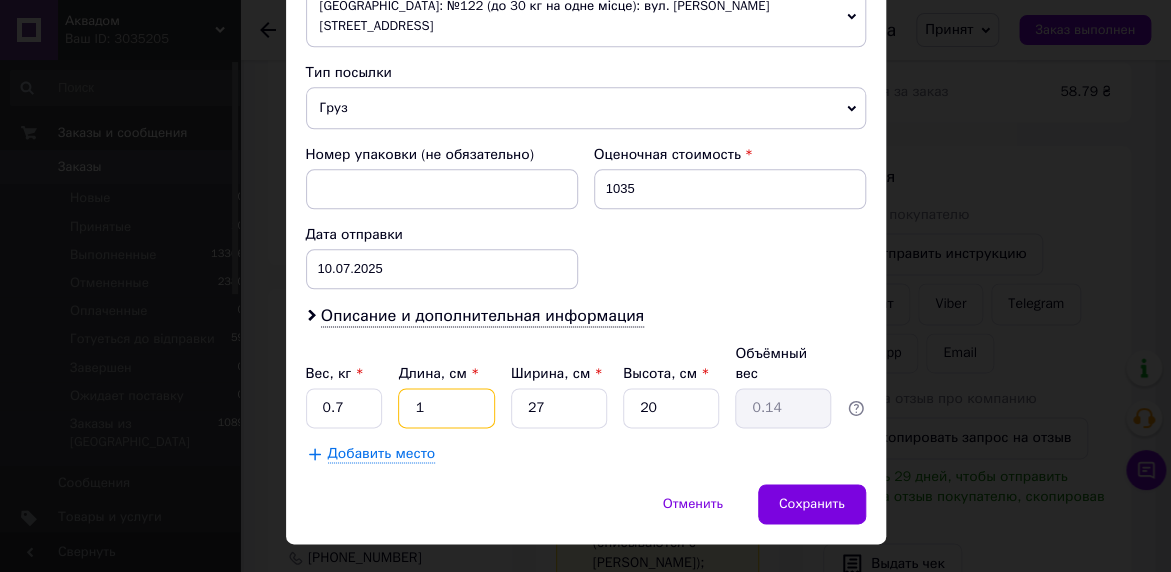 type on "16" 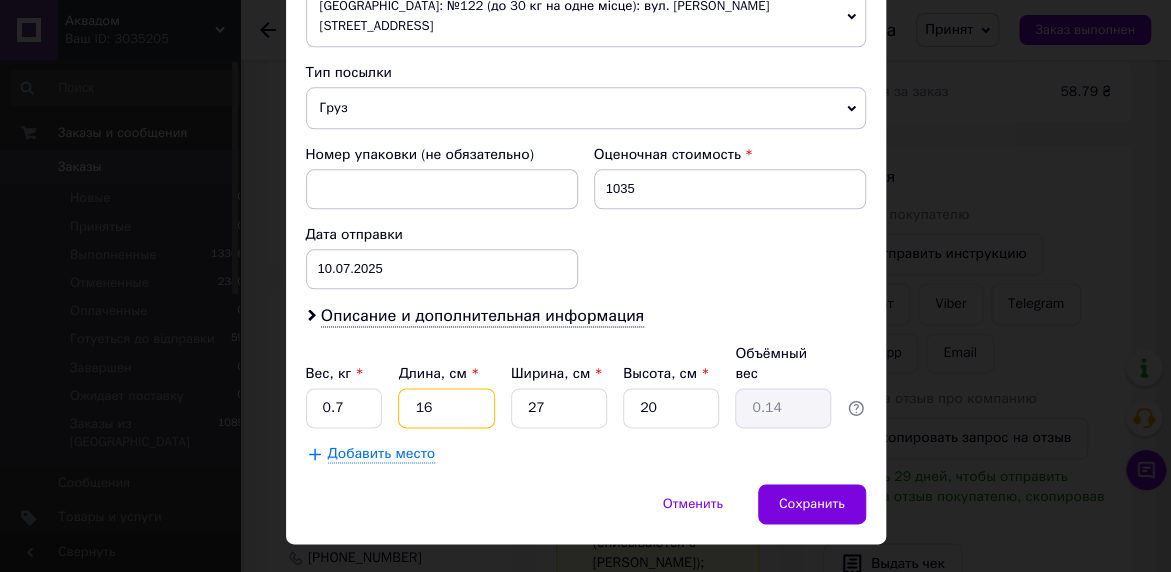 type on "2.16" 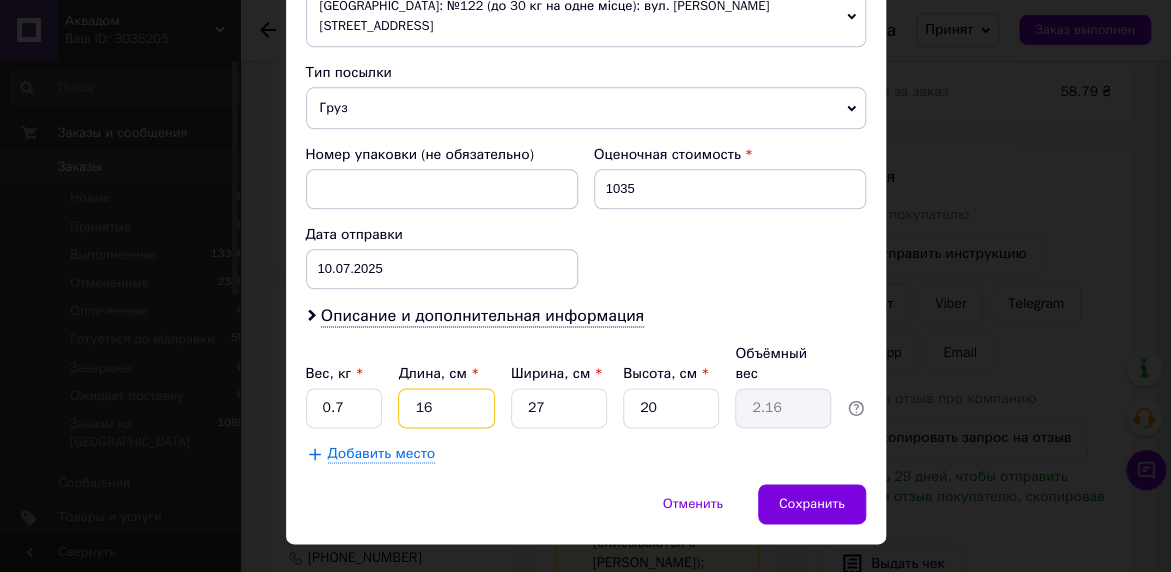type on "16" 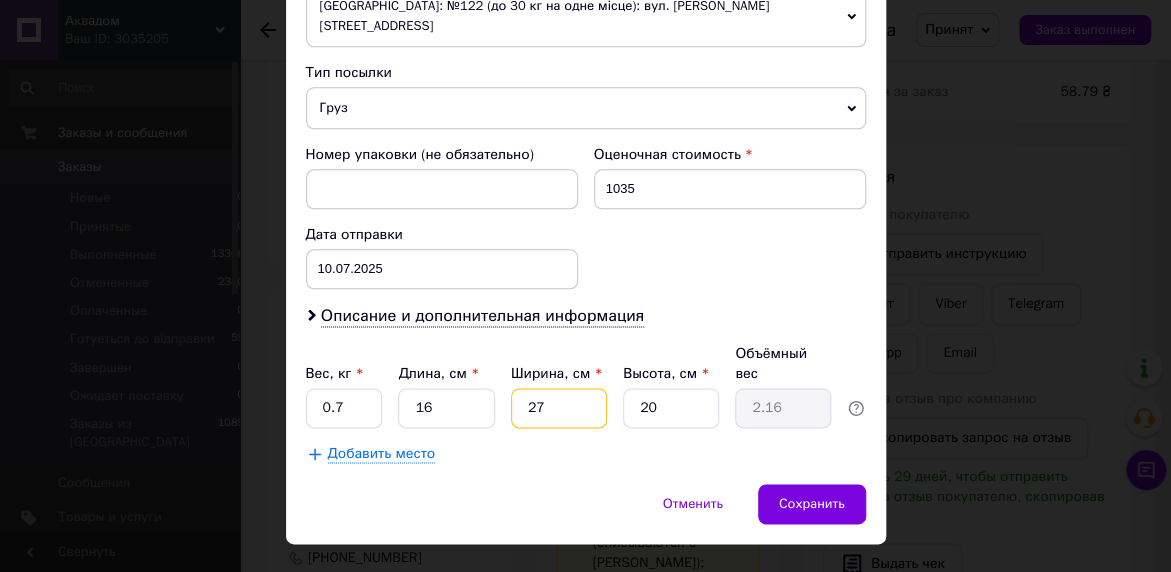 click on "27" at bounding box center [559, 408] 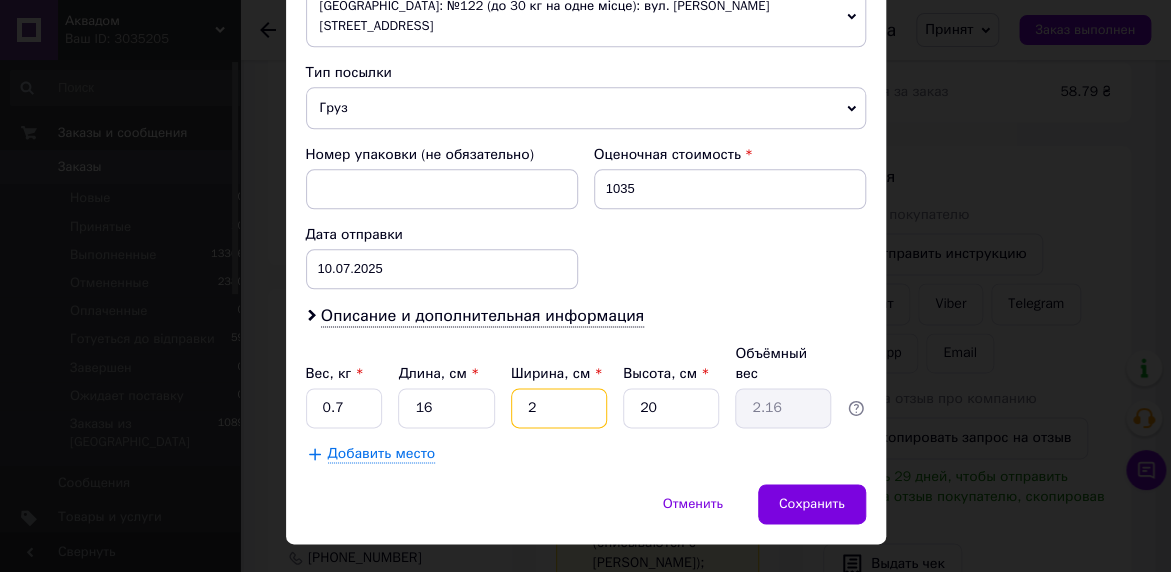 type on "0.16" 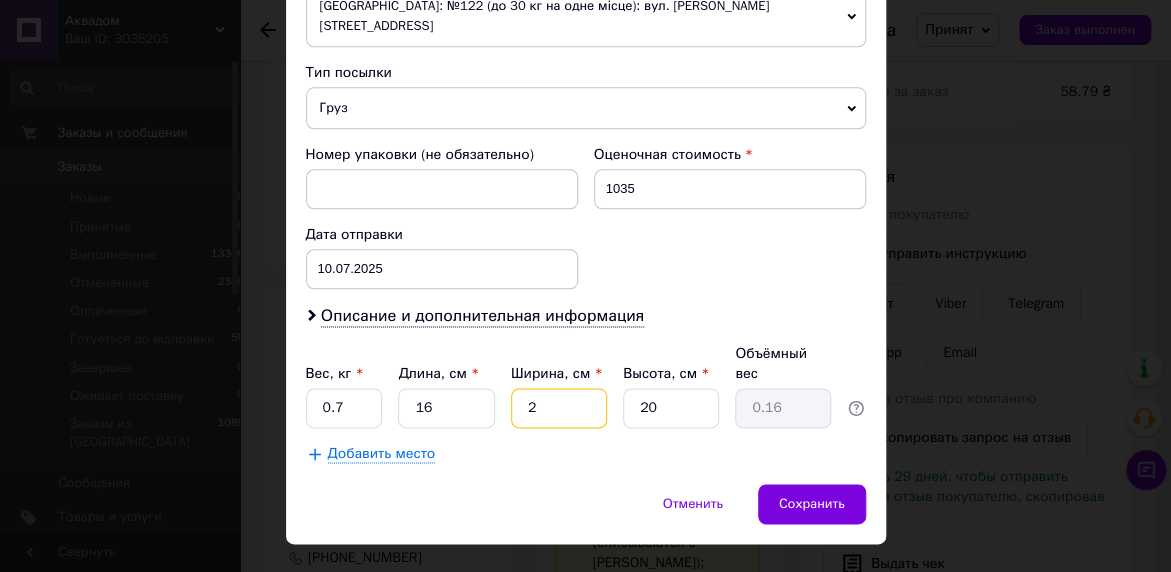 type 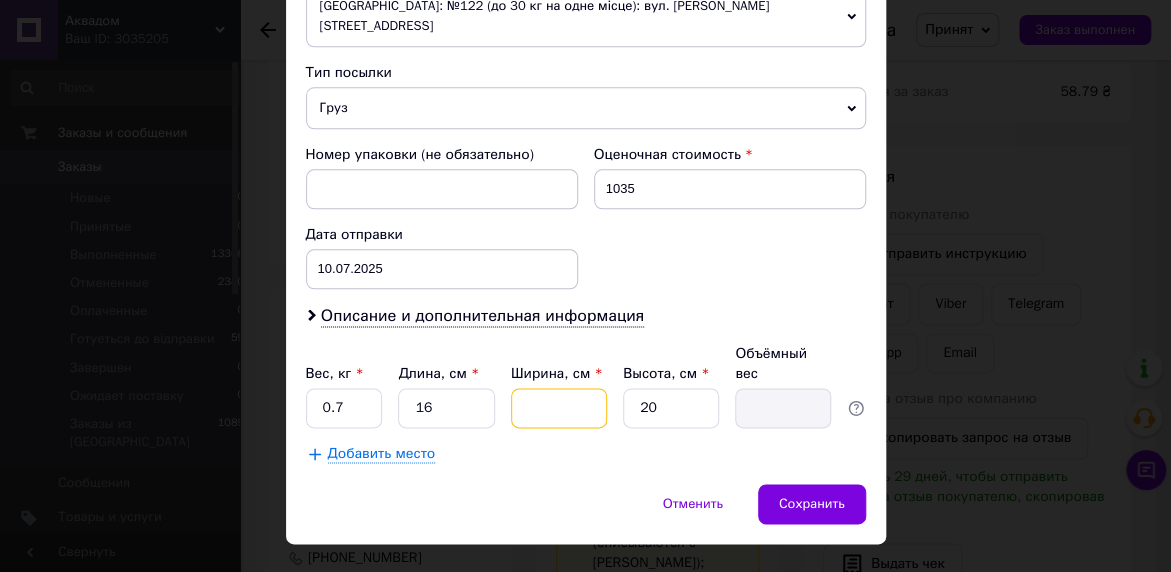 type on "1" 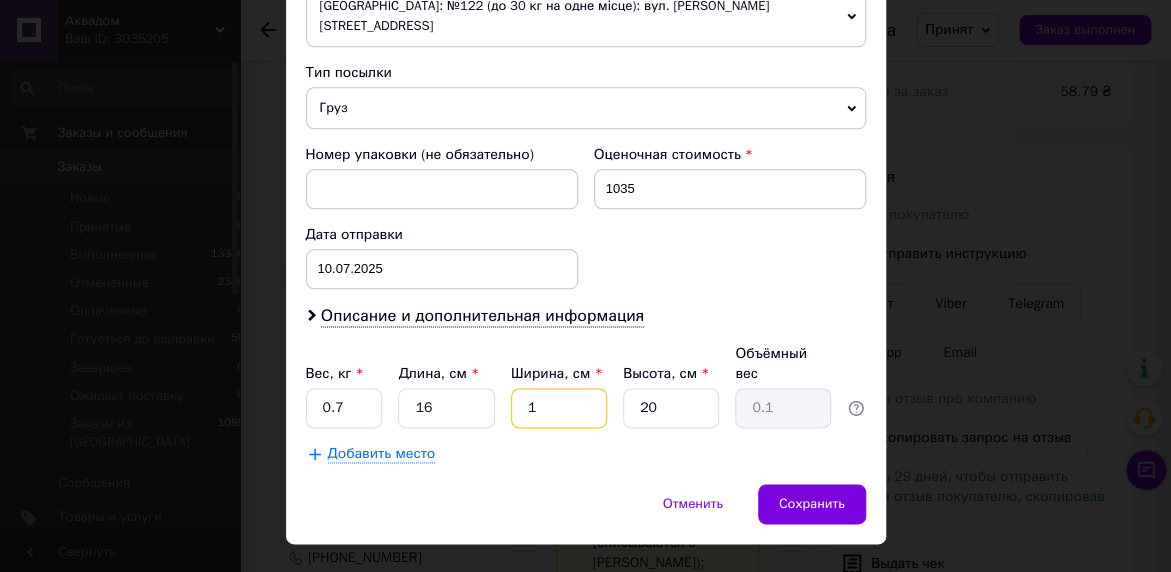 type on "16" 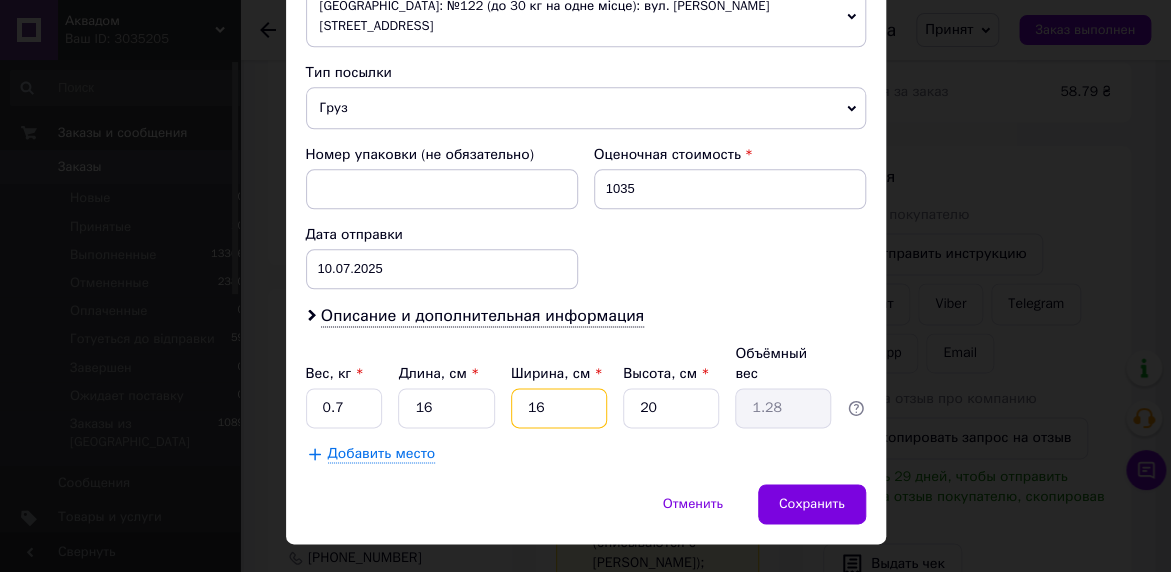 type on "16" 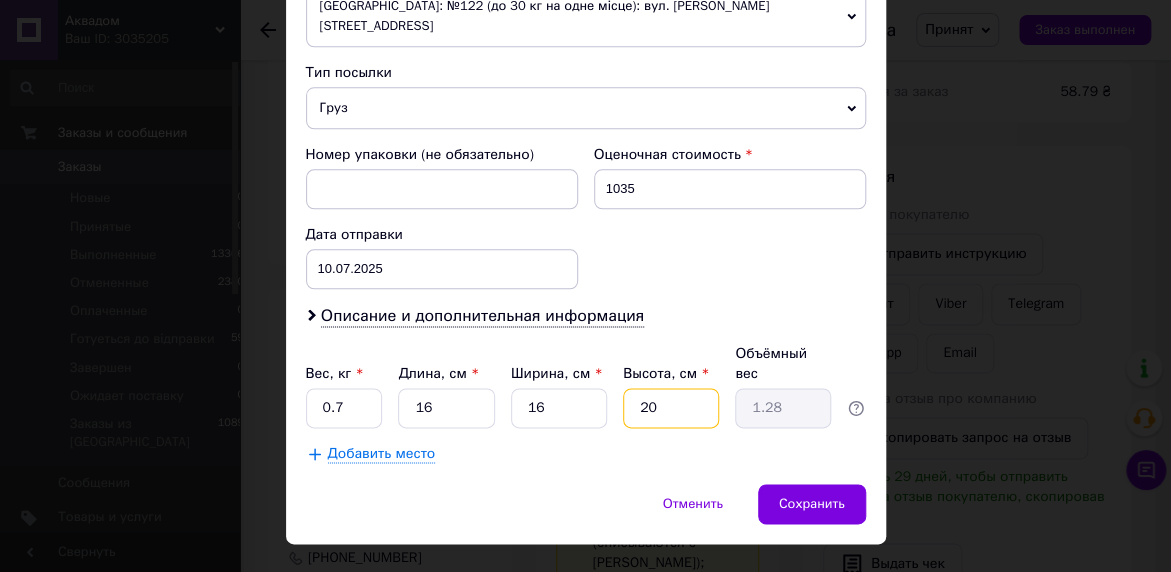 click on "20" at bounding box center (671, 408) 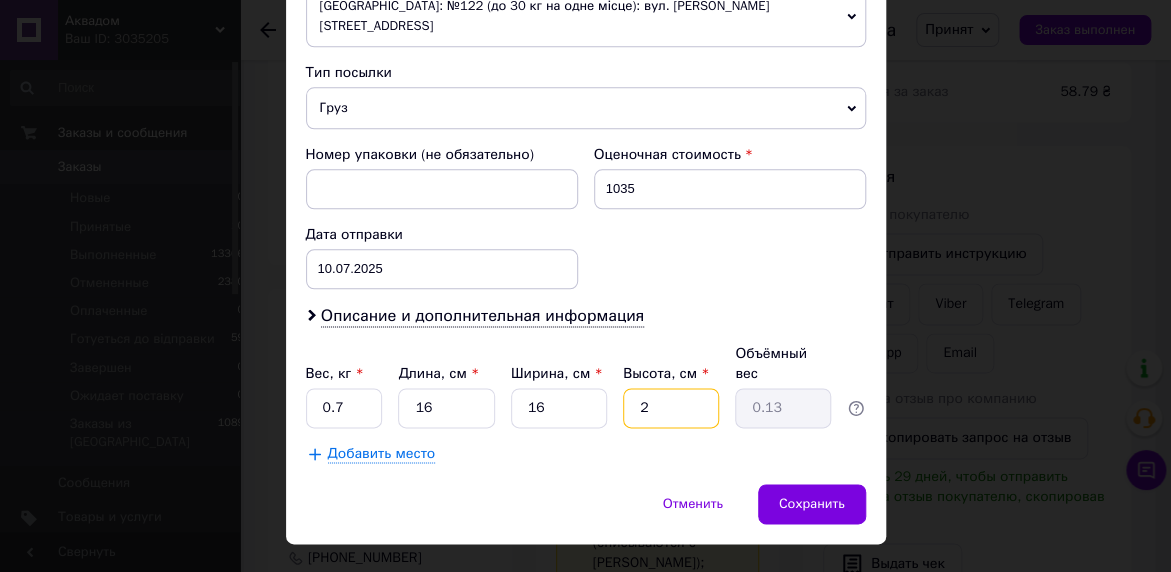 type 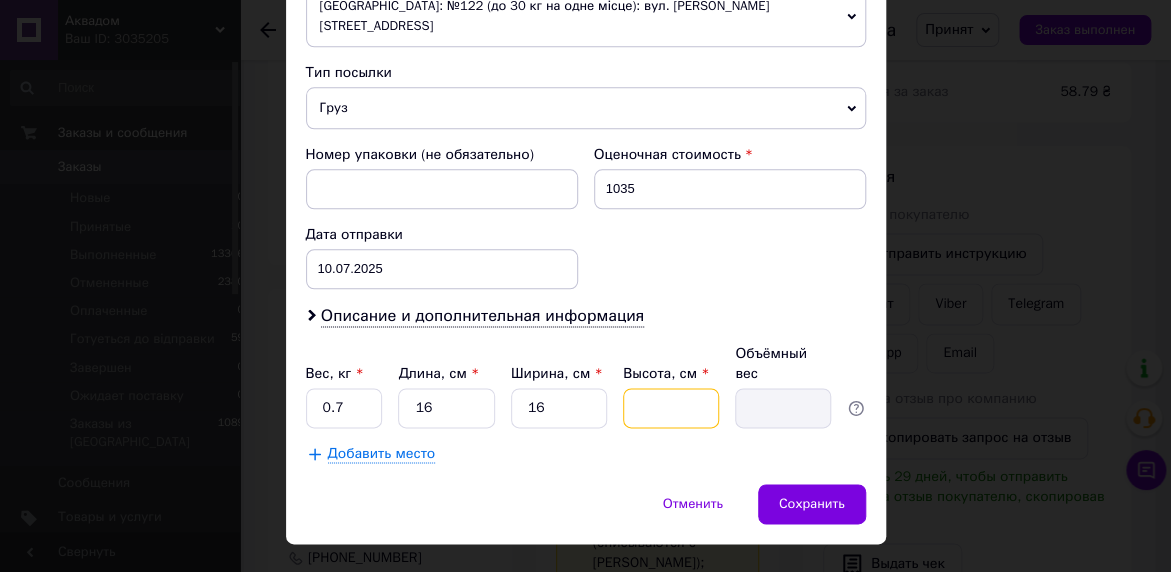 type on "1" 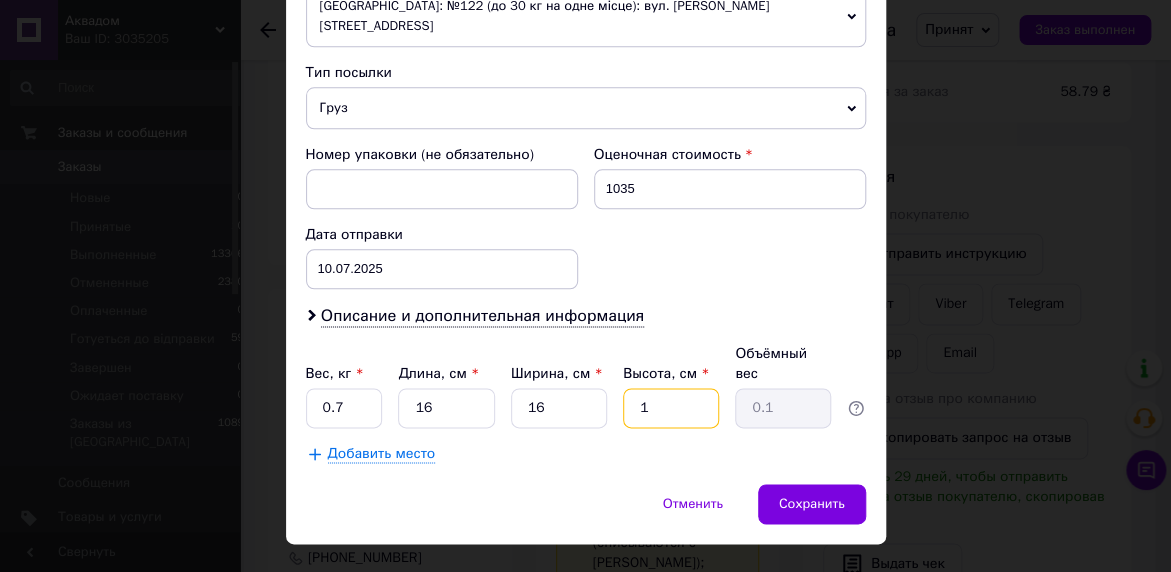 type on "15" 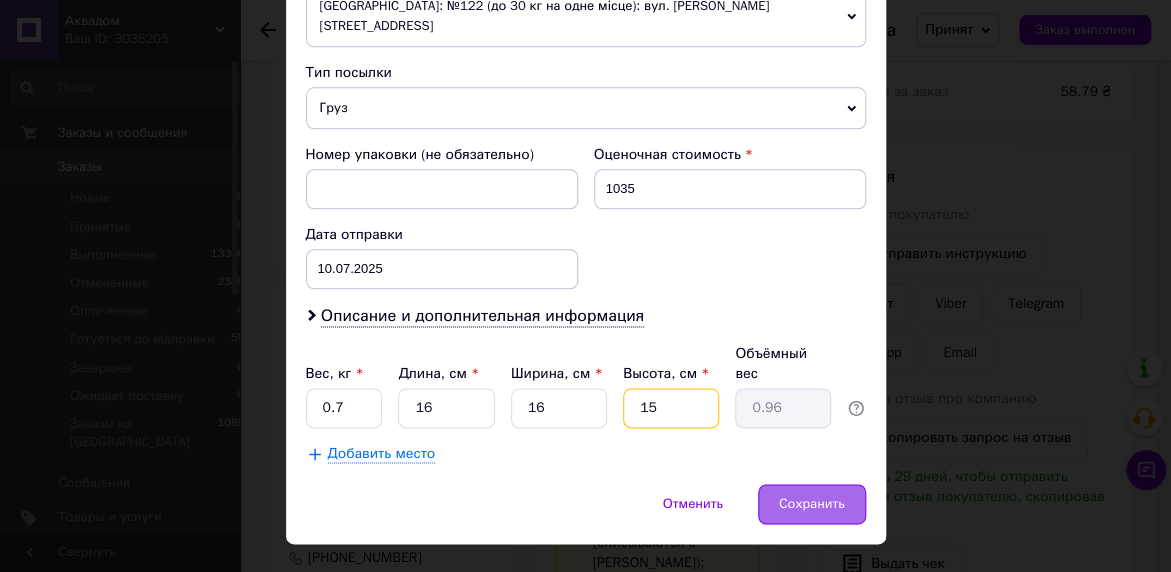 type on "15" 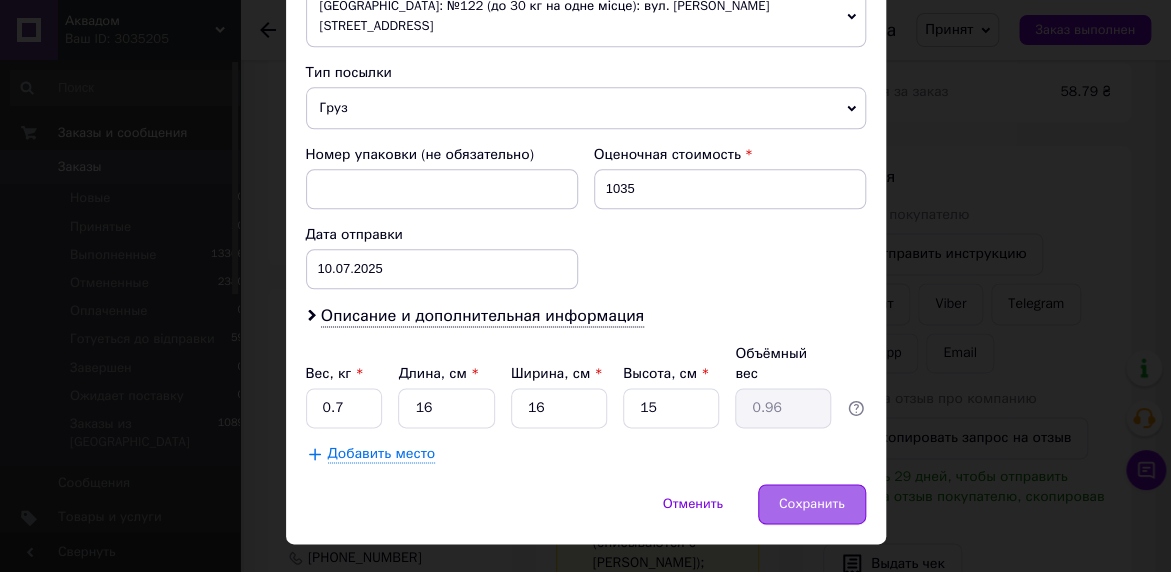 click on "Сохранить" at bounding box center (812, 504) 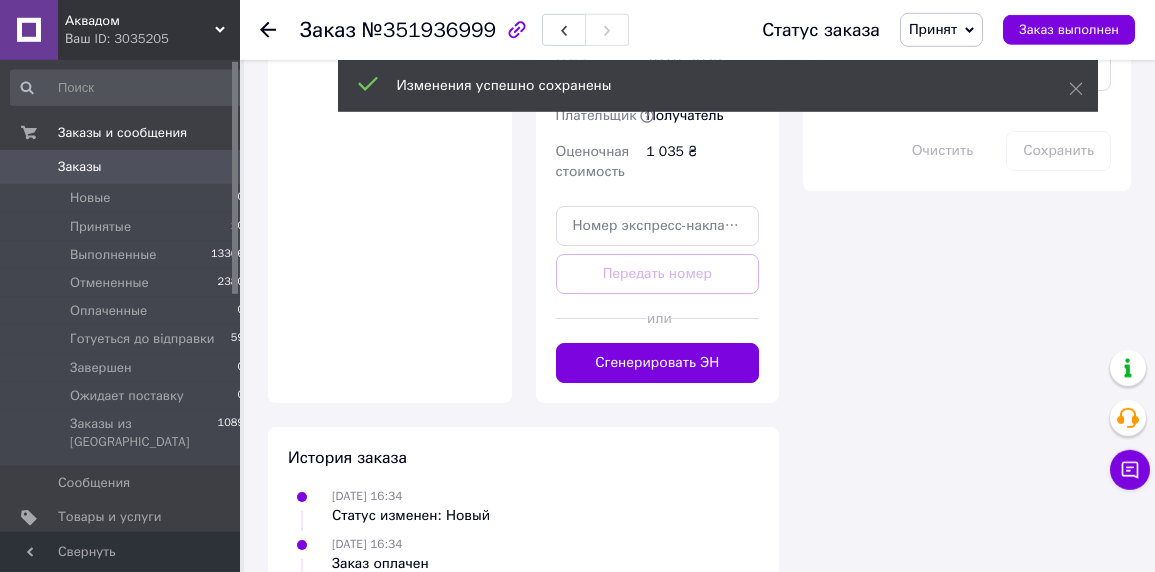 scroll, scrollTop: 1935, scrollLeft: 0, axis: vertical 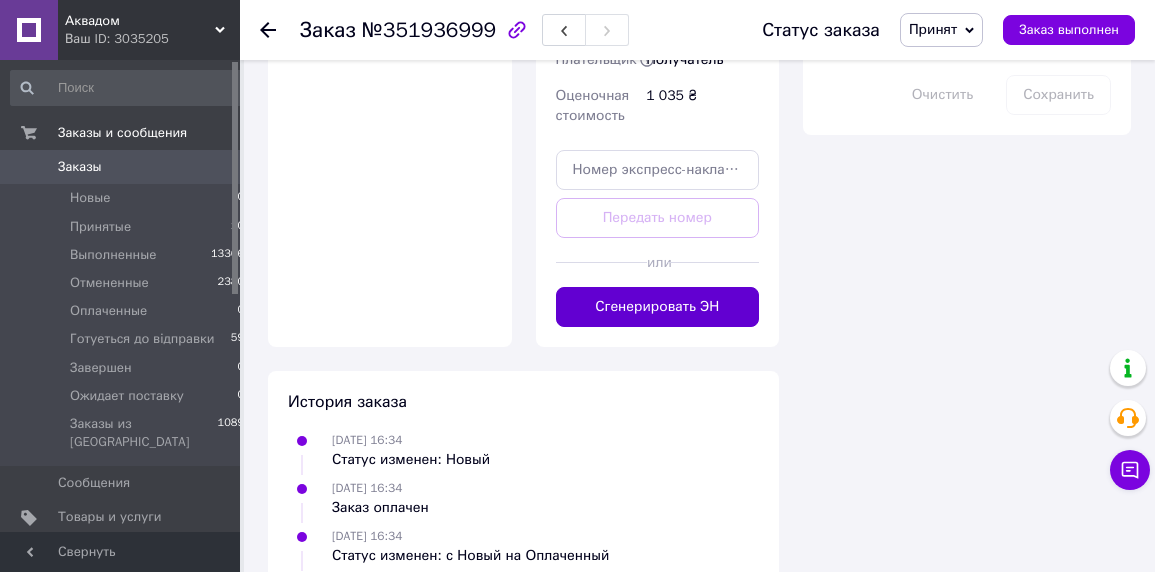 click on "Сгенерировать ЭН" at bounding box center [658, 307] 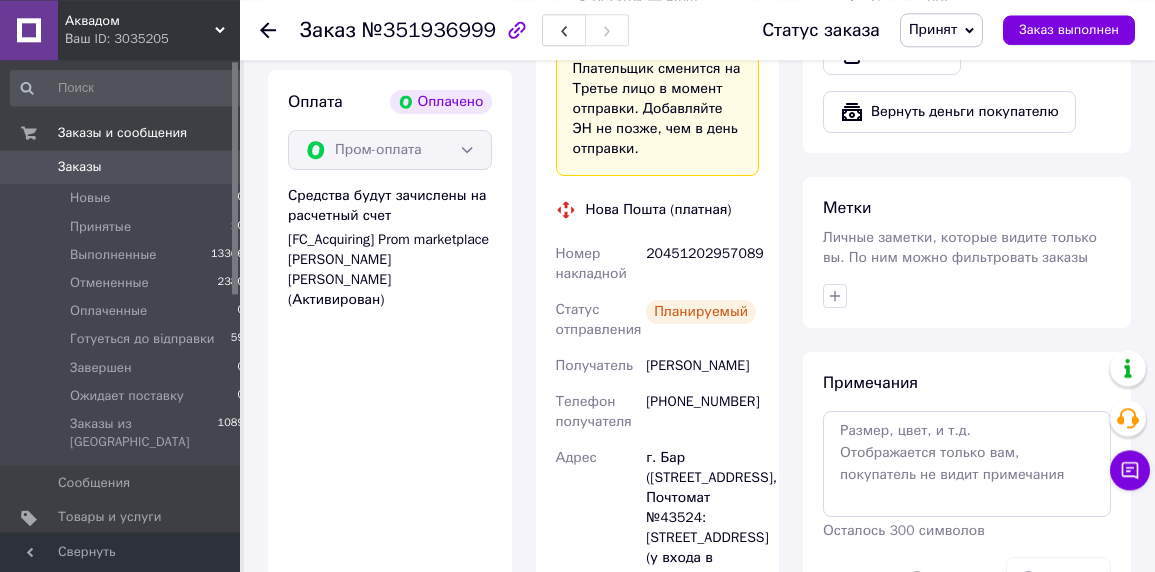 scroll, scrollTop: 1385, scrollLeft: 0, axis: vertical 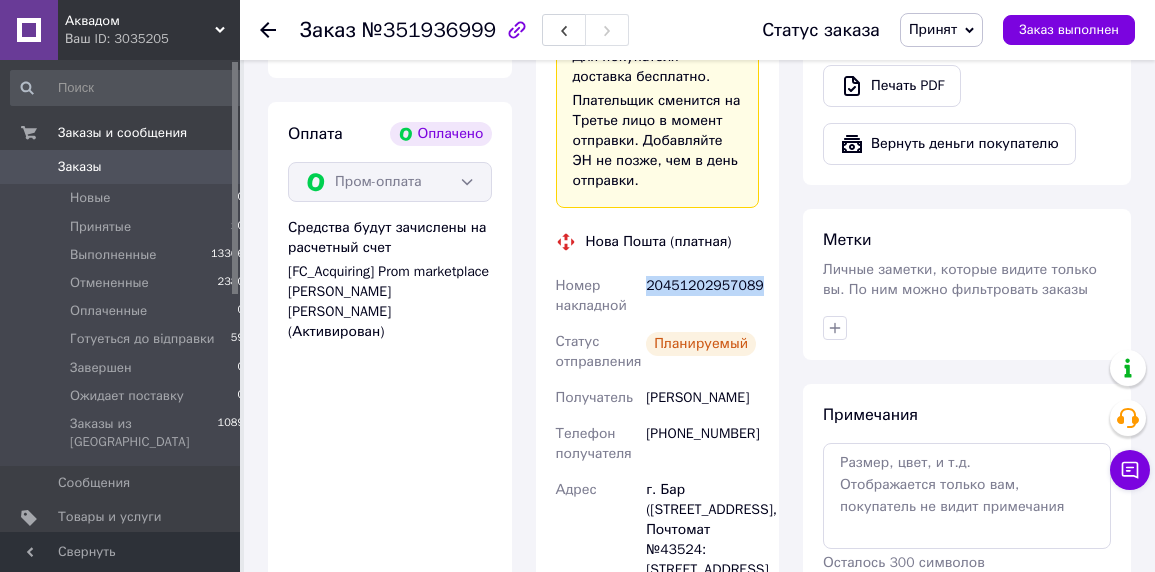 drag, startPoint x: 644, startPoint y: 264, endPoint x: 779, endPoint y: 261, distance: 135.03333 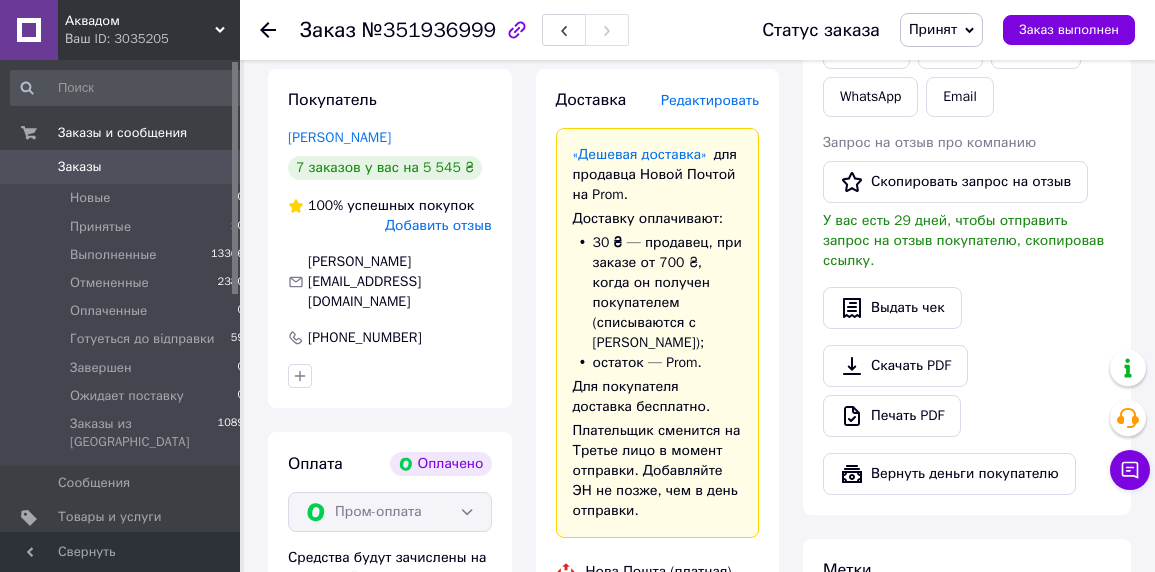 scroll, scrollTop: 725, scrollLeft: 0, axis: vertical 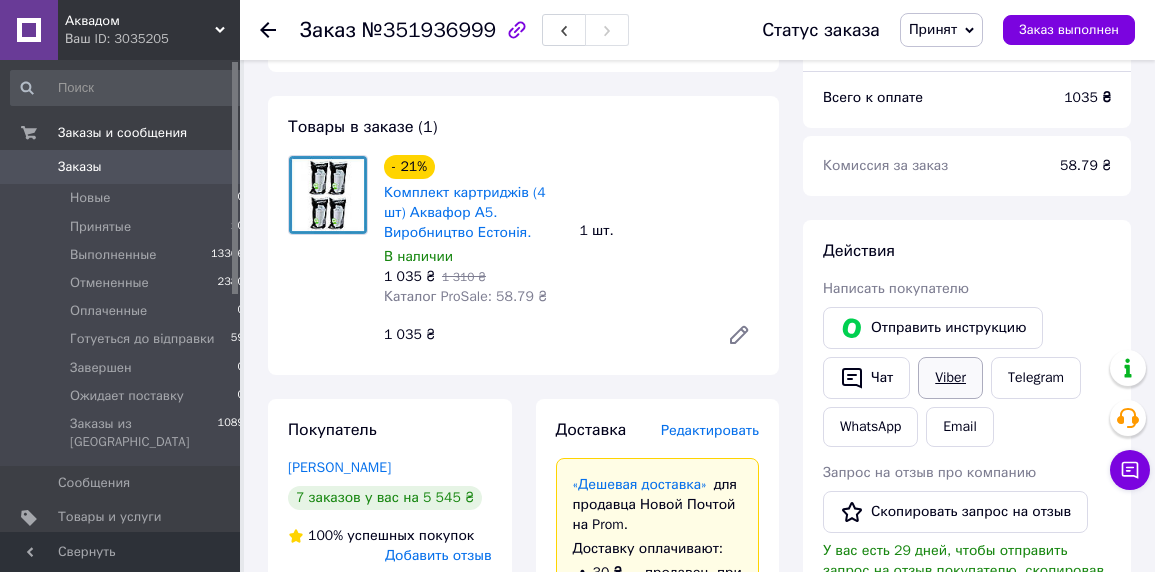 click on "Viber" at bounding box center [950, 378] 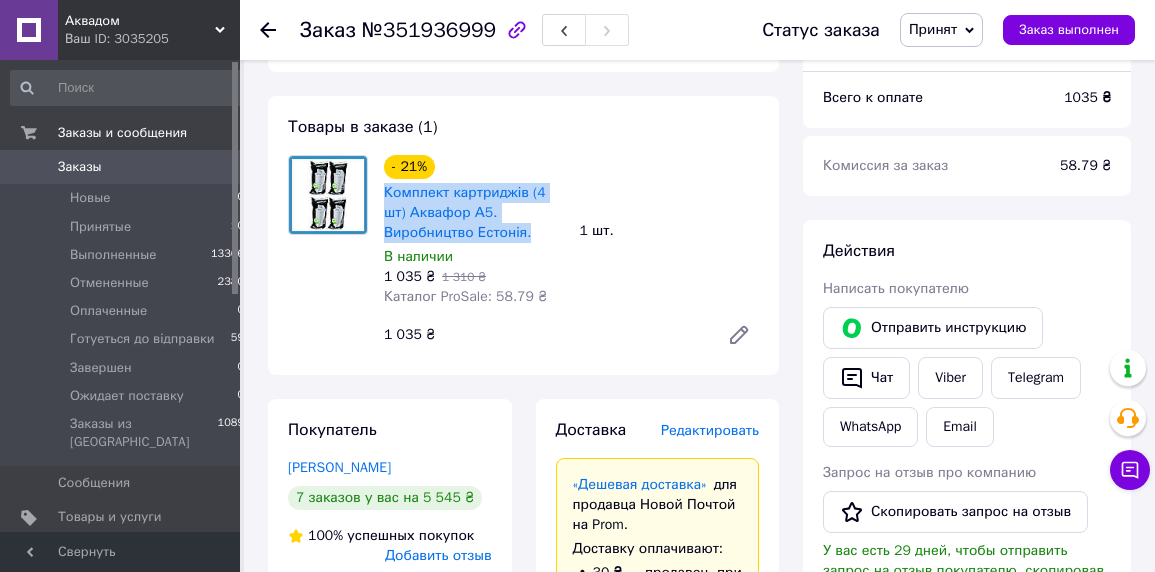 drag, startPoint x: 380, startPoint y: 176, endPoint x: 570, endPoint y: 209, distance: 192.8445 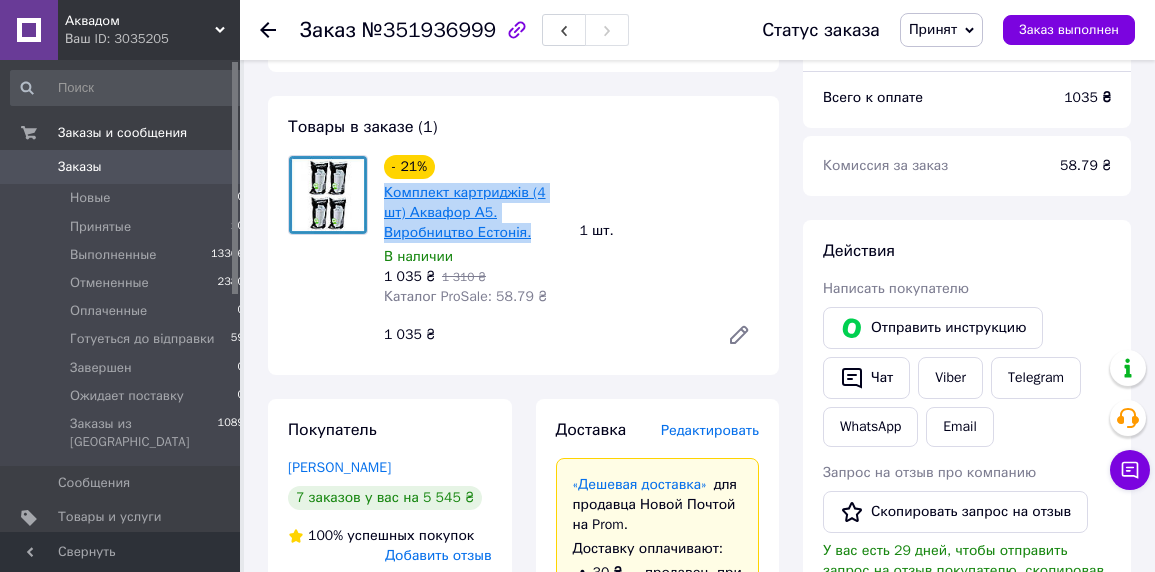 copy on "Комплект картриджів (4 шт) Аквафор А5. Виробництво Естонія." 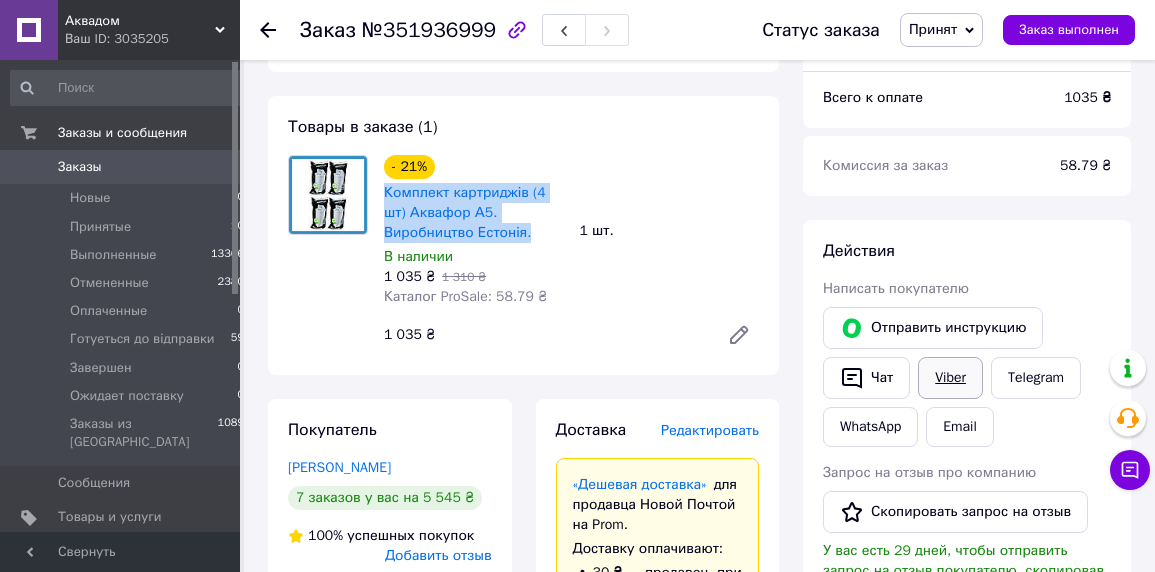 click on "Viber" at bounding box center (950, 378) 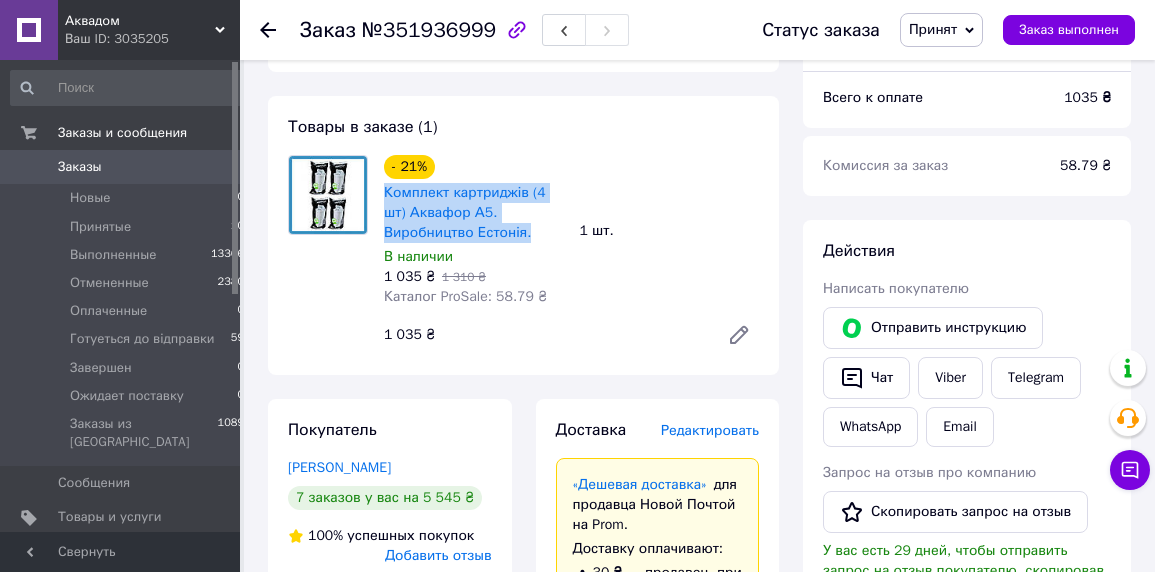 click on "Принят" at bounding box center (933, 29) 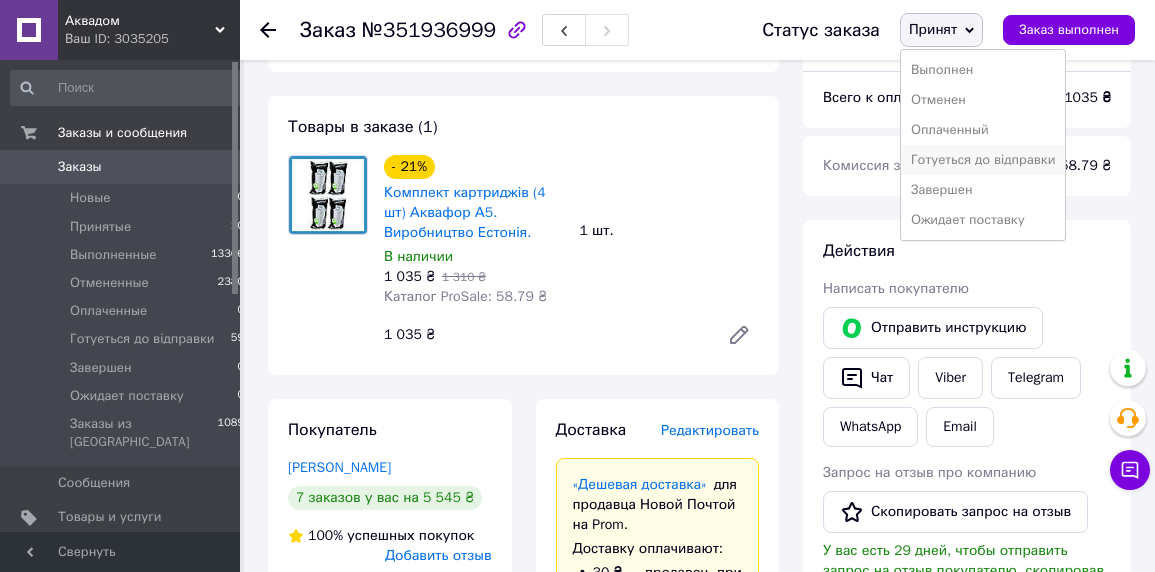 click on "Готуеться до відправки" at bounding box center (983, 160) 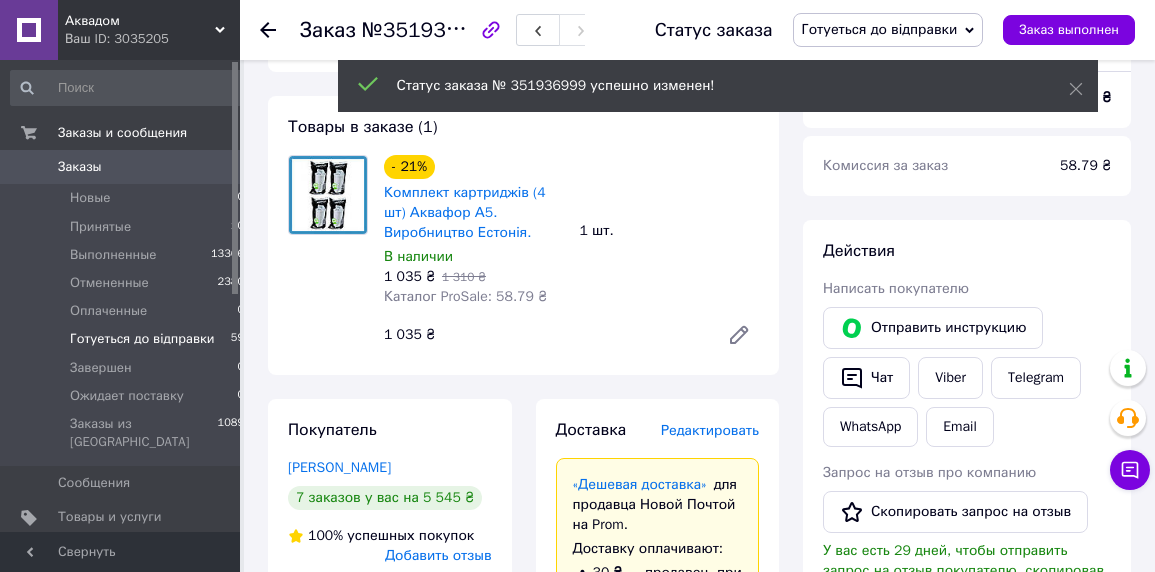 scroll, scrollTop: 36, scrollLeft: 0, axis: vertical 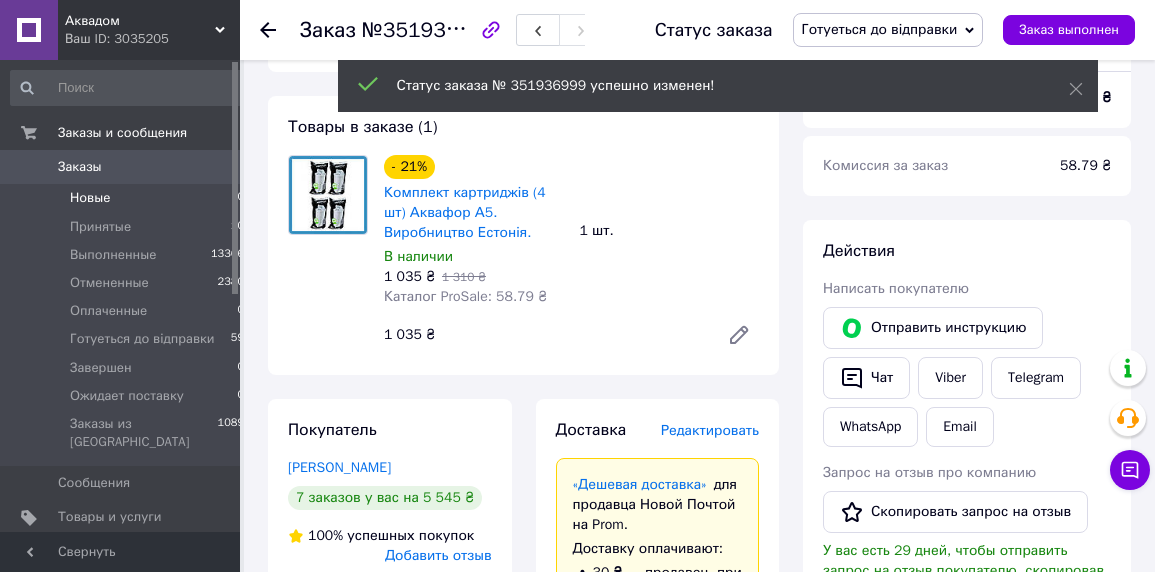 click on "Новые" at bounding box center (90, 198) 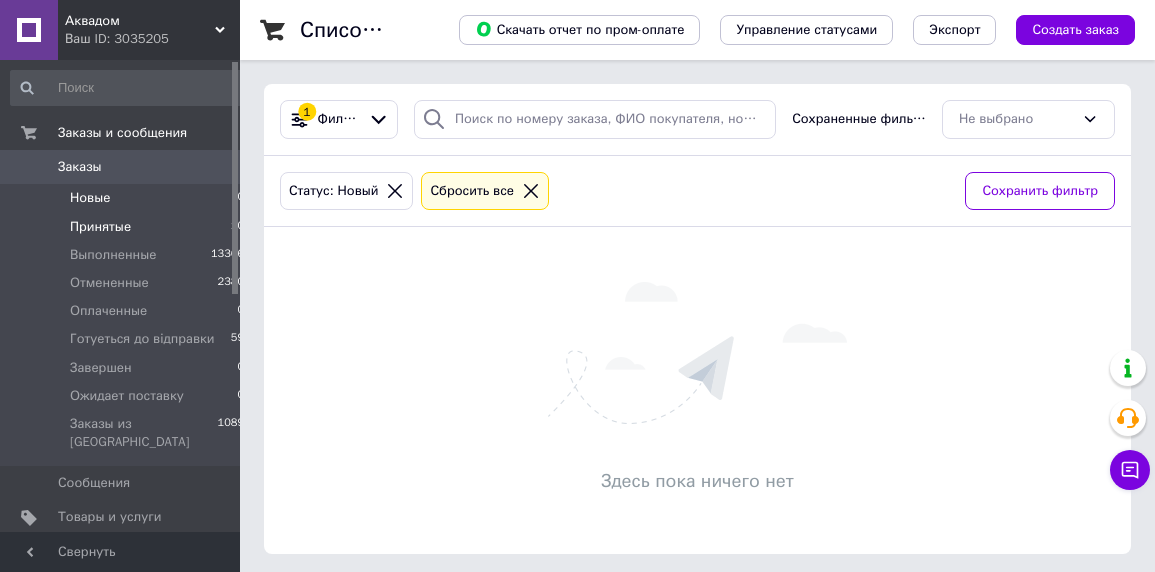 click on "Принятые" at bounding box center (100, 227) 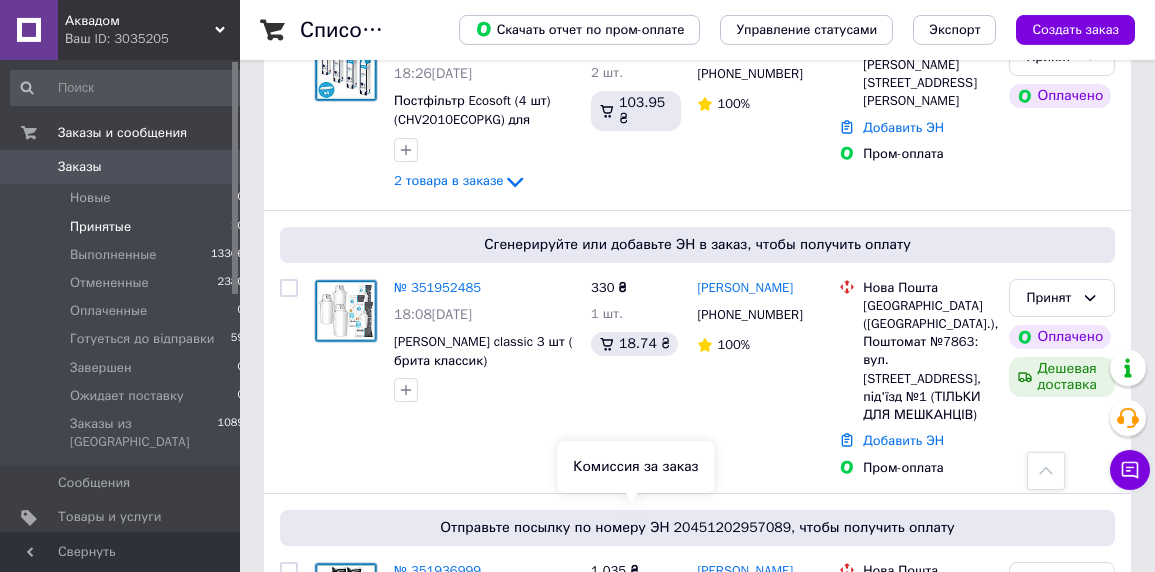 scroll, scrollTop: 1771, scrollLeft: 0, axis: vertical 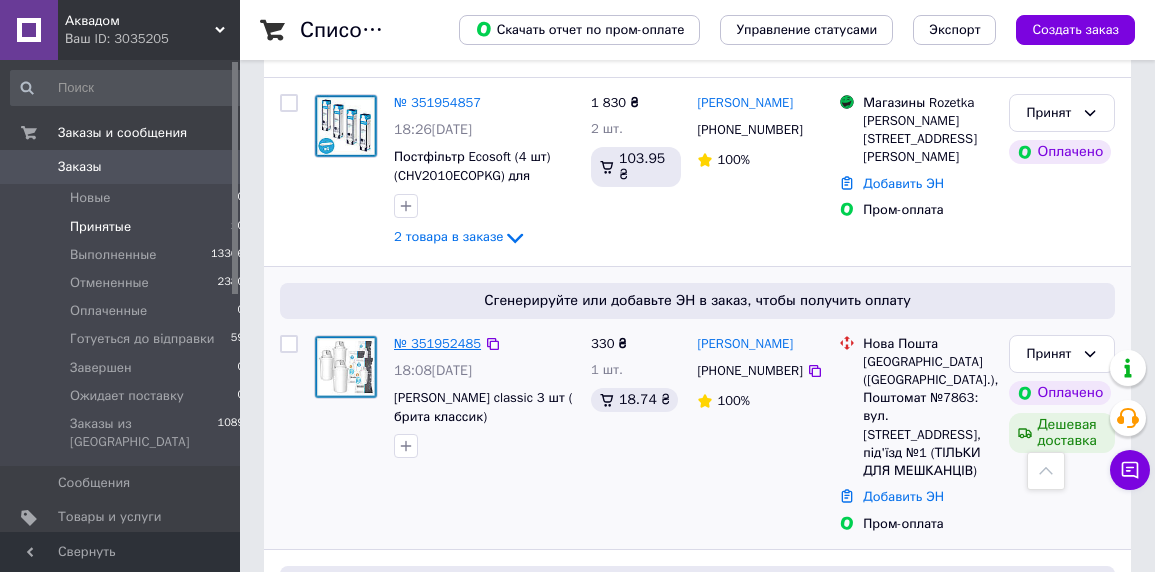 click on "№ 351952485" at bounding box center (437, 343) 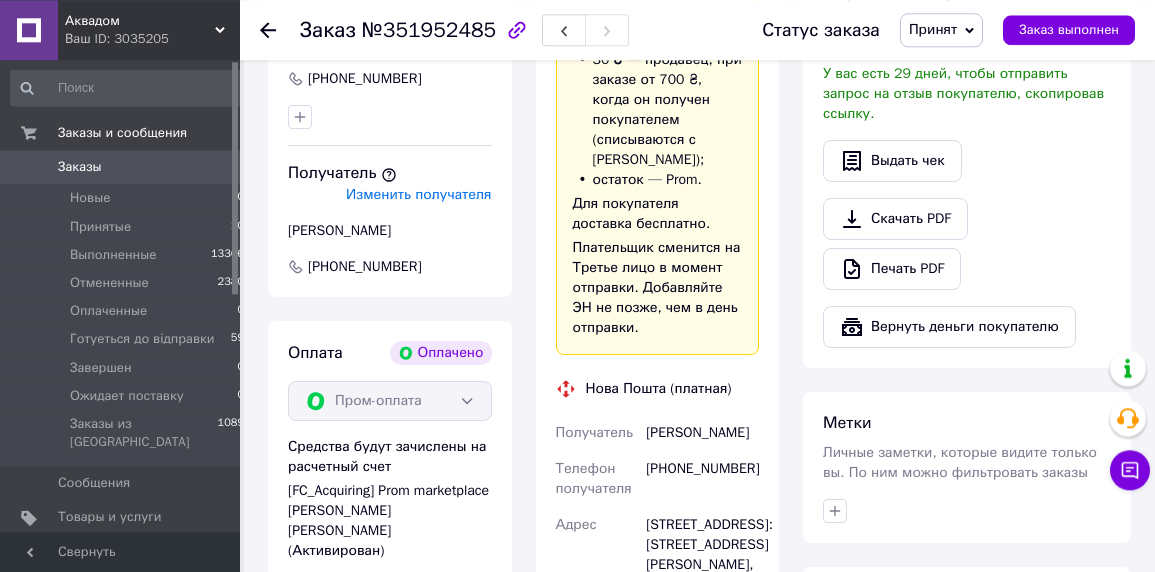 scroll, scrollTop: 1286, scrollLeft: 0, axis: vertical 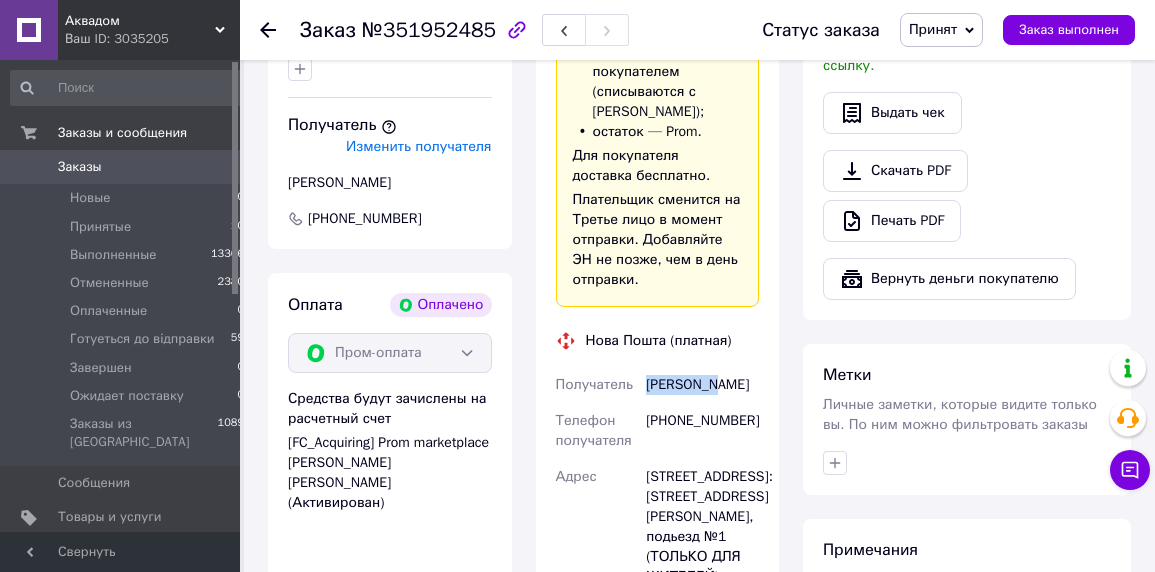 drag, startPoint x: 644, startPoint y: 347, endPoint x: 739, endPoint y: 344, distance: 95.047356 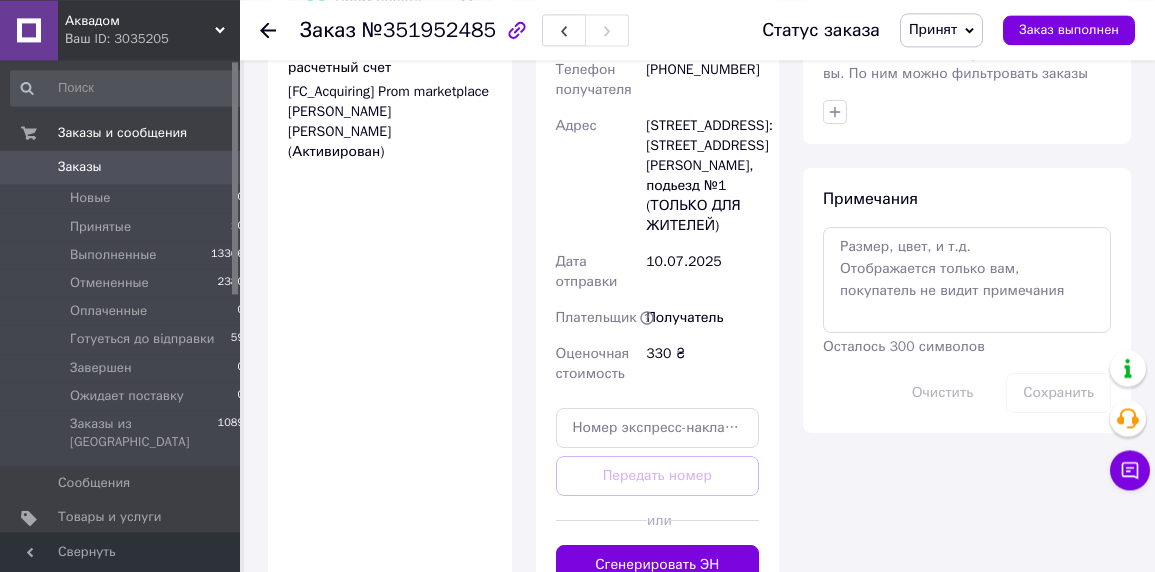 scroll, scrollTop: 1726, scrollLeft: 0, axis: vertical 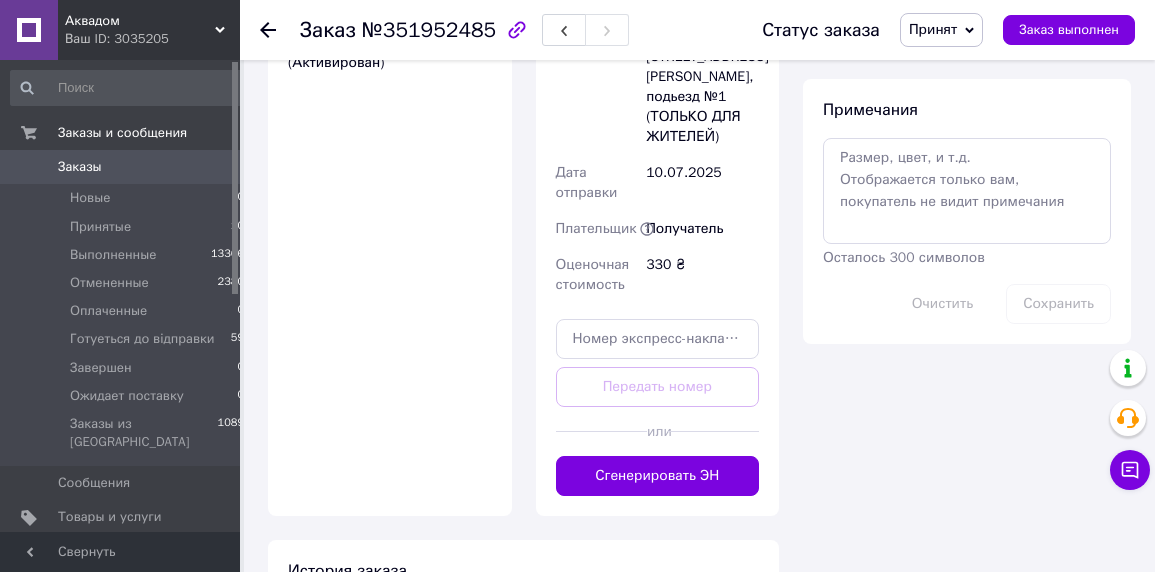 click on "Сгенерировать ЭН" at bounding box center (658, 476) 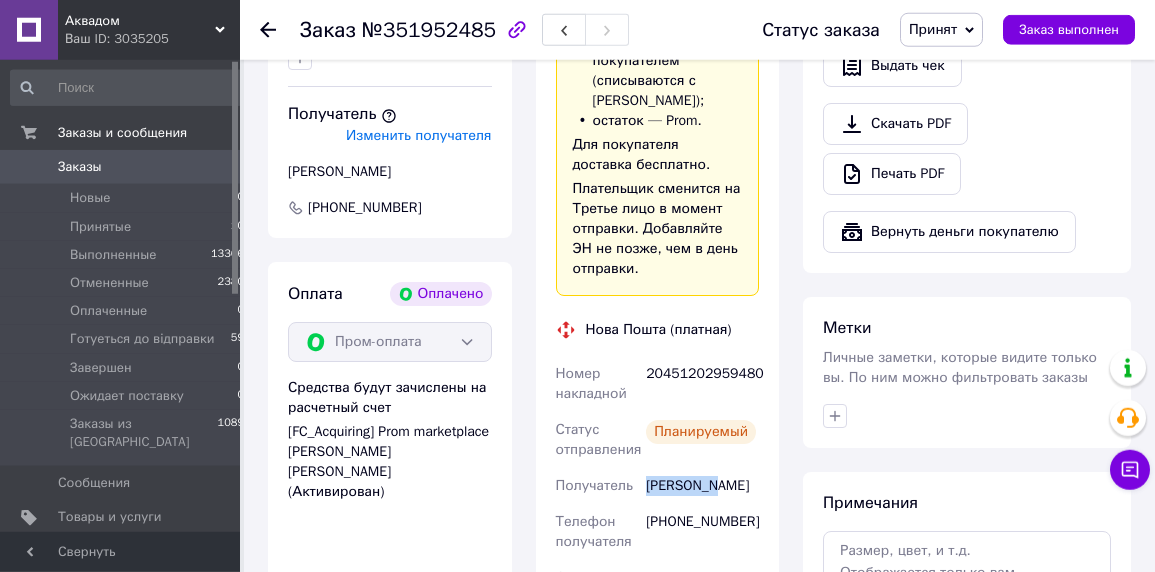 scroll, scrollTop: 1286, scrollLeft: 0, axis: vertical 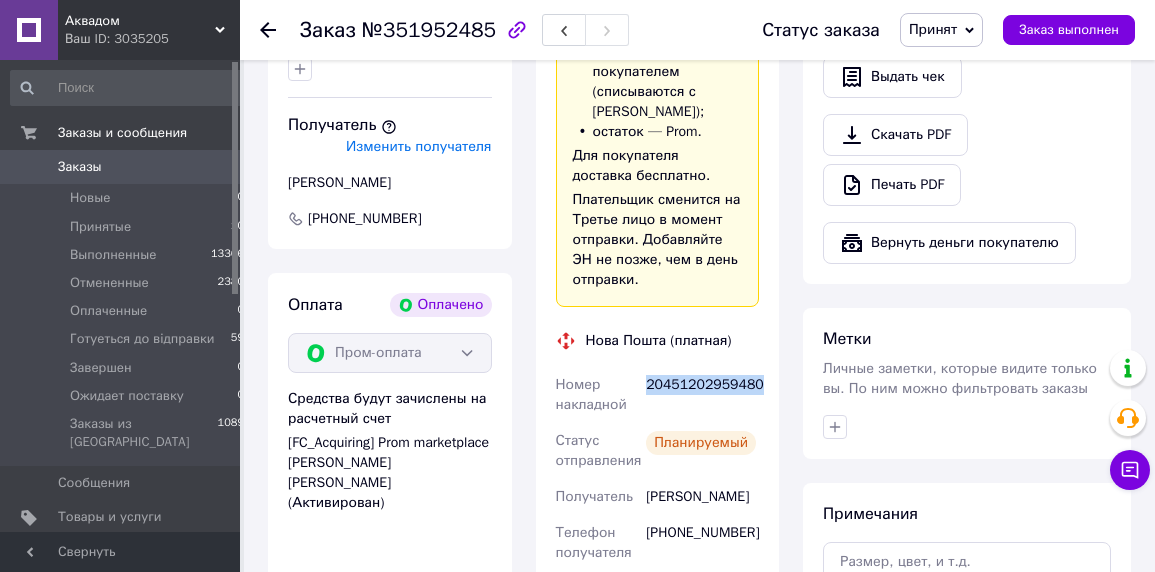 drag, startPoint x: 646, startPoint y: 347, endPoint x: 764, endPoint y: 341, distance: 118.15244 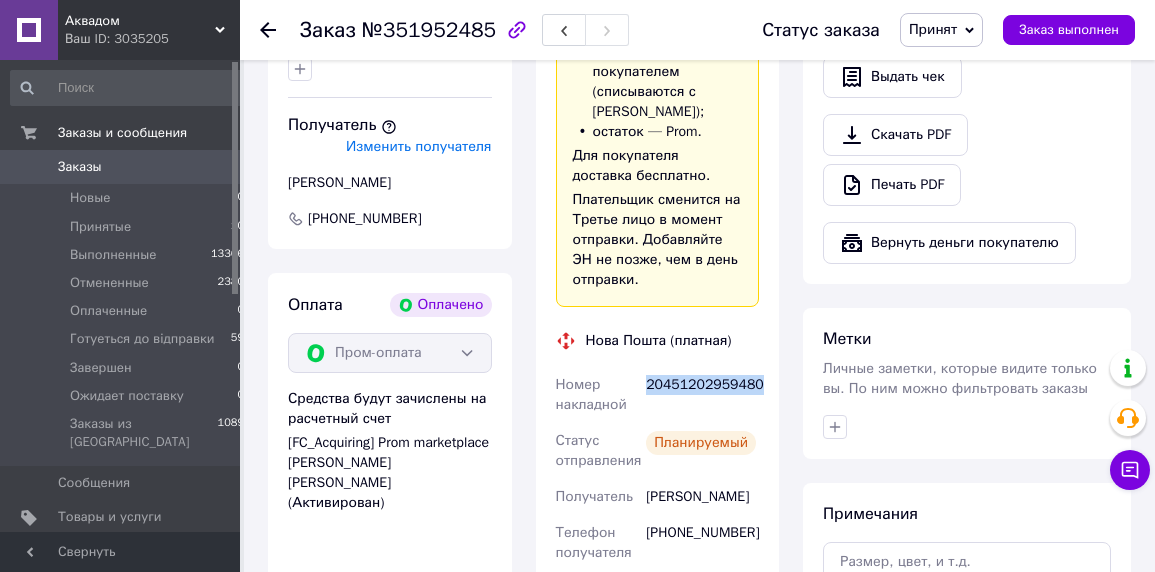 scroll, scrollTop: 956, scrollLeft: 0, axis: vertical 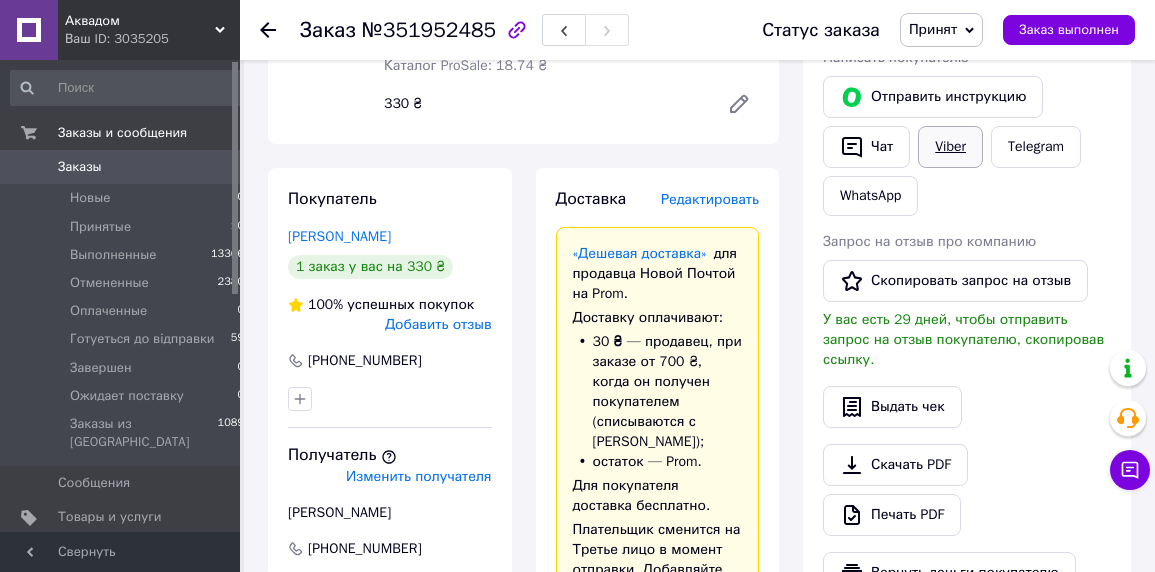 click on "Viber" at bounding box center [950, 147] 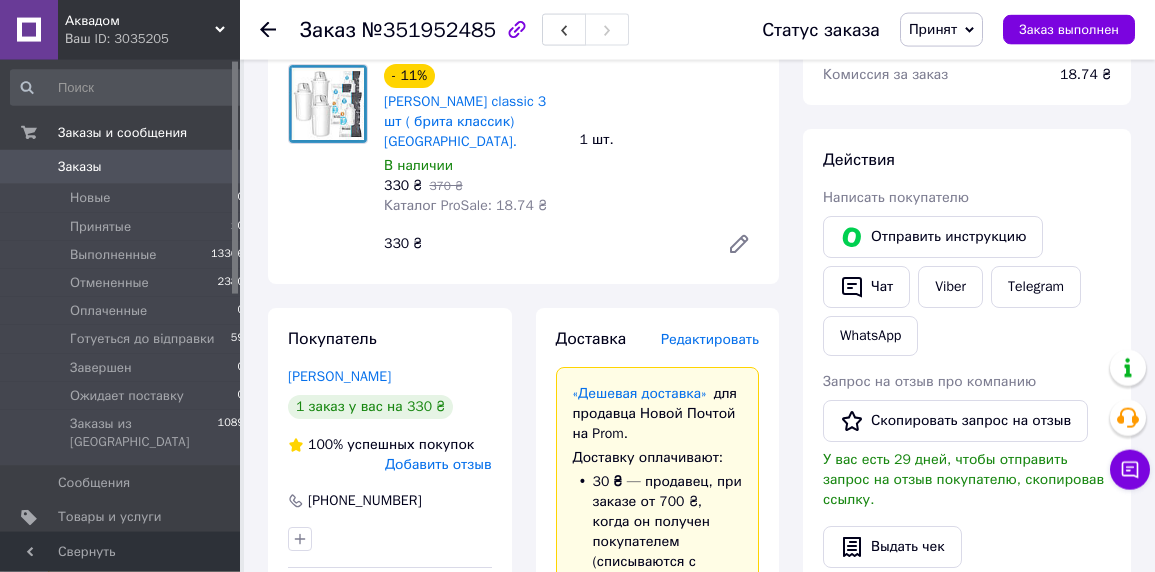 scroll, scrollTop: 736, scrollLeft: 0, axis: vertical 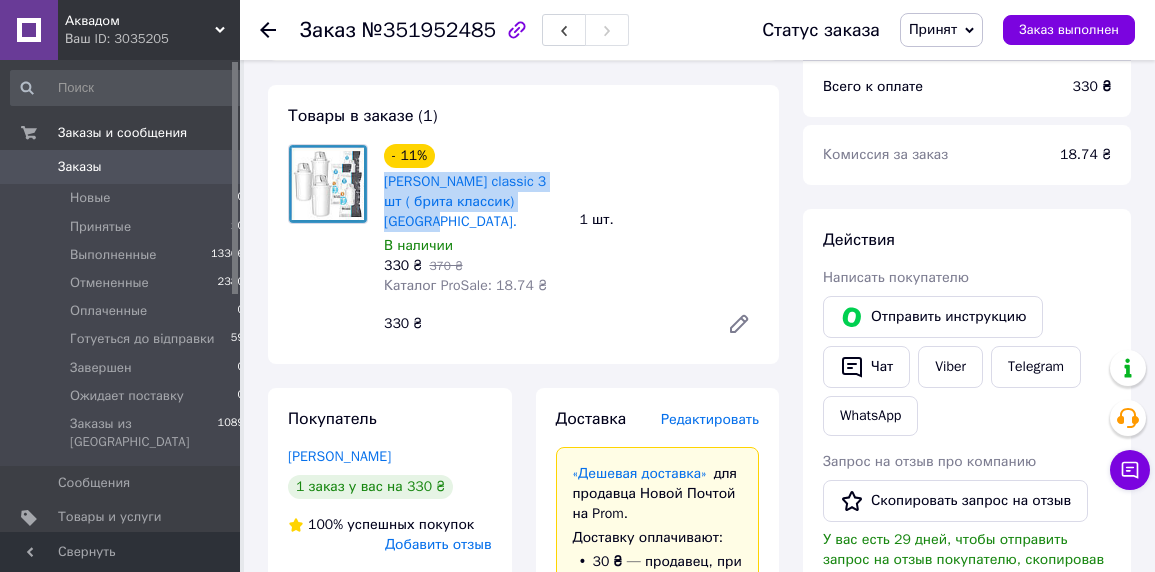 drag, startPoint x: 380, startPoint y: 165, endPoint x: 553, endPoint y: 189, distance: 174.6568 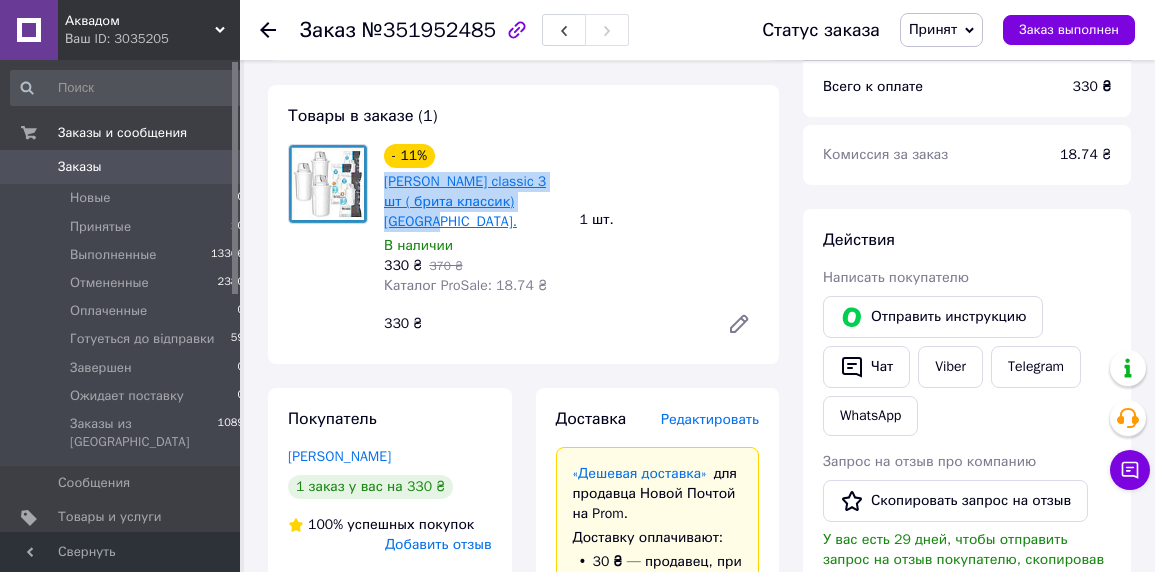 copy on "[PERSON_NAME] classic 3 шт ( брита классик) [GEOGRAPHIC_DATA]." 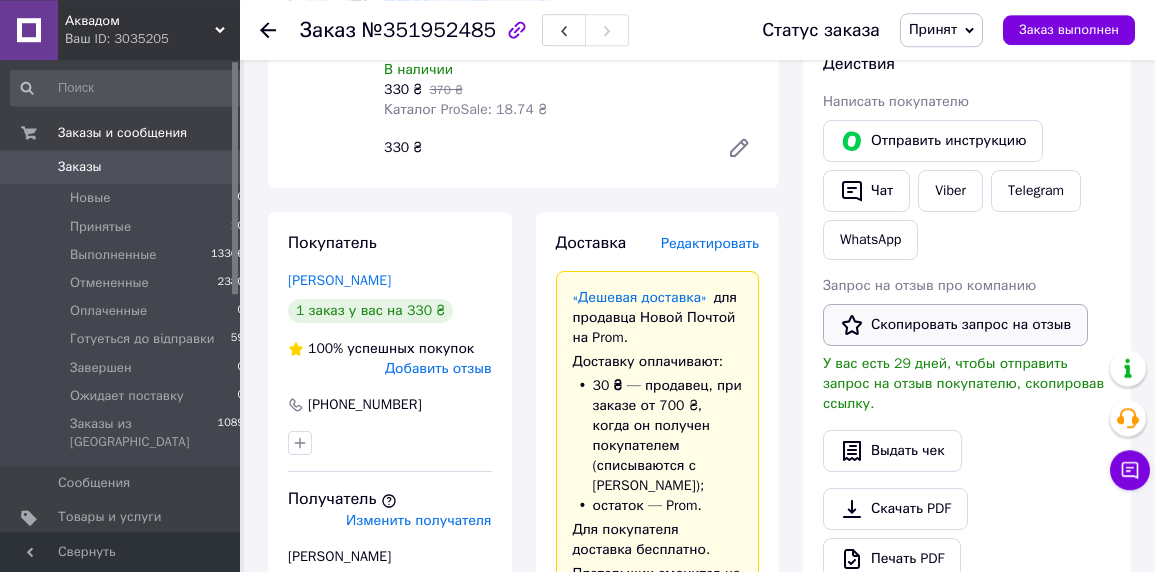 scroll, scrollTop: 846, scrollLeft: 0, axis: vertical 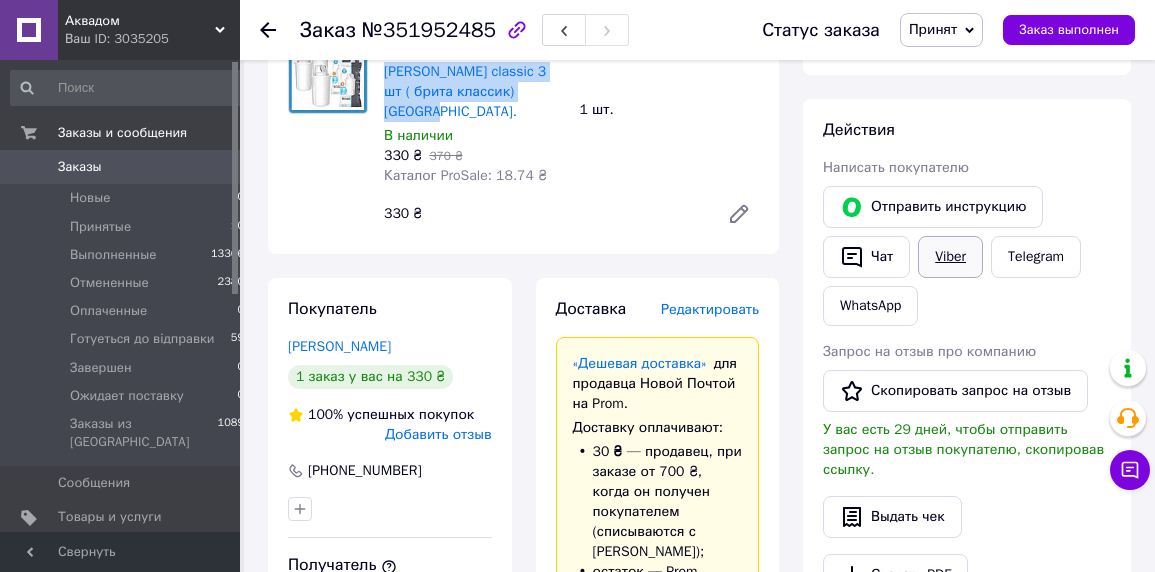 click on "Viber" at bounding box center (950, 257) 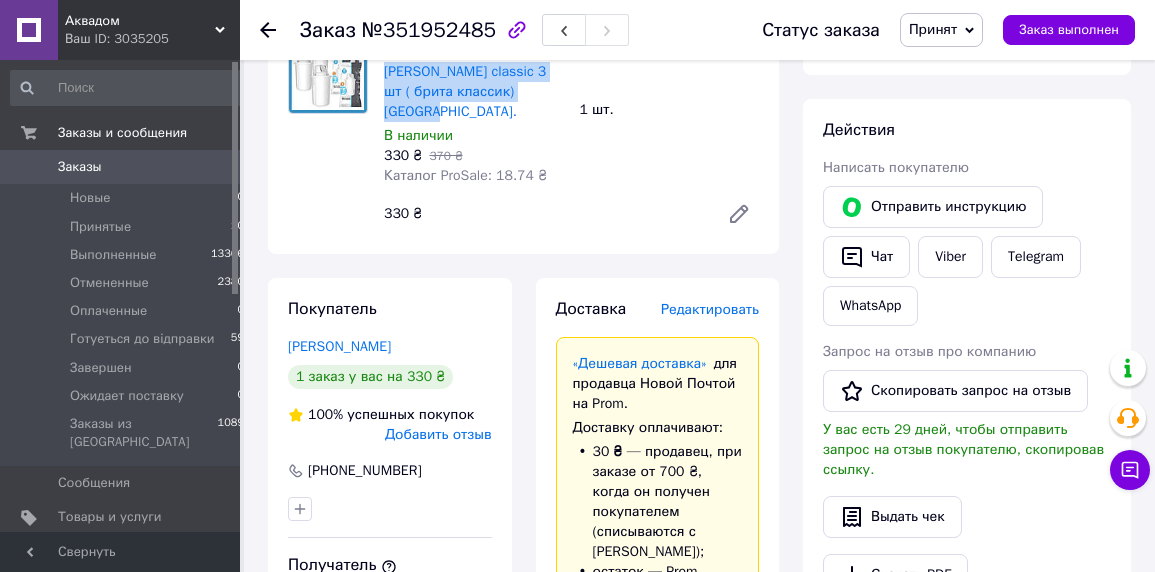 click on "Принят" at bounding box center [933, 29] 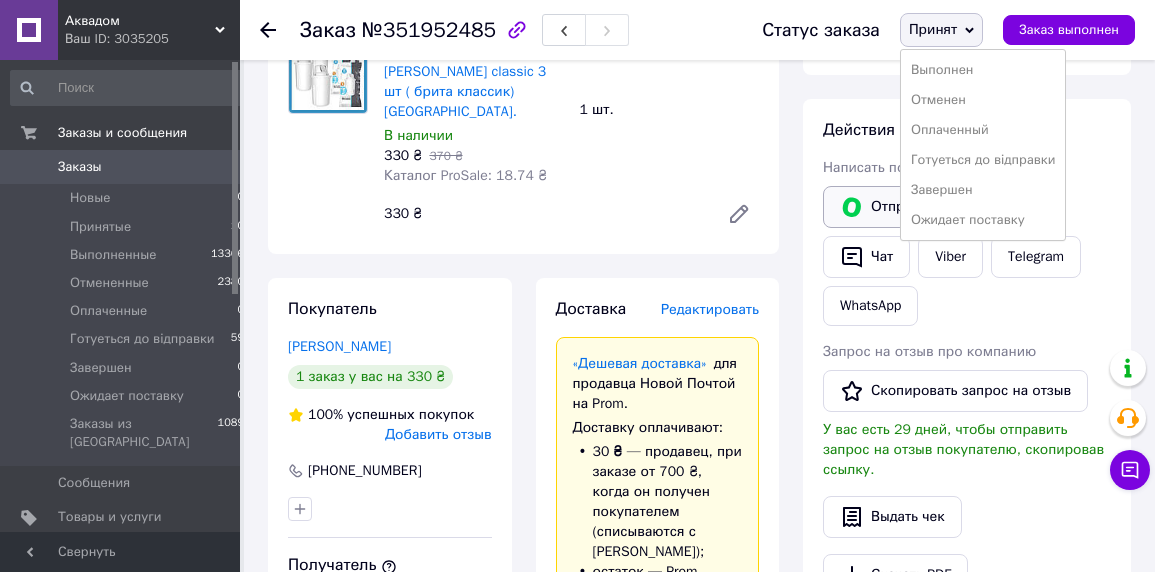 drag, startPoint x: 948, startPoint y: 169, endPoint x: 962, endPoint y: 169, distance: 14 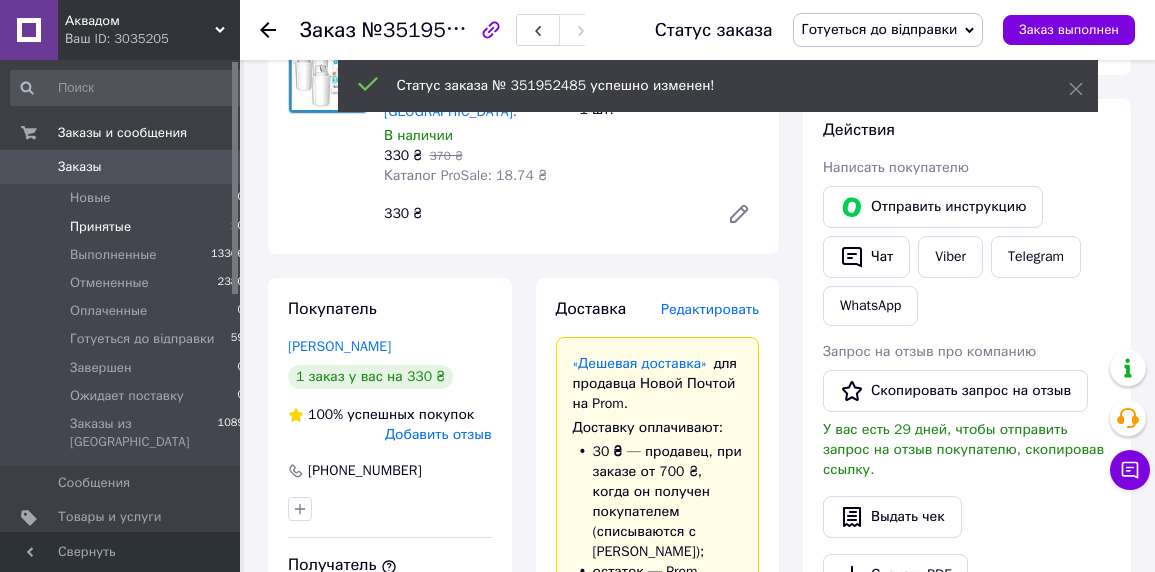click on "Принятые" at bounding box center [100, 227] 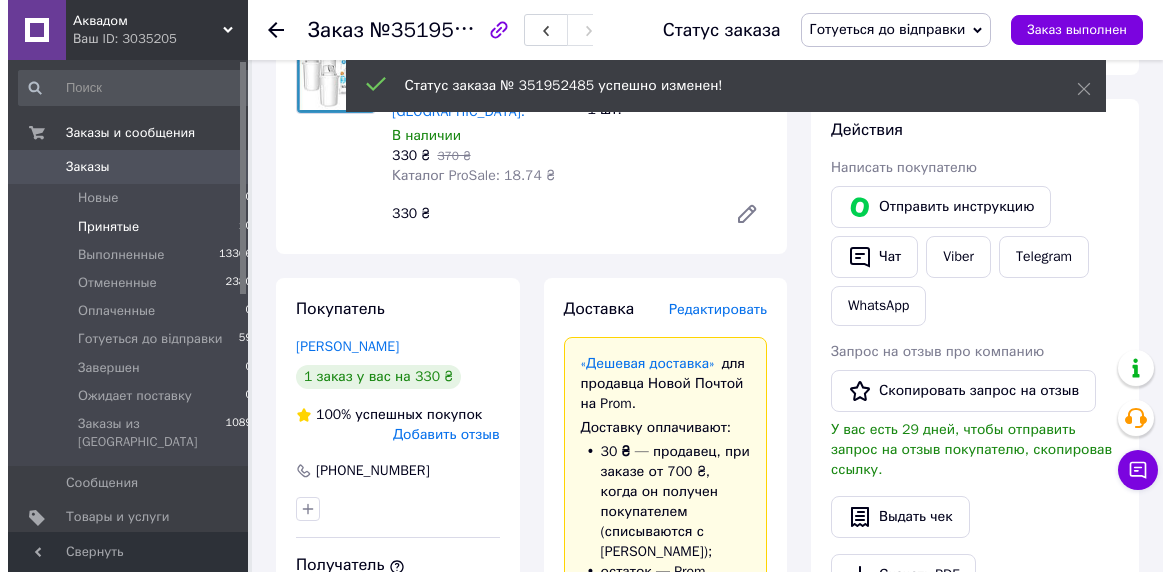 scroll, scrollTop: 0, scrollLeft: 0, axis: both 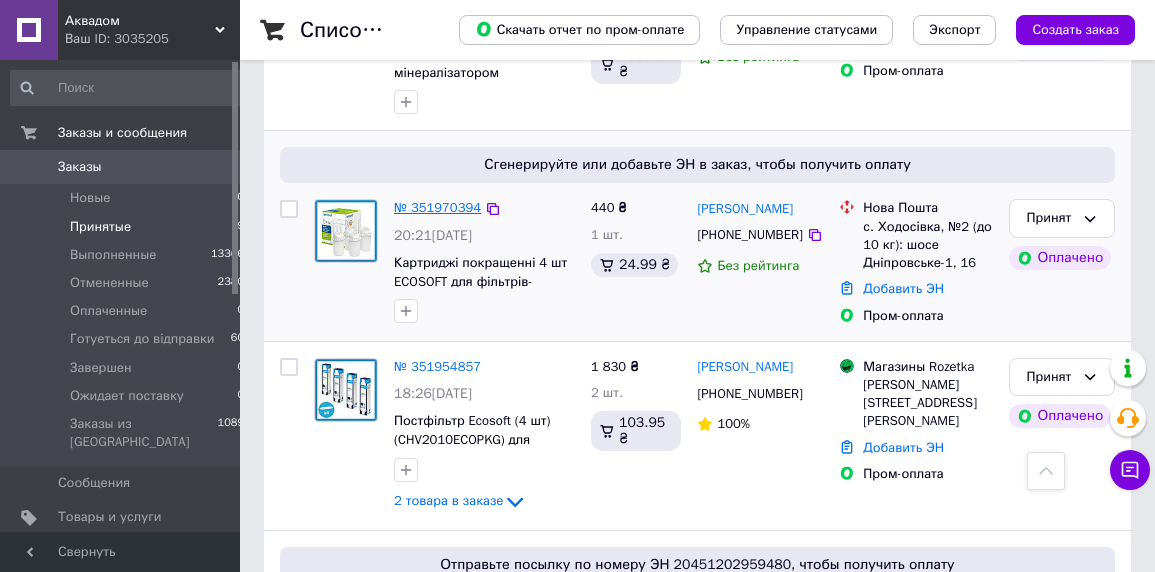 click on "№ 351970394" at bounding box center (437, 207) 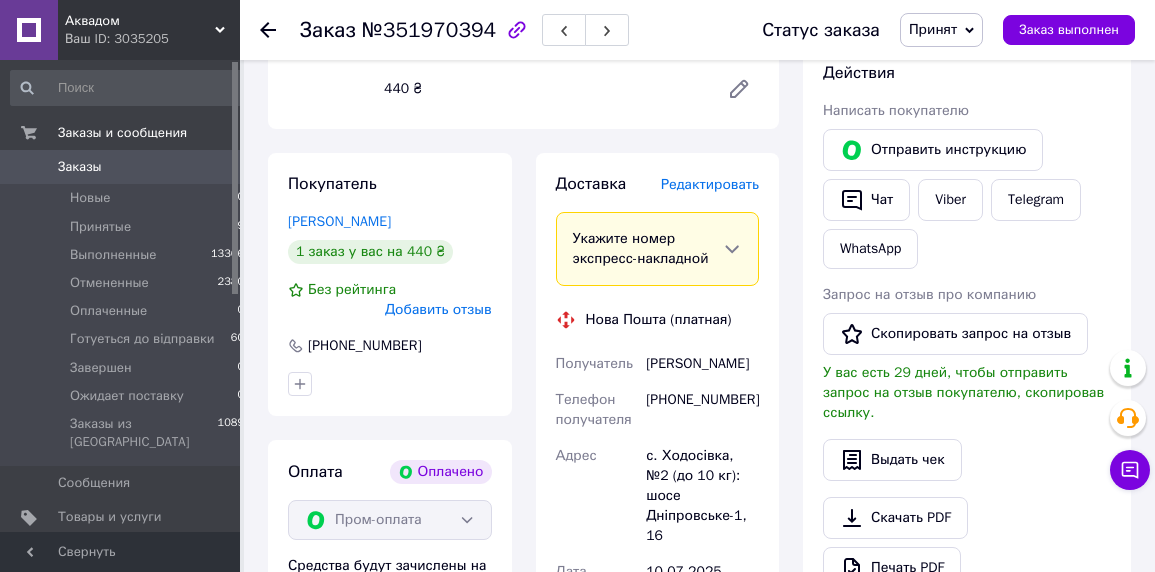 scroll, scrollTop: 1159, scrollLeft: 0, axis: vertical 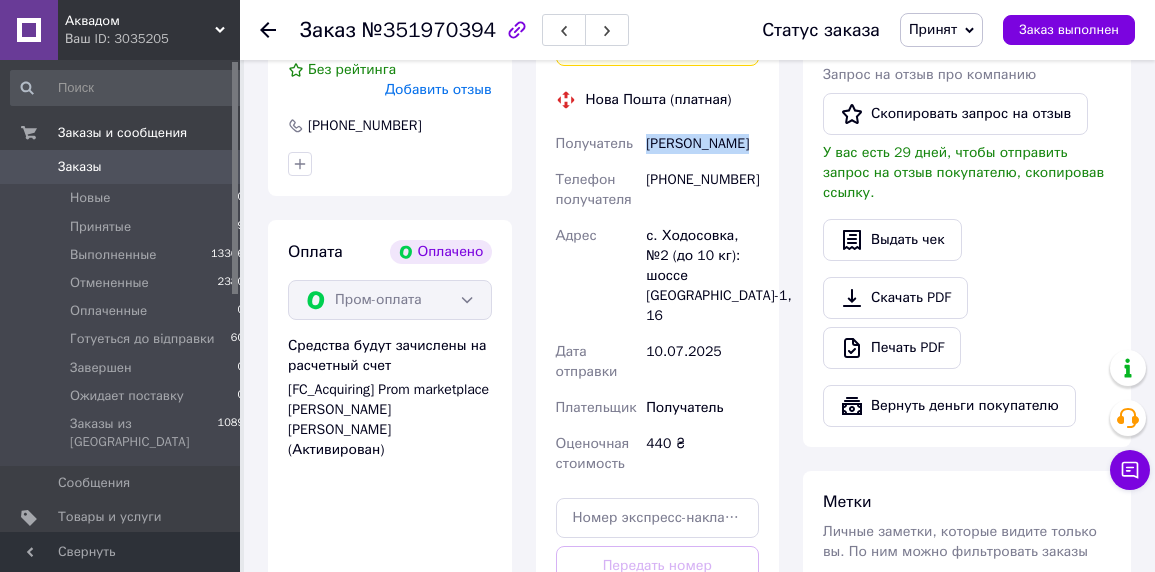 drag, startPoint x: 642, startPoint y: 122, endPoint x: 765, endPoint y: 124, distance: 123.01626 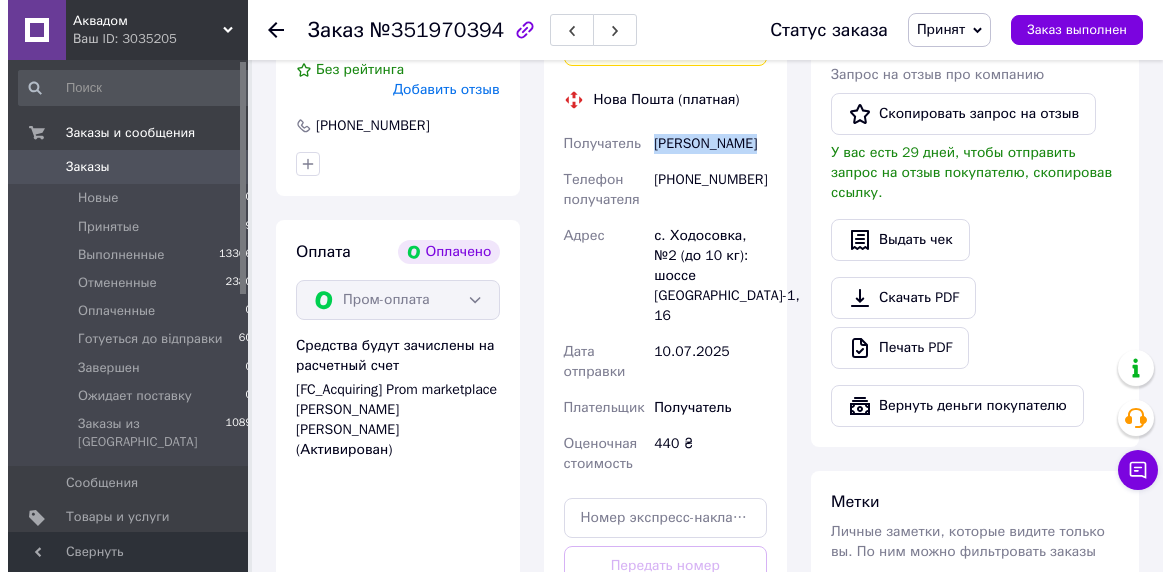scroll, scrollTop: 719, scrollLeft: 0, axis: vertical 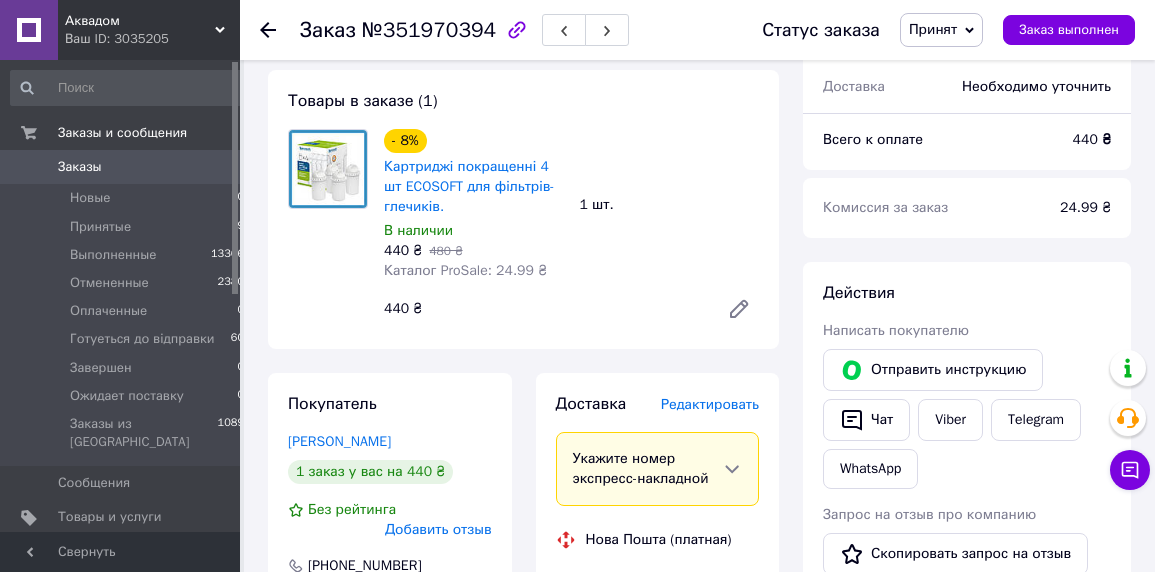 click on "Редактировать" at bounding box center (710, 404) 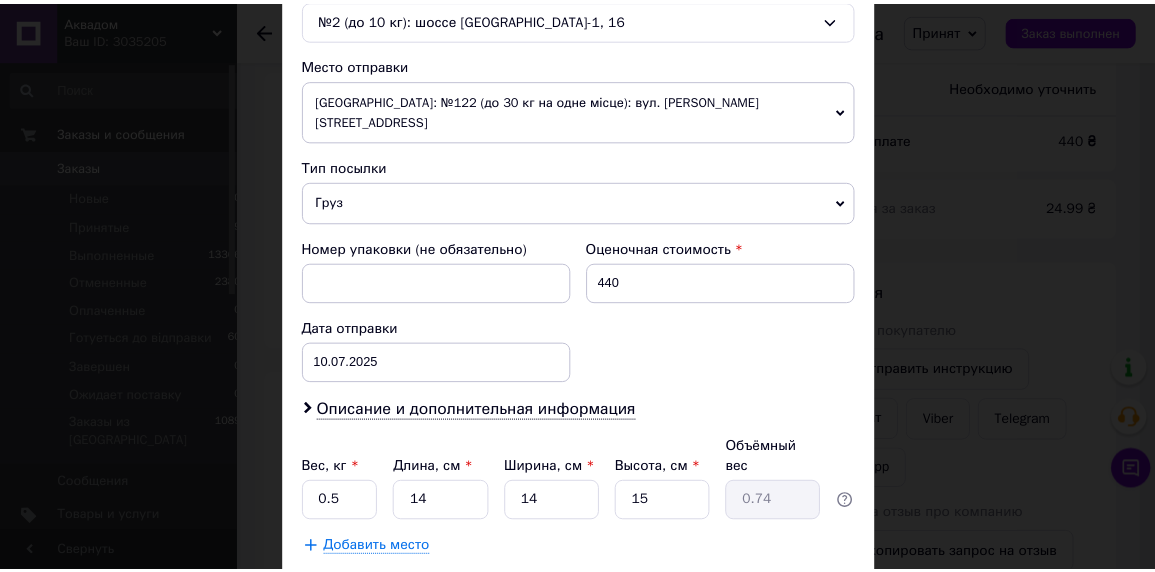 scroll, scrollTop: 754, scrollLeft: 0, axis: vertical 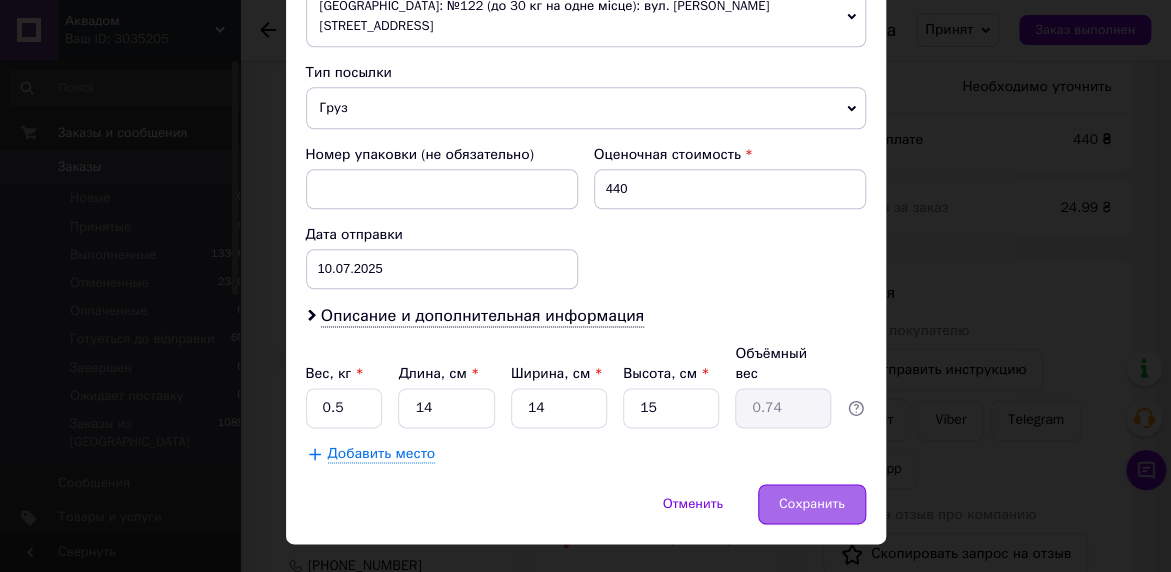 click on "Сохранить" at bounding box center [812, 504] 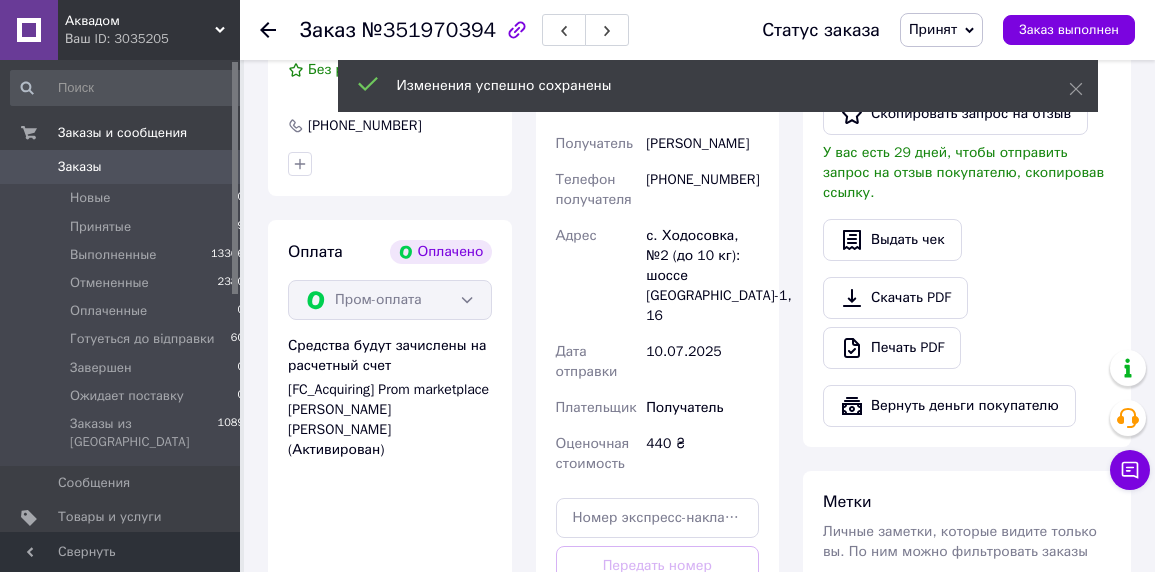 scroll, scrollTop: 1379, scrollLeft: 0, axis: vertical 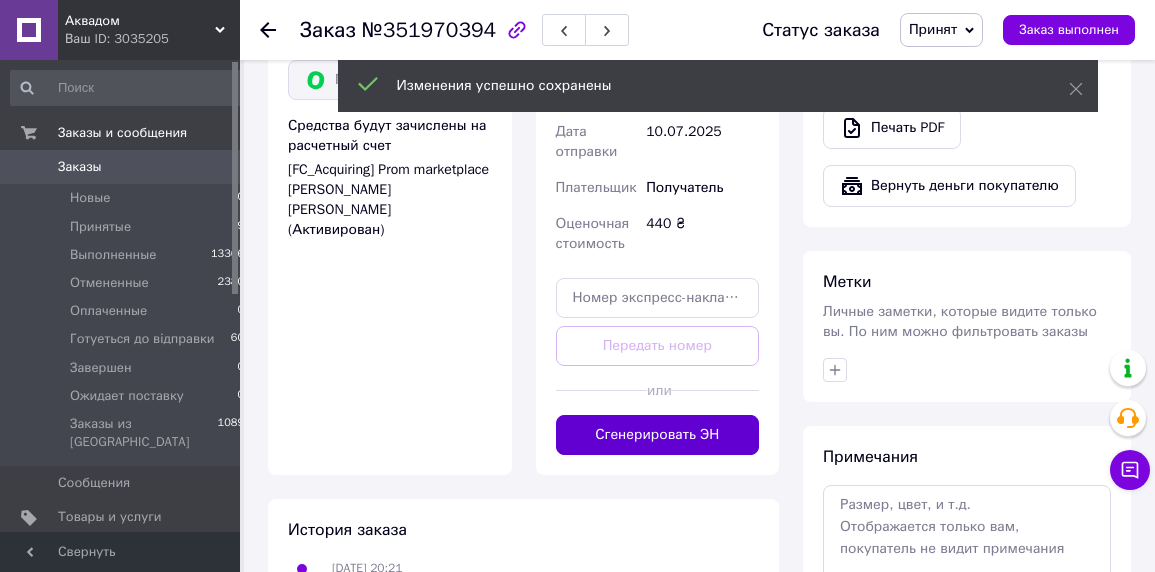 click on "Сгенерировать ЭН" at bounding box center [658, 435] 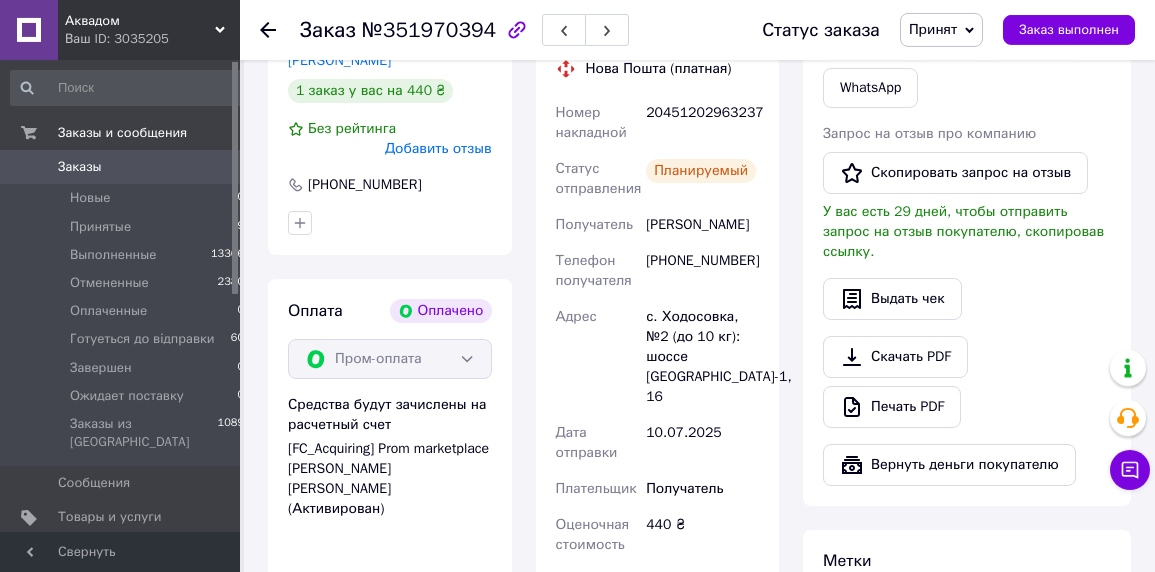 scroll, scrollTop: 1049, scrollLeft: 0, axis: vertical 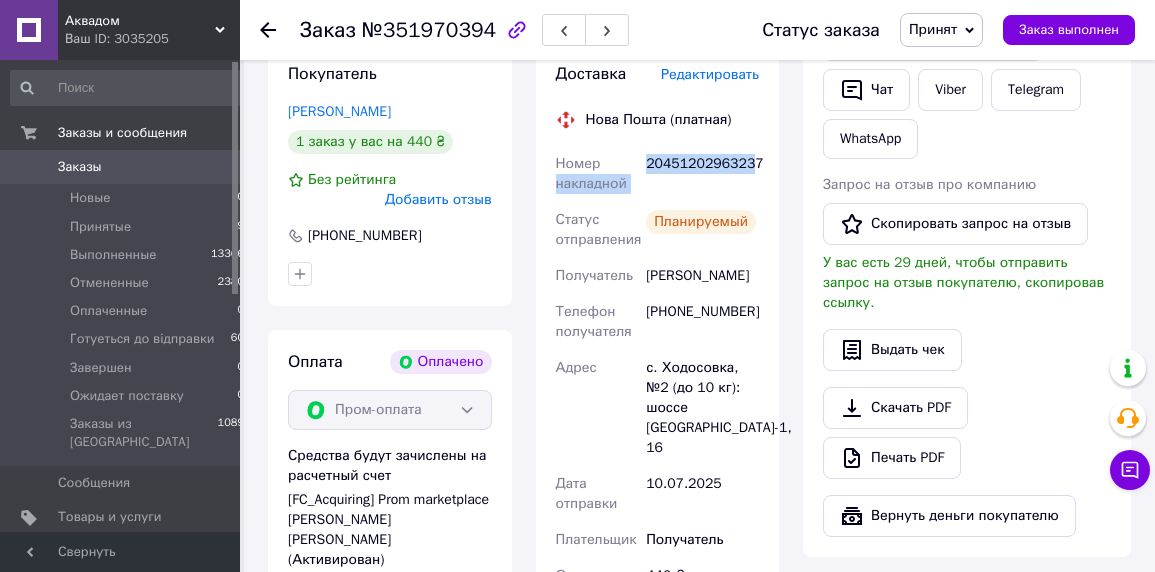 drag, startPoint x: 641, startPoint y: 145, endPoint x: 745, endPoint y: 147, distance: 104.019226 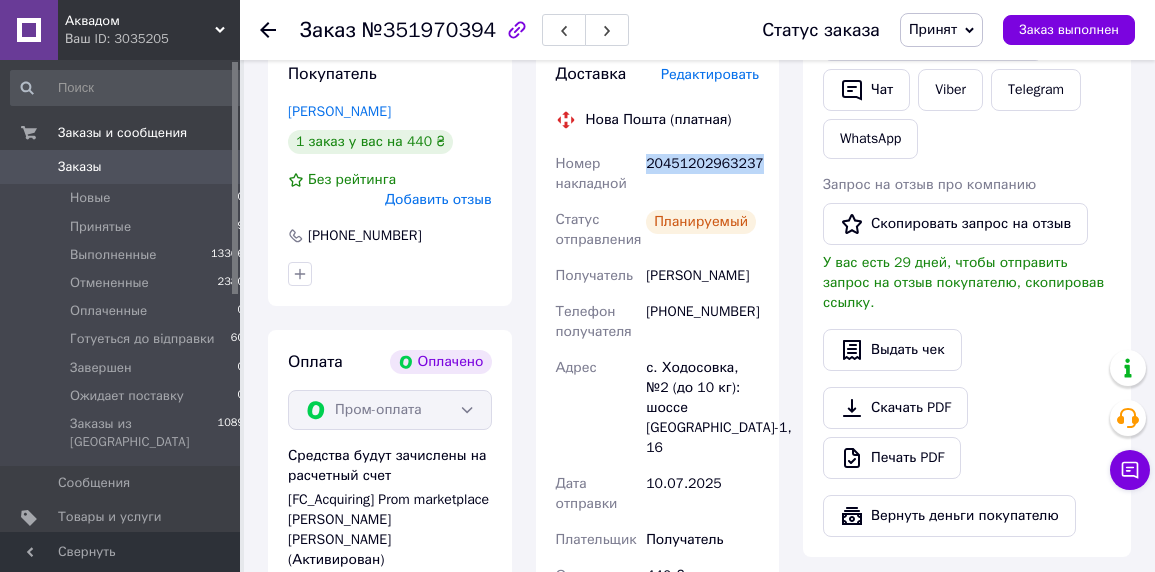 drag, startPoint x: 645, startPoint y: 143, endPoint x: 745, endPoint y: 143, distance: 100 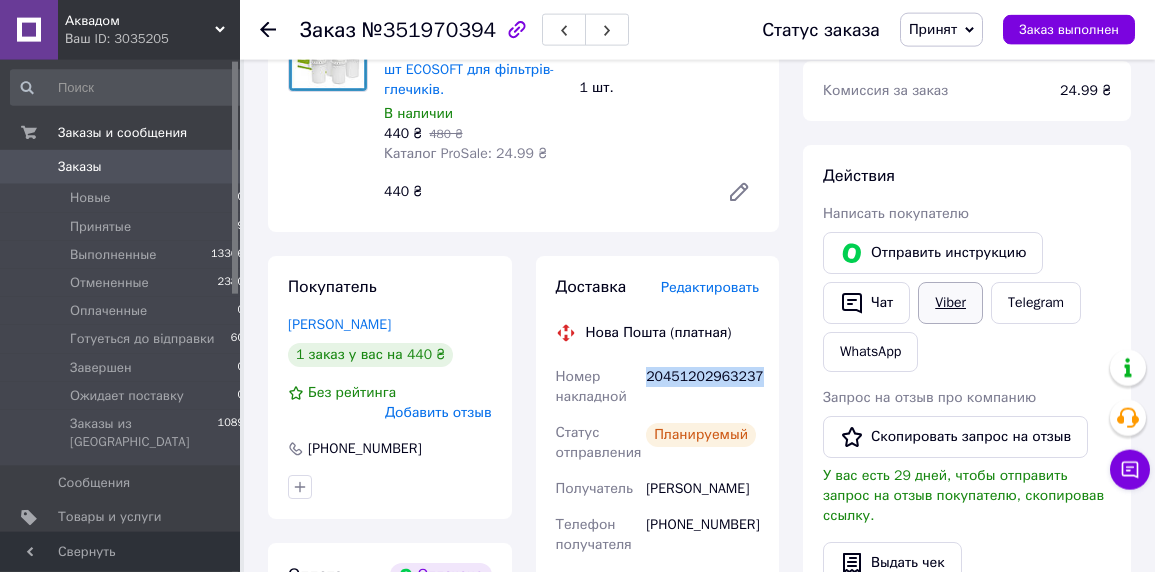 scroll, scrollTop: 829, scrollLeft: 0, axis: vertical 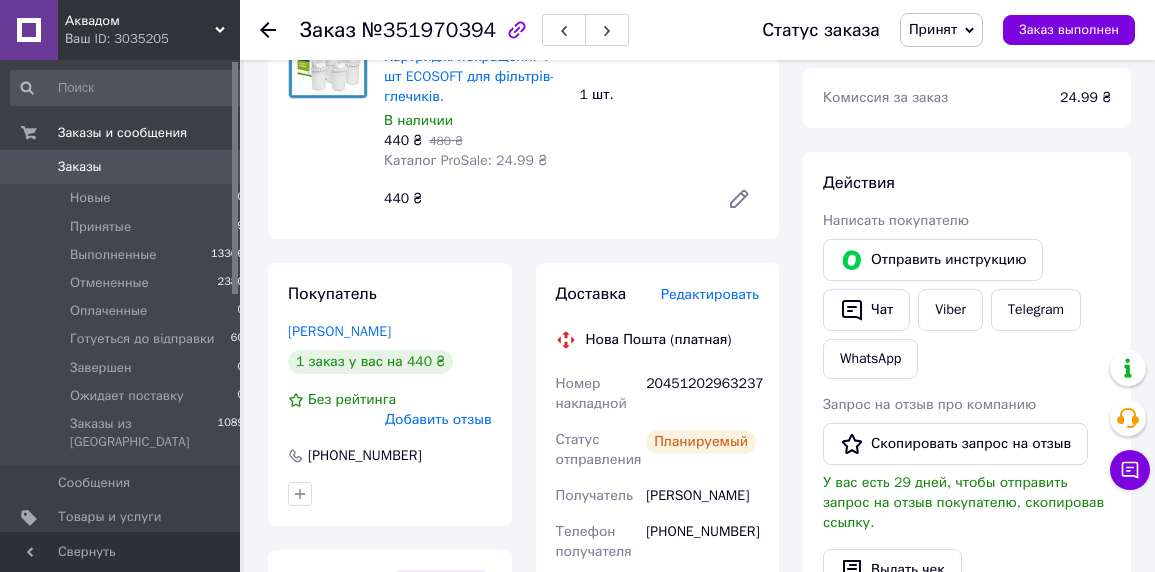 click on "Заказ с приложения Оплачено 09.07.2025 | 20:21 Товары в заказе (1) - 8% Картриджі покращенні 4 шт ECOSOFT  для фільтрів-глечиків. В наличии 440 ₴   480 ₴ Каталог ProSale: 24.99 ₴  1 шт. 440 ₴ Покупатель Овчарук Денис 1 заказ у вас на 440 ₴ Без рейтинга   Добавить отзыв +380634781933 Оплата Оплачено Пром-оплата Средства будут зачислены на расчетный счет [FC_Acquiring] Prom marketplace Сіротюк Олег Миколайович (Активирован) Доставка Редактировать Нова Пошта (платная) Номер накладной 20451202963237 Статус отправления Планируемый Получатель Овчарук Денис Телефон получателя +380634781933 Адрес Дата отправки 10.07.2025 440 ₴" at bounding box center (523, 710) 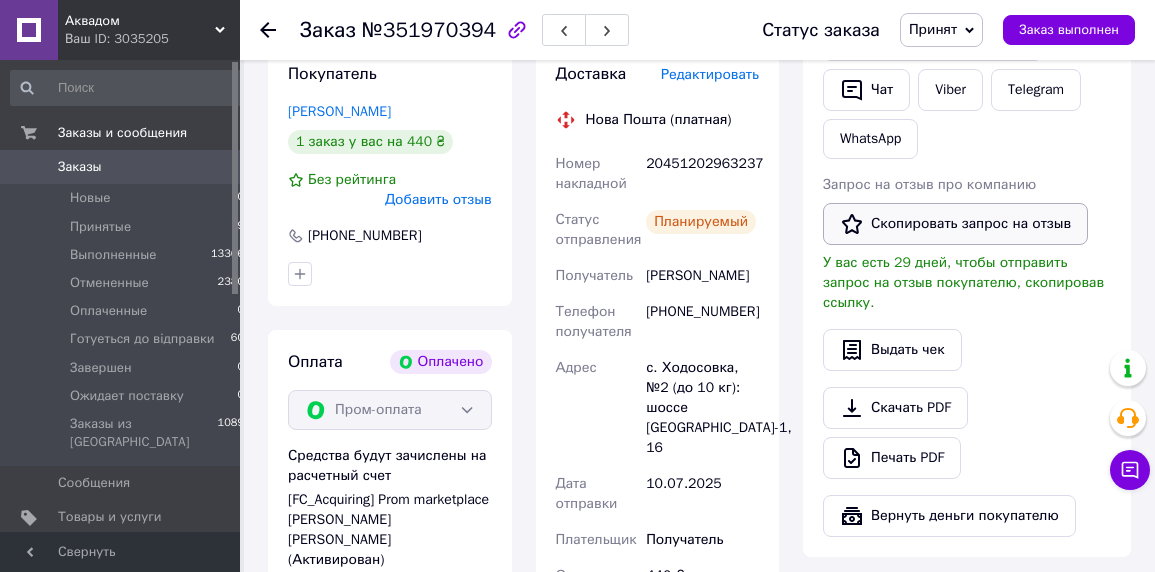 scroll, scrollTop: 939, scrollLeft: 0, axis: vertical 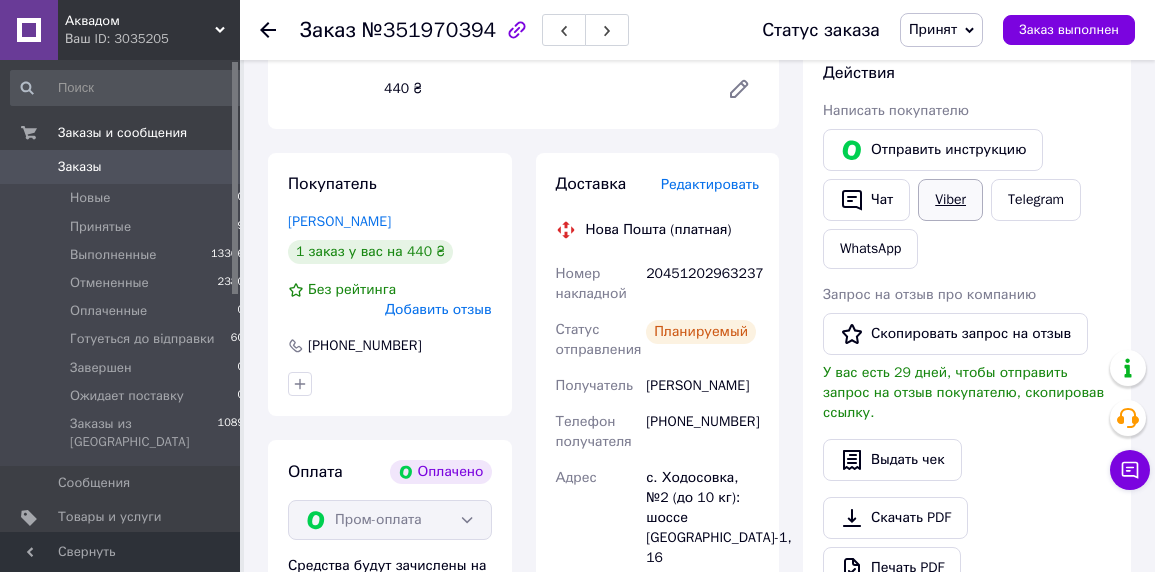 click on "Viber" at bounding box center [950, 200] 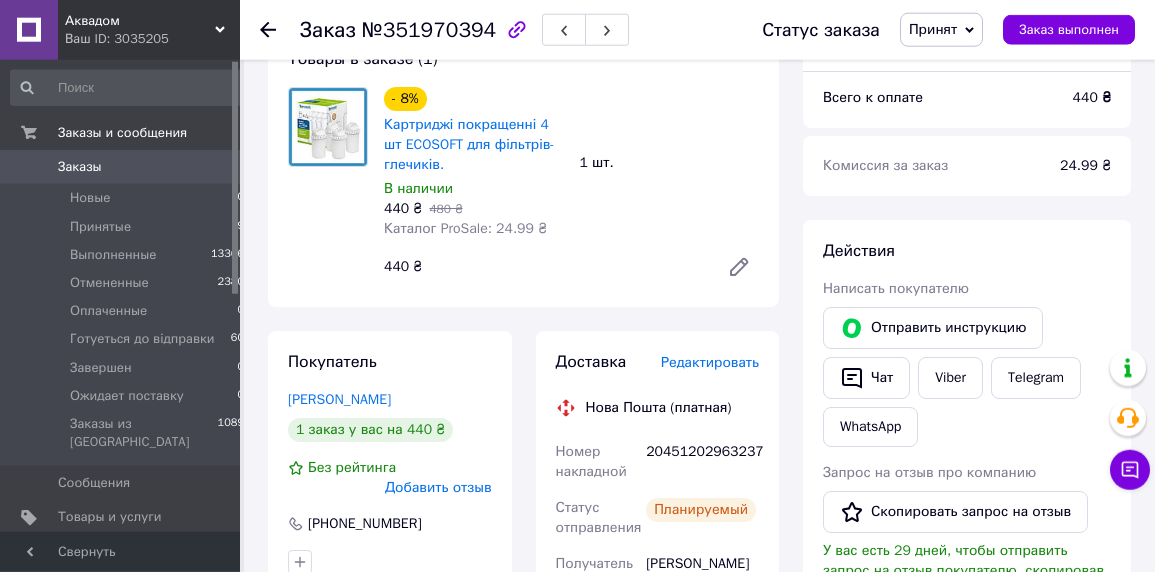 scroll, scrollTop: 719, scrollLeft: 0, axis: vertical 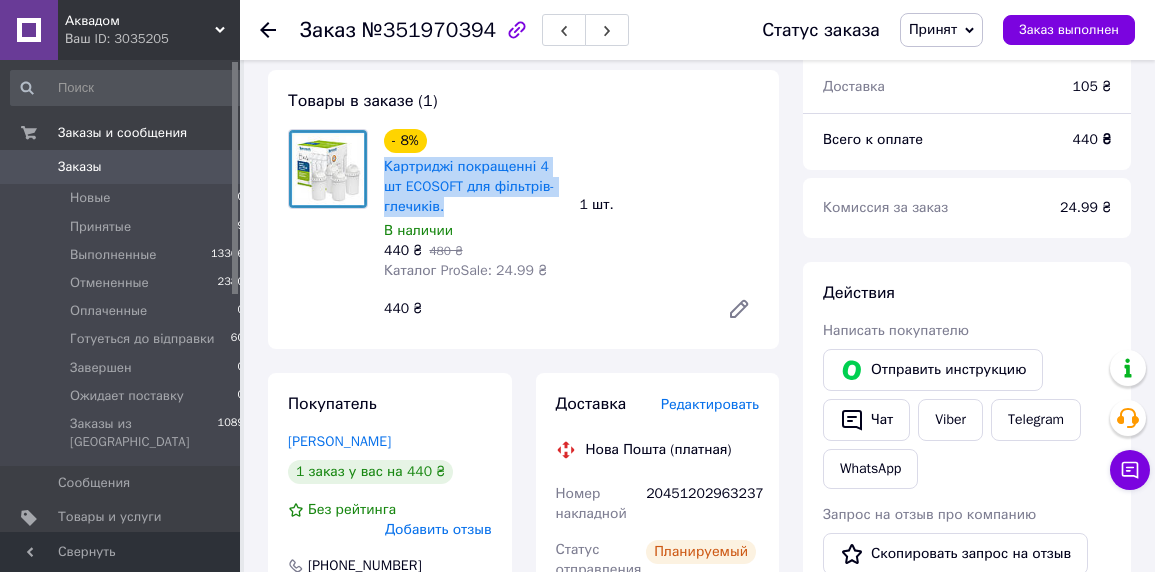 drag, startPoint x: 379, startPoint y: 146, endPoint x: 562, endPoint y: 193, distance: 188.93915 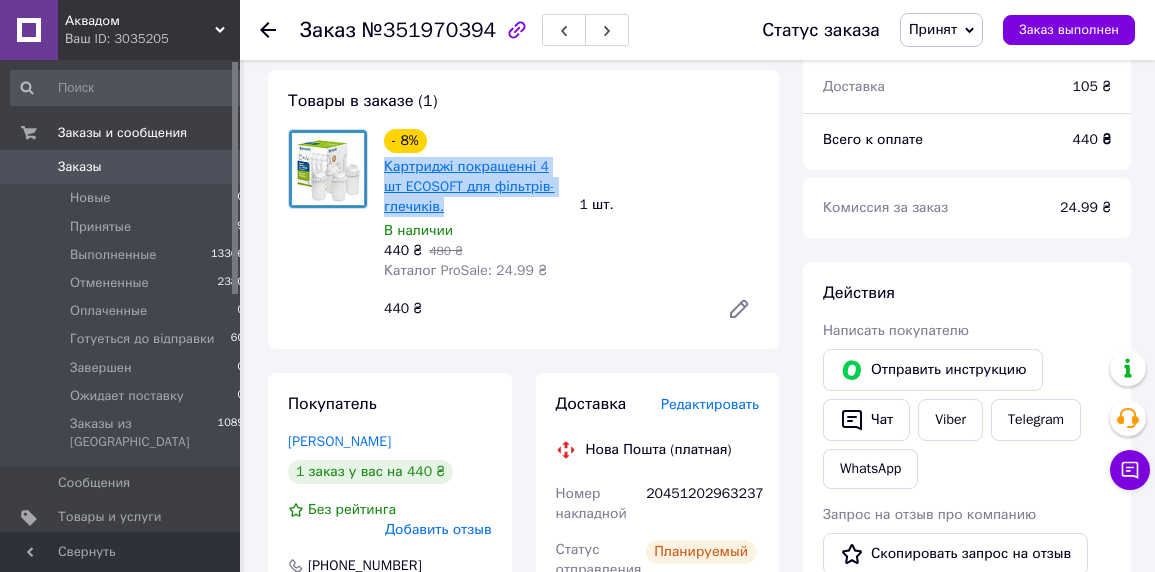 copy on "Картриджі покращенні 4 шт ECOSOFT  для фільтрів-глечиків." 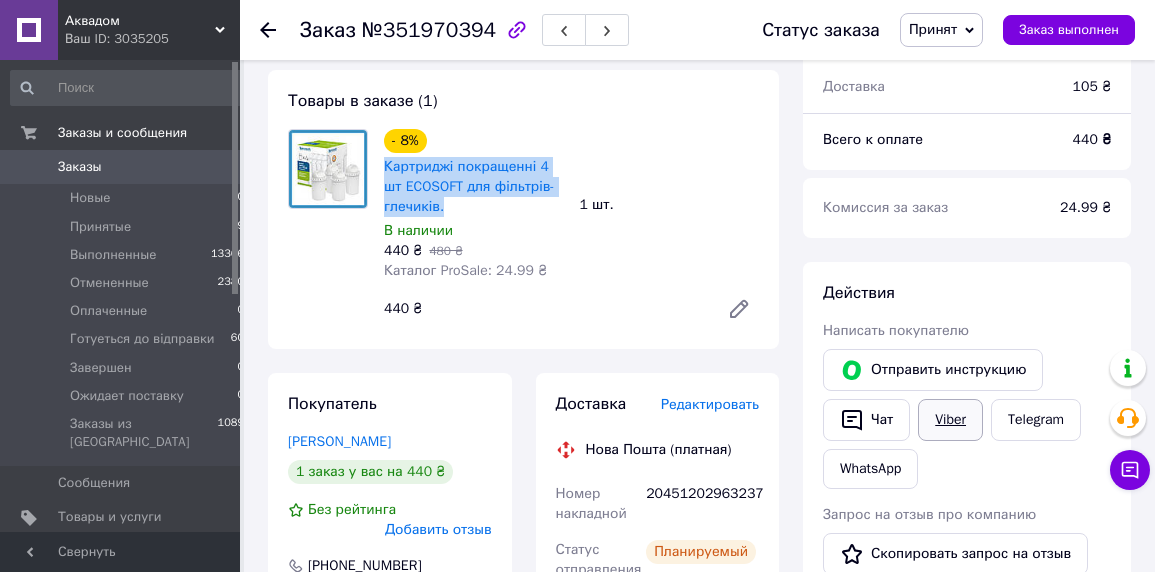 click on "Viber" at bounding box center (950, 420) 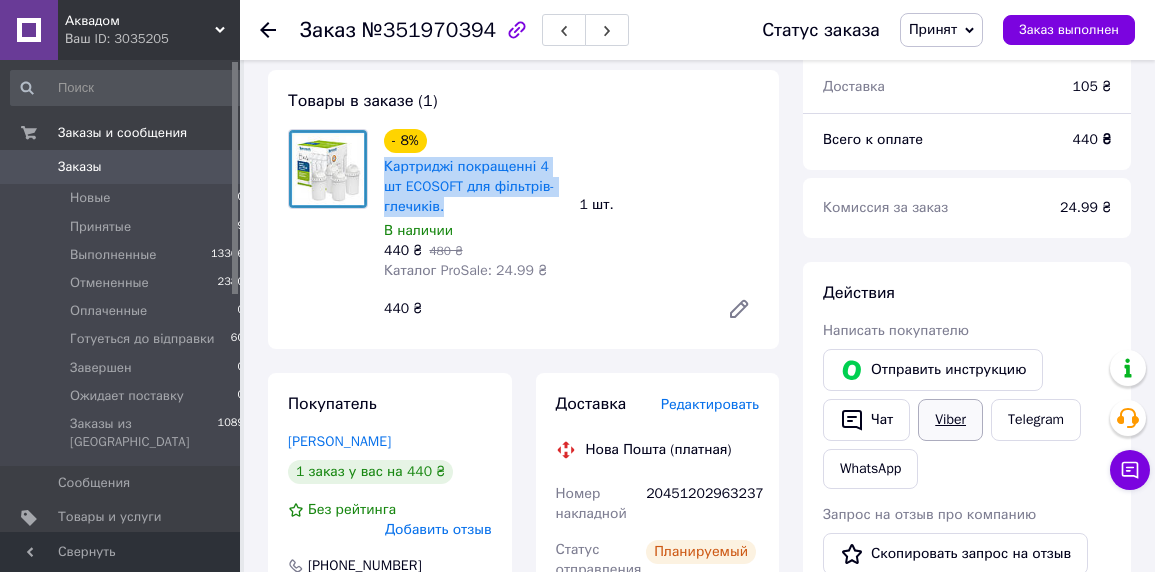 click on "Viber" at bounding box center [950, 420] 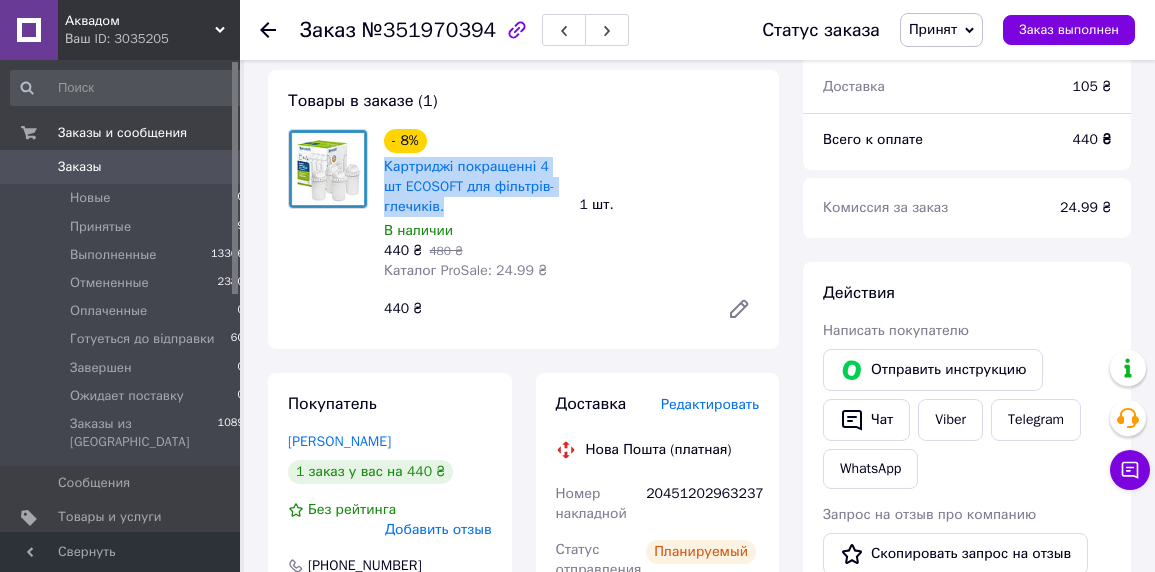 click on "Принят" at bounding box center (933, 29) 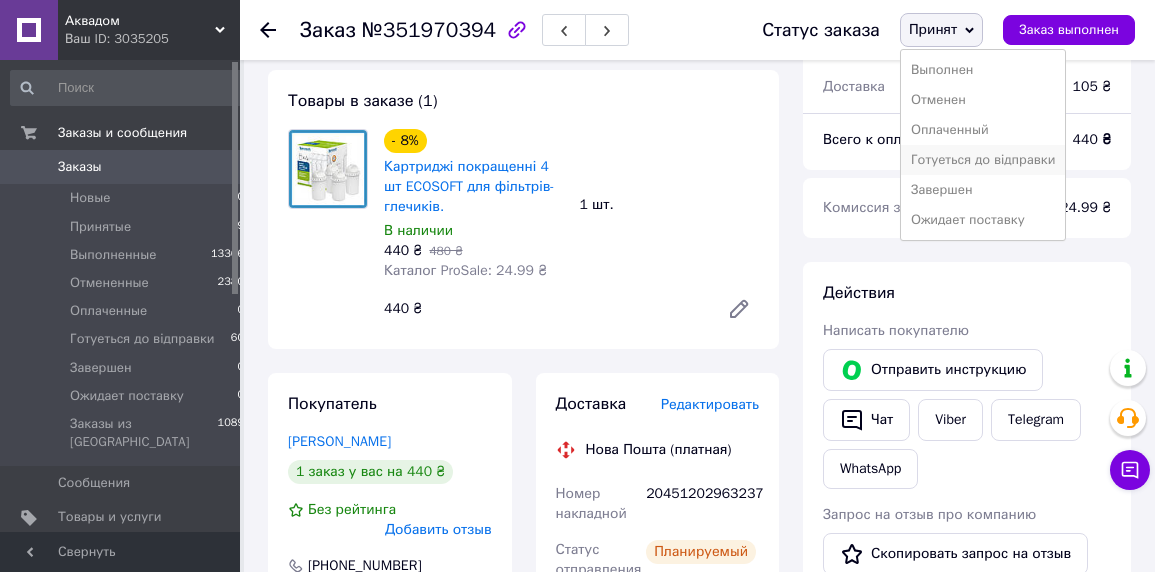 click on "Готуеться до відправки" at bounding box center (983, 160) 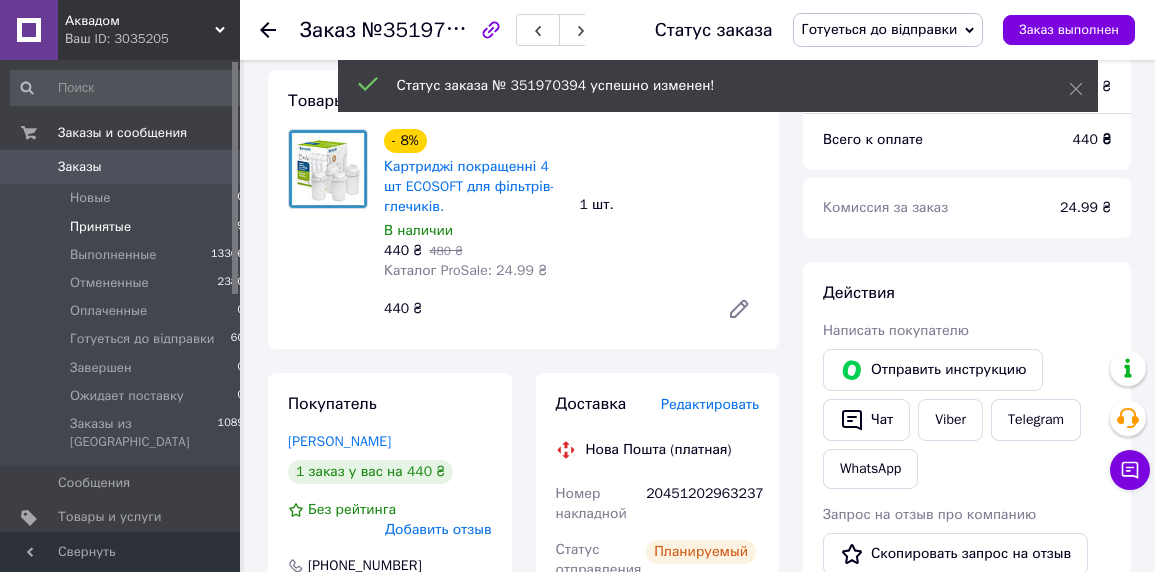 click on "Принятые" at bounding box center (100, 227) 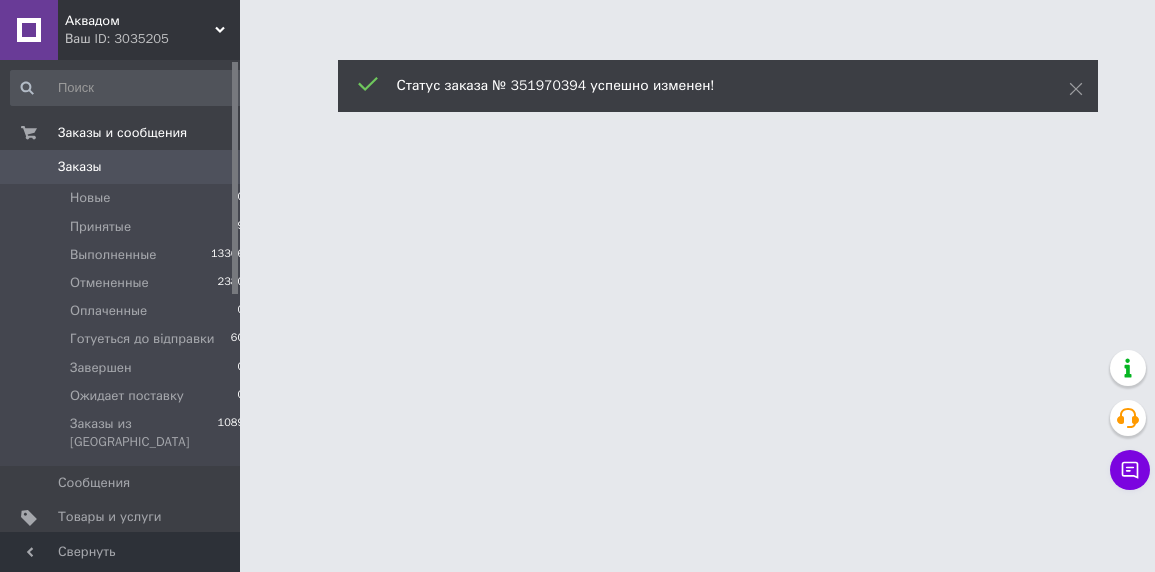 scroll, scrollTop: 0, scrollLeft: 0, axis: both 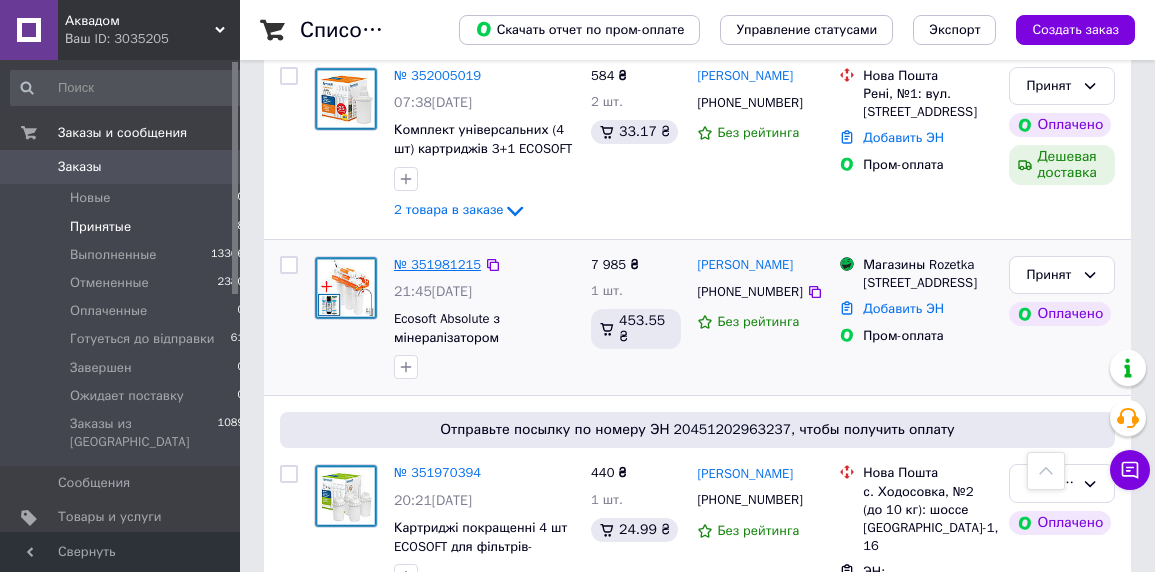 click on "№ 351981215" at bounding box center [437, 264] 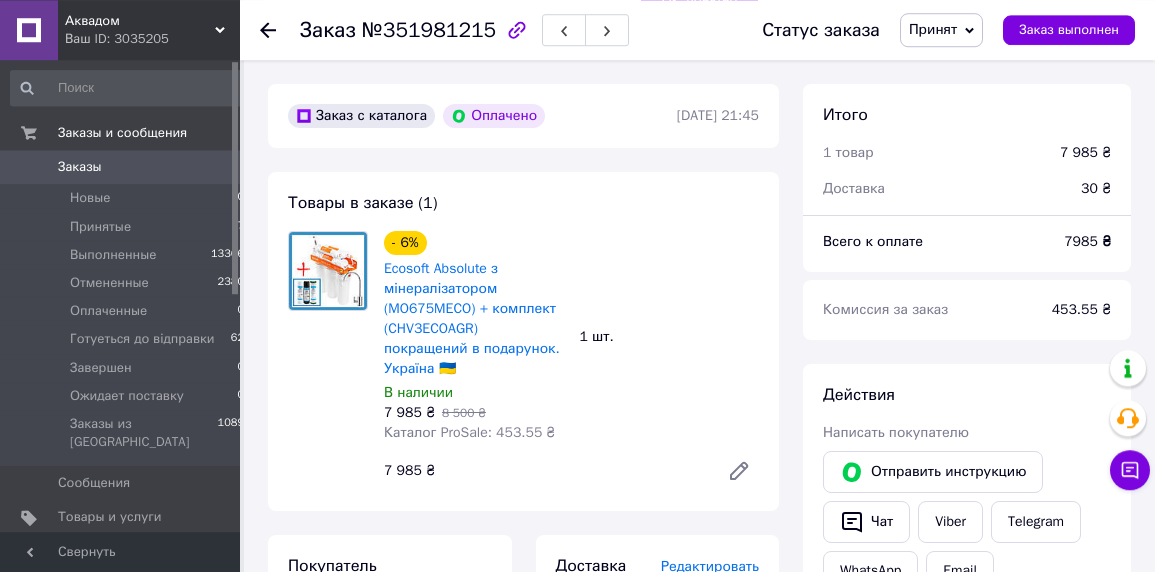 scroll, scrollTop: 626, scrollLeft: 0, axis: vertical 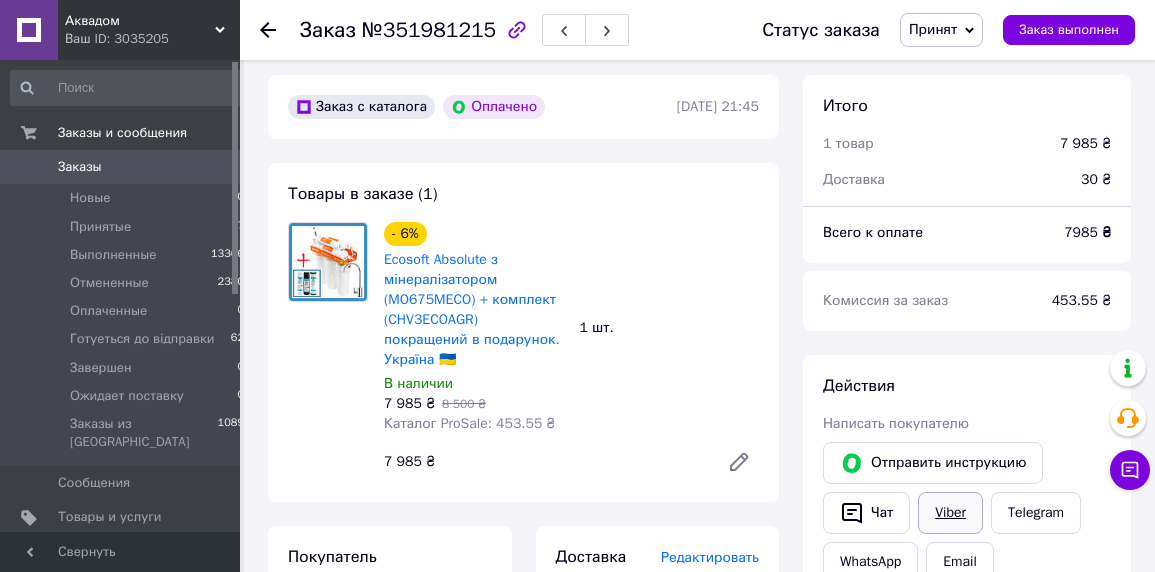 click on "Viber" at bounding box center (950, 513) 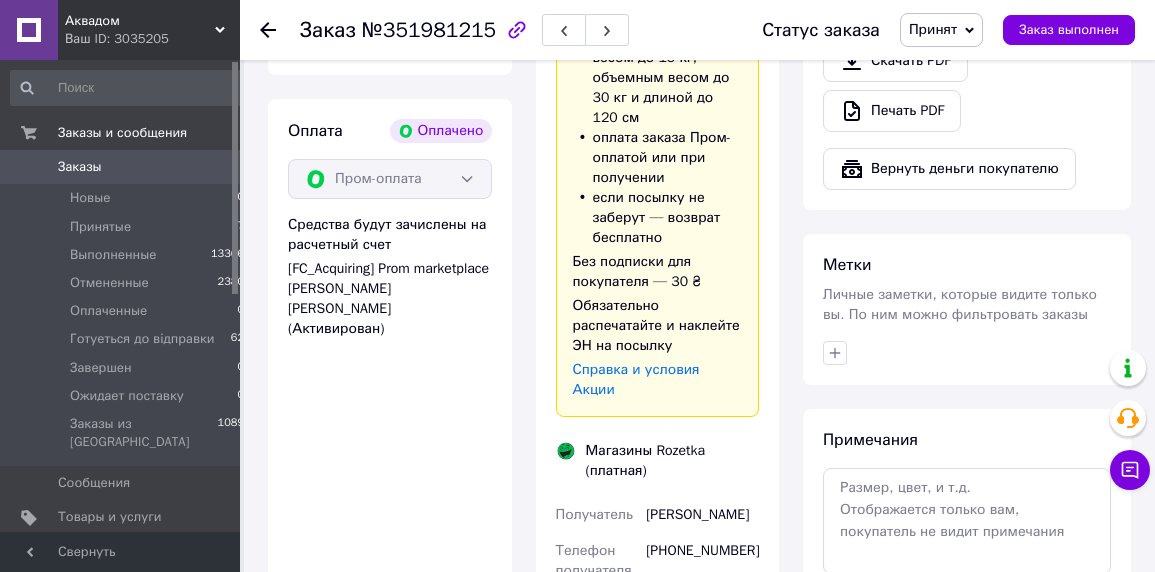 scroll, scrollTop: 1066, scrollLeft: 0, axis: vertical 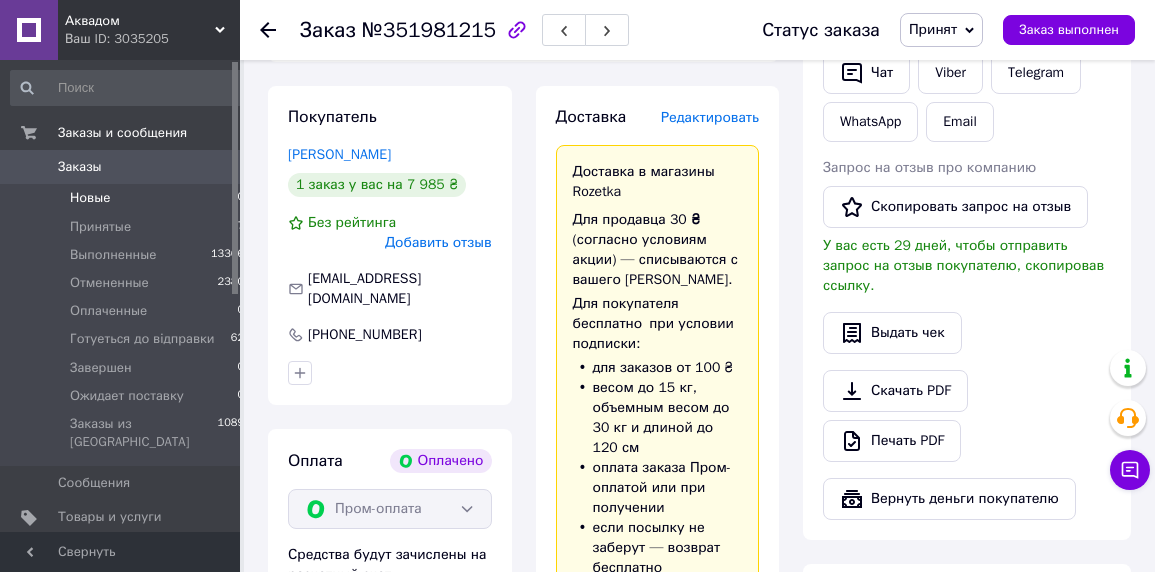 click on "Новые" at bounding box center [90, 198] 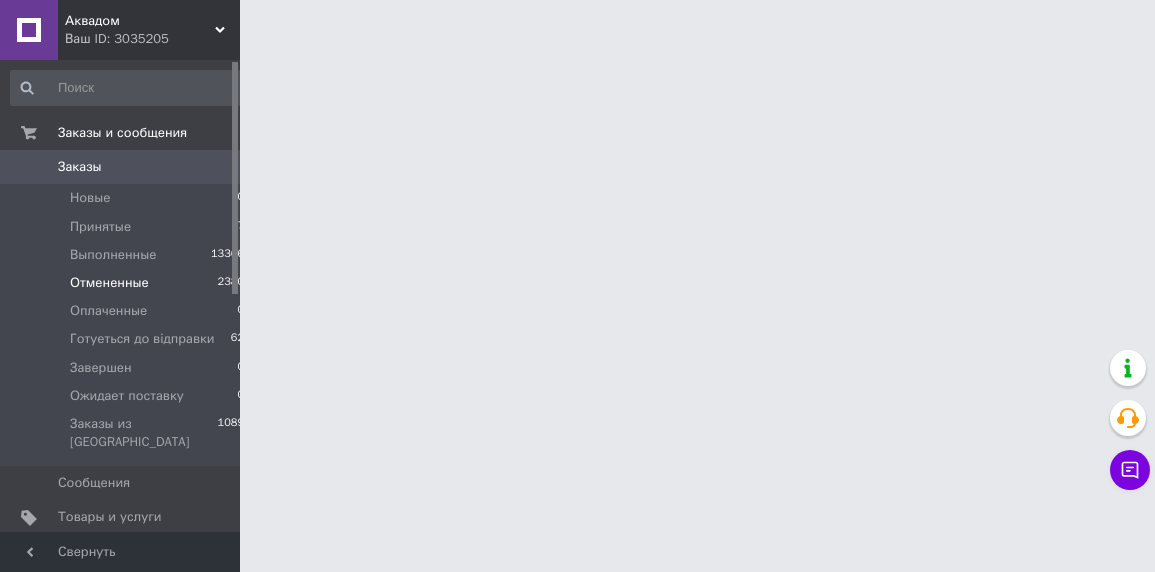 scroll, scrollTop: 0, scrollLeft: 0, axis: both 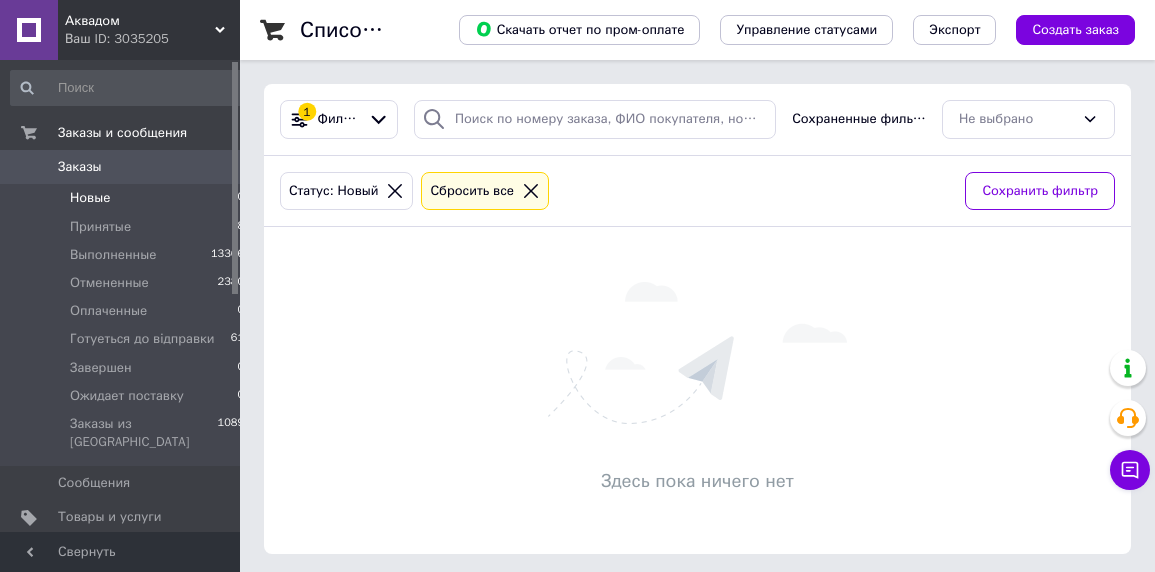 click on "Новые" at bounding box center (90, 198) 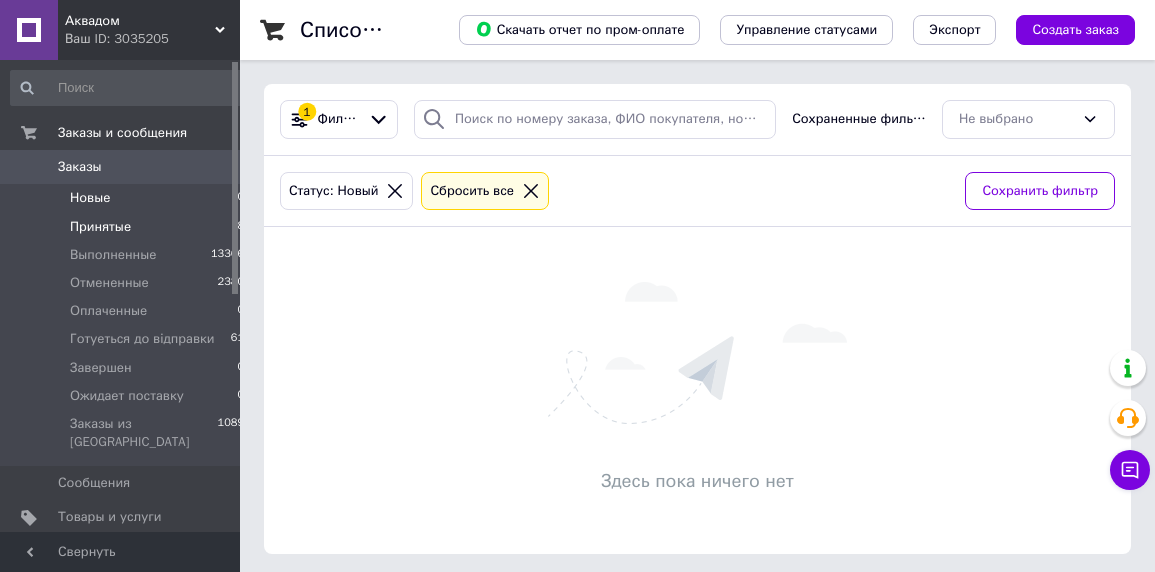 click on "Принятые" at bounding box center (100, 227) 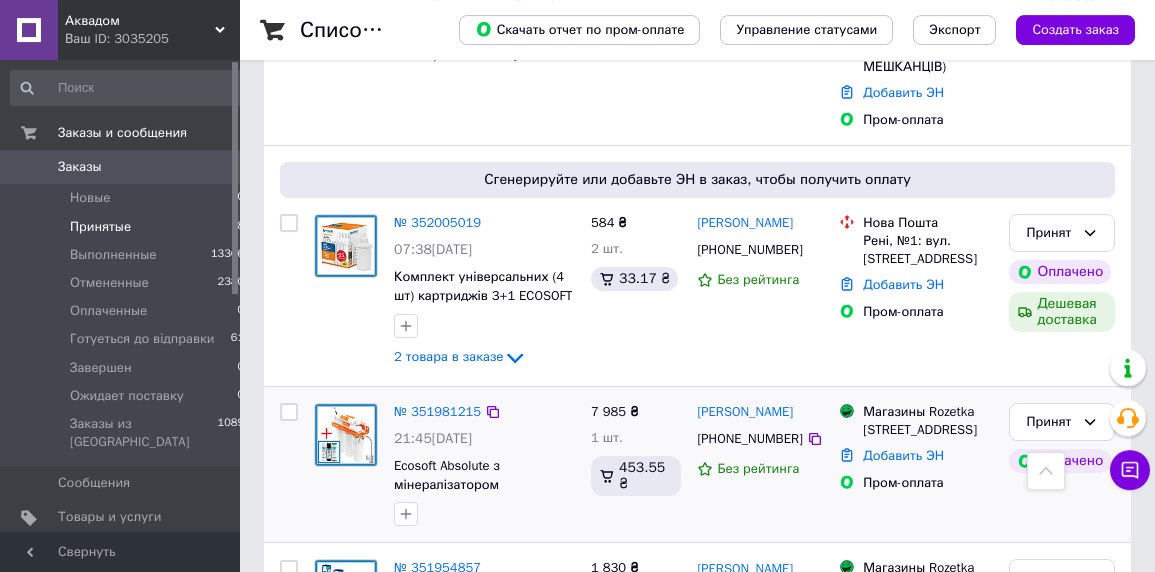 scroll, scrollTop: 1094, scrollLeft: 0, axis: vertical 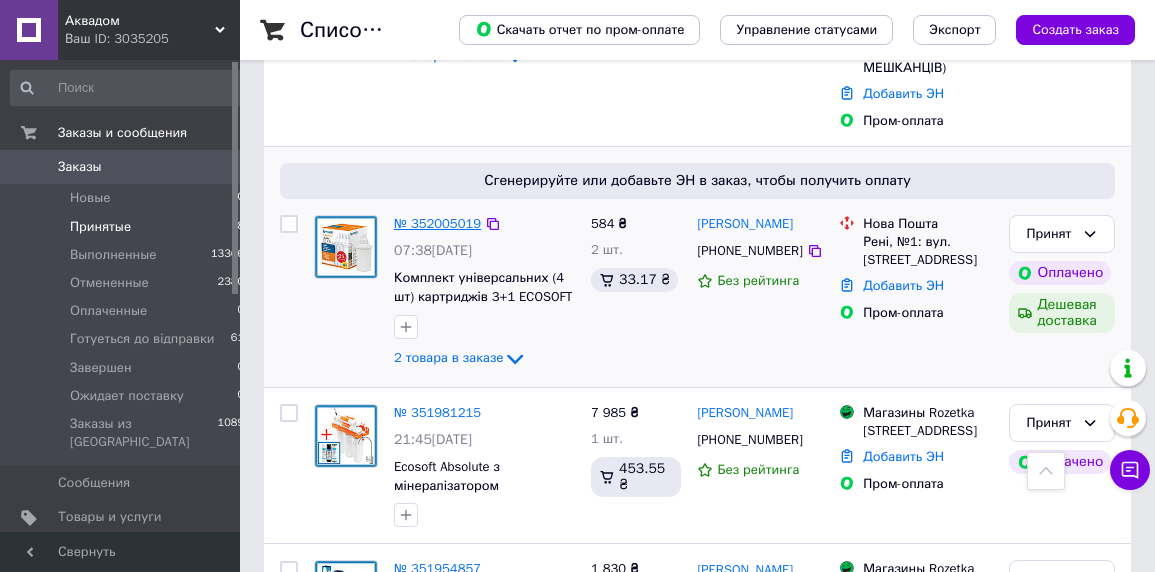click on "№ 352005019" at bounding box center [437, 223] 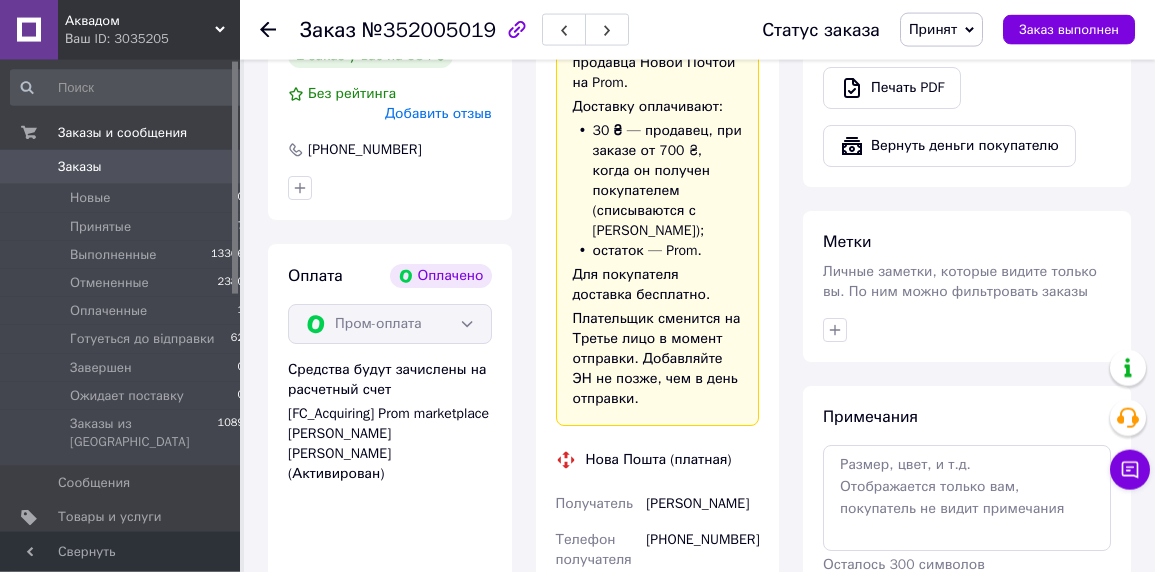 scroll, scrollTop: 1506, scrollLeft: 0, axis: vertical 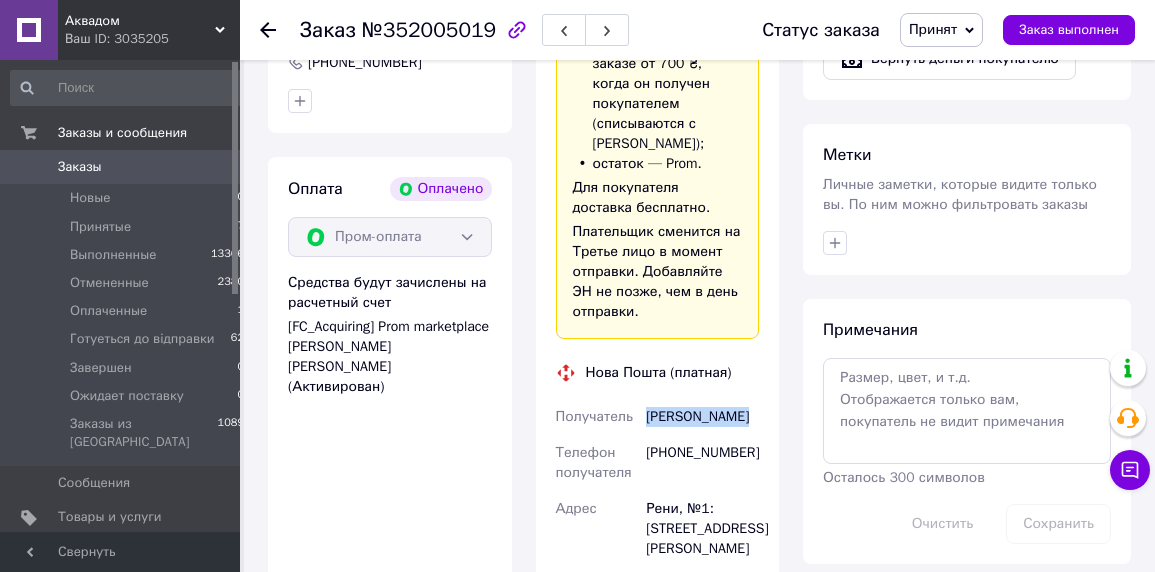 drag, startPoint x: 644, startPoint y: 398, endPoint x: 770, endPoint y: 401, distance: 126.035706 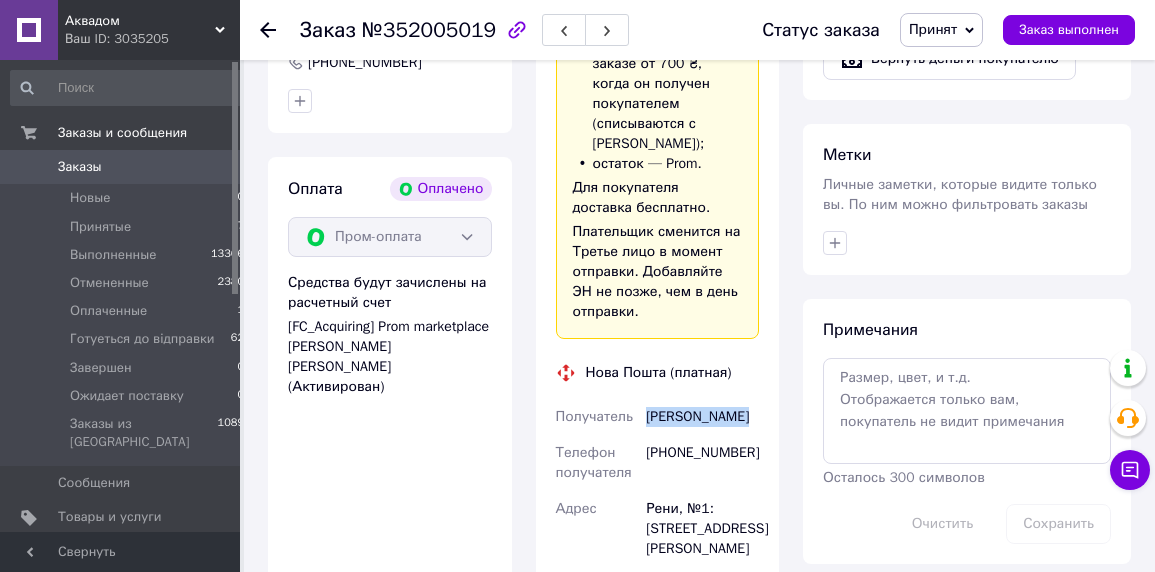 scroll, scrollTop: 2056, scrollLeft: 0, axis: vertical 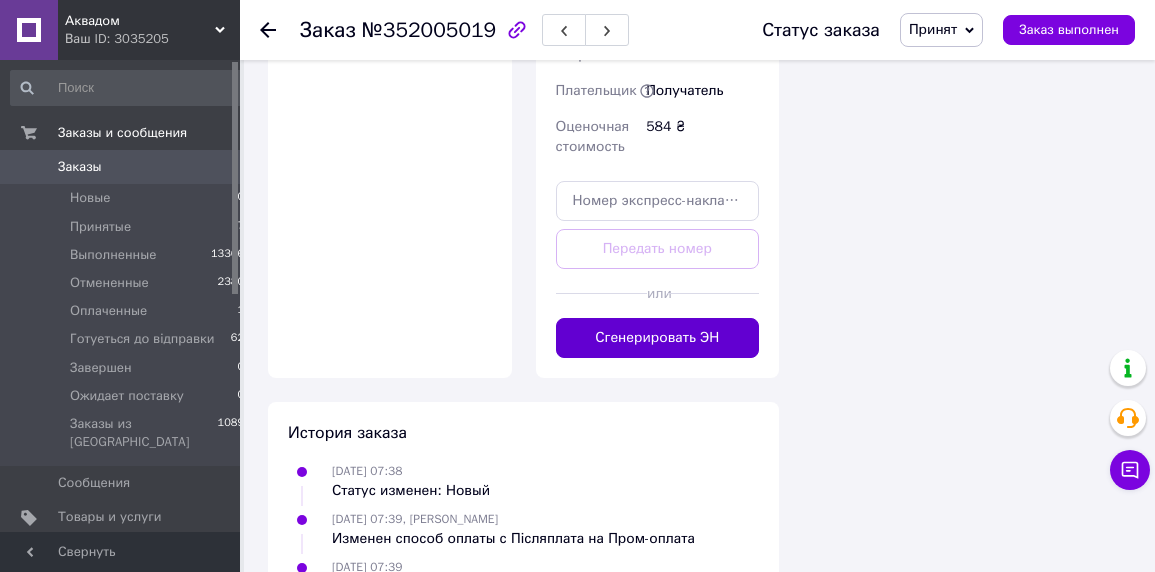 click on "Сгенерировать ЭН" at bounding box center [658, 338] 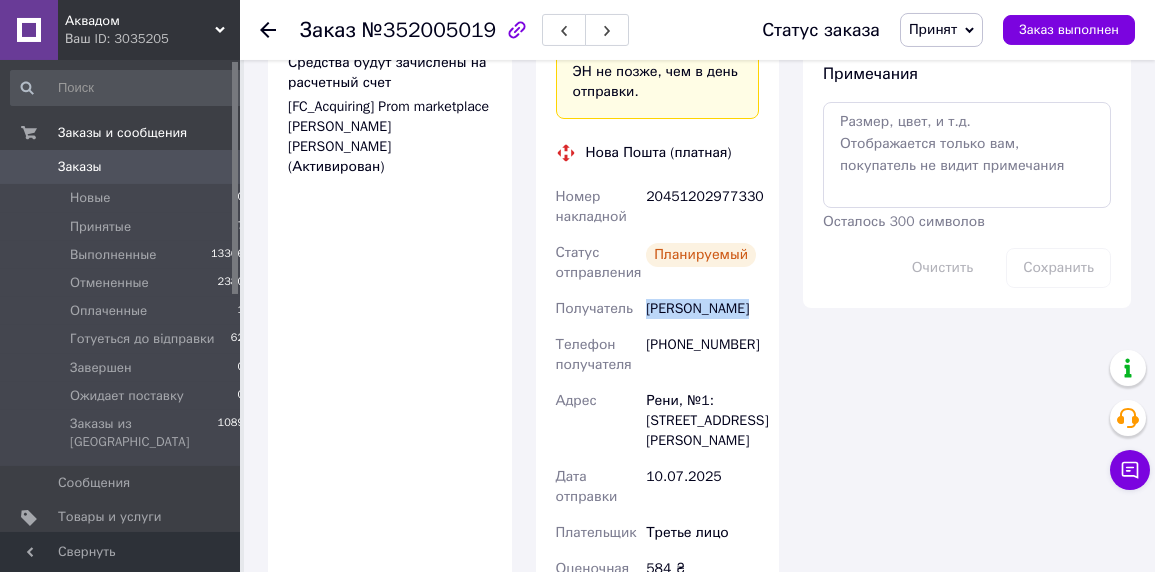 scroll, scrollTop: 1726, scrollLeft: 0, axis: vertical 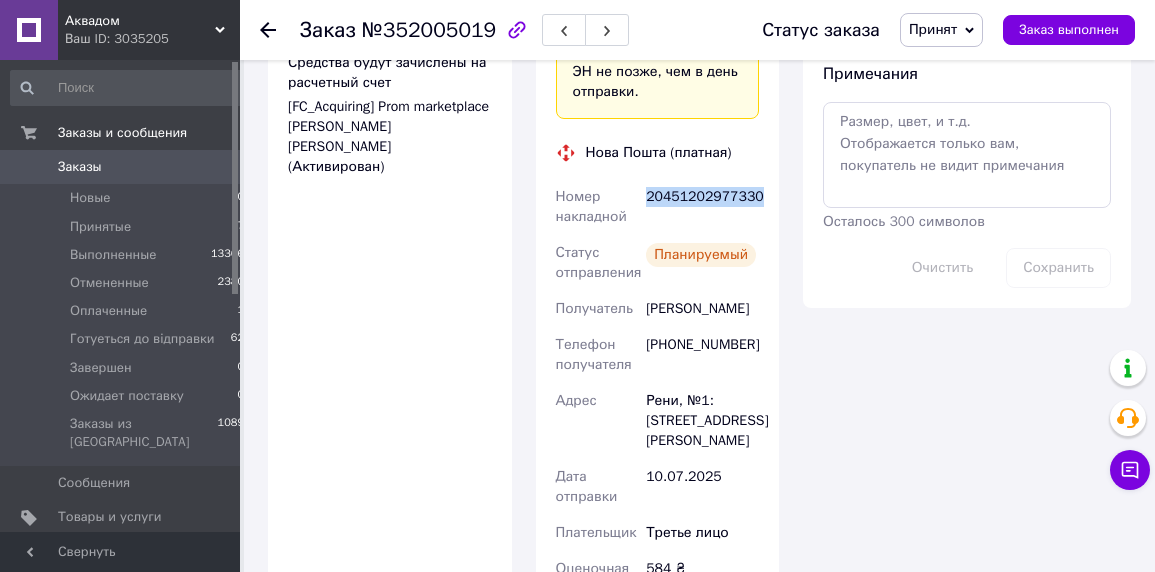 drag, startPoint x: 645, startPoint y: 175, endPoint x: 767, endPoint y: 177, distance: 122.016396 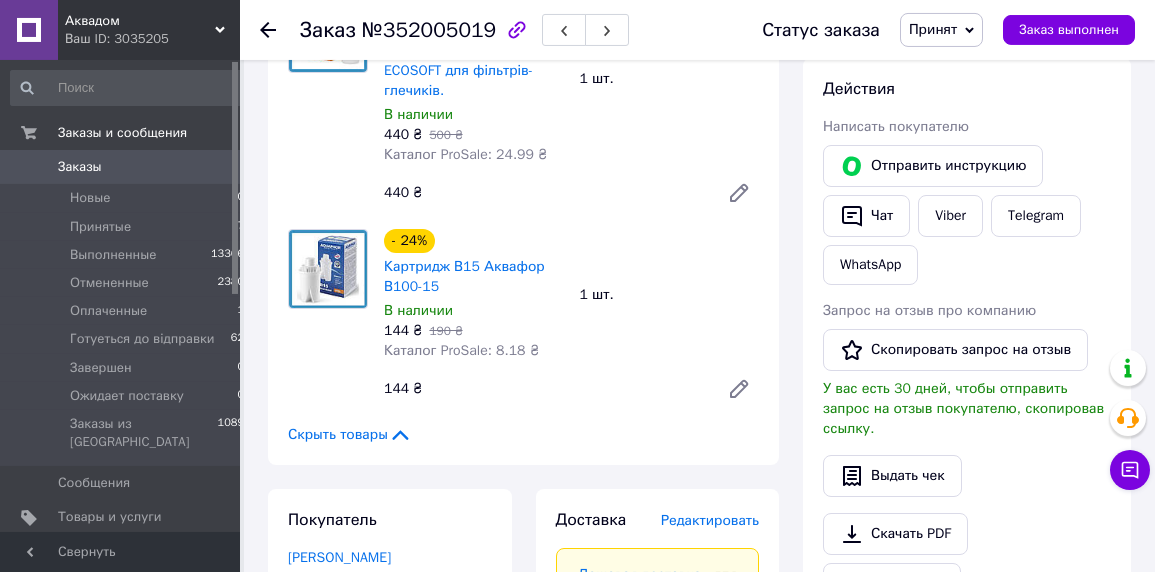scroll, scrollTop: 846, scrollLeft: 0, axis: vertical 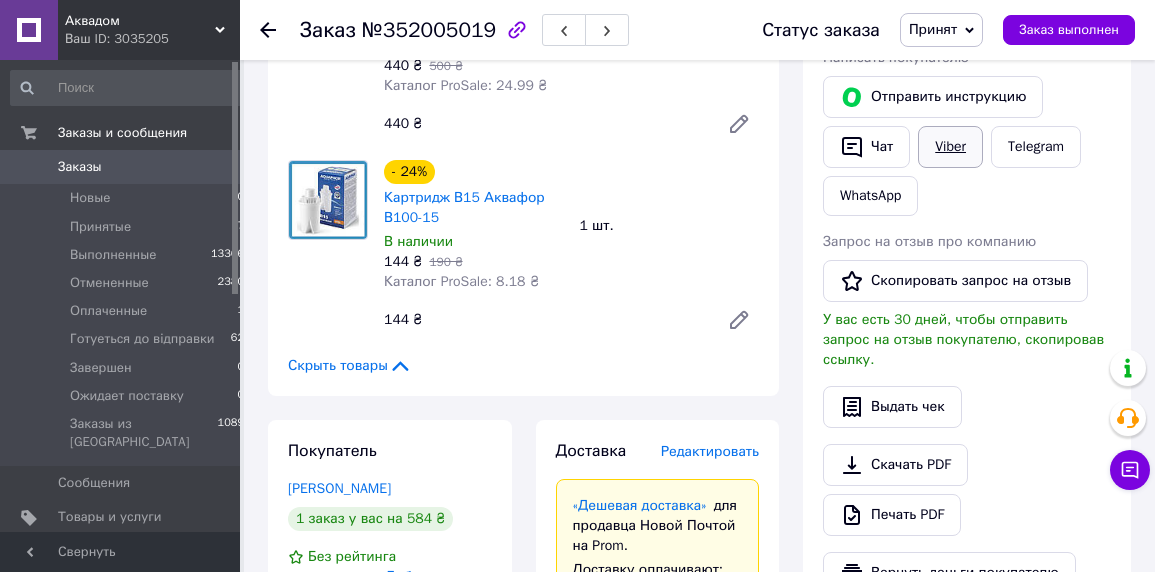 click on "Viber" at bounding box center [950, 147] 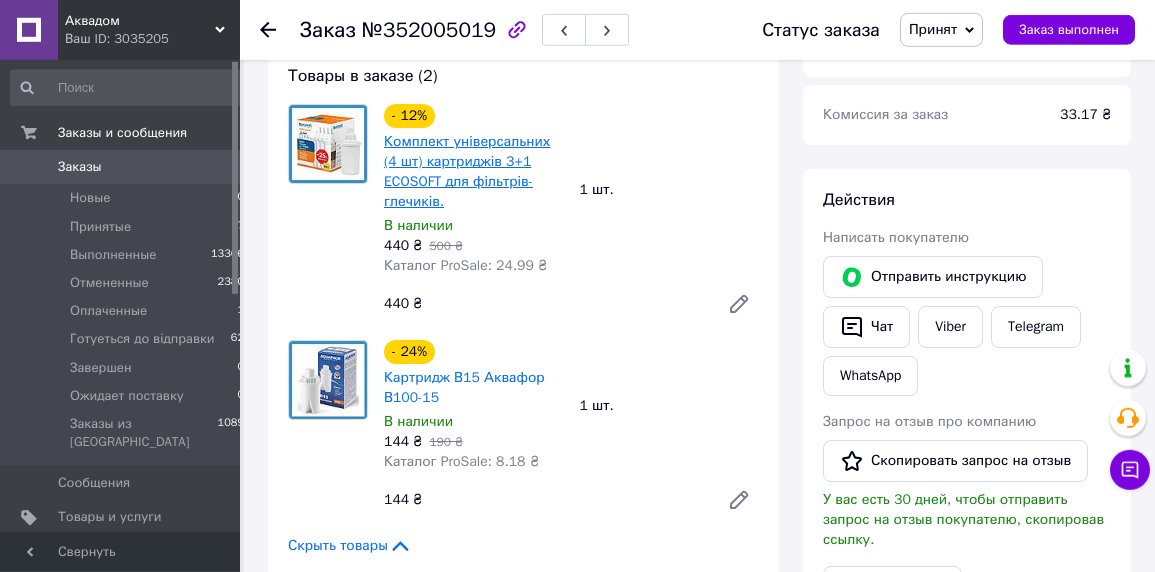 scroll, scrollTop: 736, scrollLeft: 0, axis: vertical 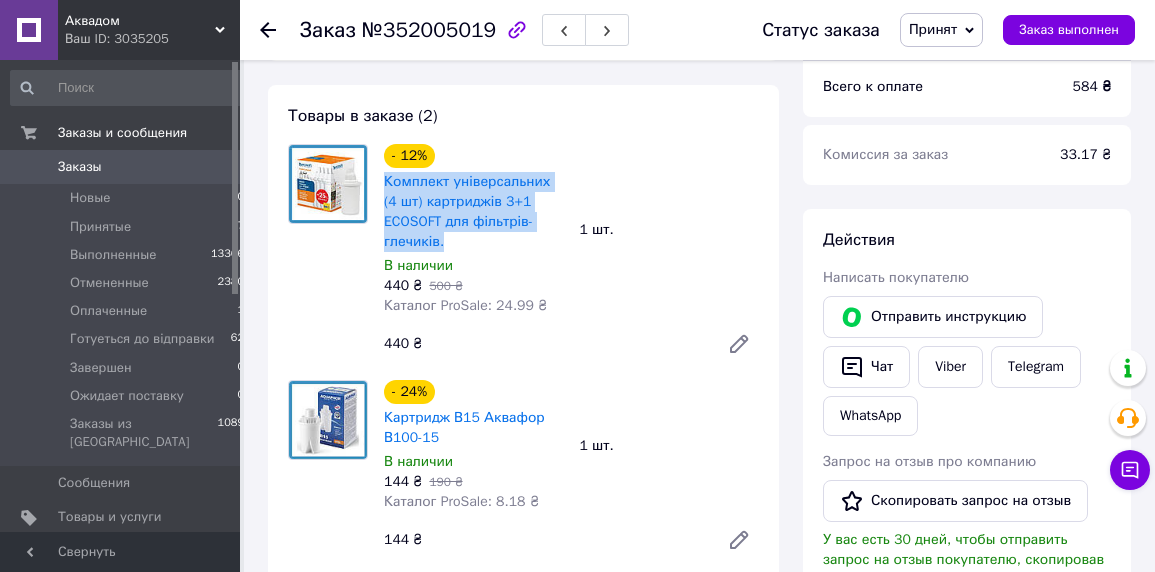 drag, startPoint x: 377, startPoint y: 163, endPoint x: 555, endPoint y: 225, distance: 188.48872 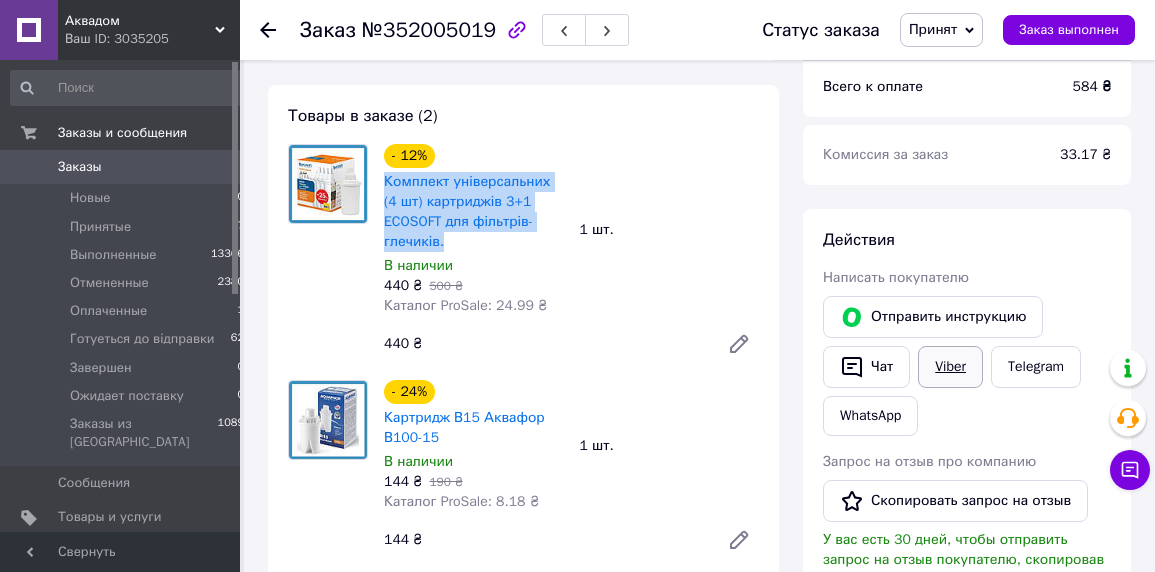 click on "Viber" at bounding box center (950, 367) 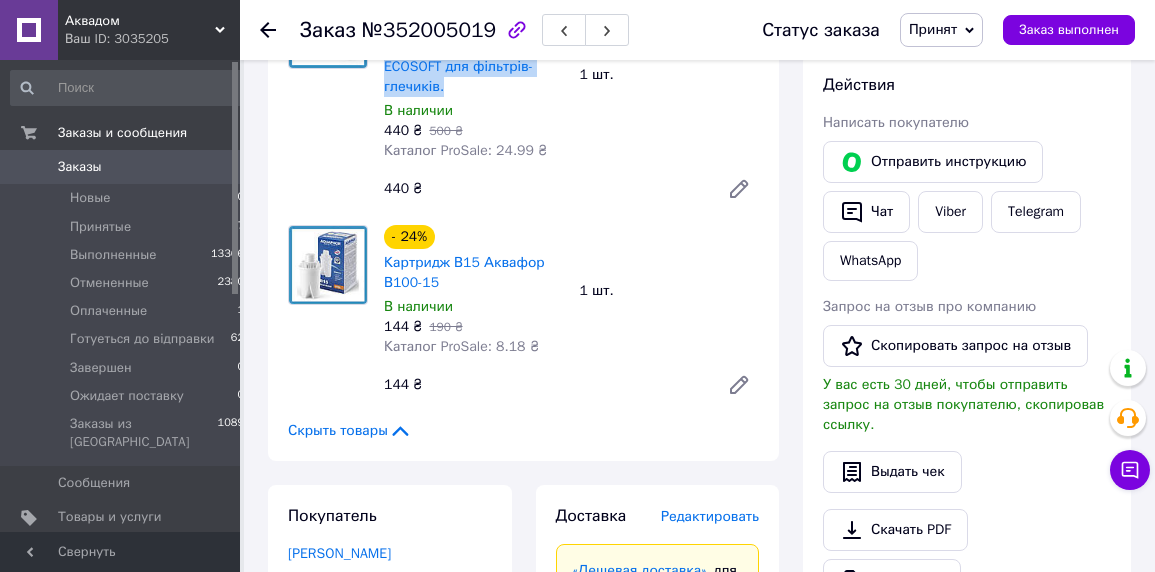 scroll, scrollTop: 956, scrollLeft: 0, axis: vertical 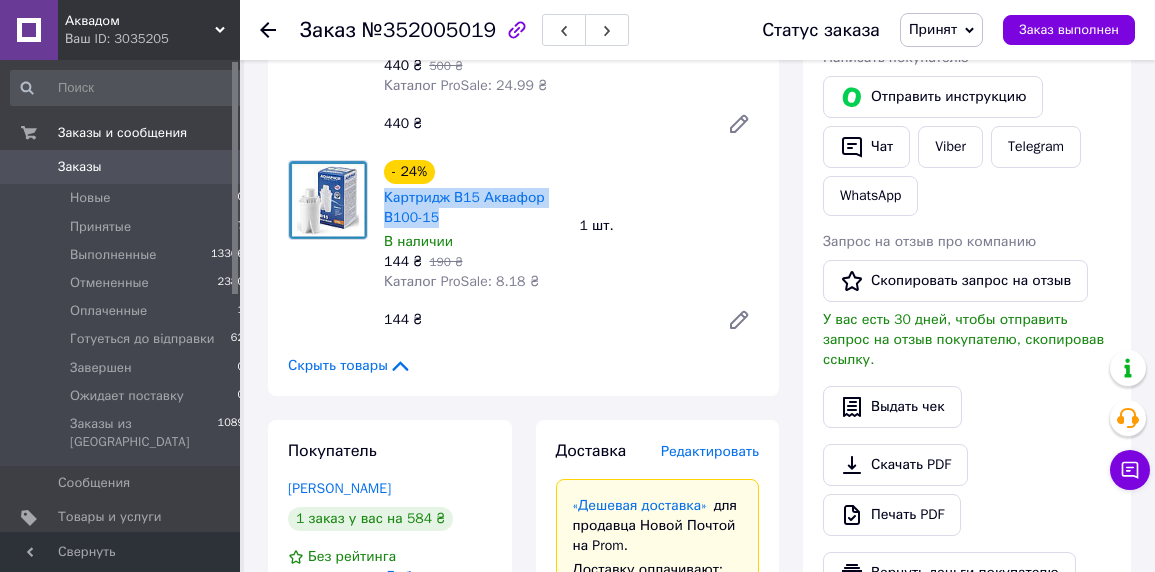 drag, startPoint x: 380, startPoint y: 177, endPoint x: 534, endPoint y: 200, distance: 155.70805 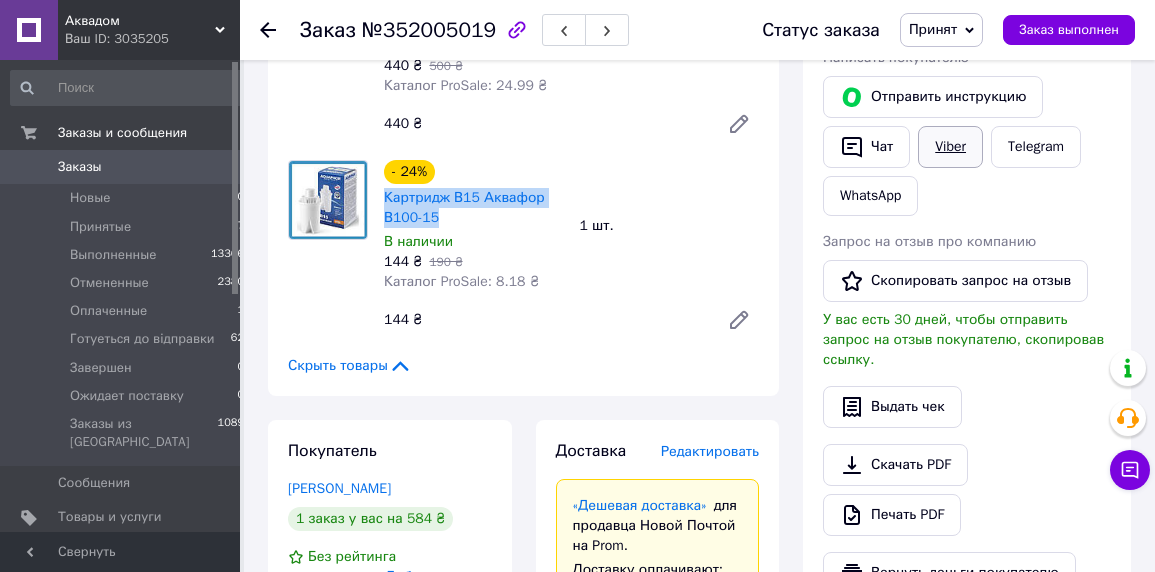 click on "Viber" at bounding box center (950, 147) 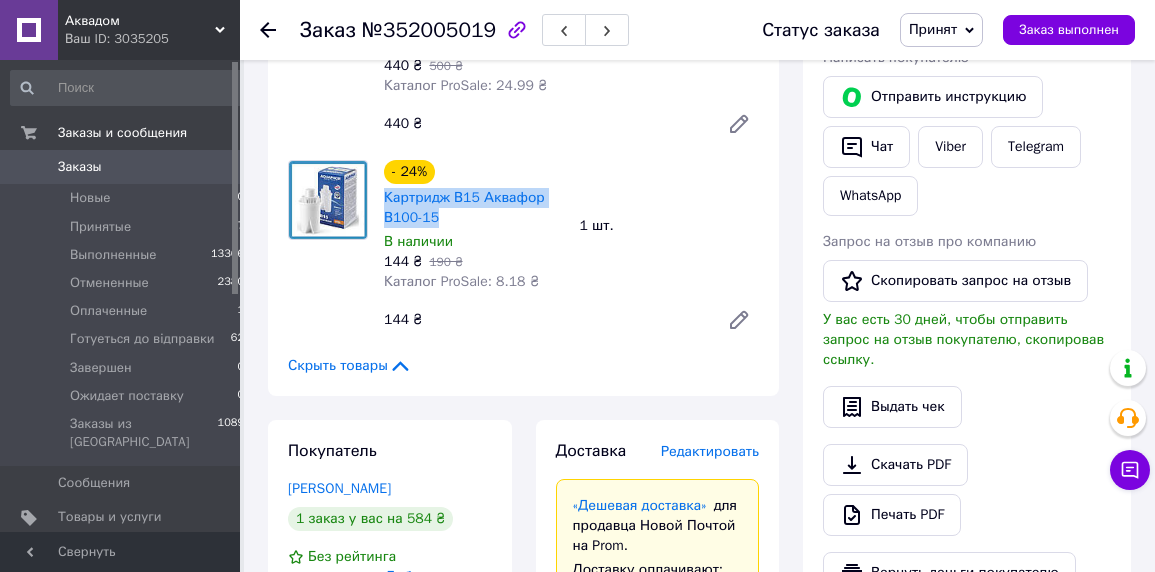 click on "Принят" at bounding box center [933, 29] 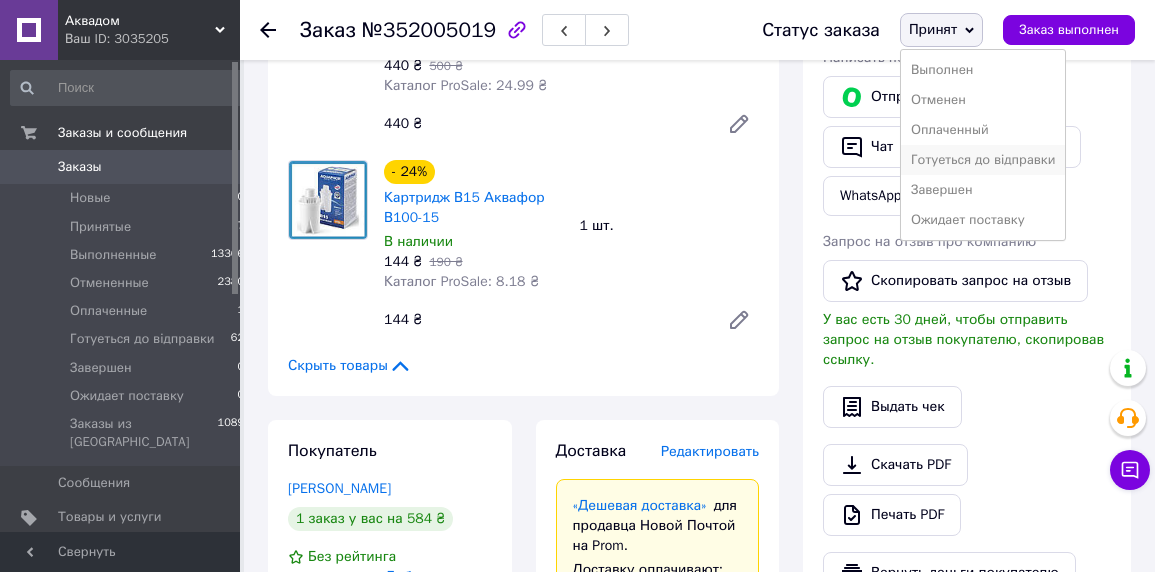 click on "Готуеться до відправки" at bounding box center (983, 160) 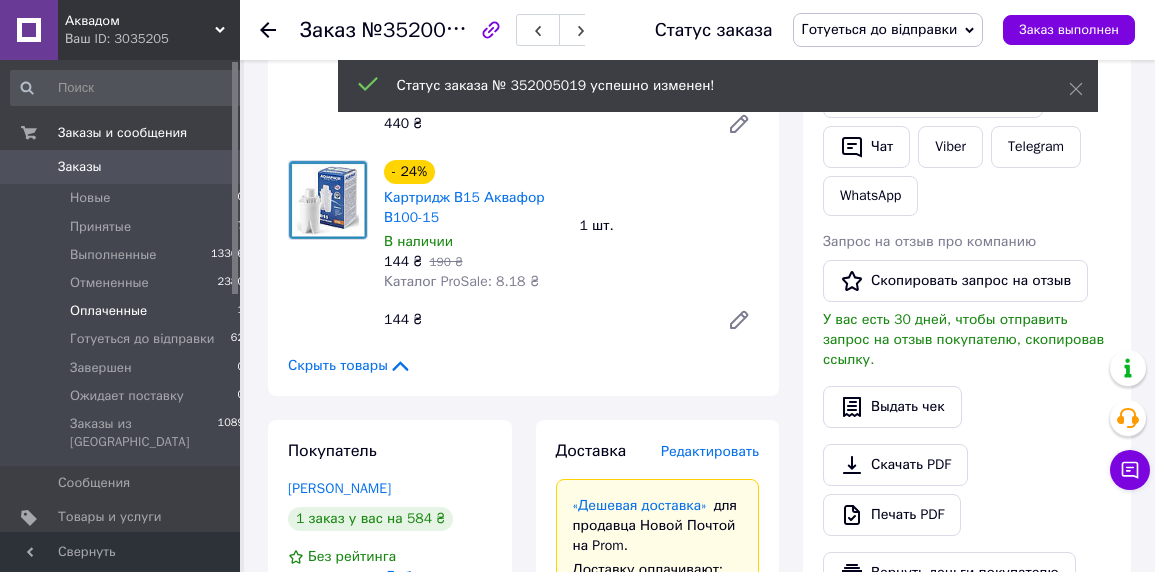 click on "Оплаченные" at bounding box center [108, 311] 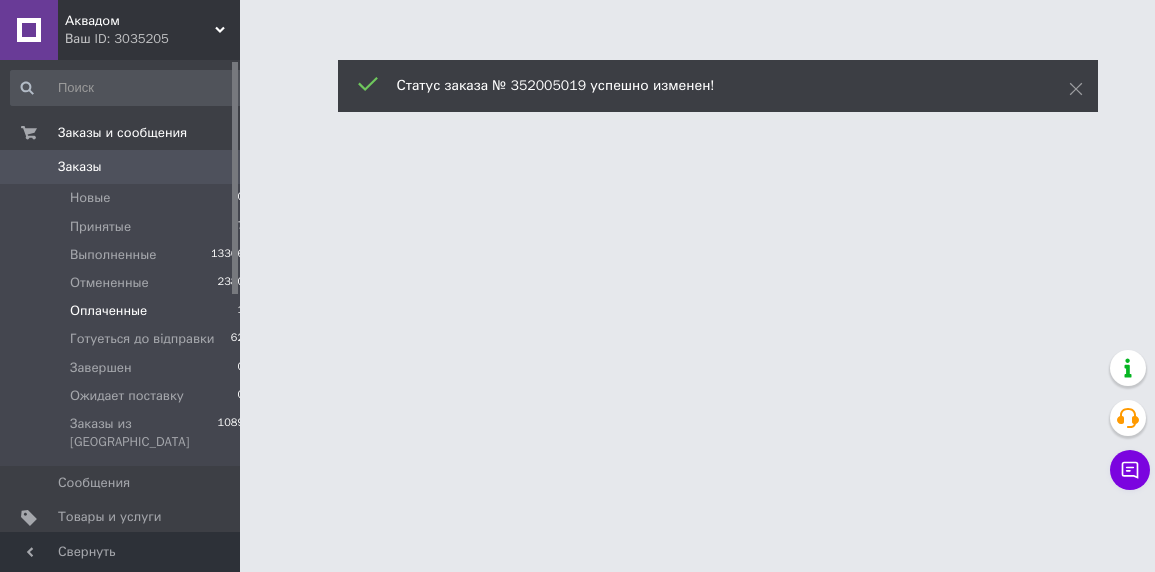 scroll, scrollTop: 0, scrollLeft: 0, axis: both 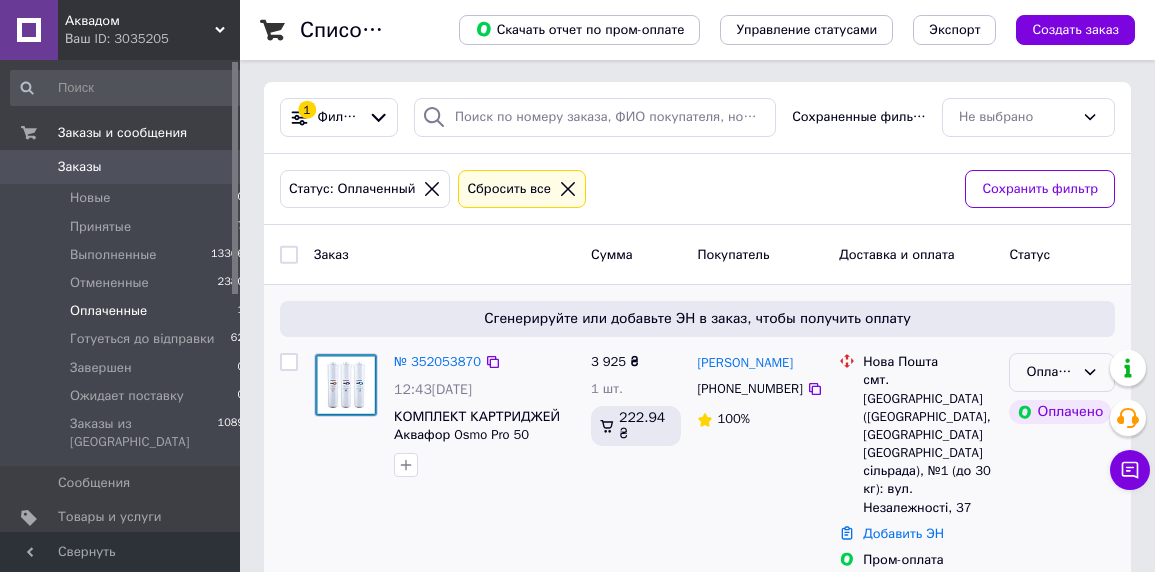 click on "Оплаченный" at bounding box center (1050, 372) 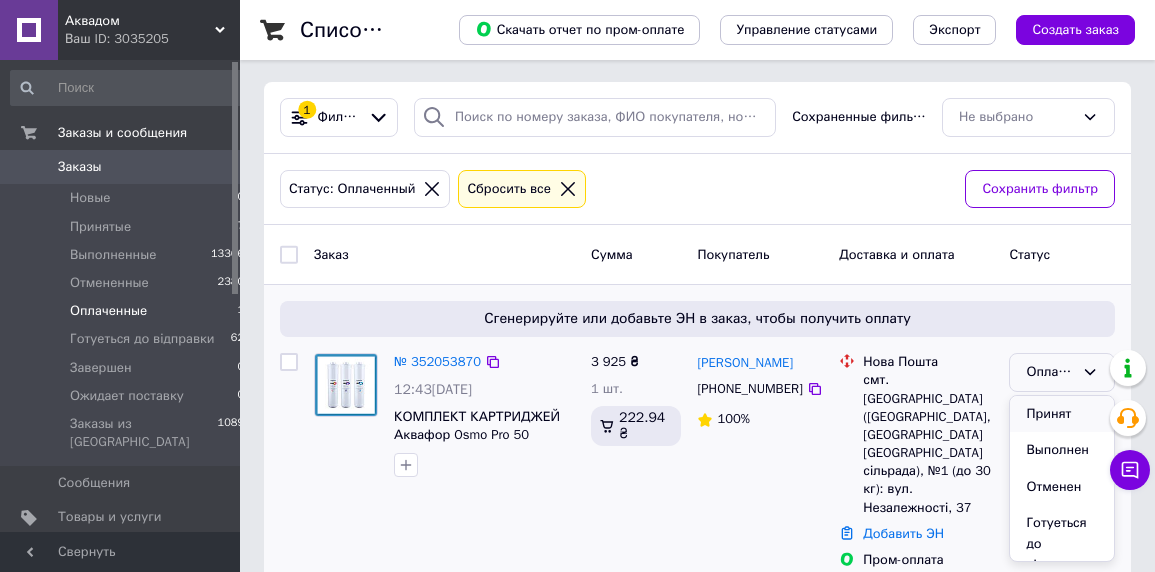 click on "Принят" at bounding box center (1062, 414) 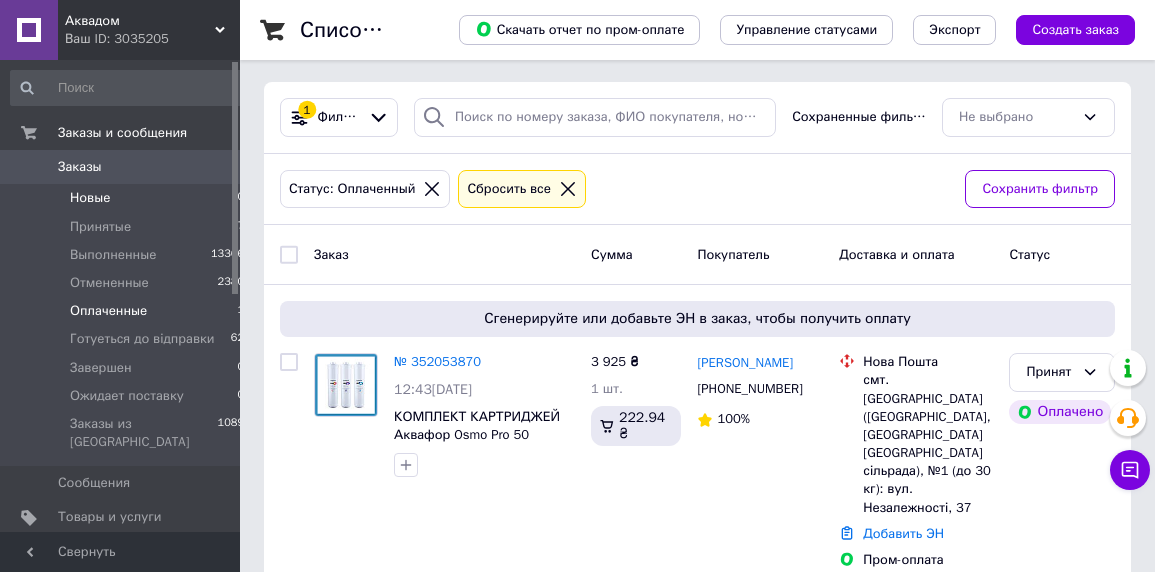 click on "Новые" at bounding box center (90, 198) 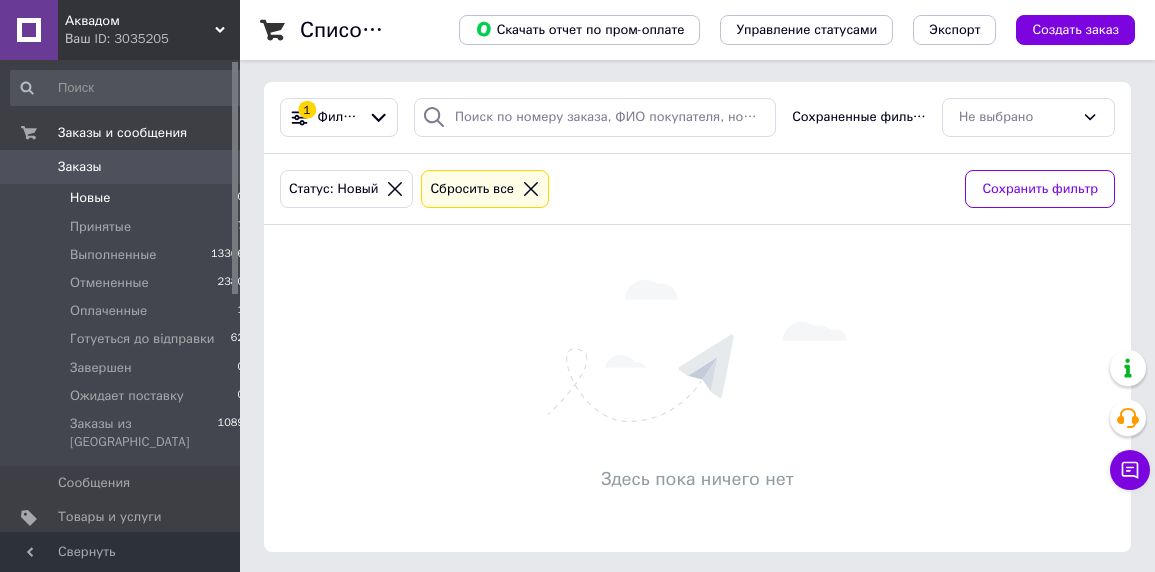 scroll, scrollTop: 0, scrollLeft: 0, axis: both 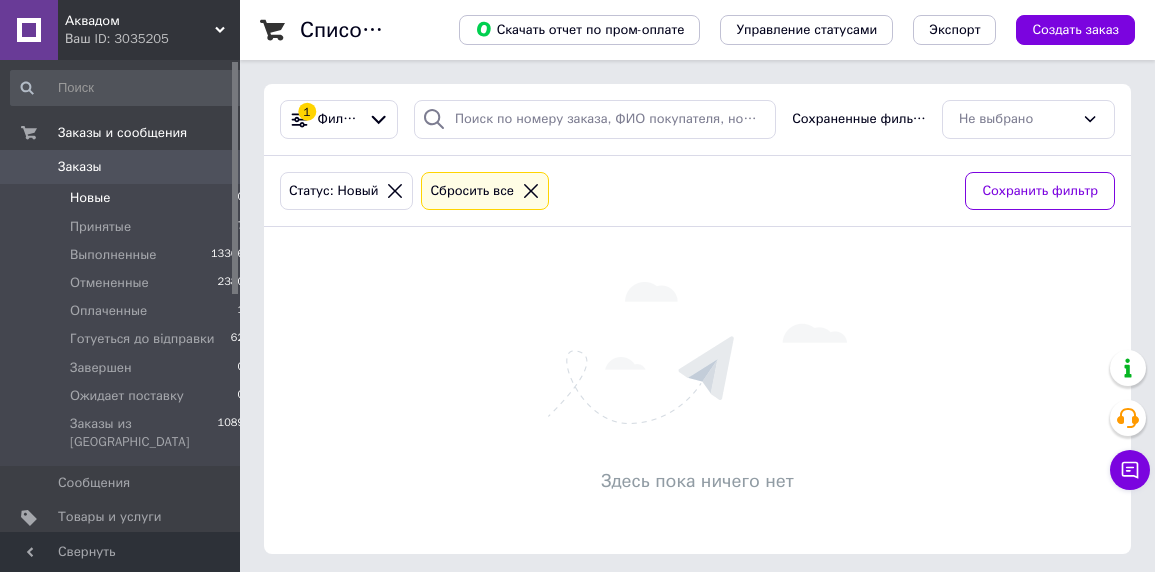 click on "Новые" at bounding box center [90, 198] 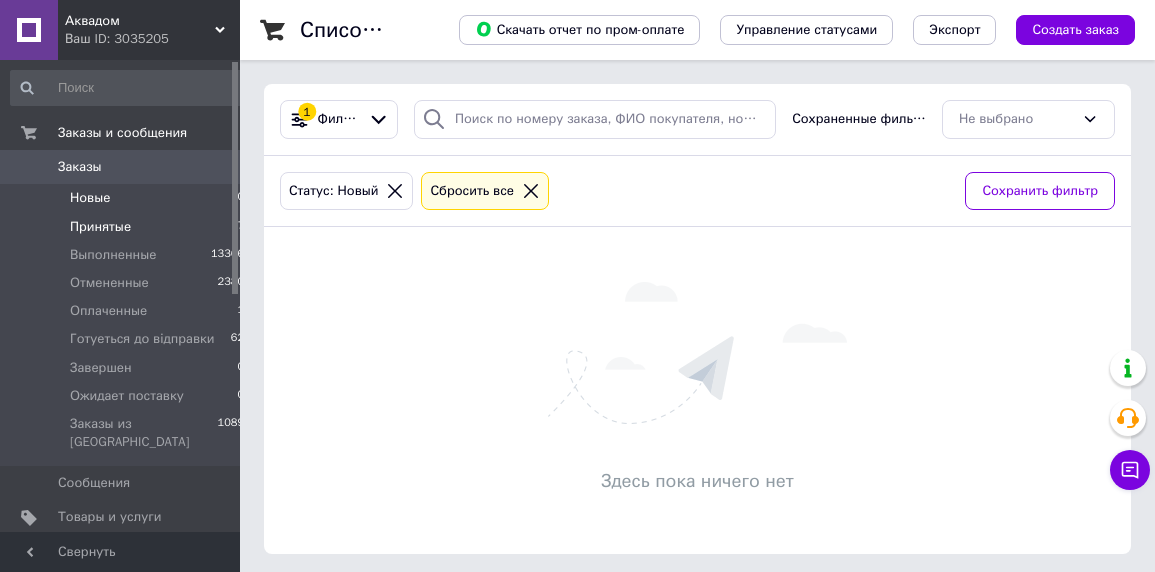 click on "Принятые" at bounding box center (100, 227) 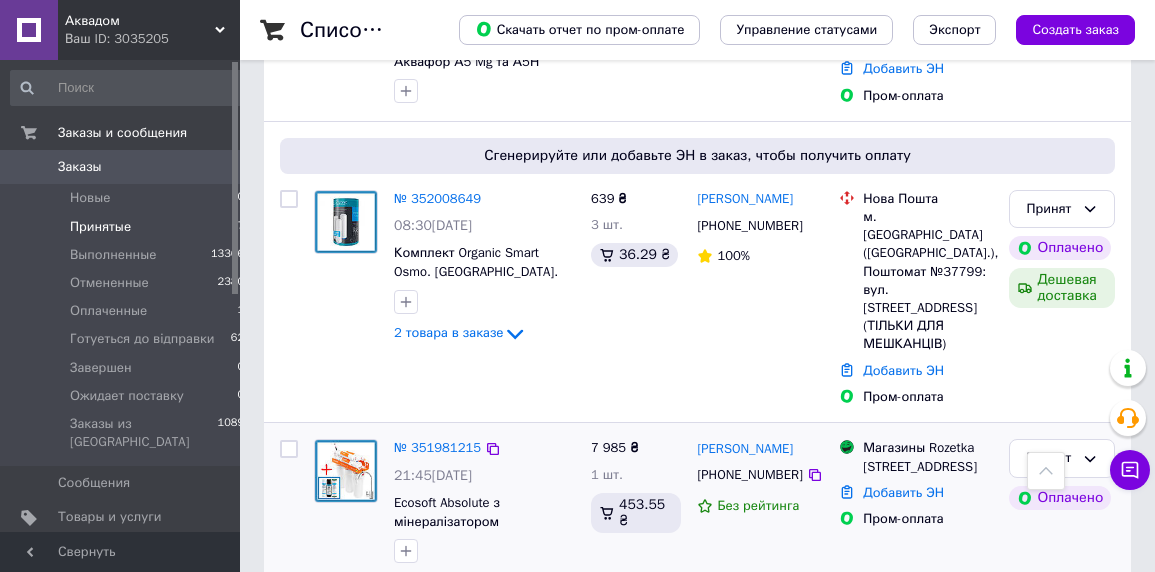 scroll, scrollTop: 1009, scrollLeft: 0, axis: vertical 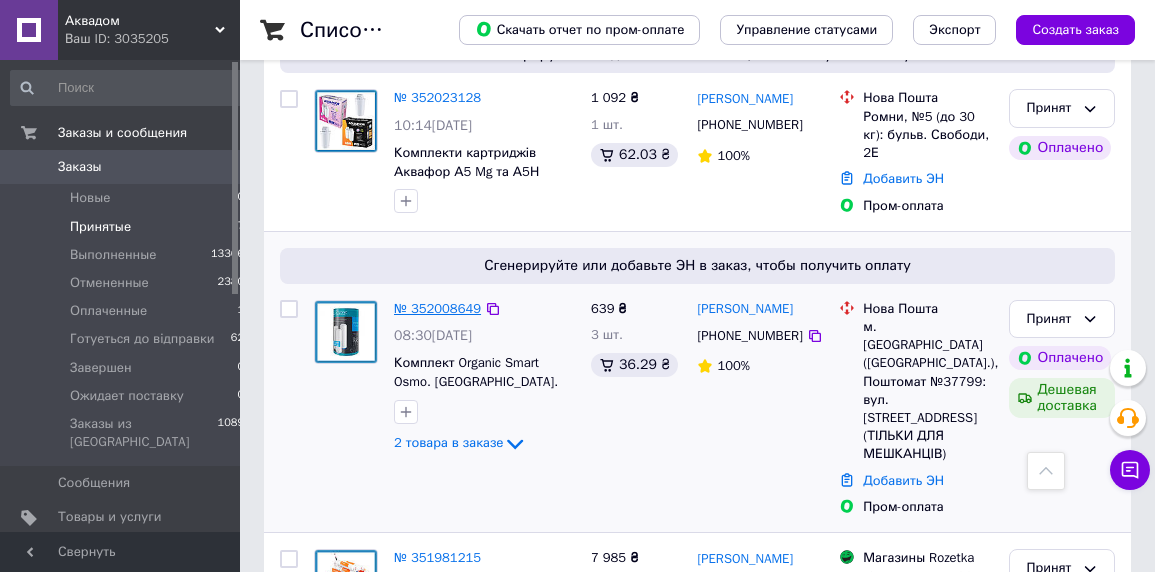 click on "№ 352008649" at bounding box center (437, 308) 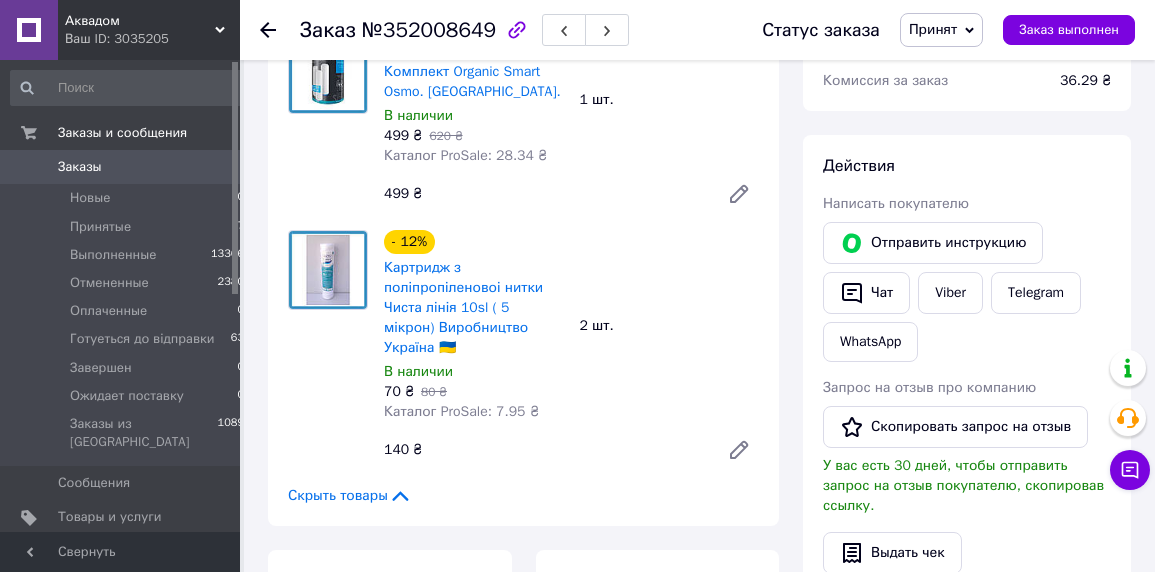 scroll, scrollTop: 736, scrollLeft: 0, axis: vertical 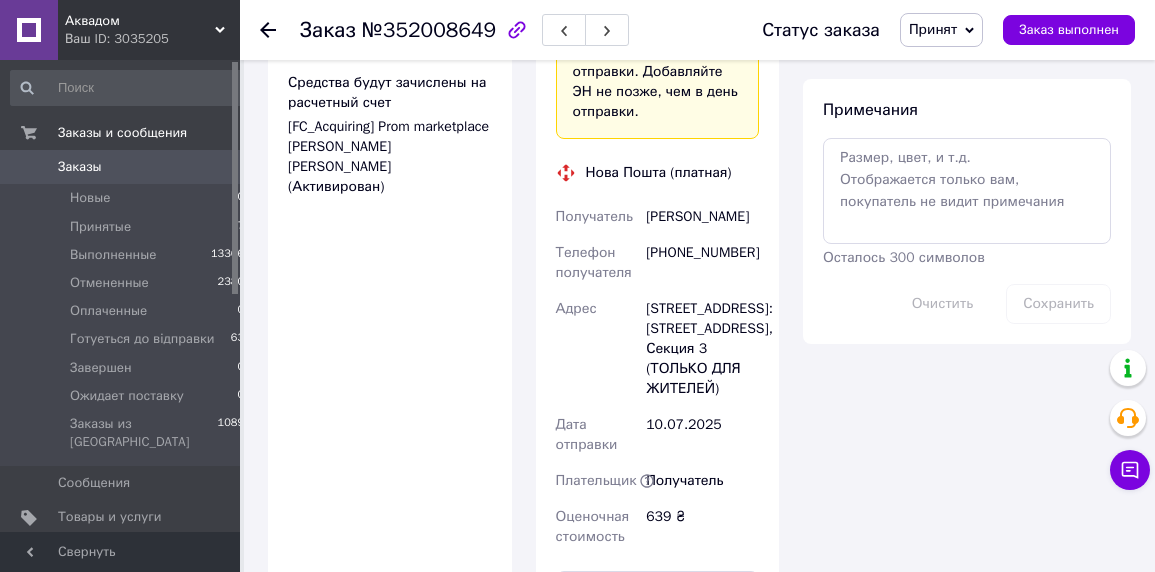 drag, startPoint x: 642, startPoint y: 173, endPoint x: 734, endPoint y: 191, distance: 93.74433 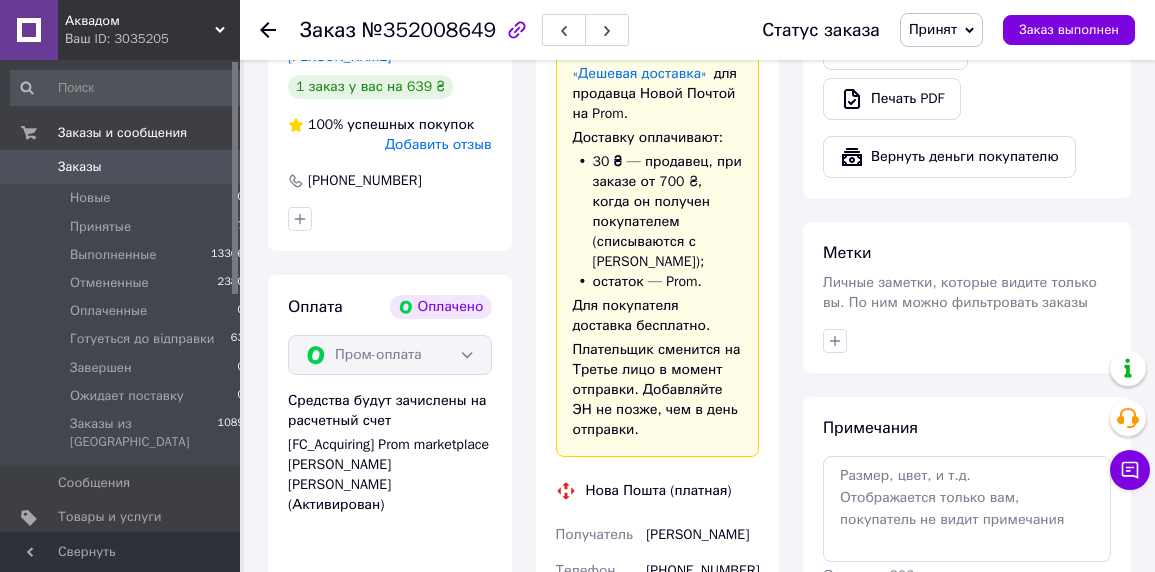 scroll, scrollTop: 2056, scrollLeft: 0, axis: vertical 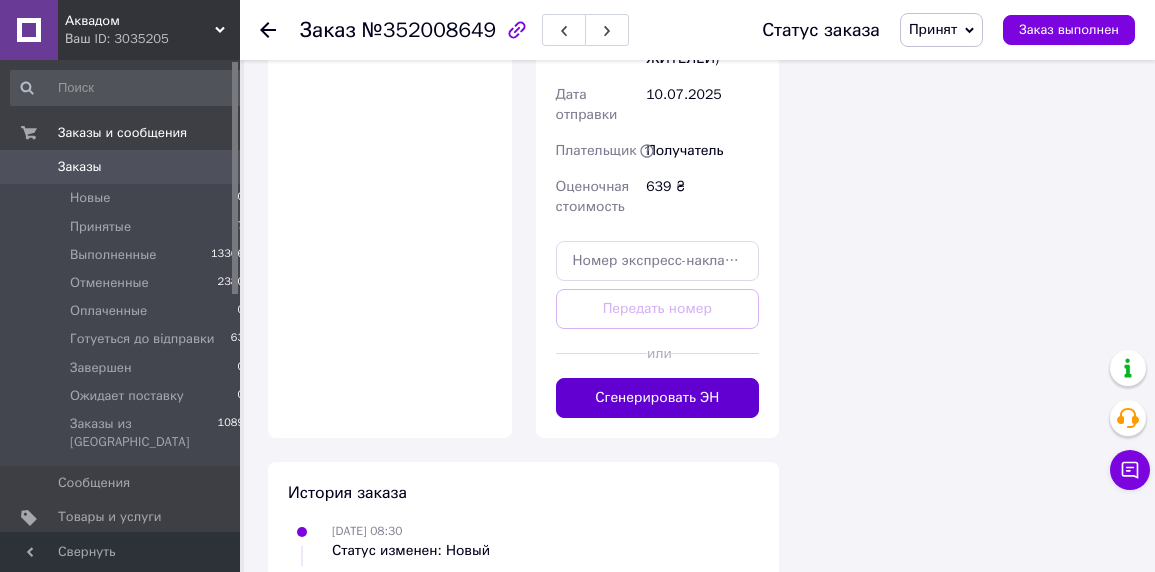 click on "Сгенерировать ЭН" at bounding box center (658, 398) 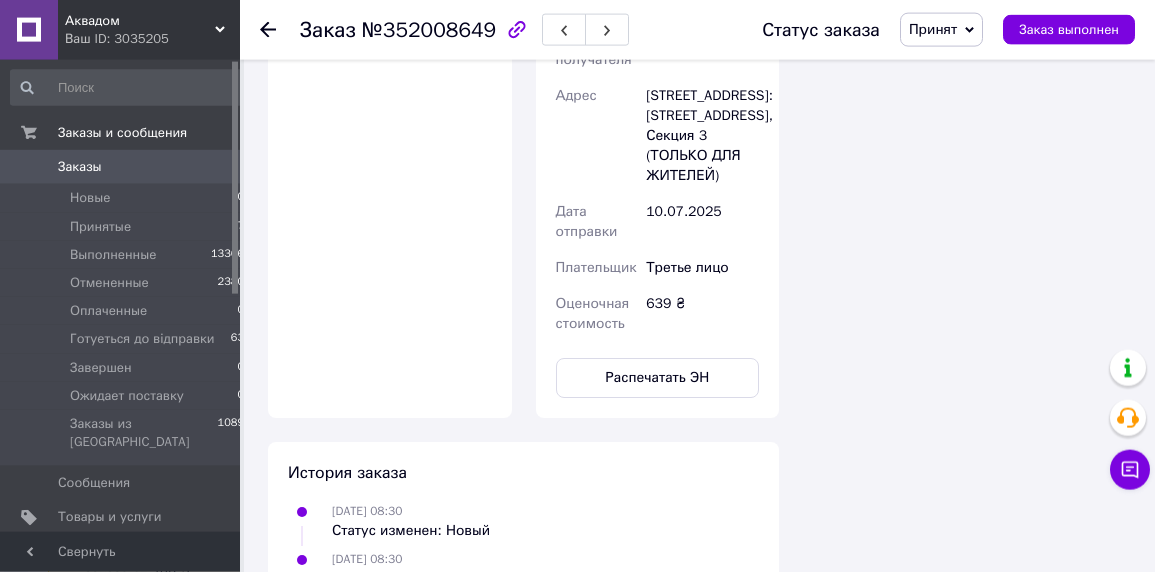 scroll, scrollTop: 1616, scrollLeft: 0, axis: vertical 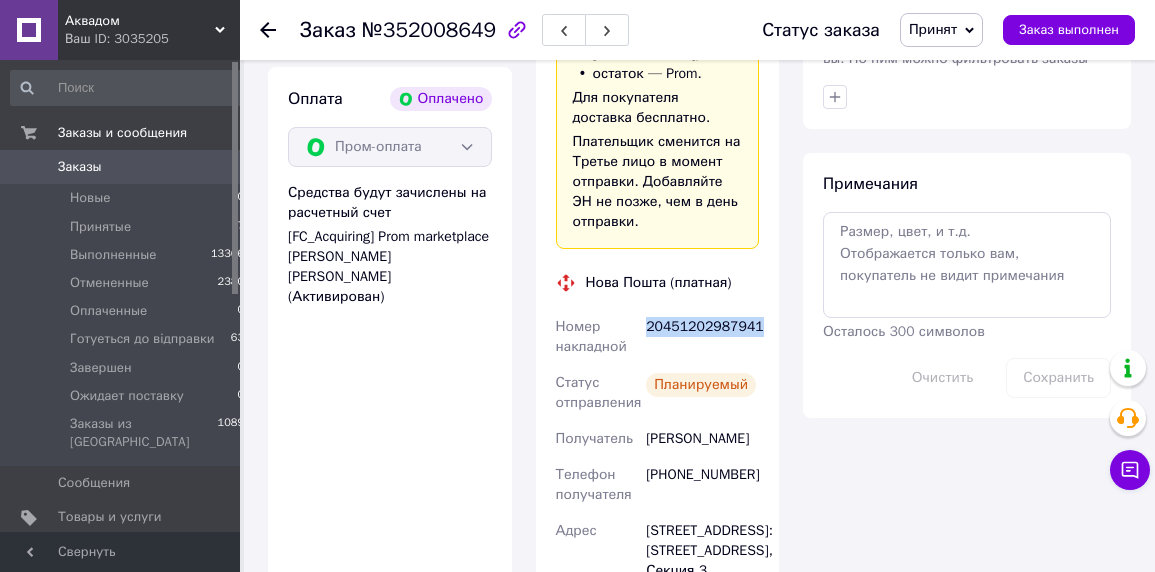 drag, startPoint x: 645, startPoint y: 285, endPoint x: 757, endPoint y: 285, distance: 112 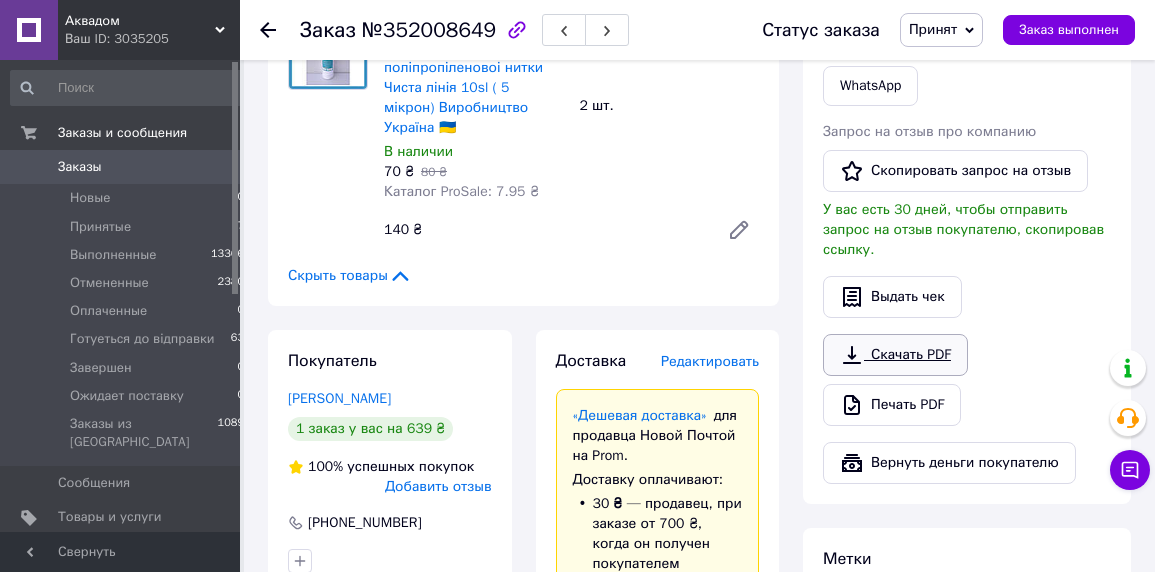 scroll, scrollTop: 956, scrollLeft: 0, axis: vertical 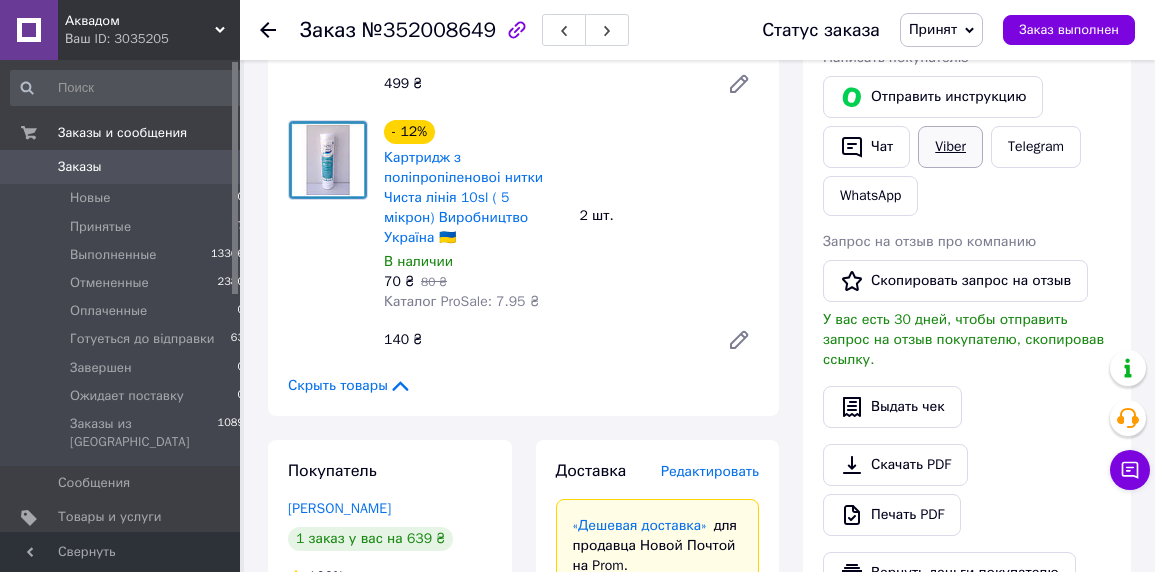 click on "Viber" at bounding box center (950, 147) 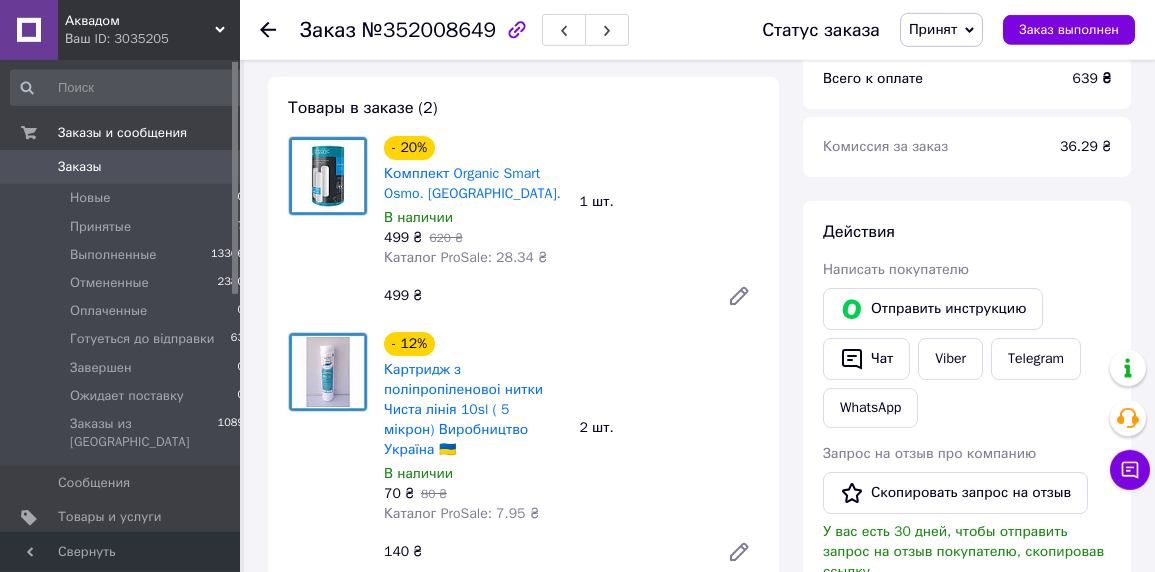 scroll, scrollTop: 736, scrollLeft: 0, axis: vertical 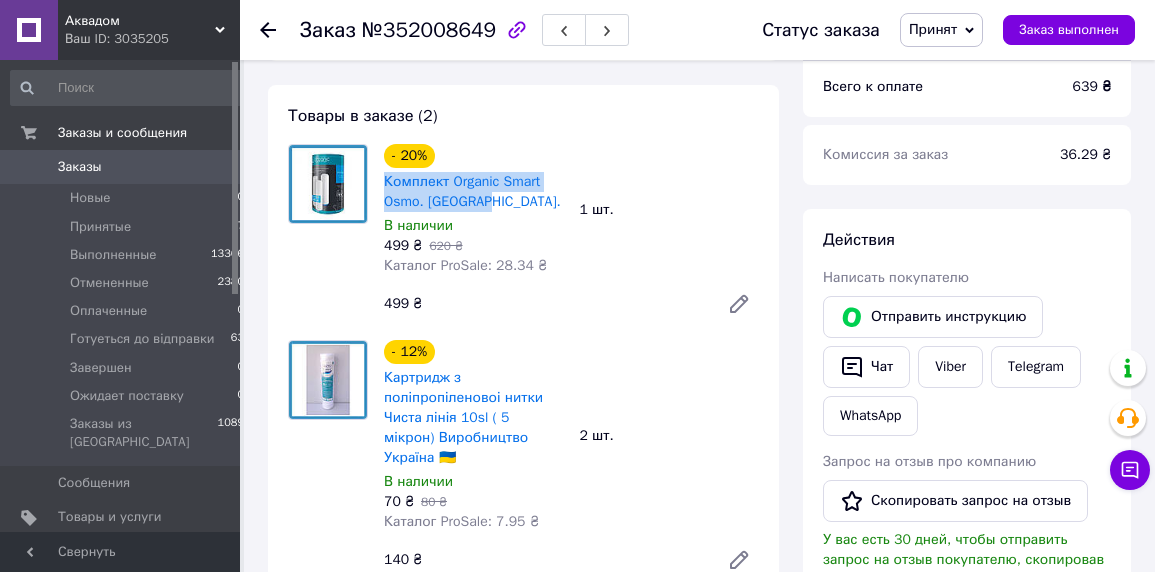 drag, startPoint x: 381, startPoint y: 158, endPoint x: 543, endPoint y: 193, distance: 165.73775 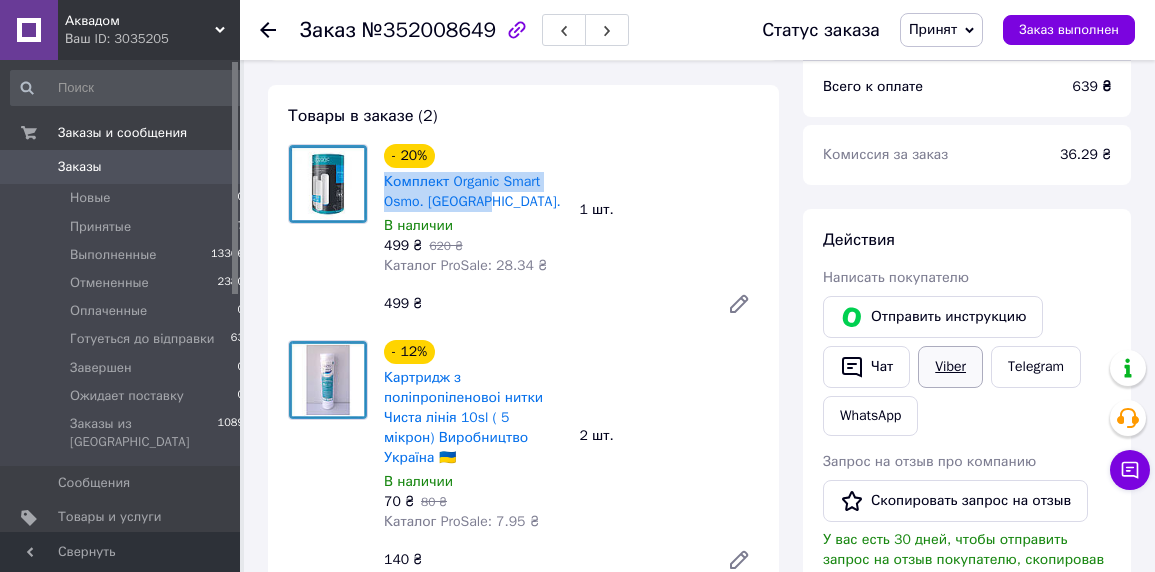click on "Viber" at bounding box center [950, 367] 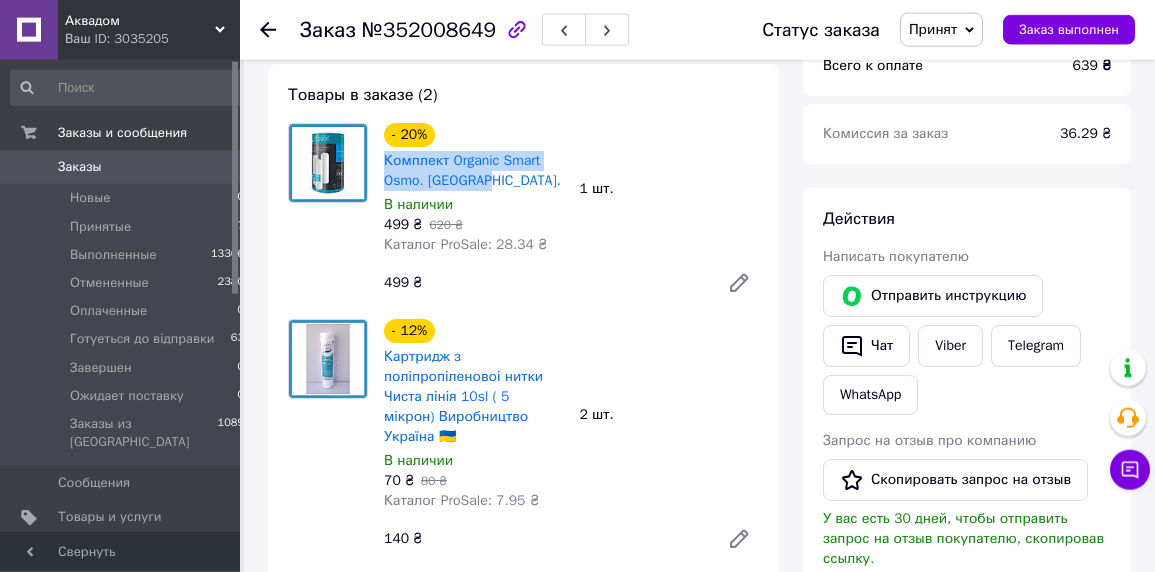 scroll, scrollTop: 956, scrollLeft: 0, axis: vertical 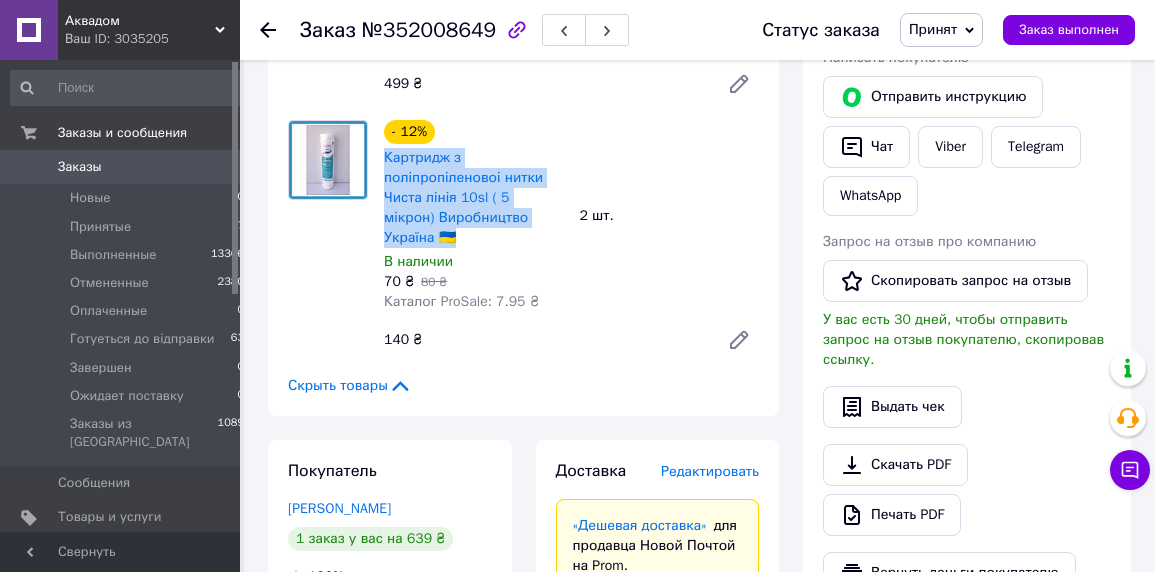 drag, startPoint x: 377, startPoint y: 137, endPoint x: 556, endPoint y: 201, distance: 190.09735 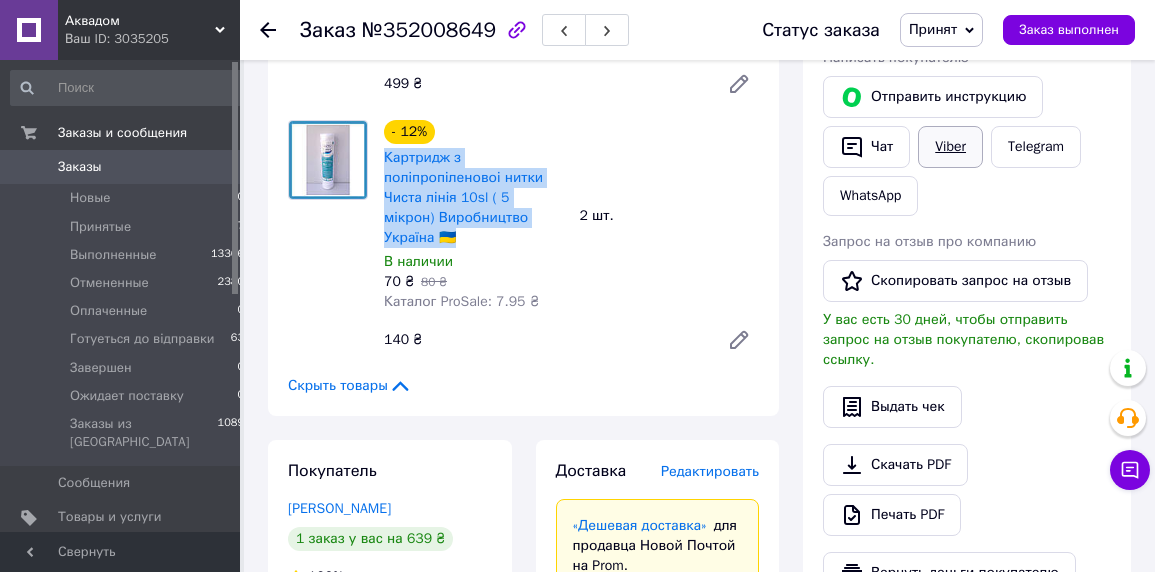 click on "Viber" at bounding box center (950, 147) 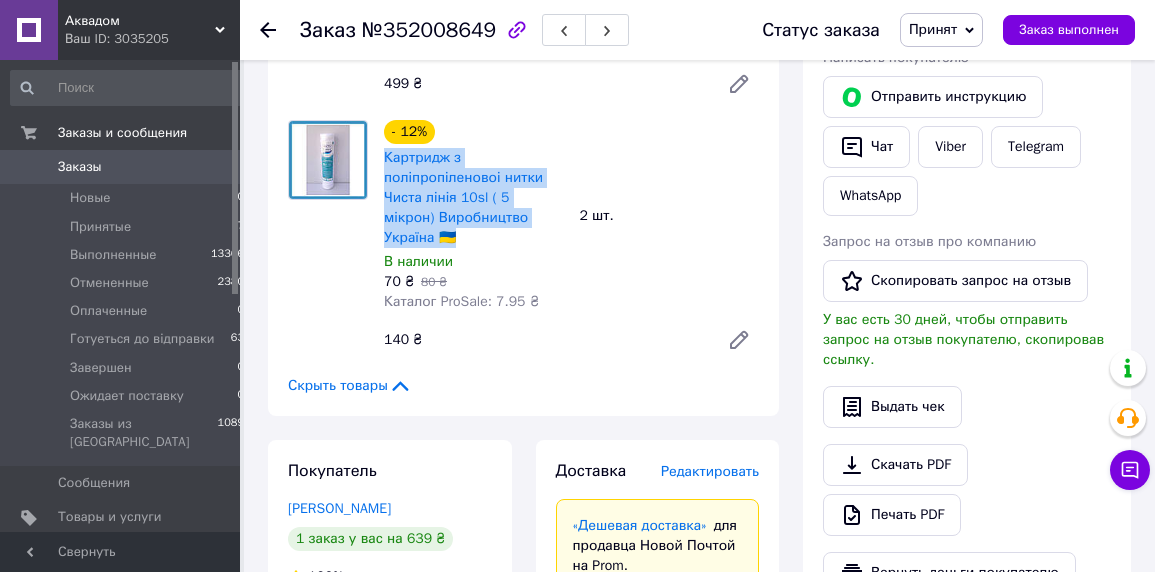 click on "Принят" at bounding box center (933, 29) 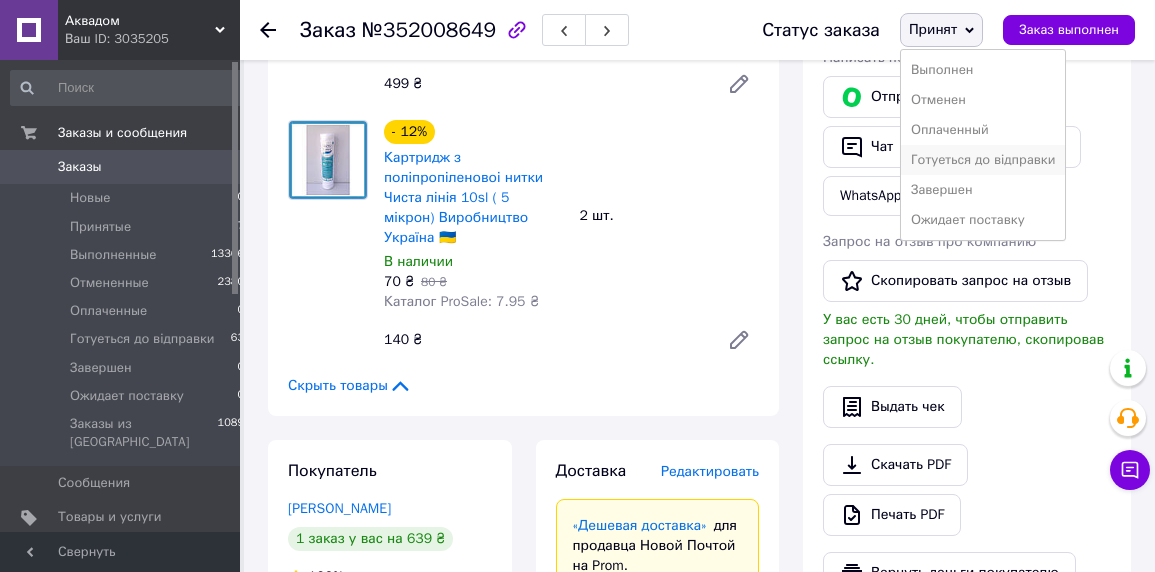 click on "Готуеться до відправки" at bounding box center (983, 160) 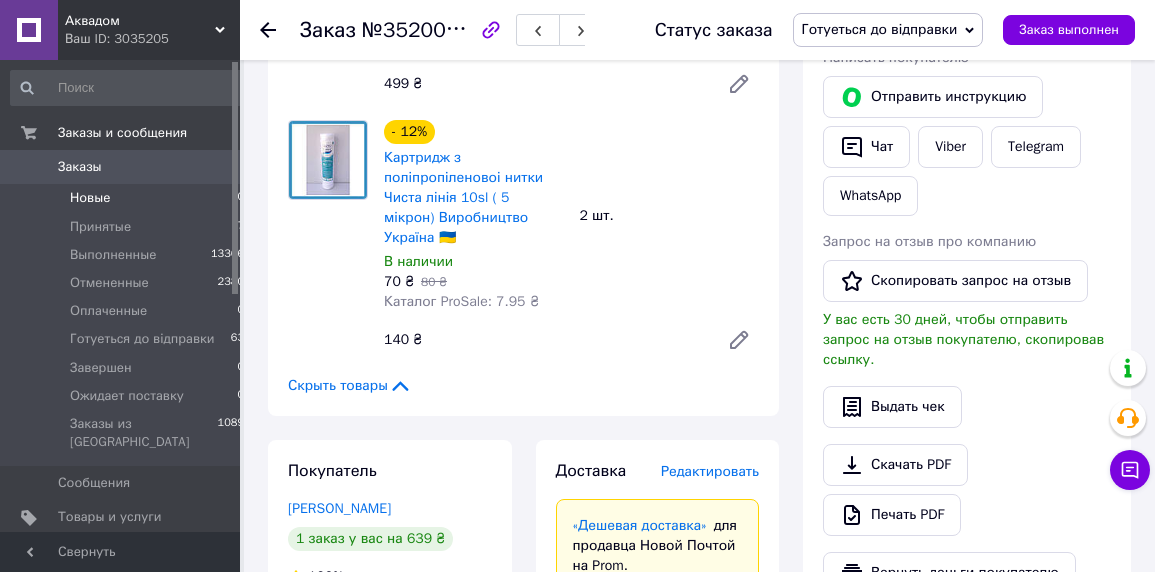 click on "Новые" at bounding box center (90, 198) 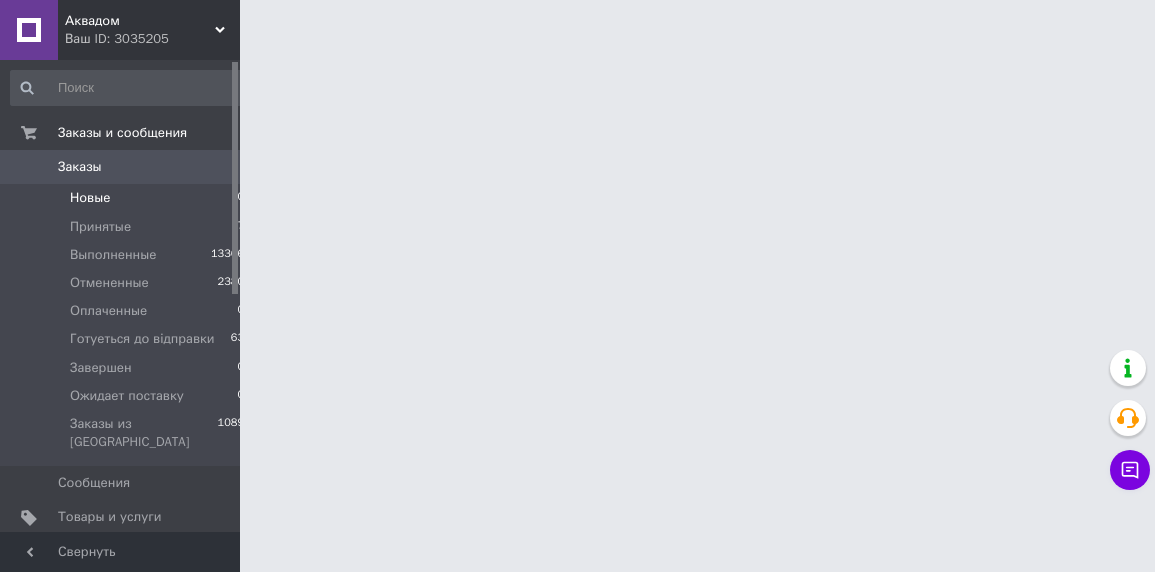 scroll, scrollTop: 0, scrollLeft: 0, axis: both 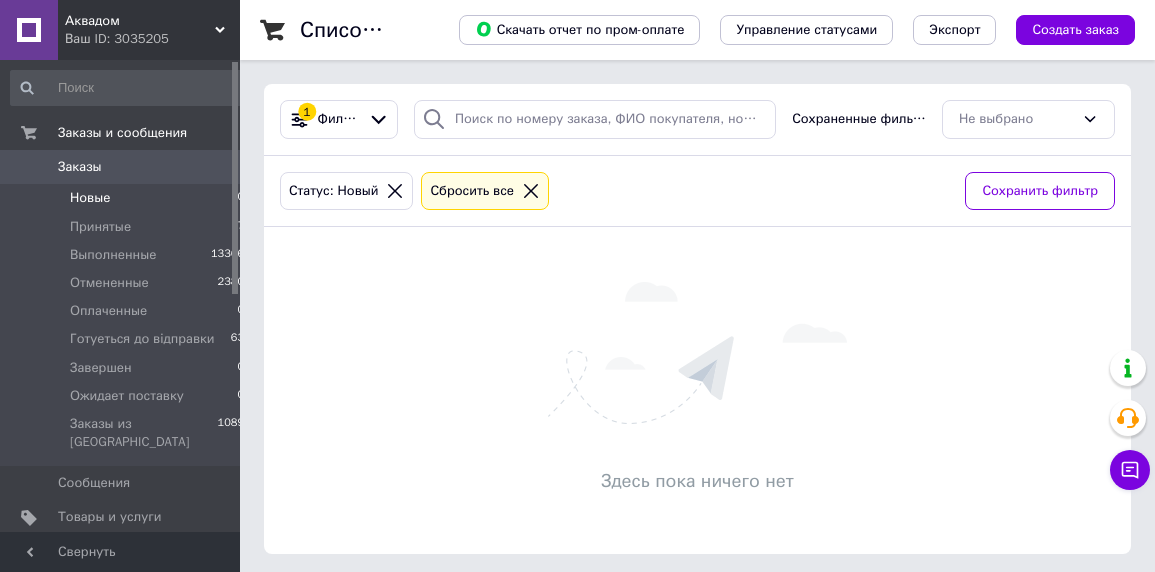 click on "Новые" at bounding box center (90, 198) 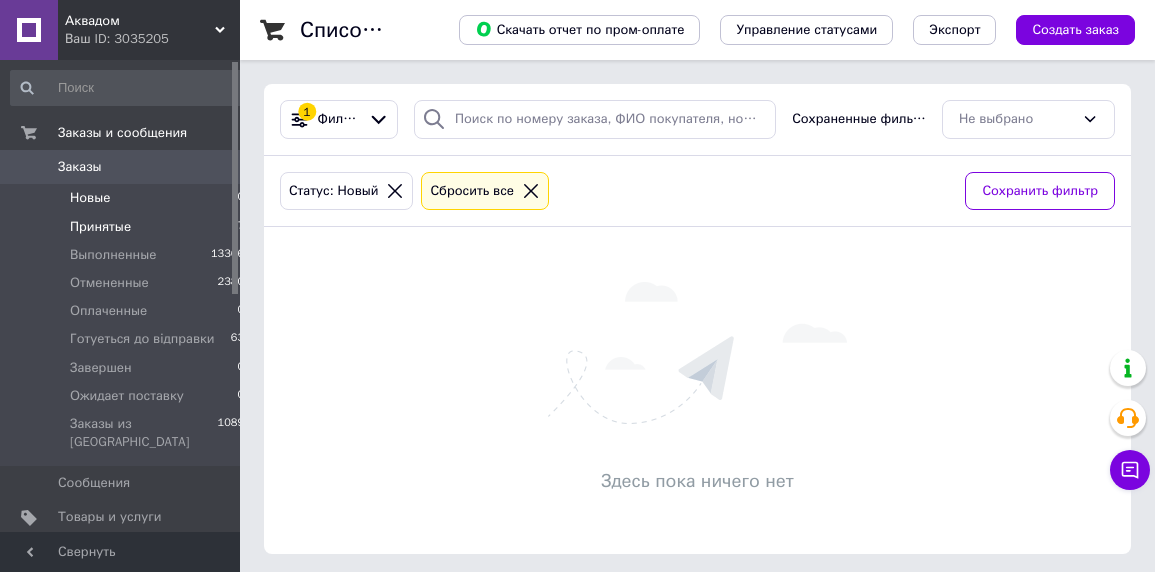 click on "Принятые" at bounding box center [100, 227] 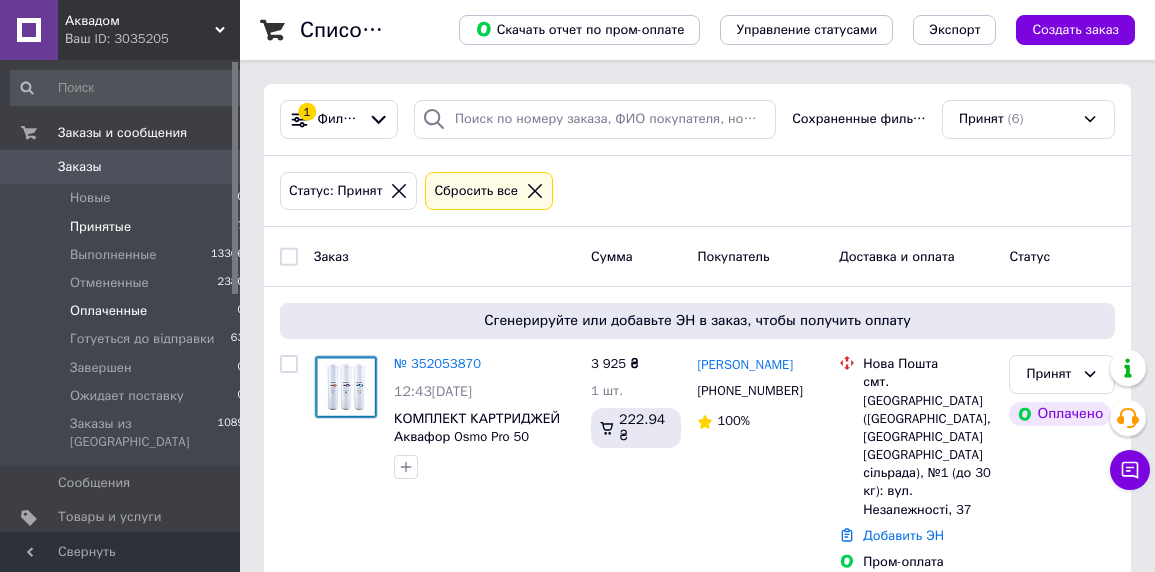 click on "Оплаченные" at bounding box center (108, 311) 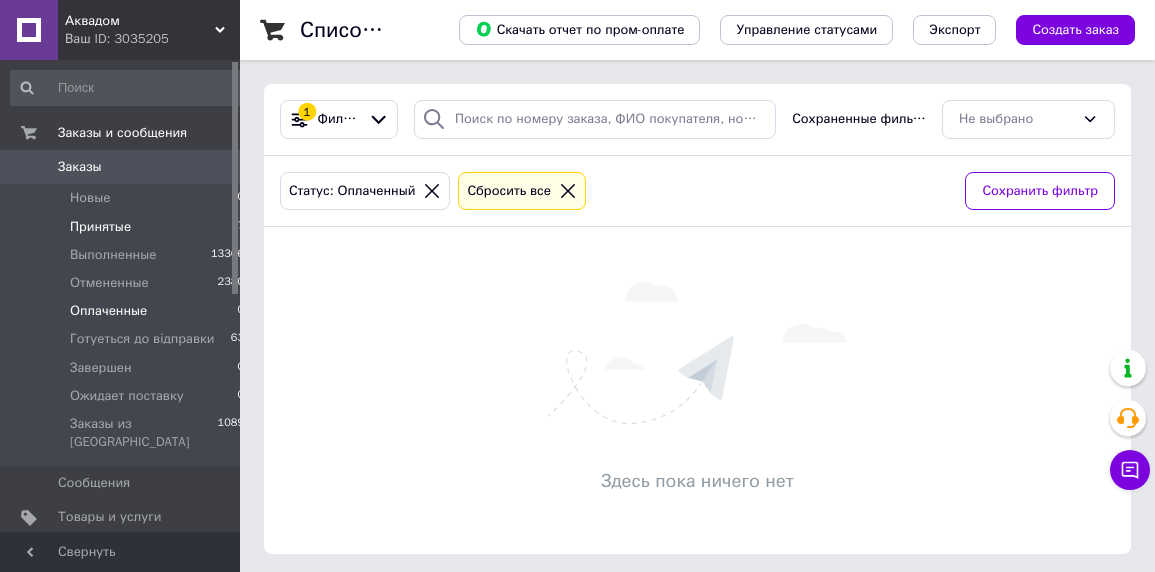 click on "Принятые" at bounding box center [100, 227] 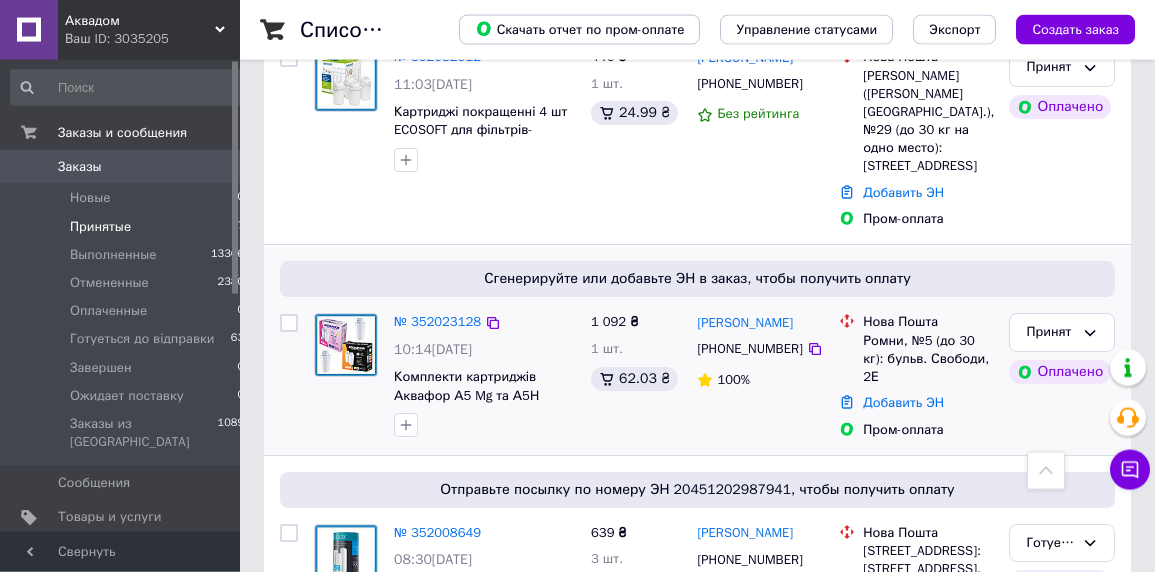 scroll, scrollTop: 744, scrollLeft: 0, axis: vertical 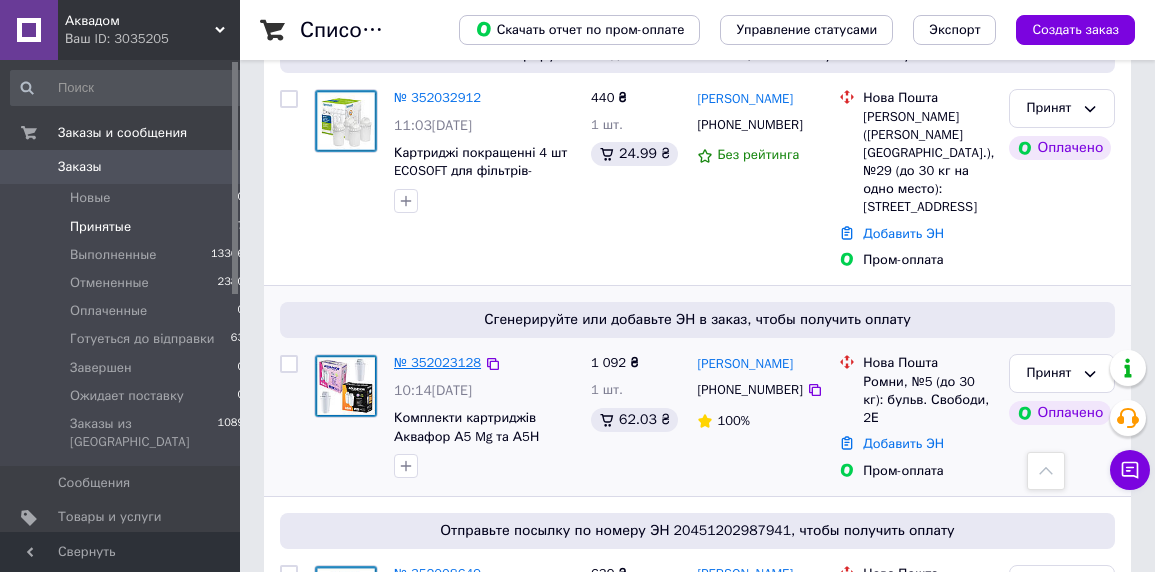 click on "№ 352023128" at bounding box center (437, 362) 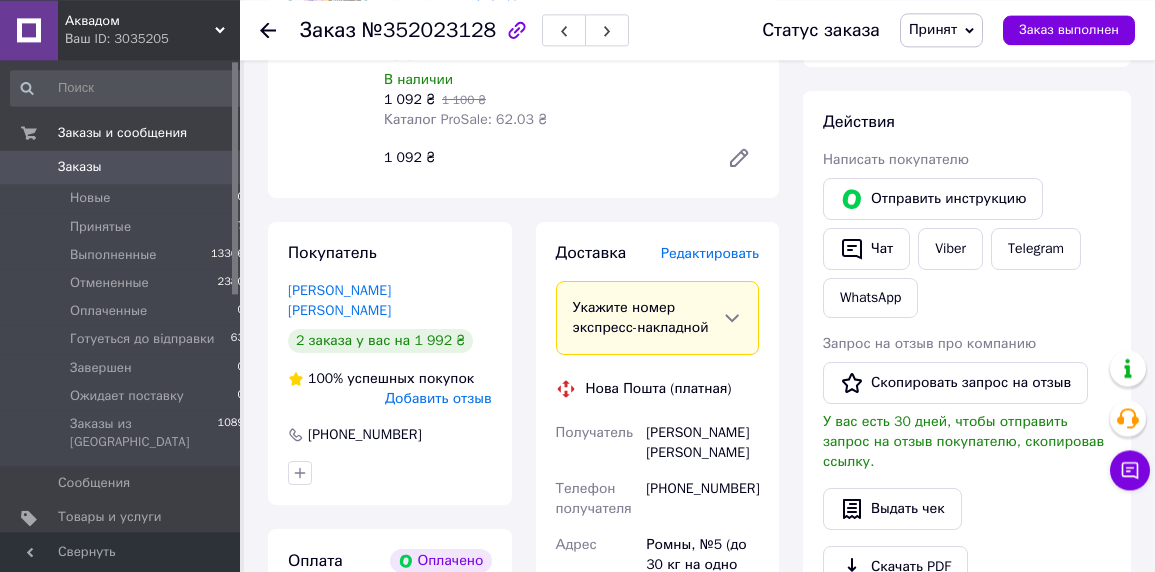 scroll, scrollTop: 736, scrollLeft: 0, axis: vertical 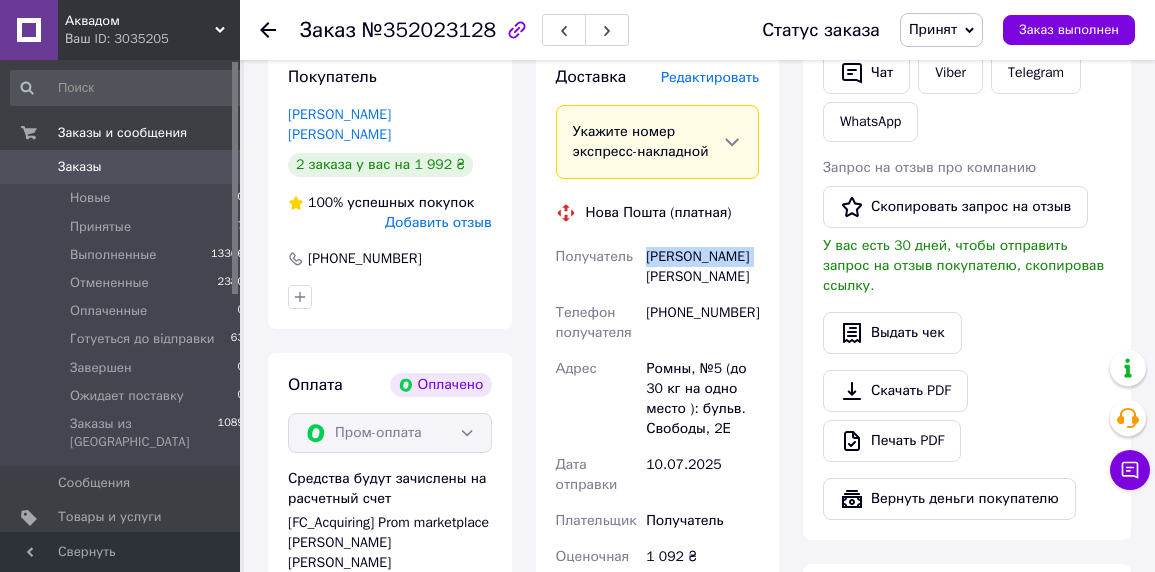 drag, startPoint x: 648, startPoint y: 237, endPoint x: 768, endPoint y: 233, distance: 120.06665 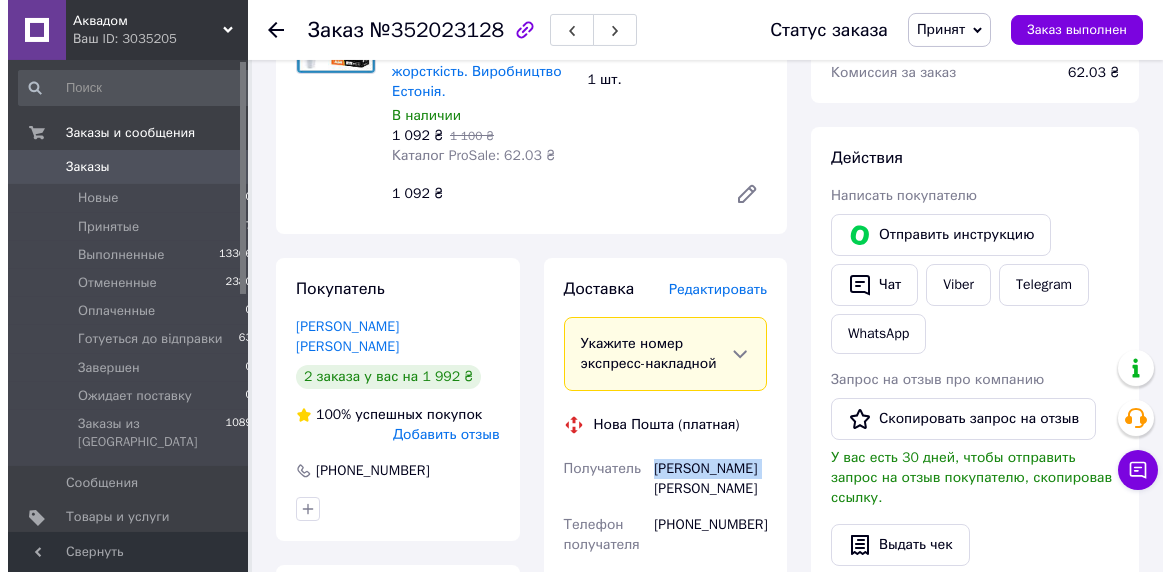 scroll, scrollTop: 846, scrollLeft: 0, axis: vertical 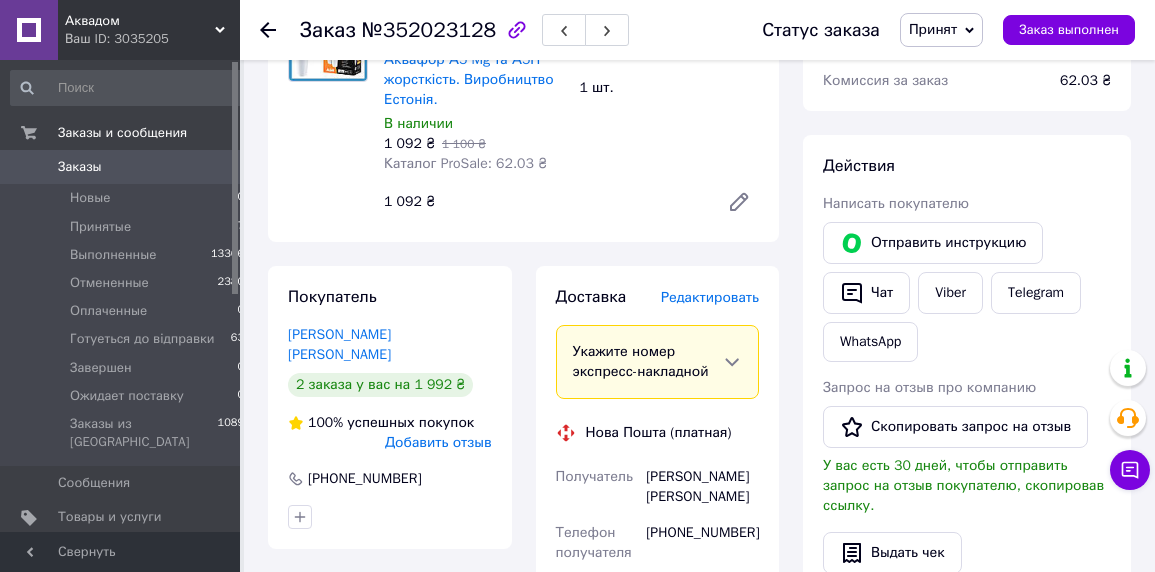 click on "Редактировать" at bounding box center [710, 297] 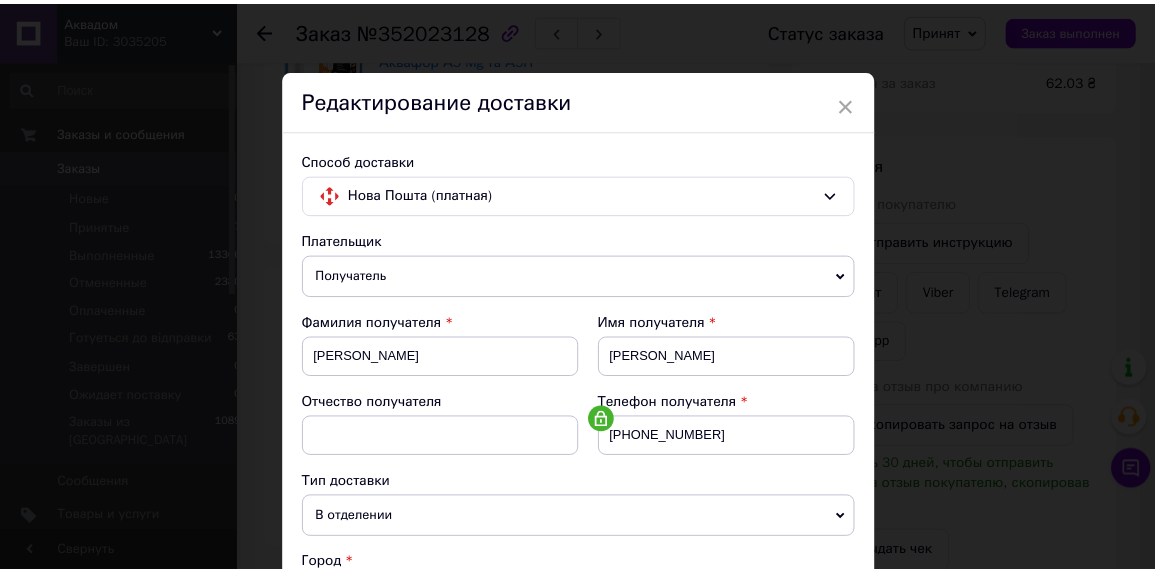 scroll, scrollTop: 754, scrollLeft: 0, axis: vertical 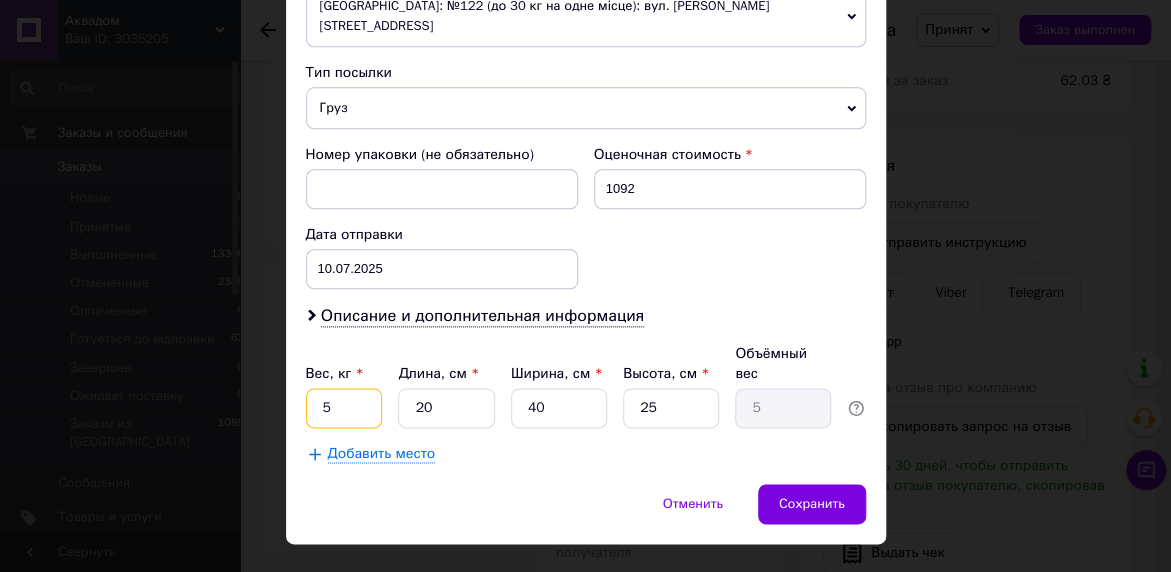 click on "5" at bounding box center (344, 408) 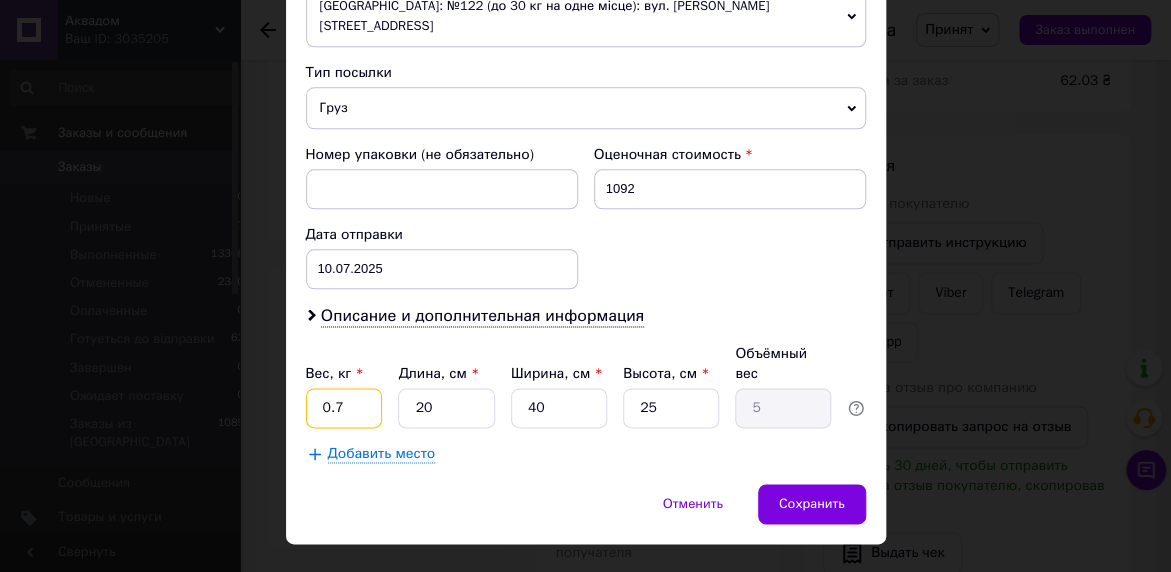 type on "0.7" 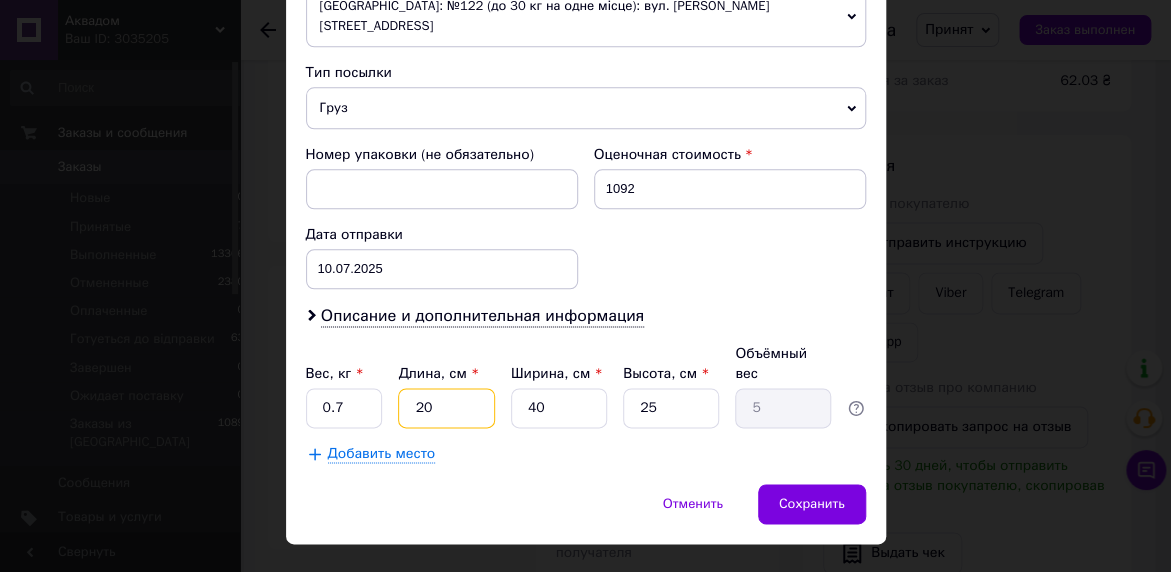 click on "20" at bounding box center [446, 408] 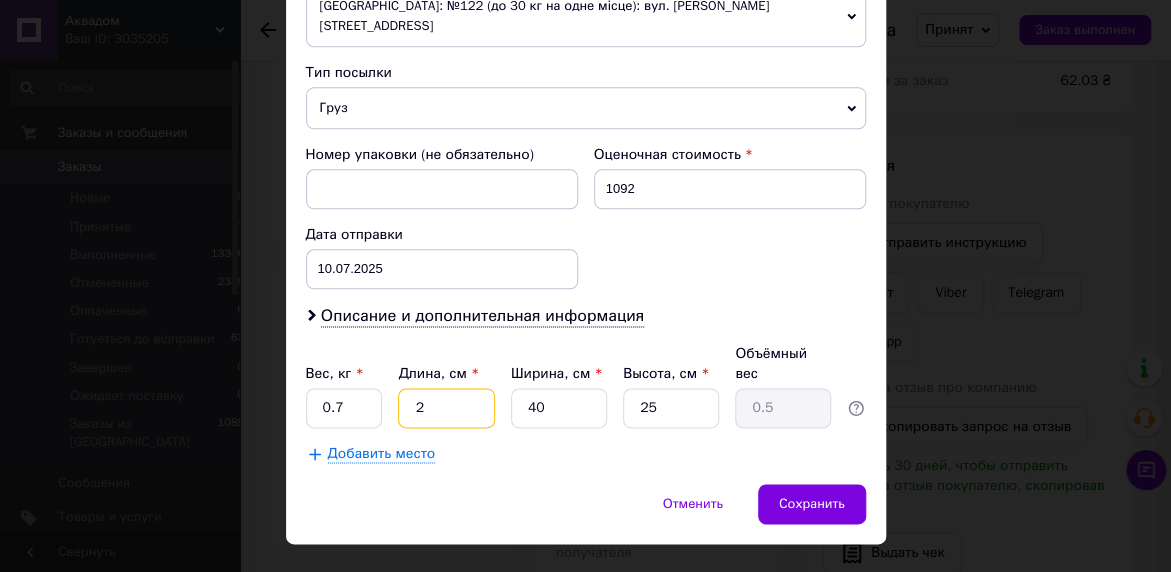 type 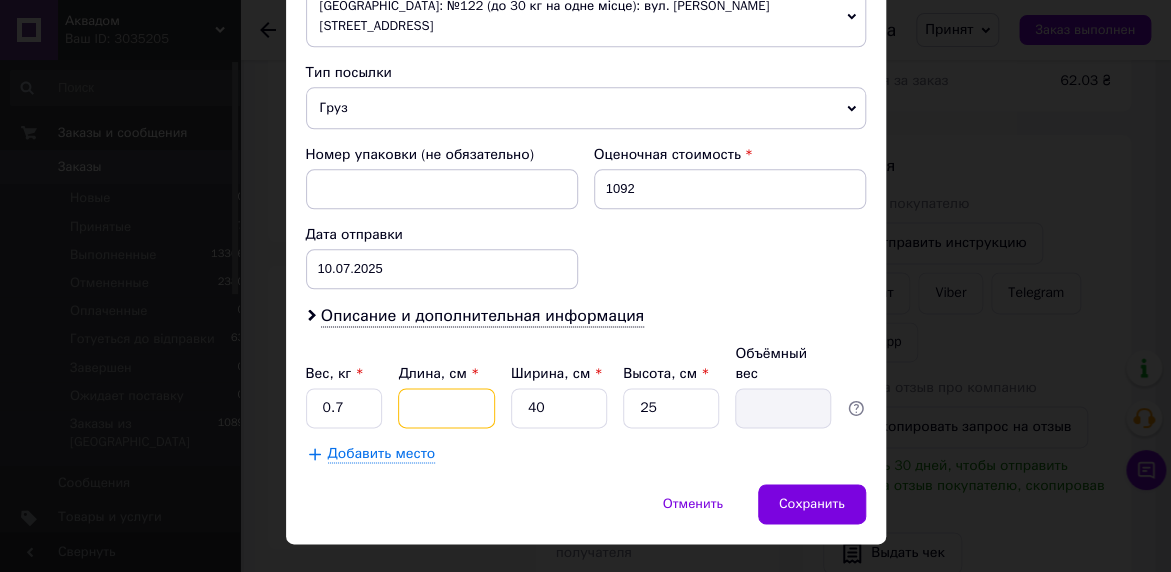 type on "1" 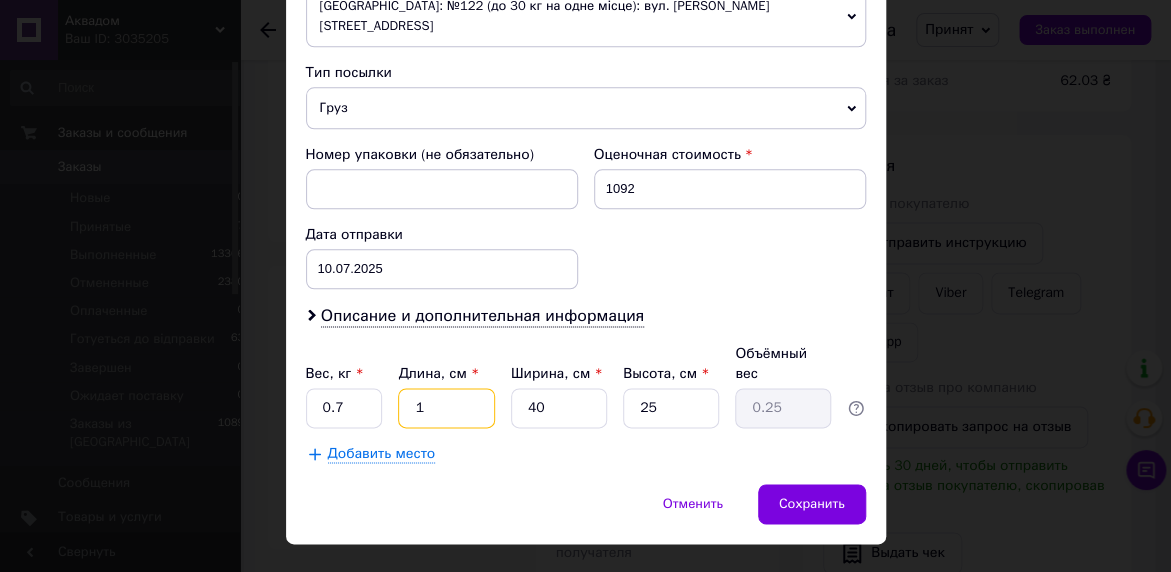 type on "16" 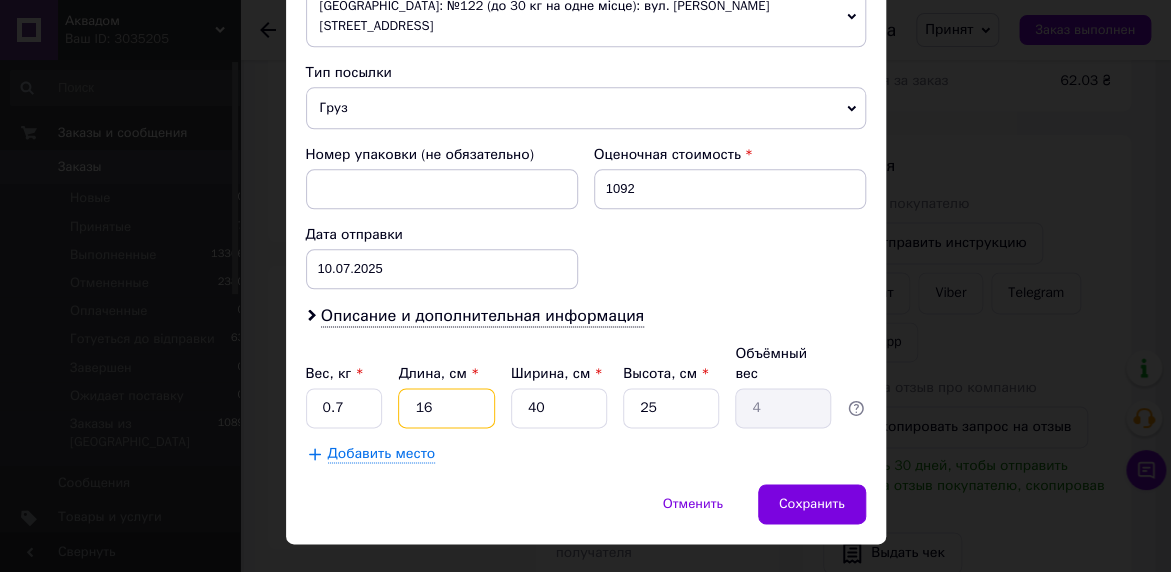 type on "16" 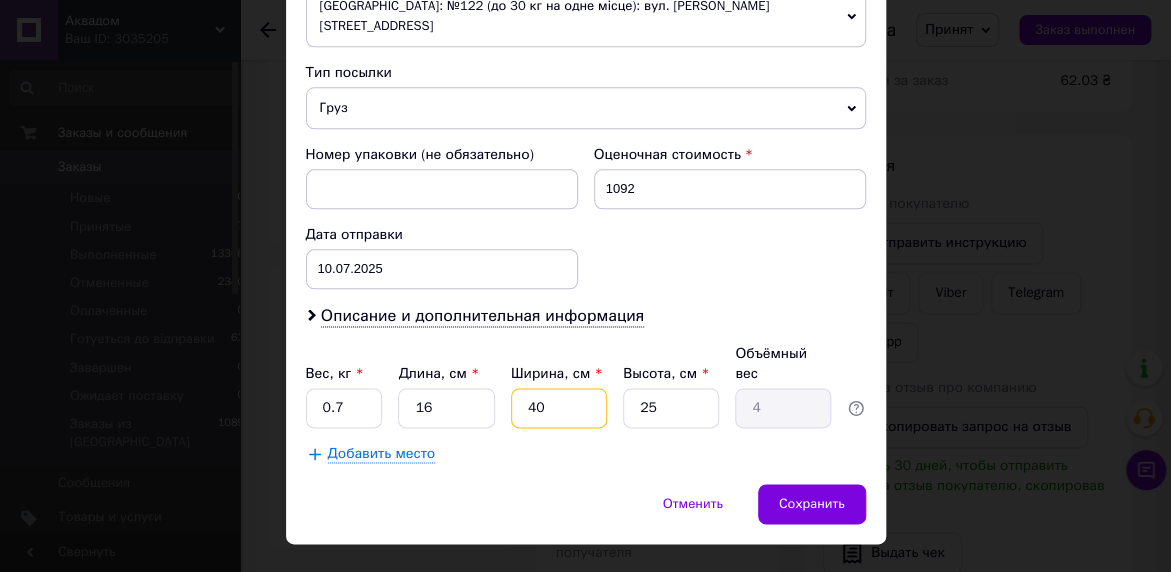 click on "40" at bounding box center (559, 408) 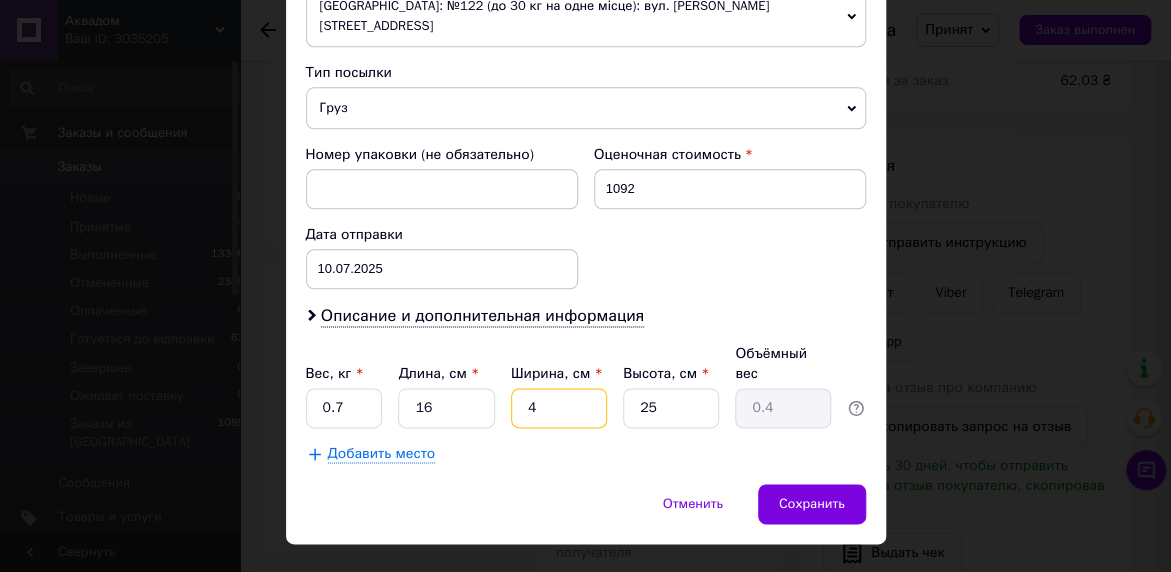 type 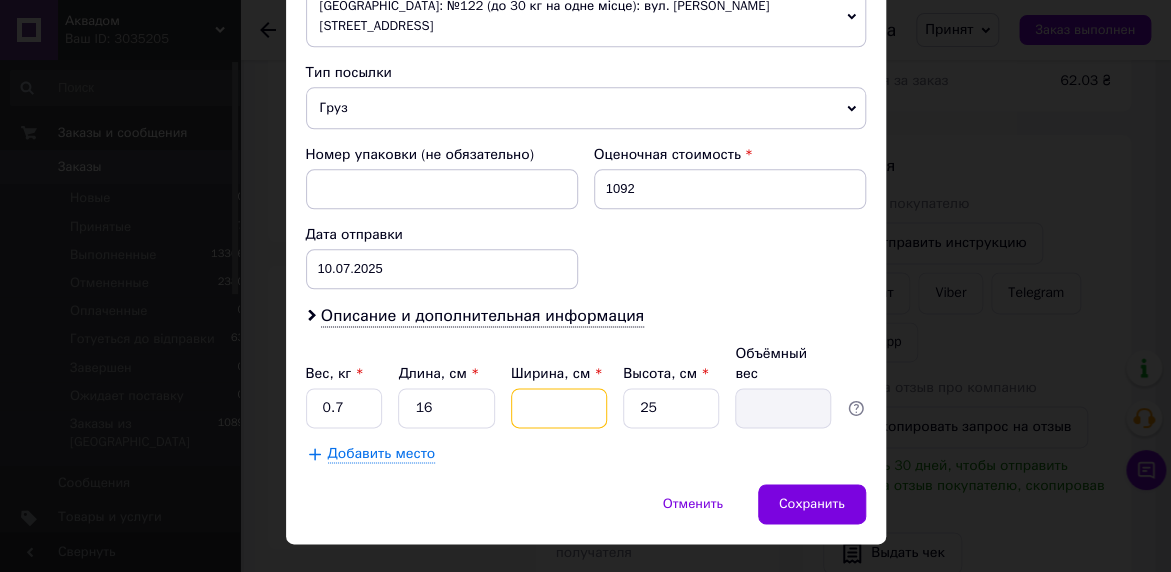 type on "1" 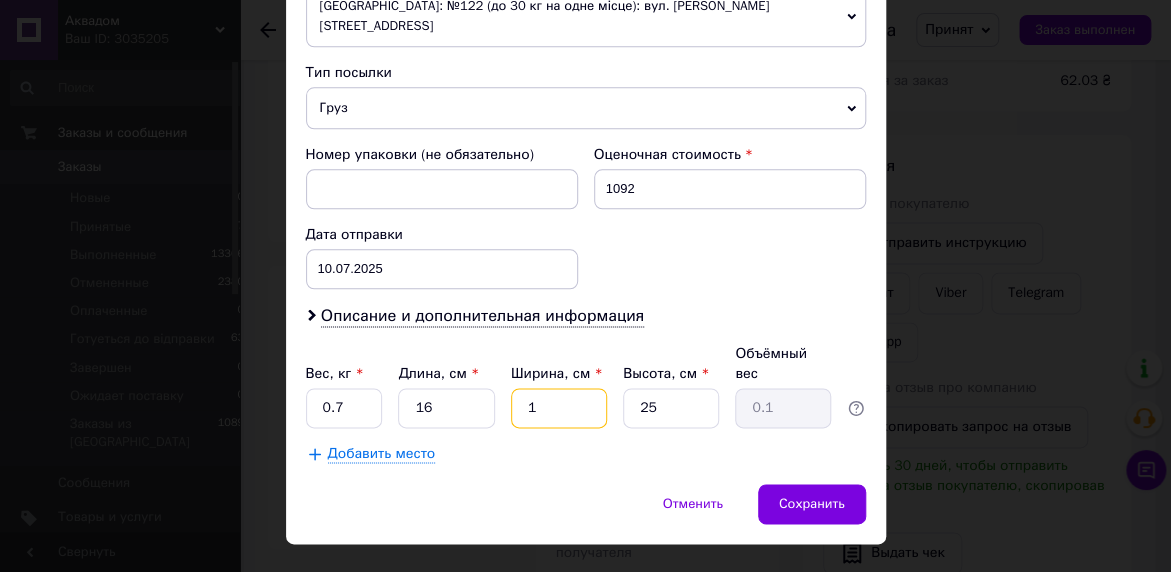 type on "16" 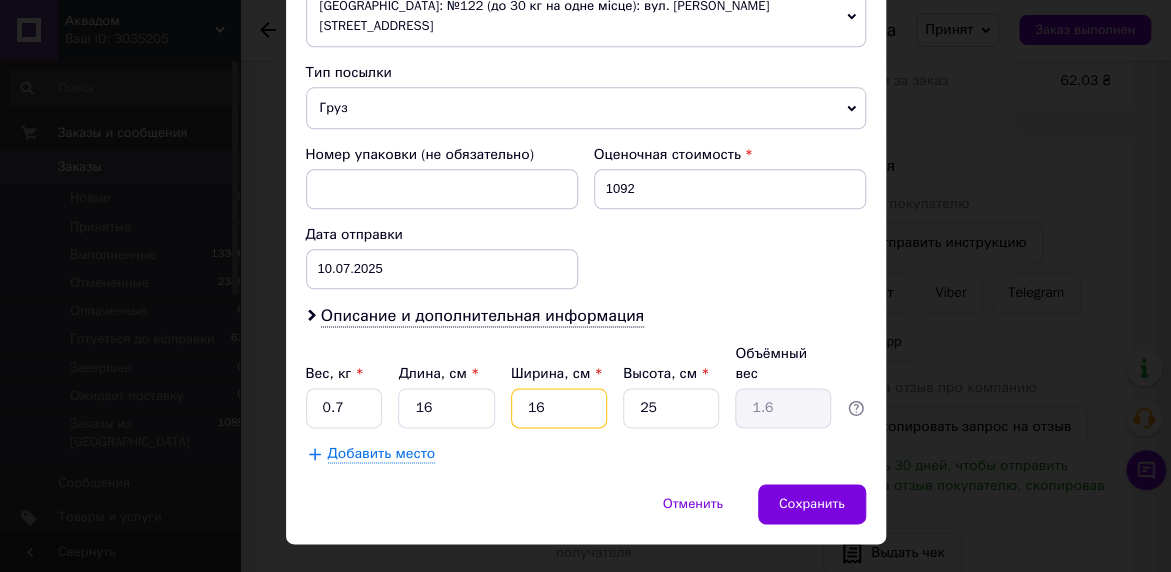 type on "16" 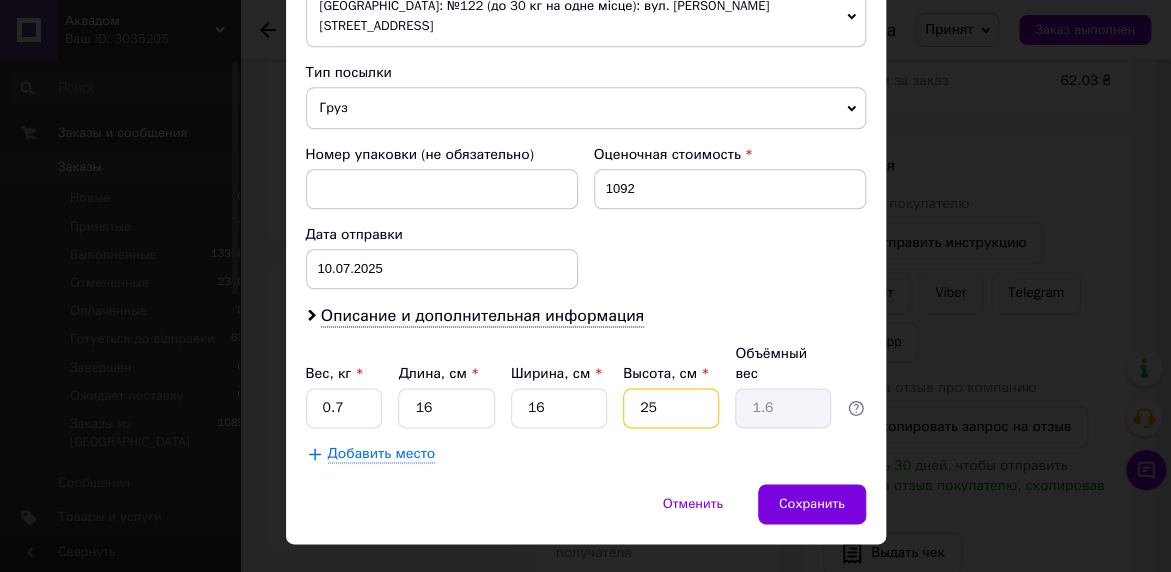 click on "25" at bounding box center [671, 408] 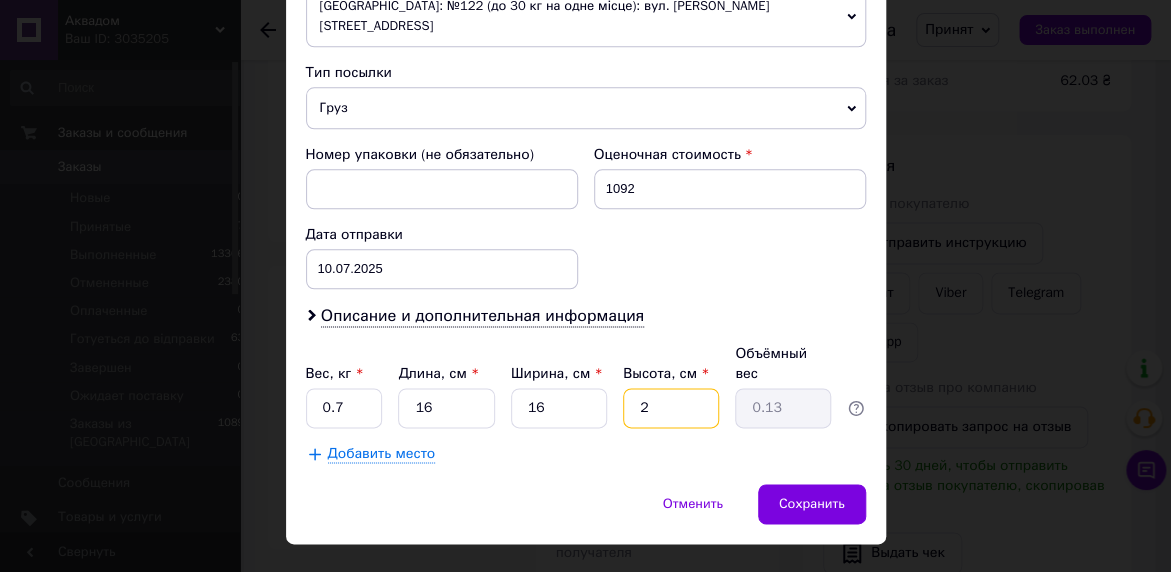 type 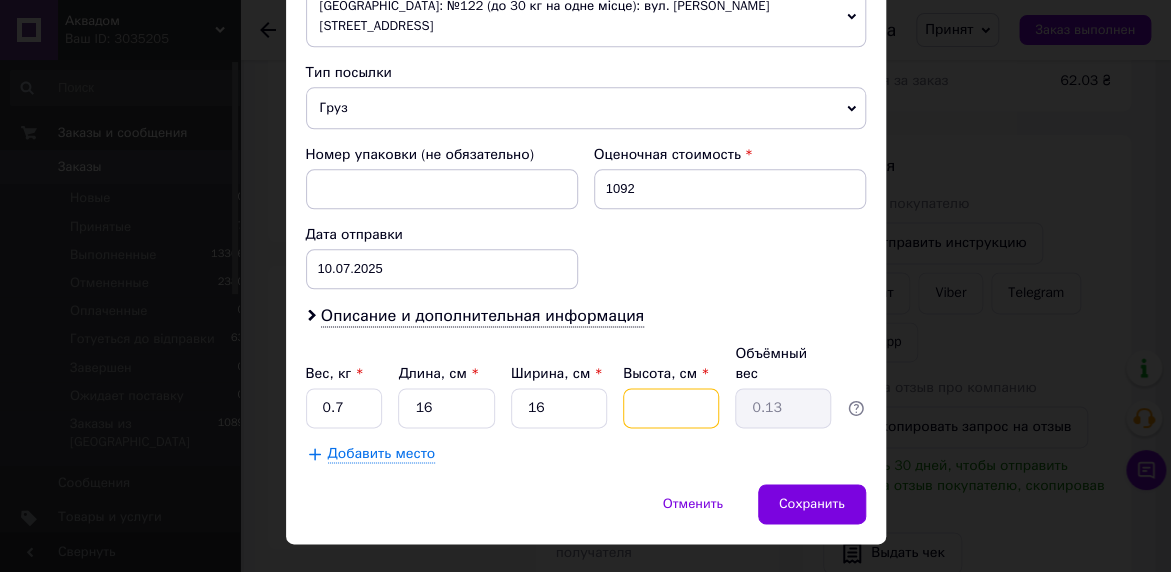 type 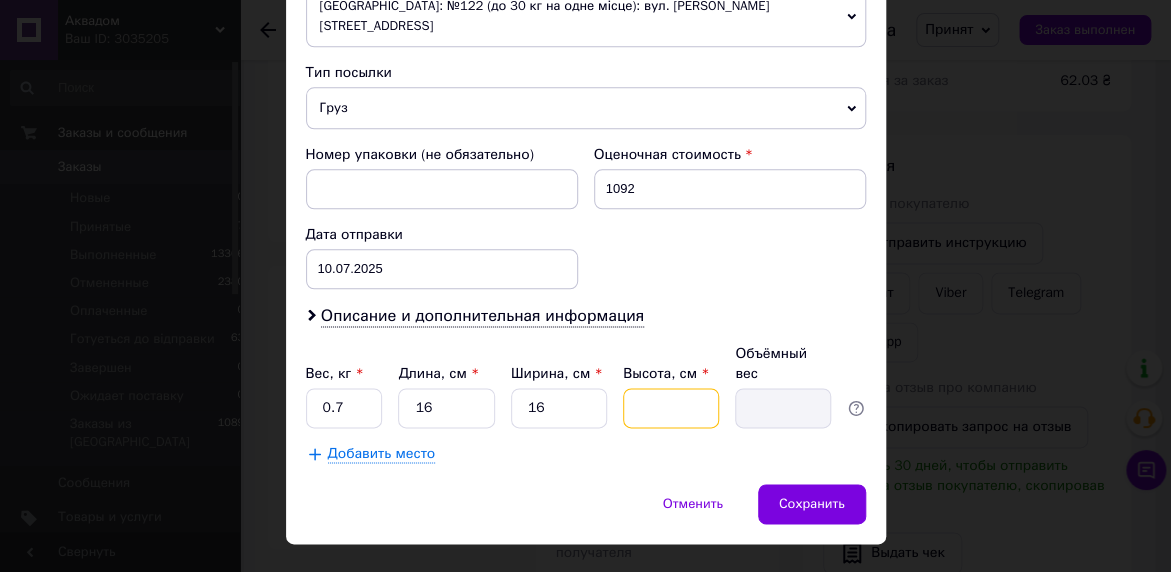 type on "1" 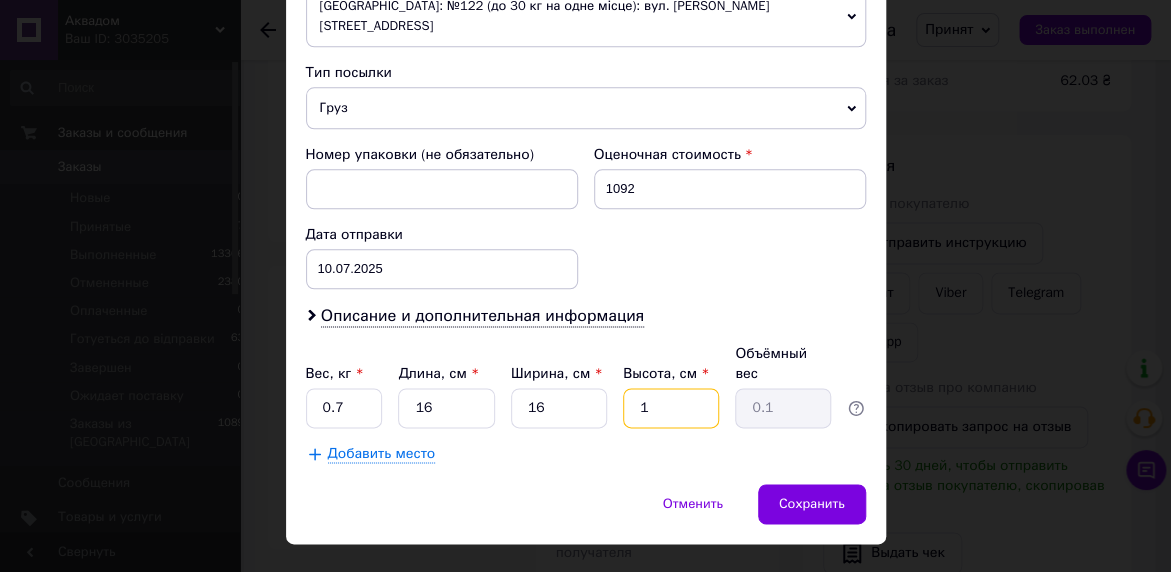 type on "15" 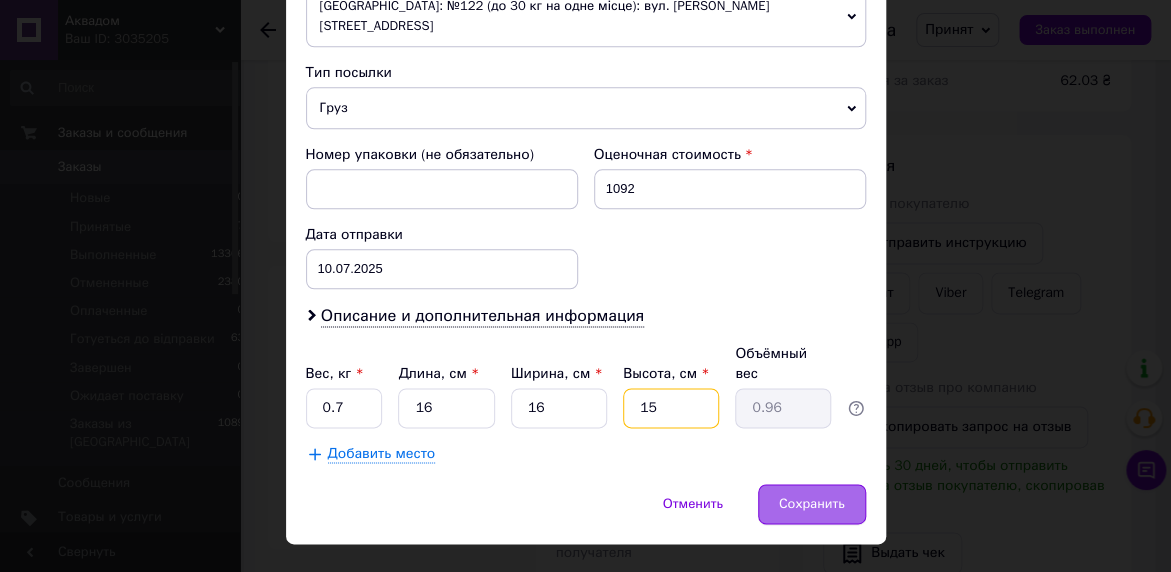 type on "15" 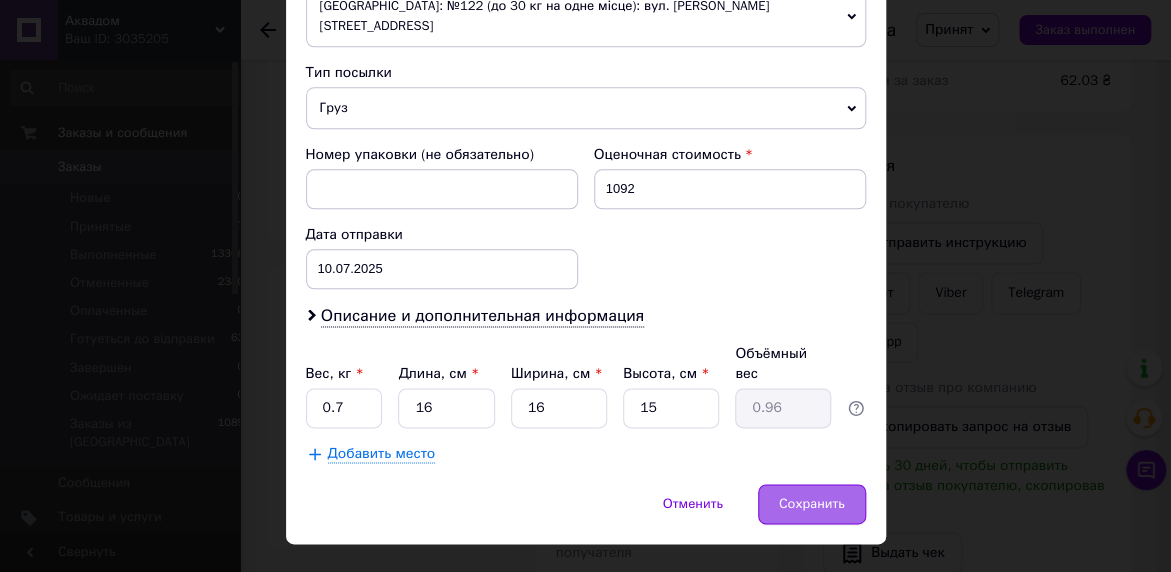 click on "Сохранить" at bounding box center [812, 504] 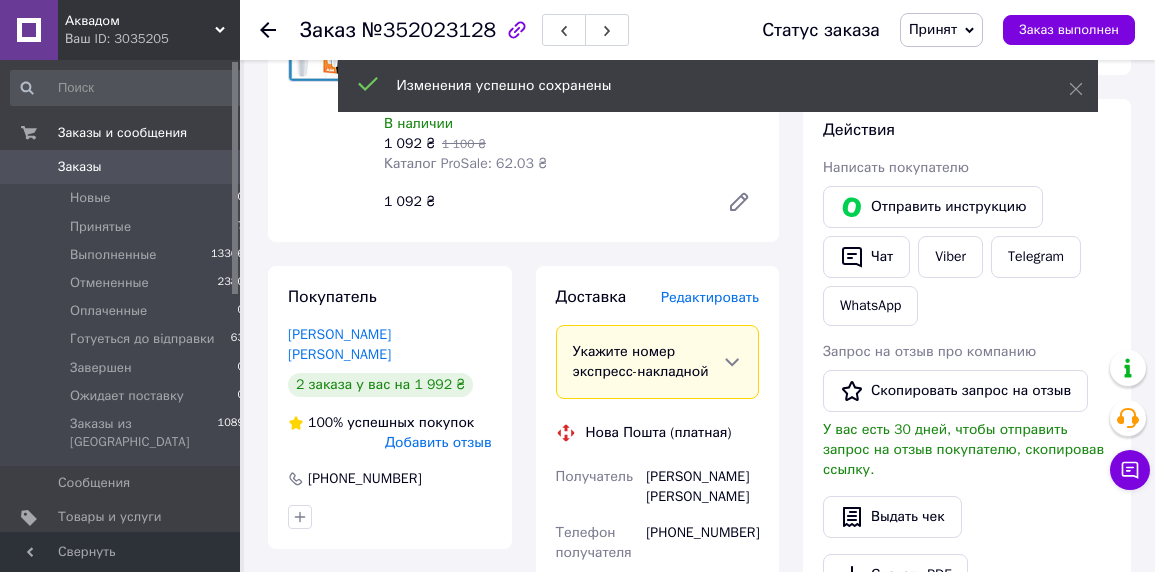 scroll, scrollTop: 1396, scrollLeft: 0, axis: vertical 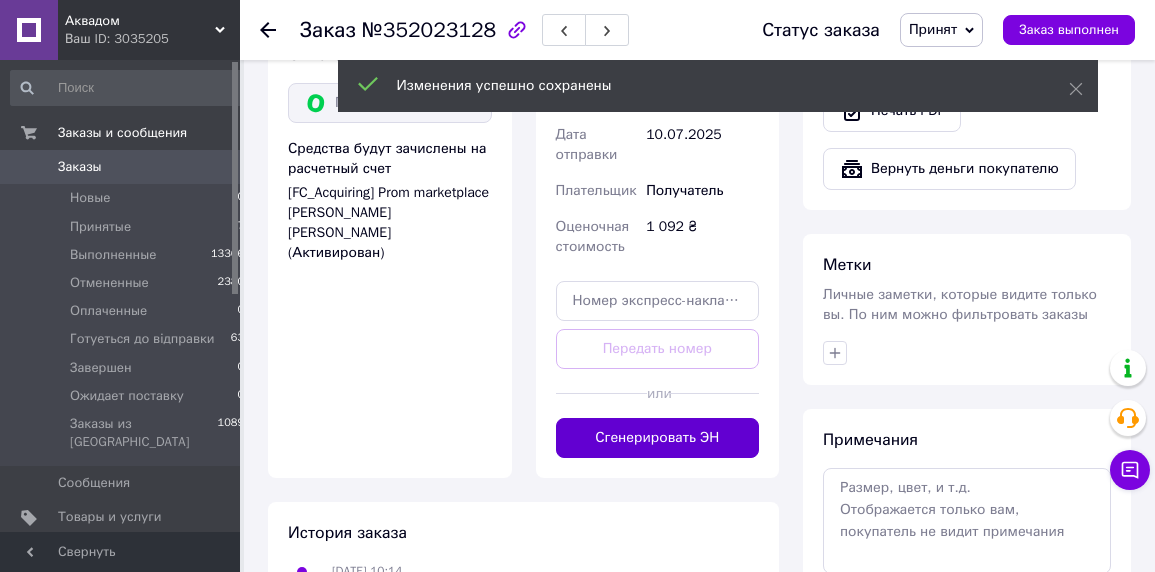 click on "Сгенерировать ЭН" at bounding box center [658, 438] 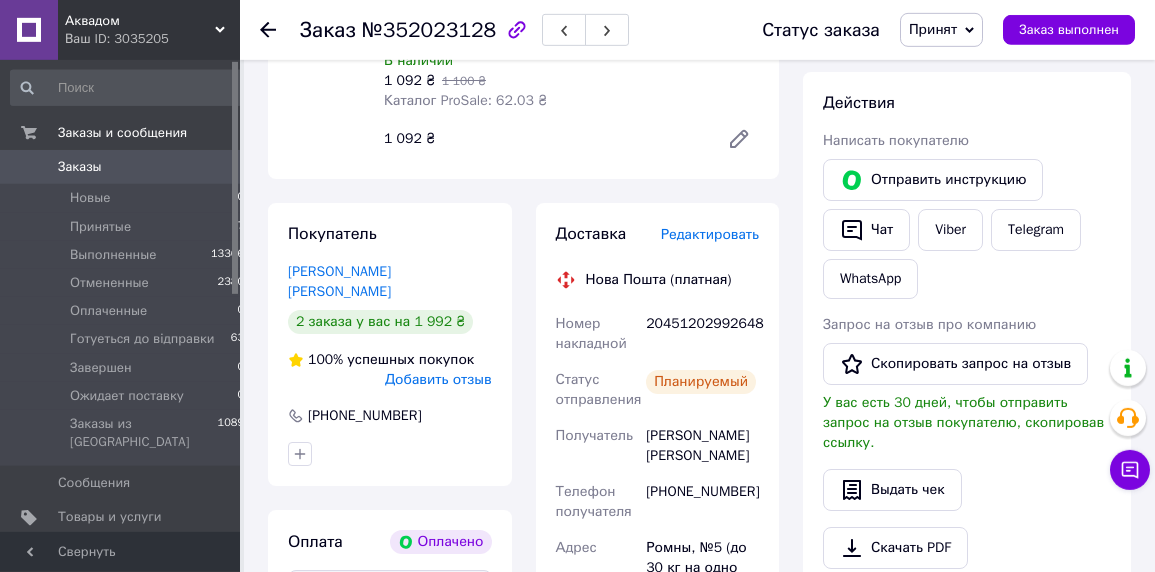 scroll, scrollTop: 956, scrollLeft: 0, axis: vertical 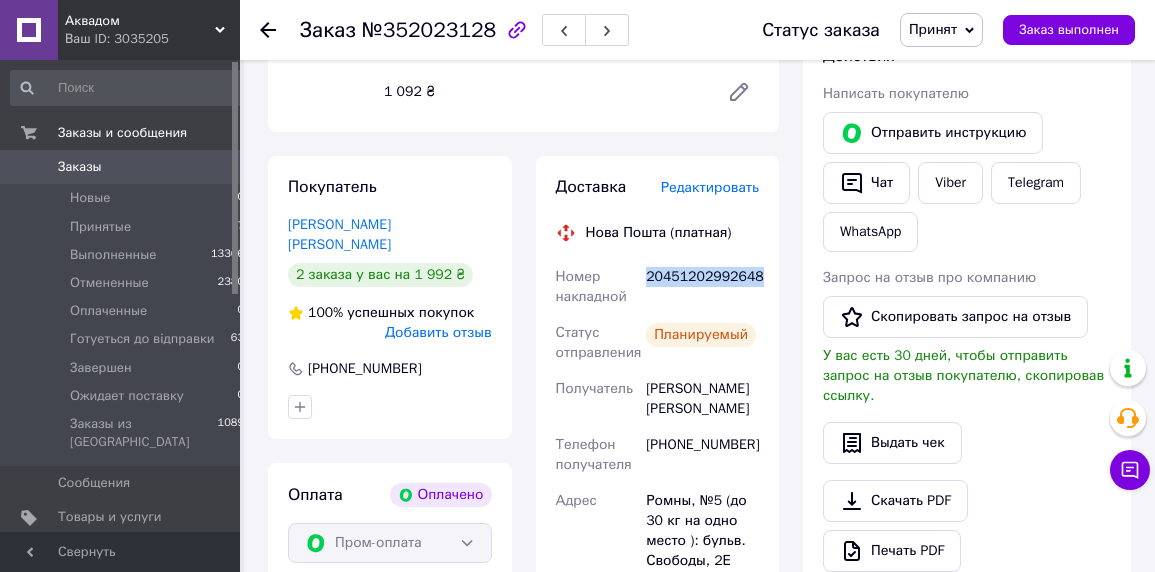 drag, startPoint x: 648, startPoint y: 258, endPoint x: 753, endPoint y: 258, distance: 105 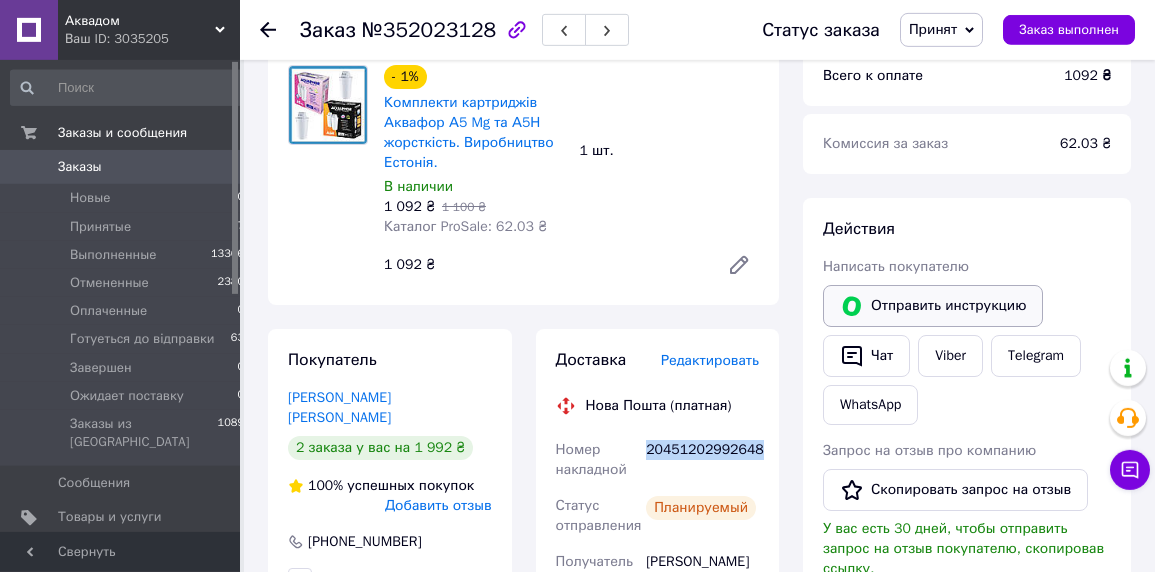 scroll, scrollTop: 736, scrollLeft: 0, axis: vertical 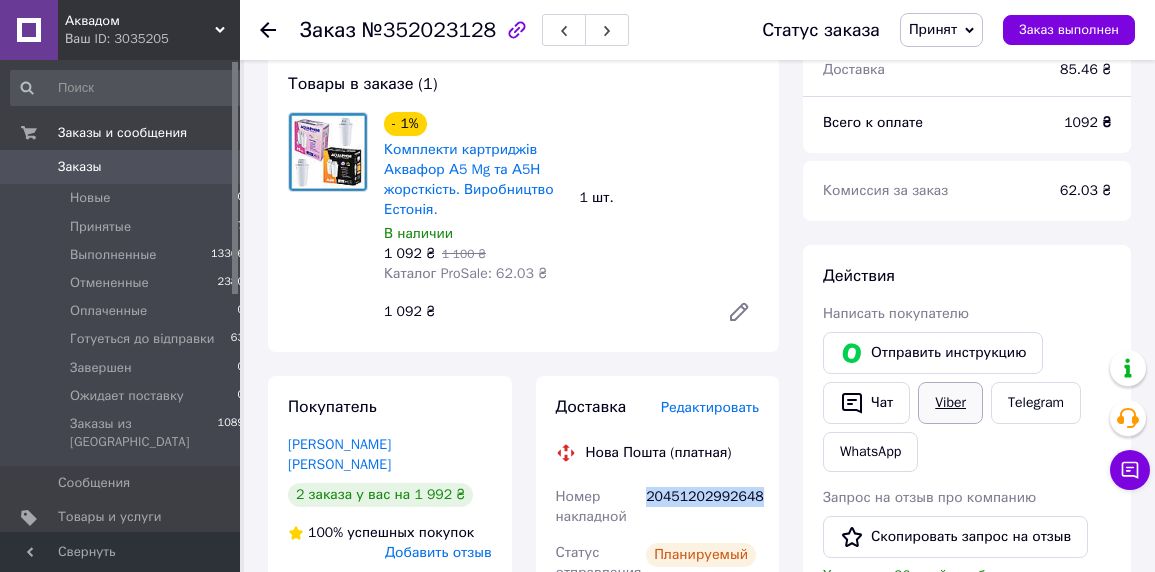 click on "Viber" at bounding box center [950, 403] 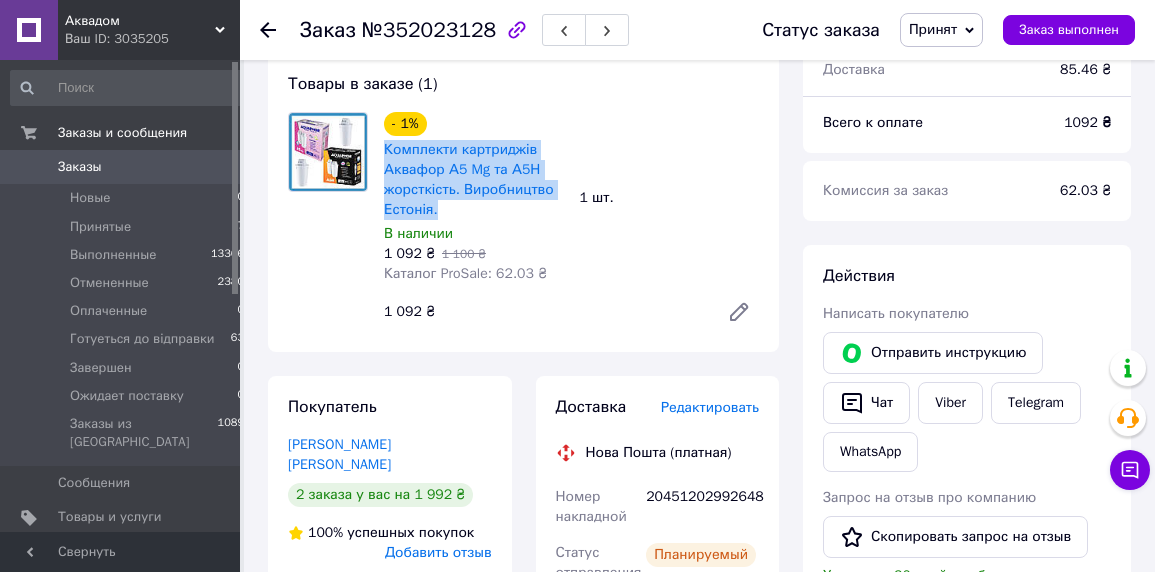 drag, startPoint x: 378, startPoint y: 125, endPoint x: 548, endPoint y: 193, distance: 183.0956 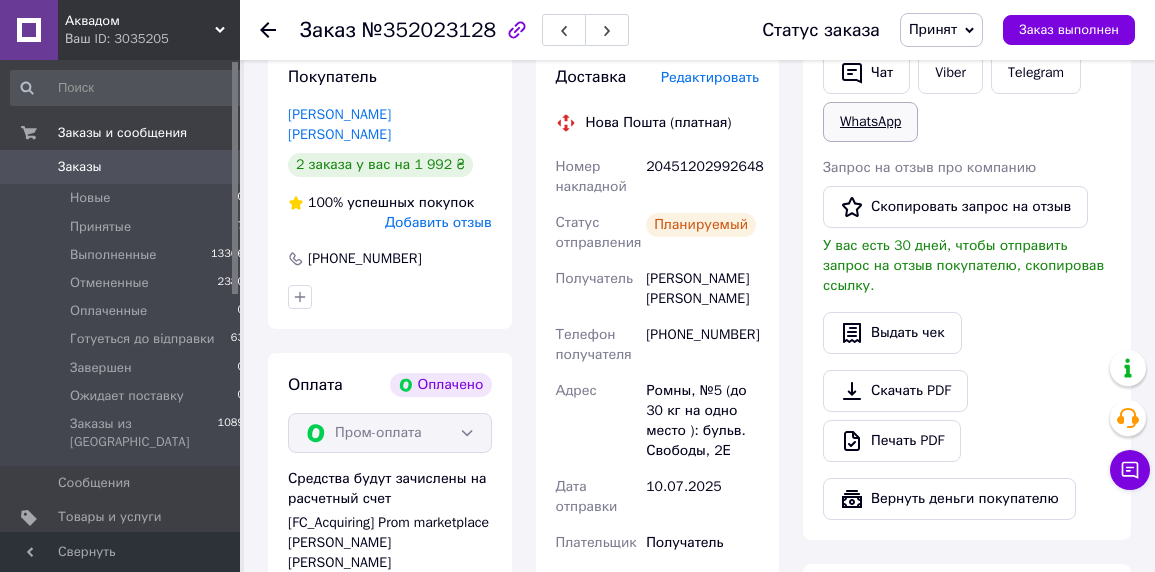 scroll, scrollTop: 736, scrollLeft: 0, axis: vertical 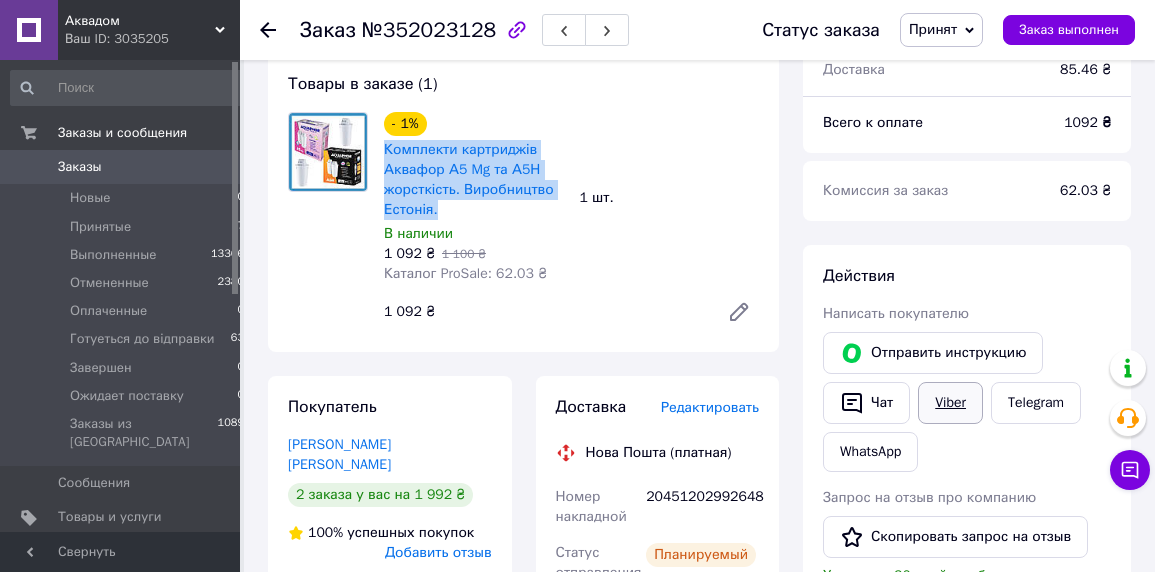 click on "Viber" at bounding box center (950, 403) 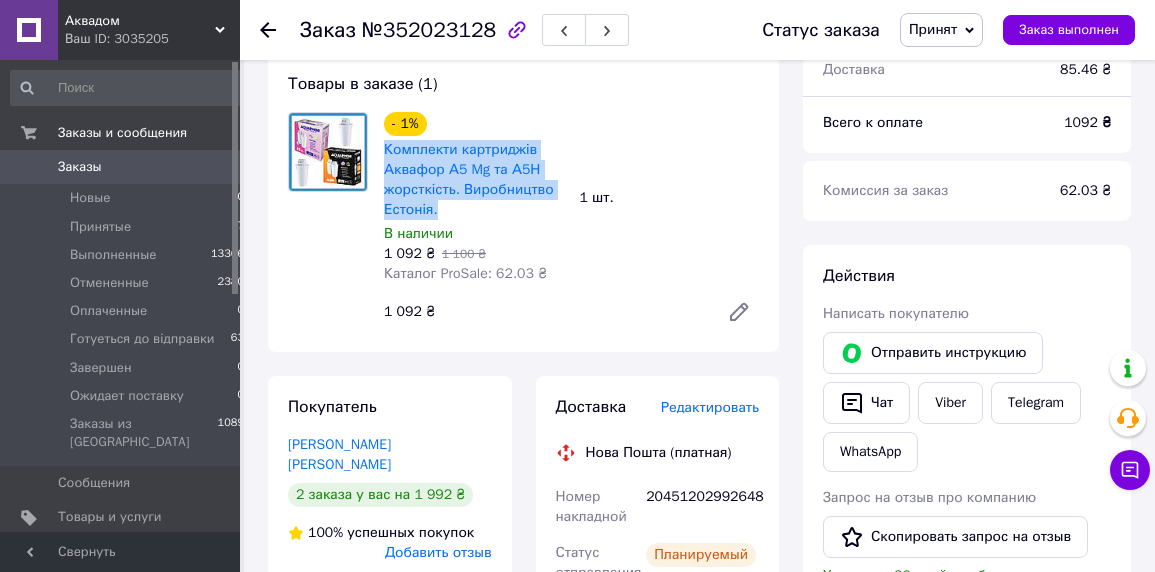 drag, startPoint x: 937, startPoint y: 20, endPoint x: 971, endPoint y: 77, distance: 66.37017 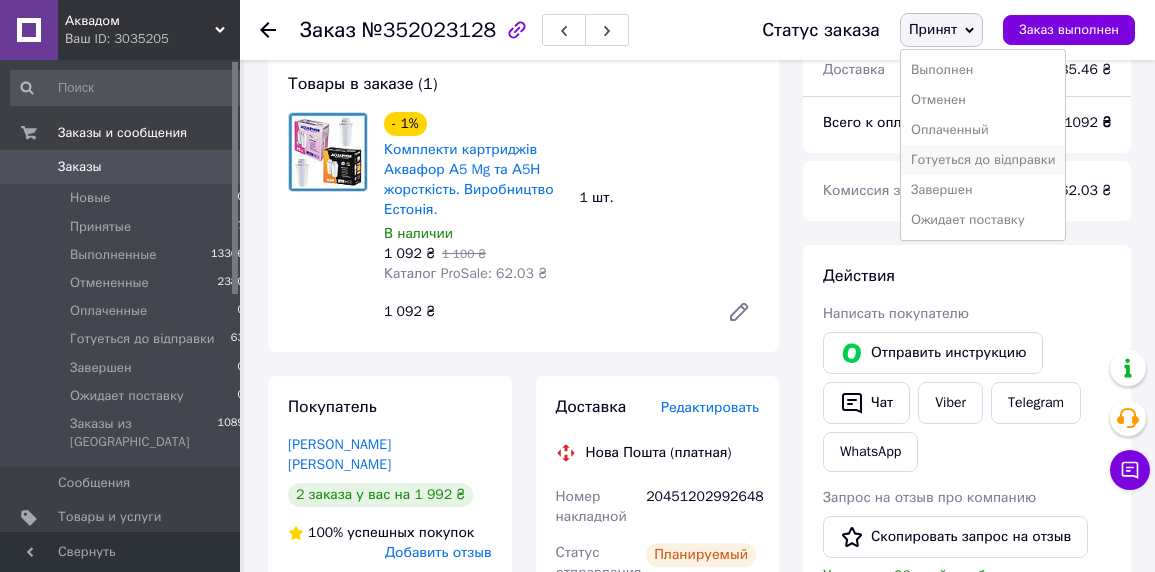 click on "Готуеться до відправки" at bounding box center (983, 160) 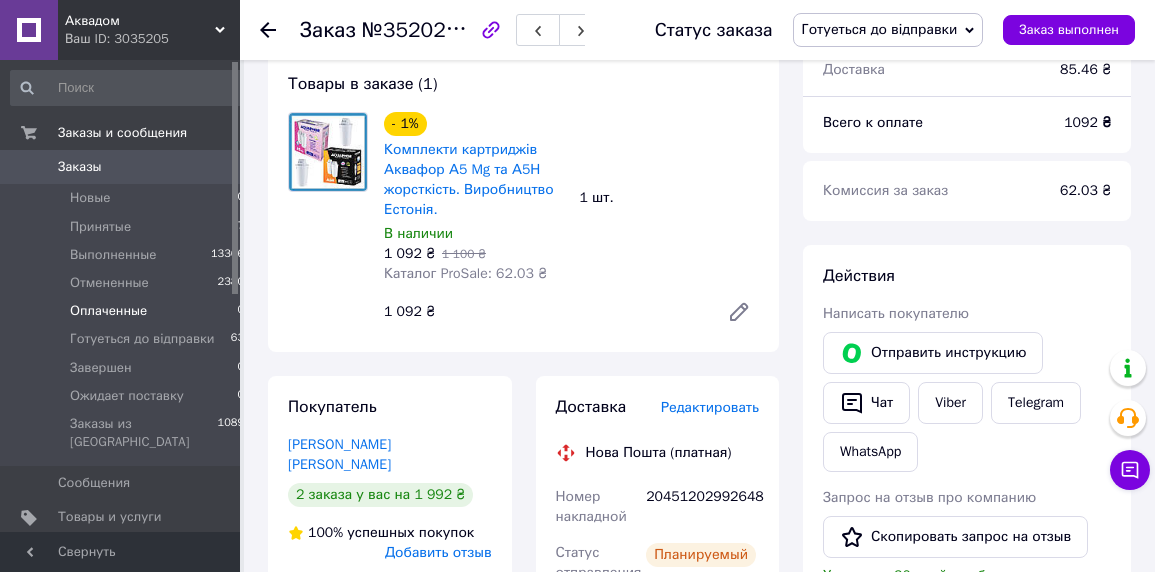 click on "Оплаченные" at bounding box center (108, 311) 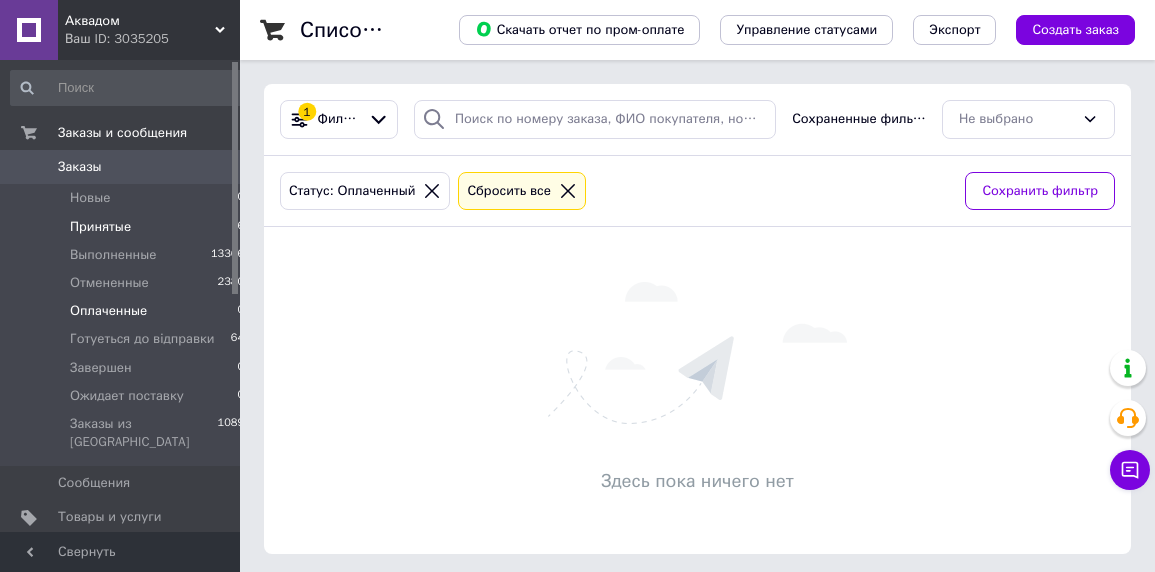 click on "Принятые" at bounding box center [100, 227] 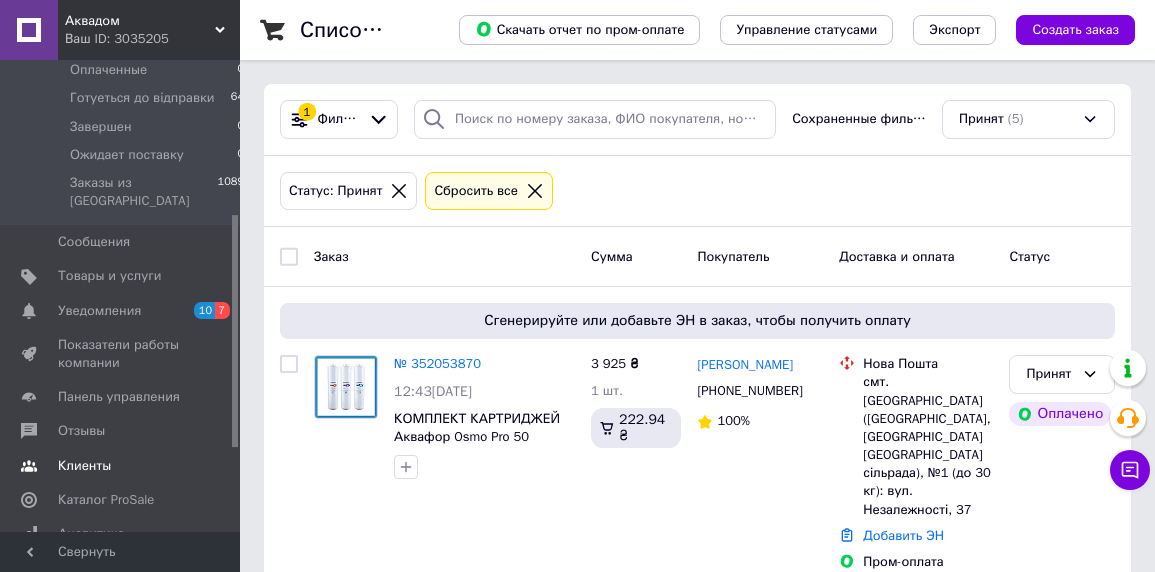 scroll, scrollTop: 314, scrollLeft: 0, axis: vertical 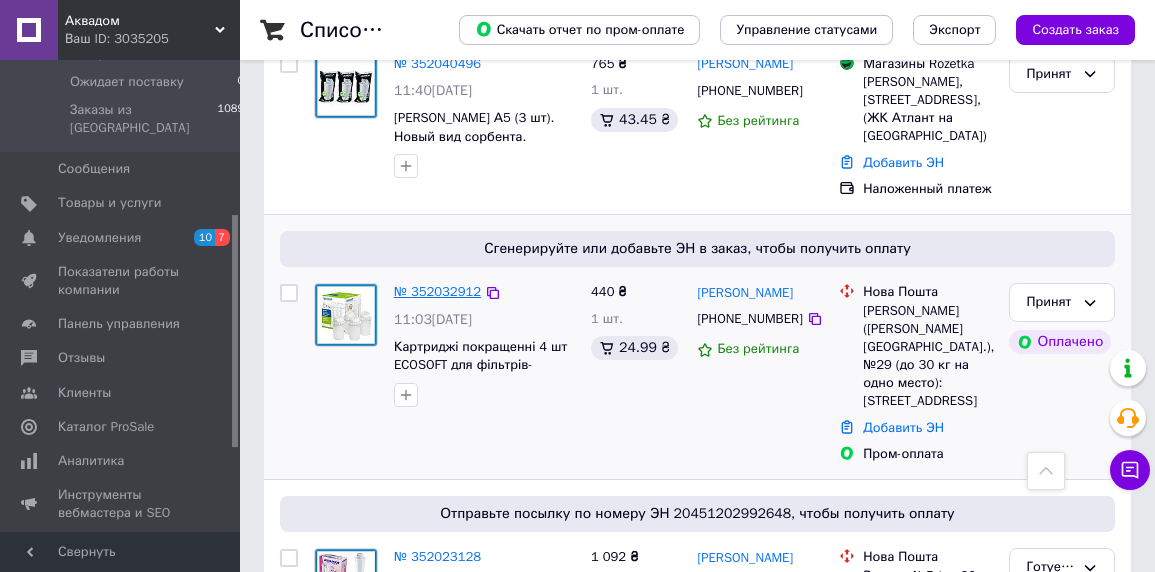 click on "№ 352032912" at bounding box center (437, 291) 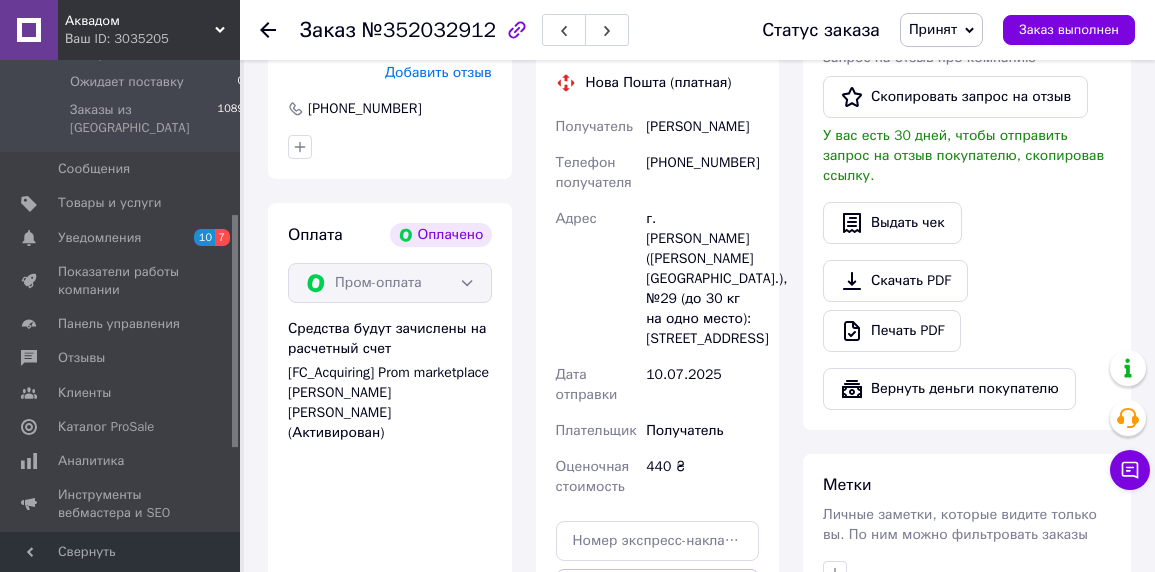 scroll, scrollTop: 956, scrollLeft: 0, axis: vertical 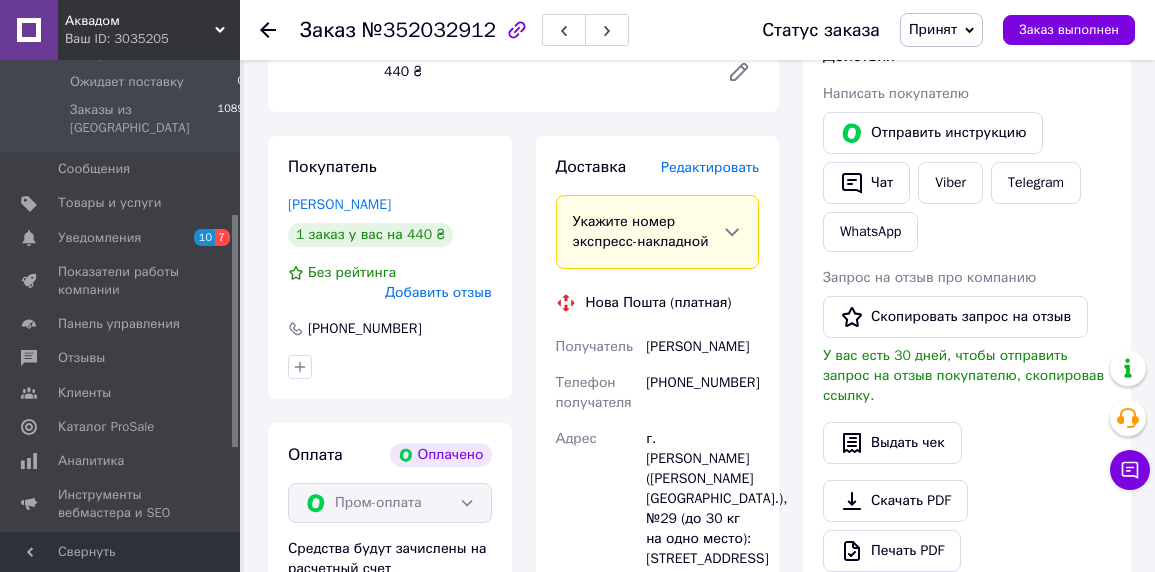 drag, startPoint x: 643, startPoint y: 325, endPoint x: 730, endPoint y: 340, distance: 88.28363 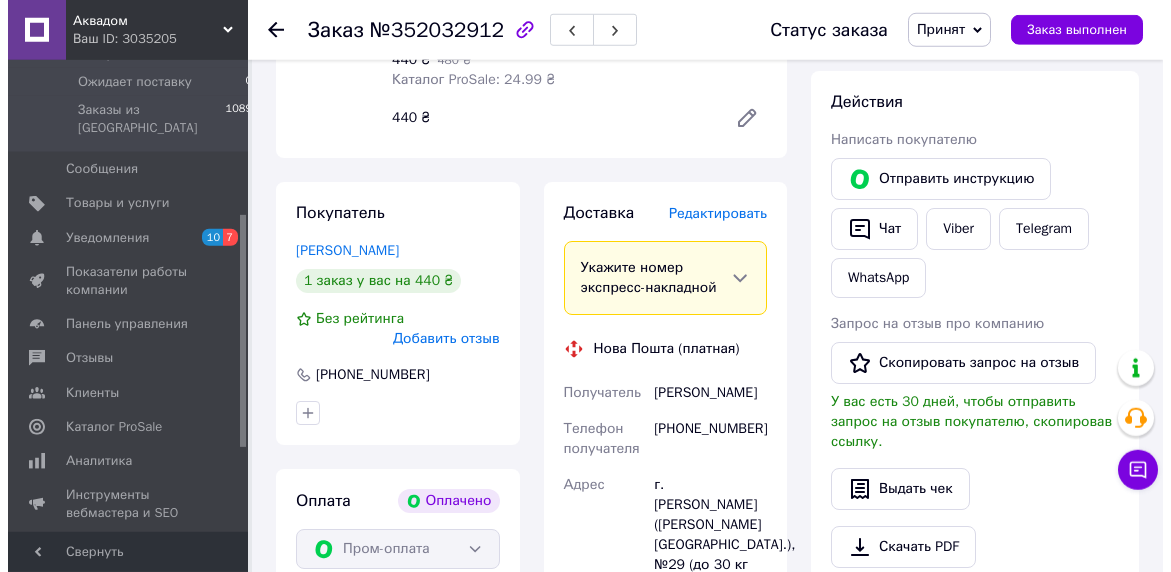 scroll, scrollTop: 846, scrollLeft: 0, axis: vertical 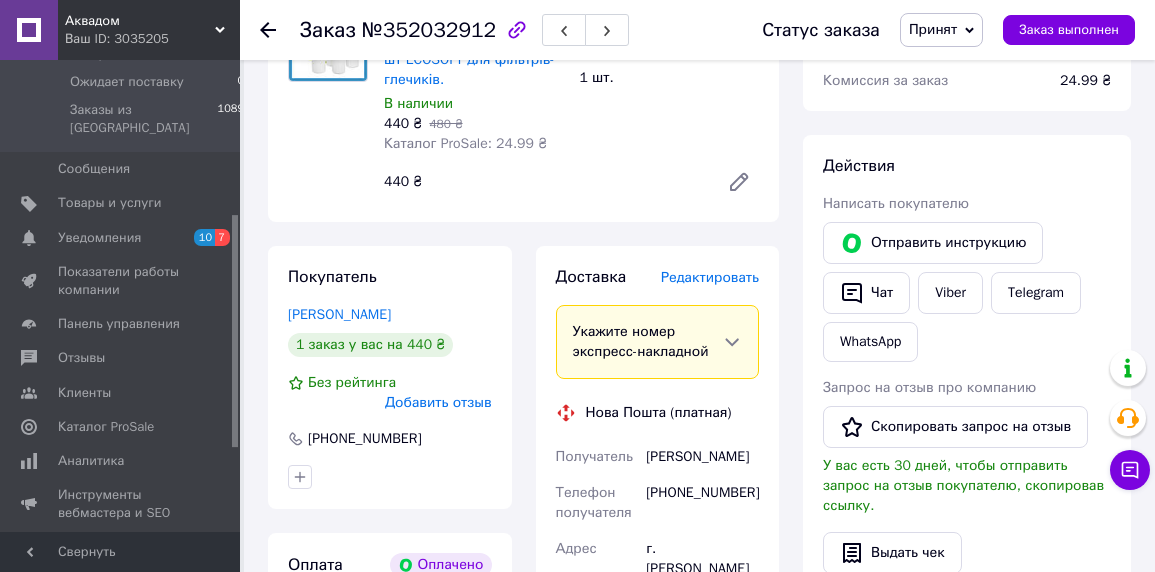 click on "Редактировать" at bounding box center [710, 277] 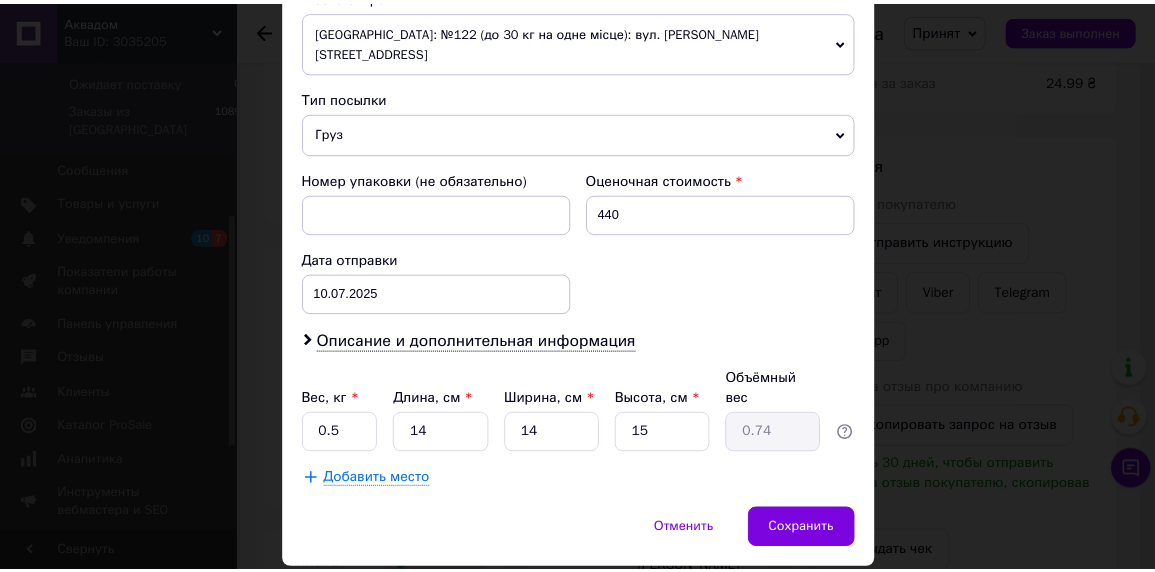 scroll, scrollTop: 754, scrollLeft: 0, axis: vertical 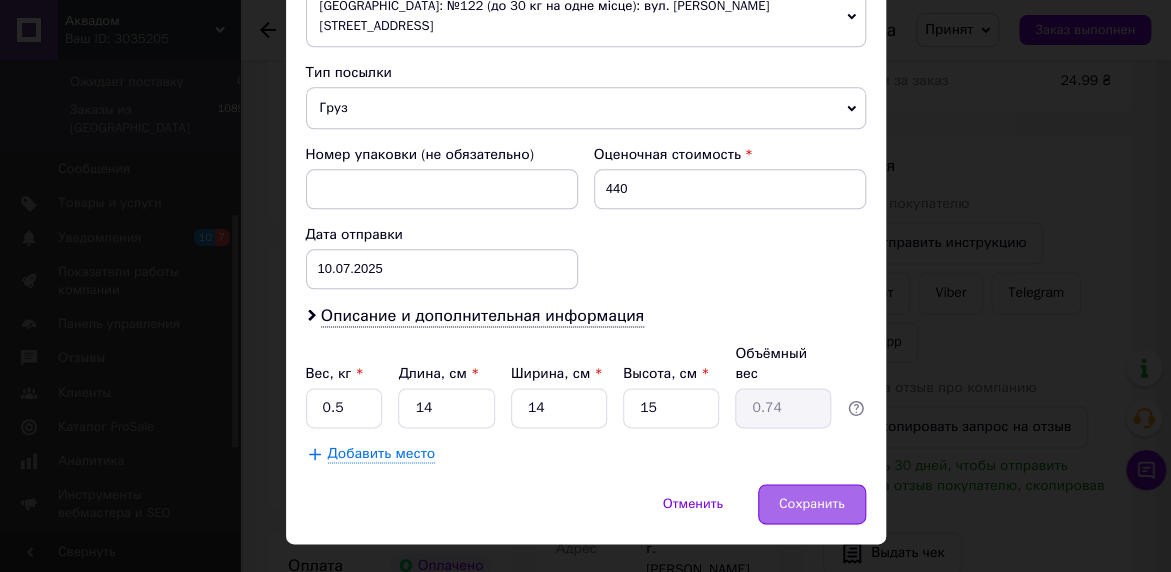 click on "Сохранить" at bounding box center (812, 504) 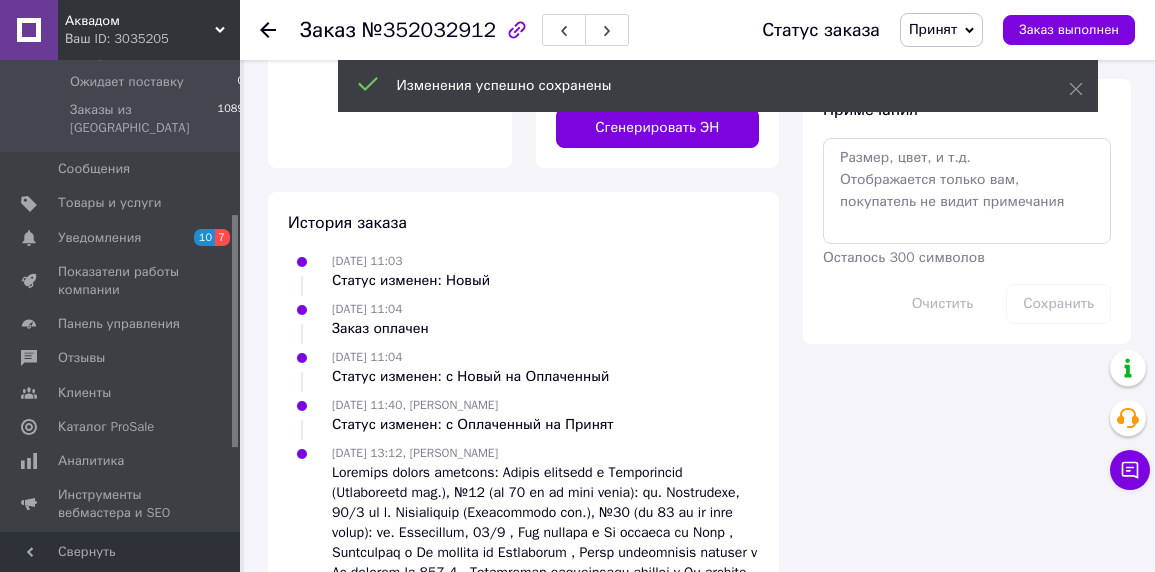 scroll, scrollTop: 1616, scrollLeft: 0, axis: vertical 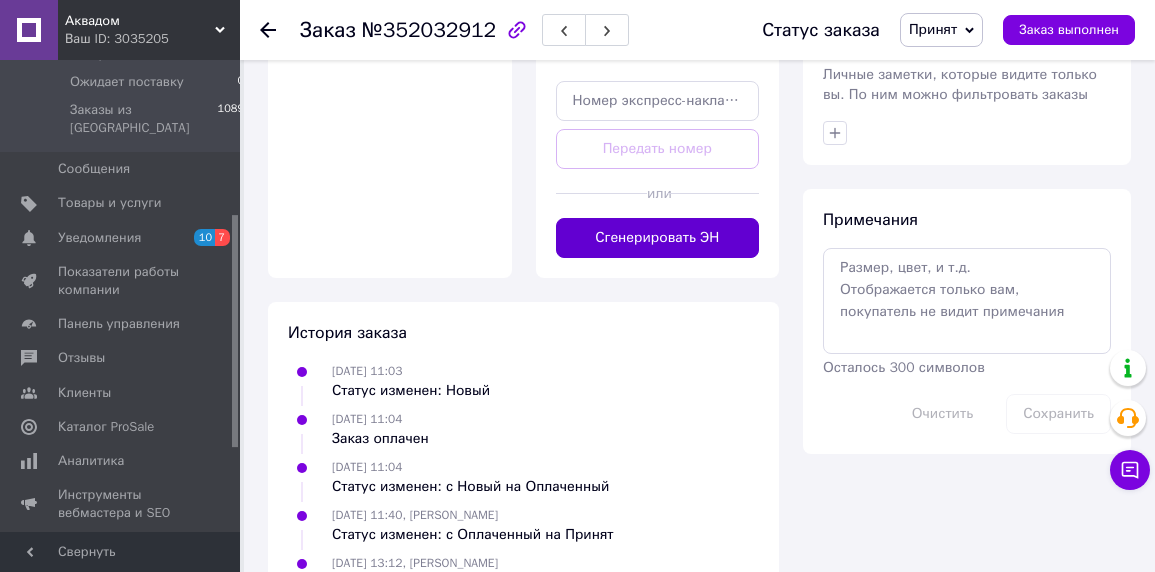click on "Сгенерировать ЭН" at bounding box center (658, 238) 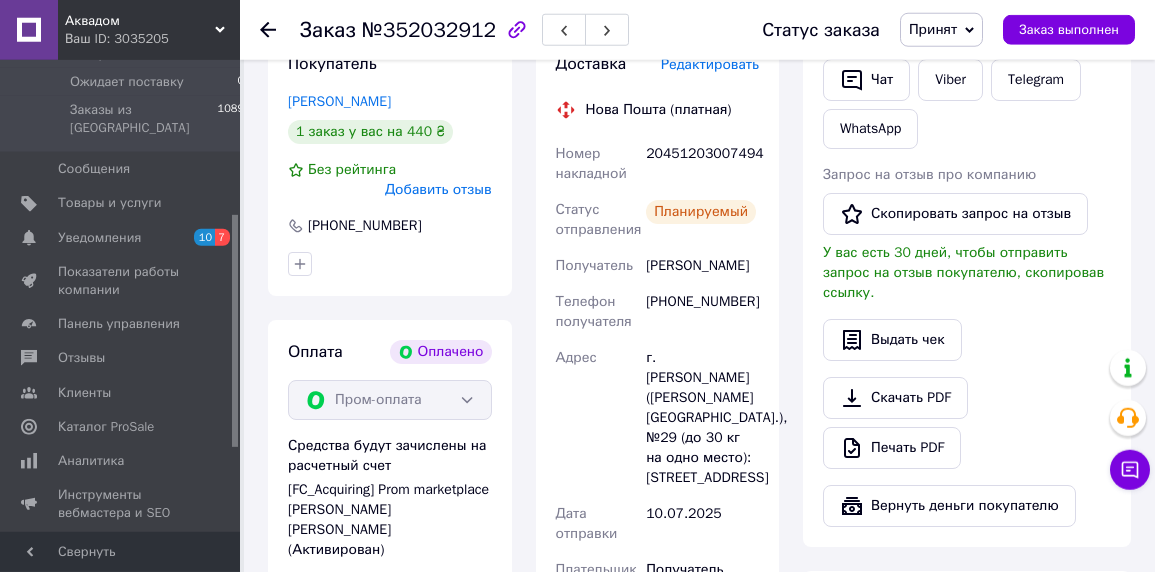 scroll, scrollTop: 956, scrollLeft: 0, axis: vertical 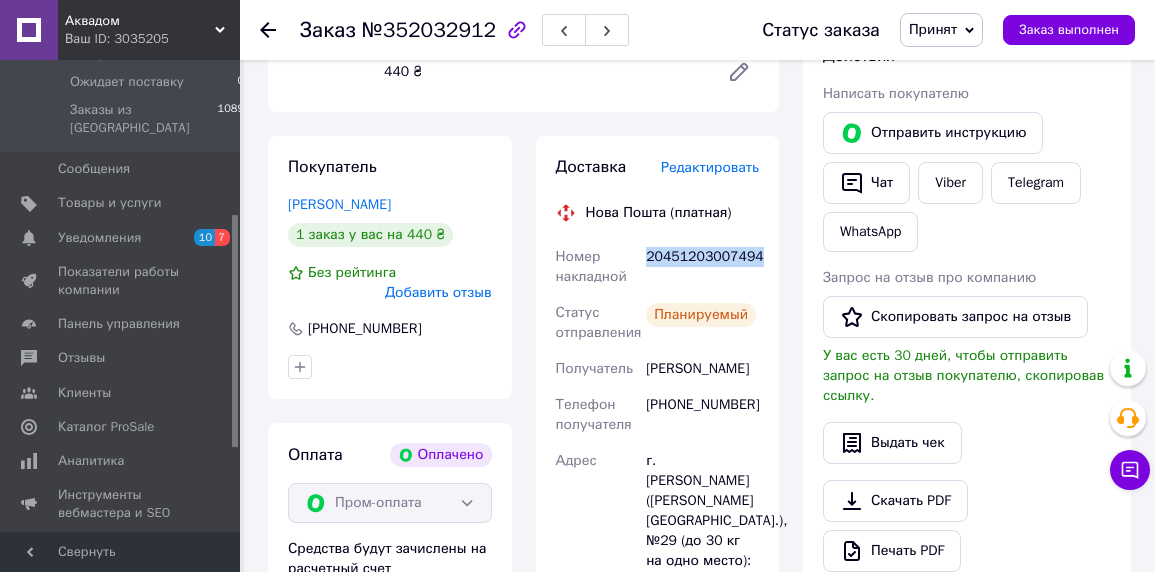 drag, startPoint x: 645, startPoint y: 237, endPoint x: 753, endPoint y: 236, distance: 108.00463 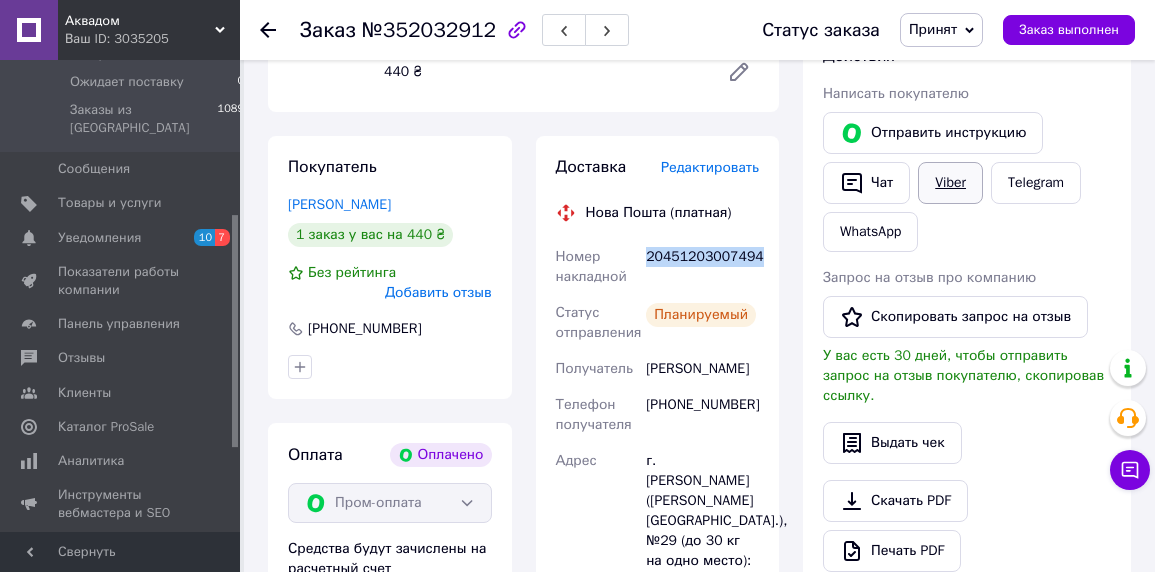 click on "Viber" at bounding box center [950, 183] 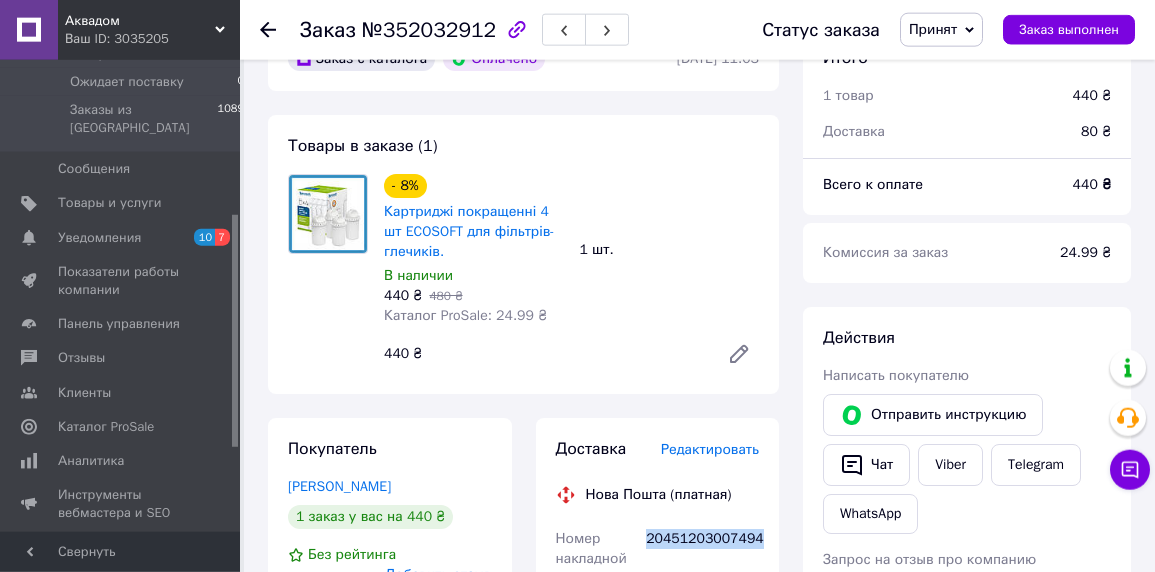 scroll, scrollTop: 626, scrollLeft: 0, axis: vertical 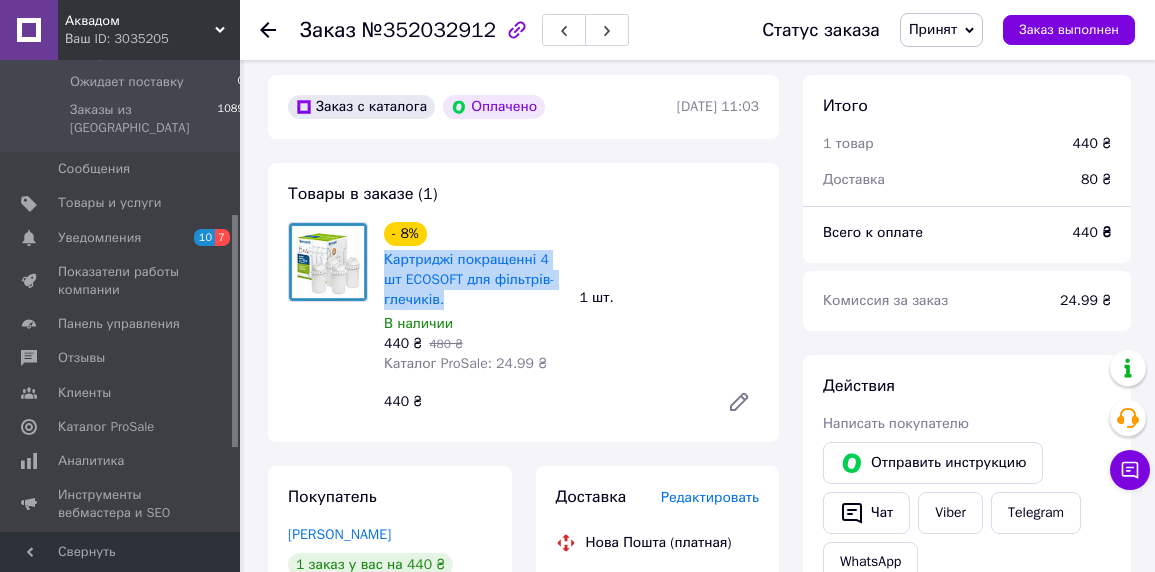 drag, startPoint x: 380, startPoint y: 239, endPoint x: 547, endPoint y: 279, distance: 171.72362 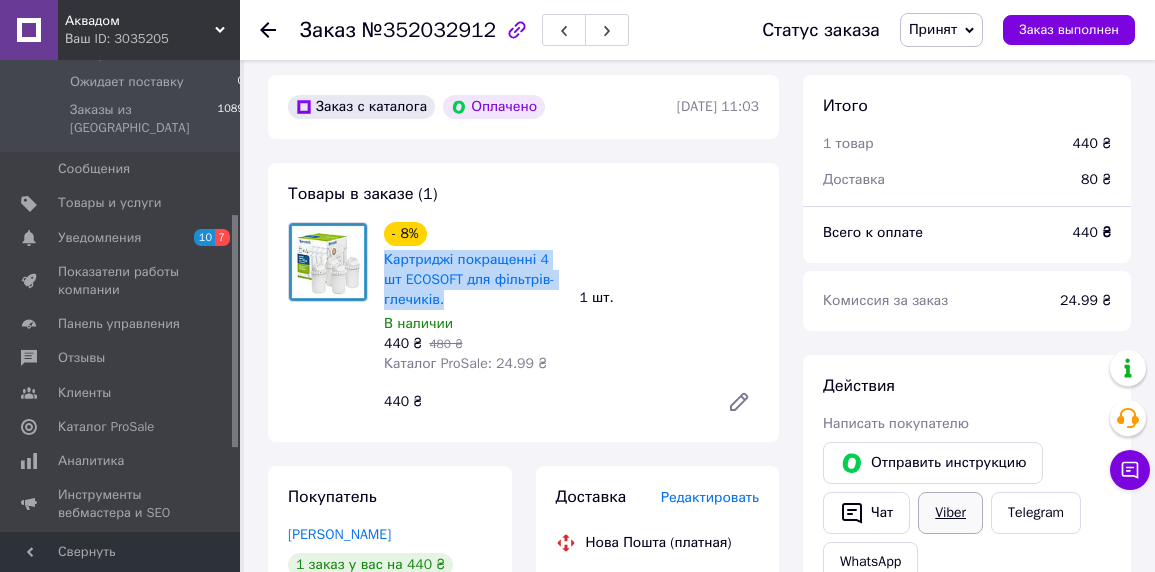 click on "Viber" at bounding box center [950, 513] 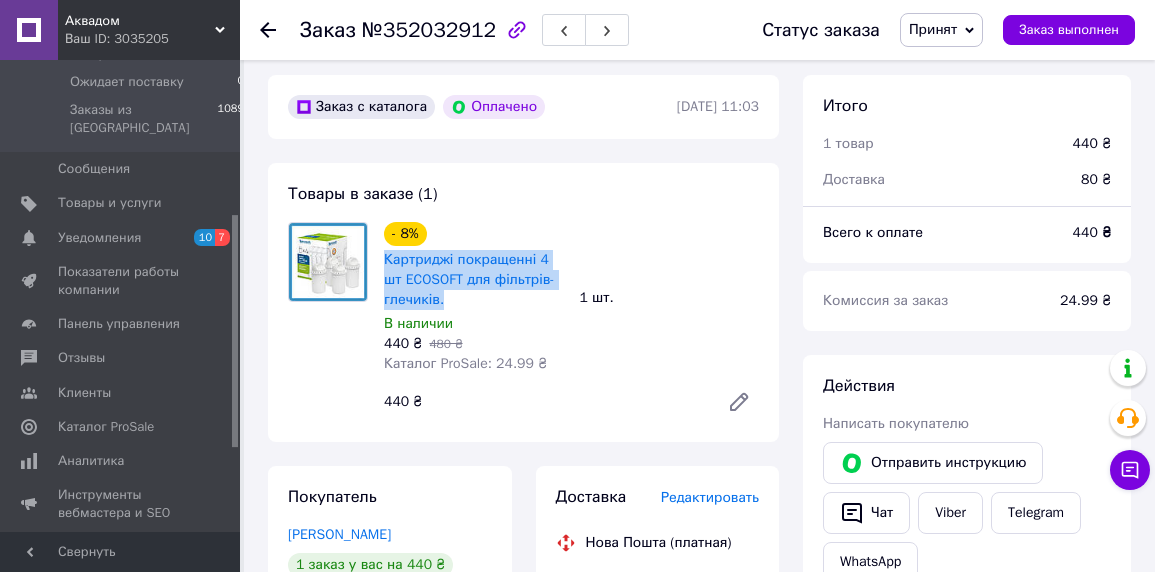 click on "Принят" at bounding box center [933, 29] 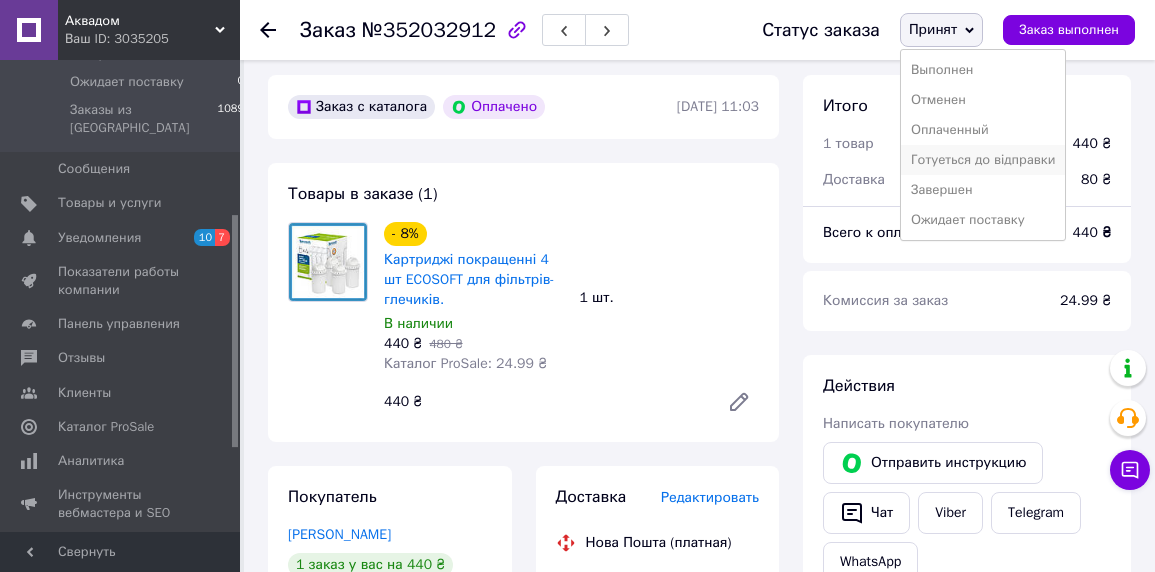 click on "Готуеться до відправки" at bounding box center (983, 160) 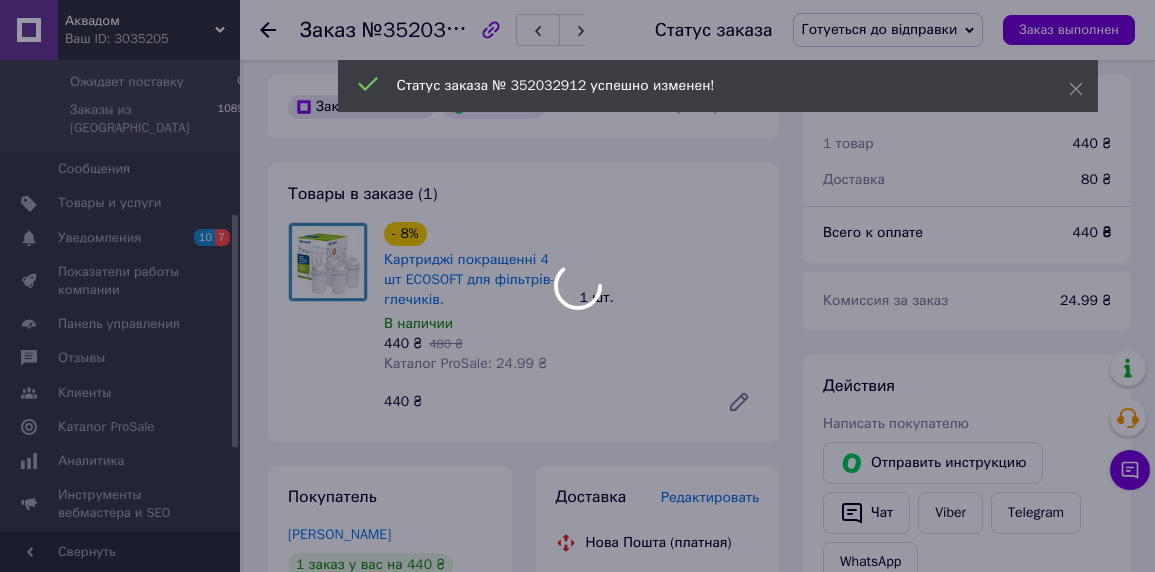 scroll, scrollTop: 76, scrollLeft: 0, axis: vertical 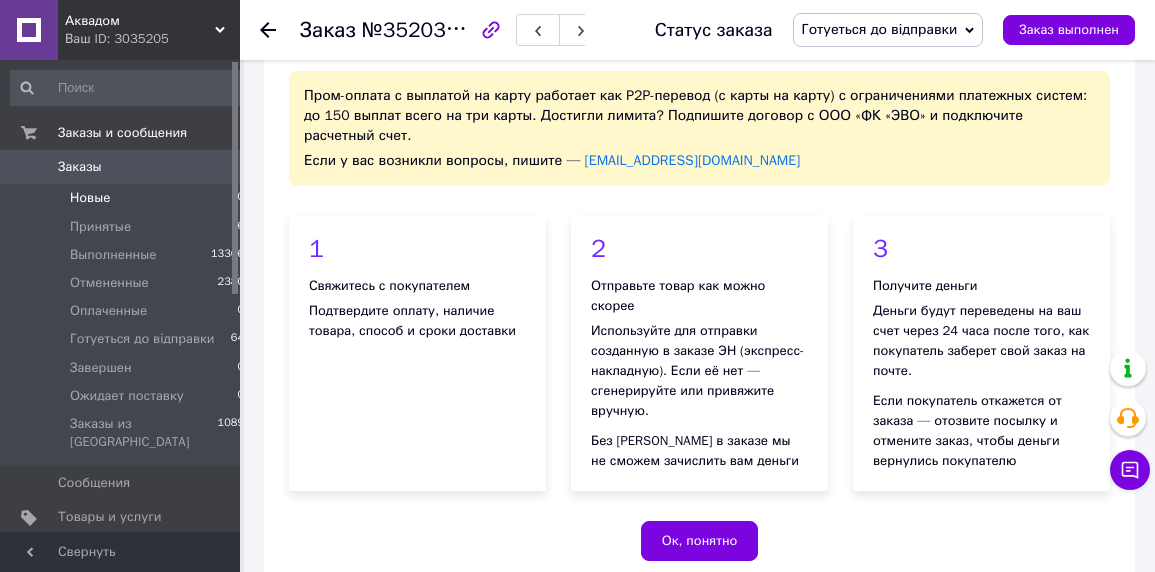 click on "Новые" at bounding box center (90, 198) 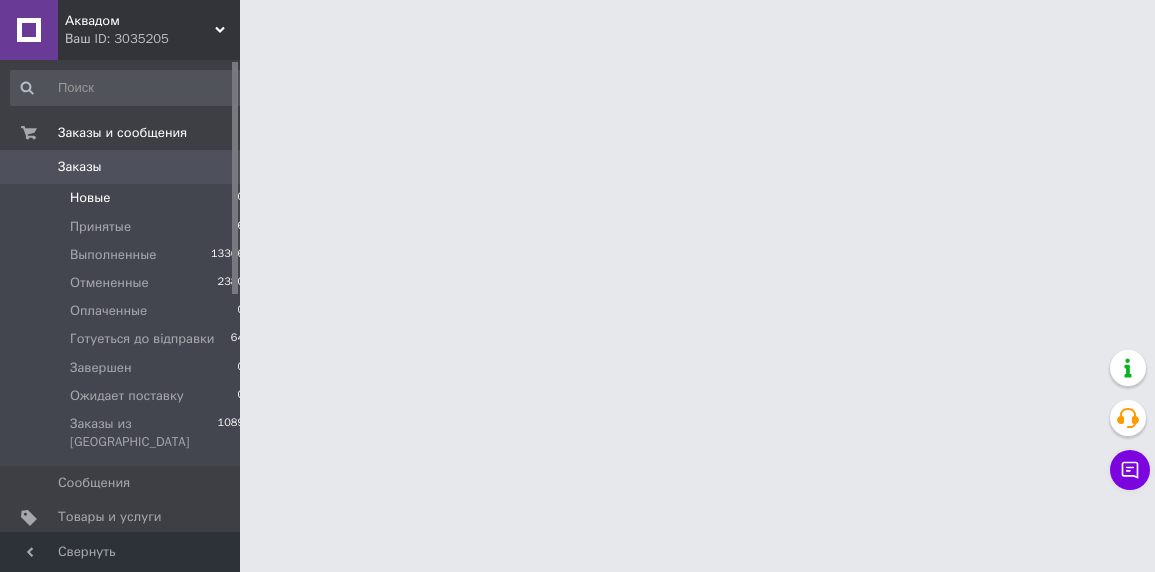 scroll, scrollTop: 0, scrollLeft: 0, axis: both 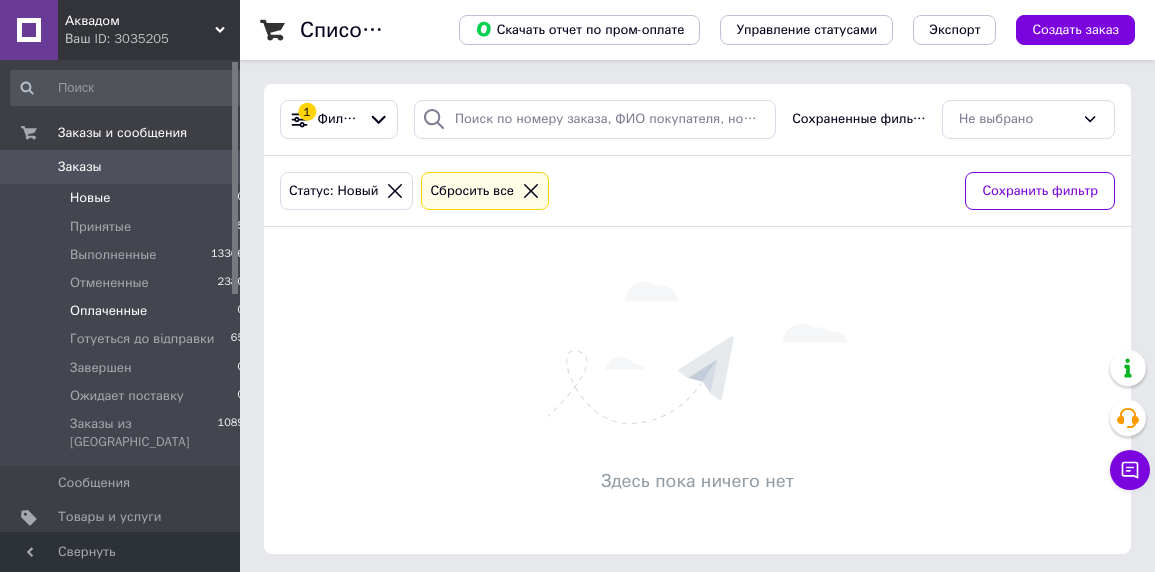 click on "Оплаченные" at bounding box center (108, 311) 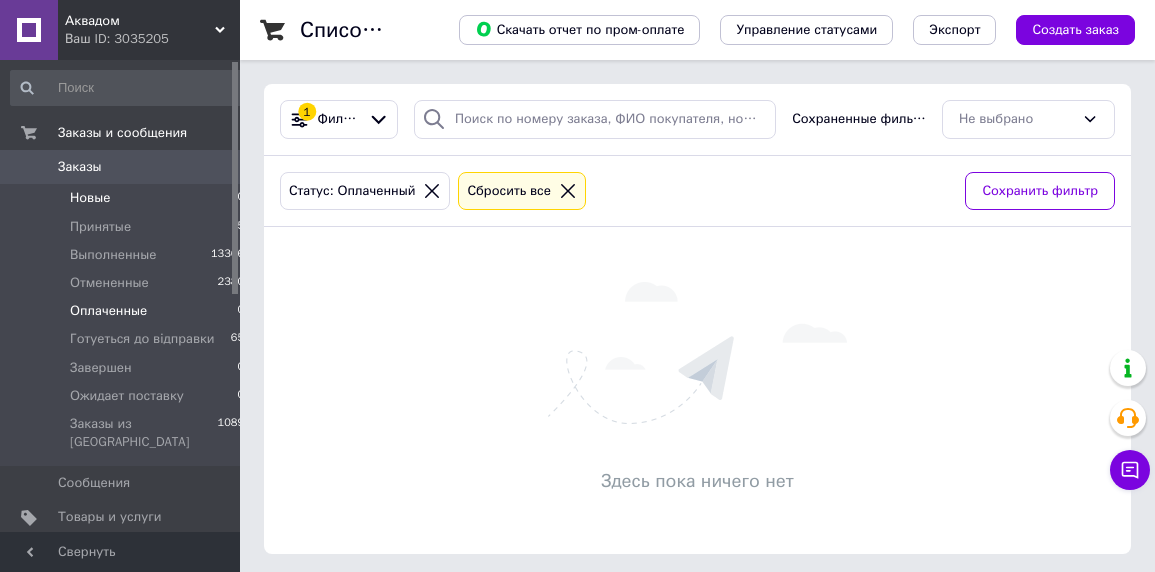 click on "Новые" at bounding box center (90, 198) 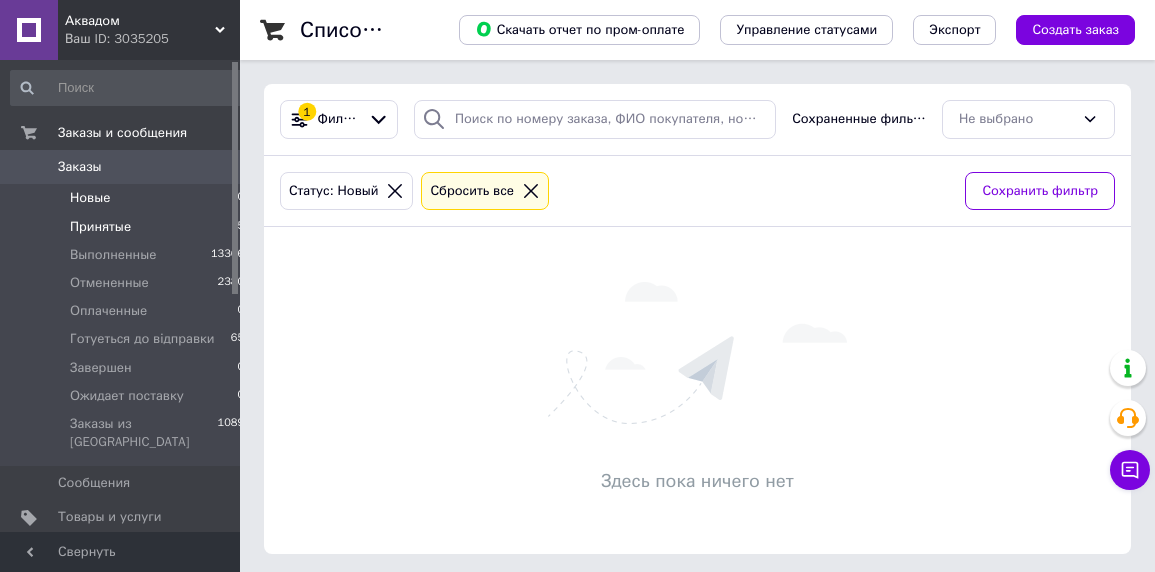 click on "Принятые" at bounding box center (100, 227) 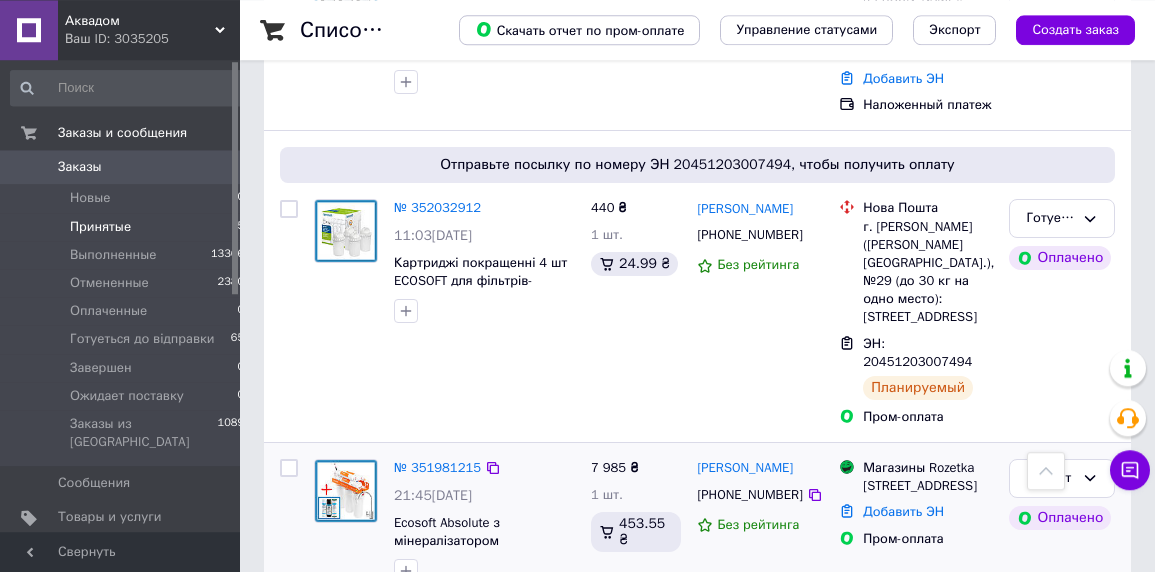 scroll, scrollTop: 472, scrollLeft: 0, axis: vertical 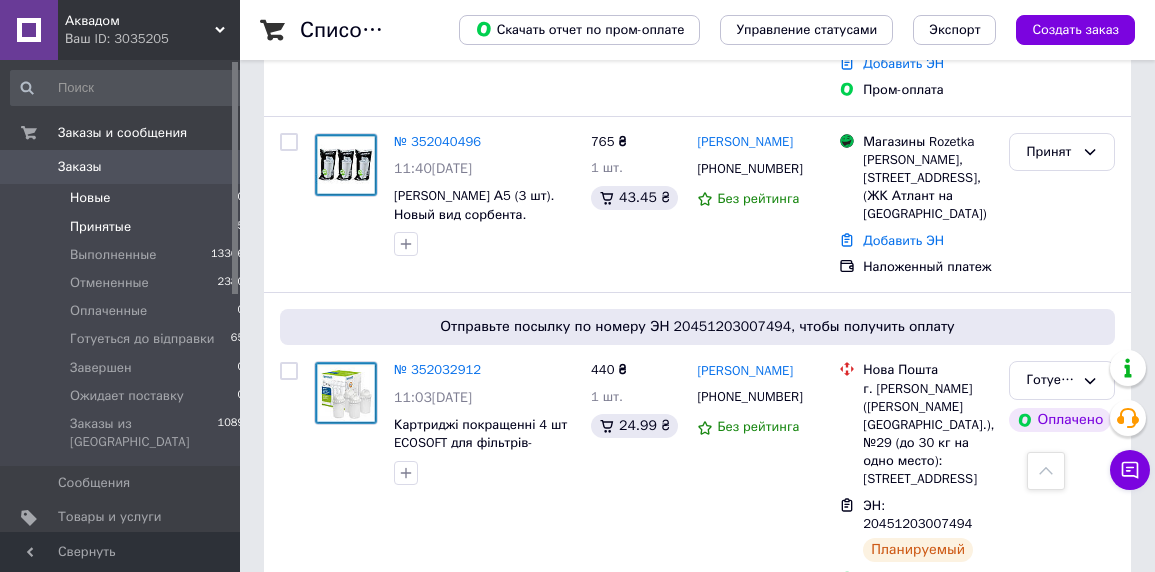 click on "Новые" at bounding box center (90, 198) 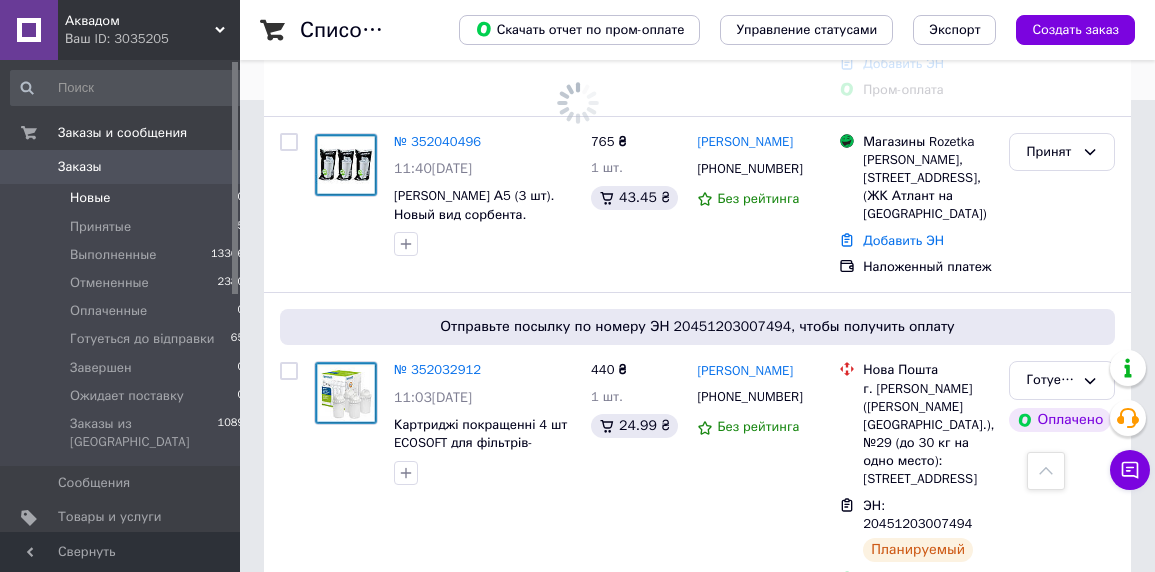 scroll, scrollTop: 0, scrollLeft: 0, axis: both 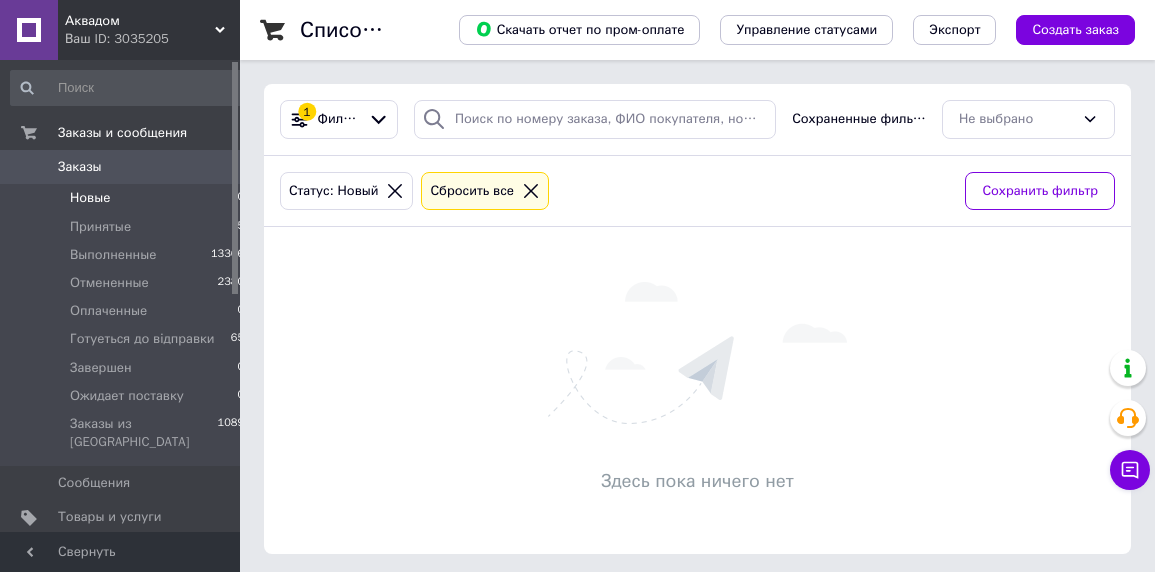 click on "Новые" at bounding box center [90, 198] 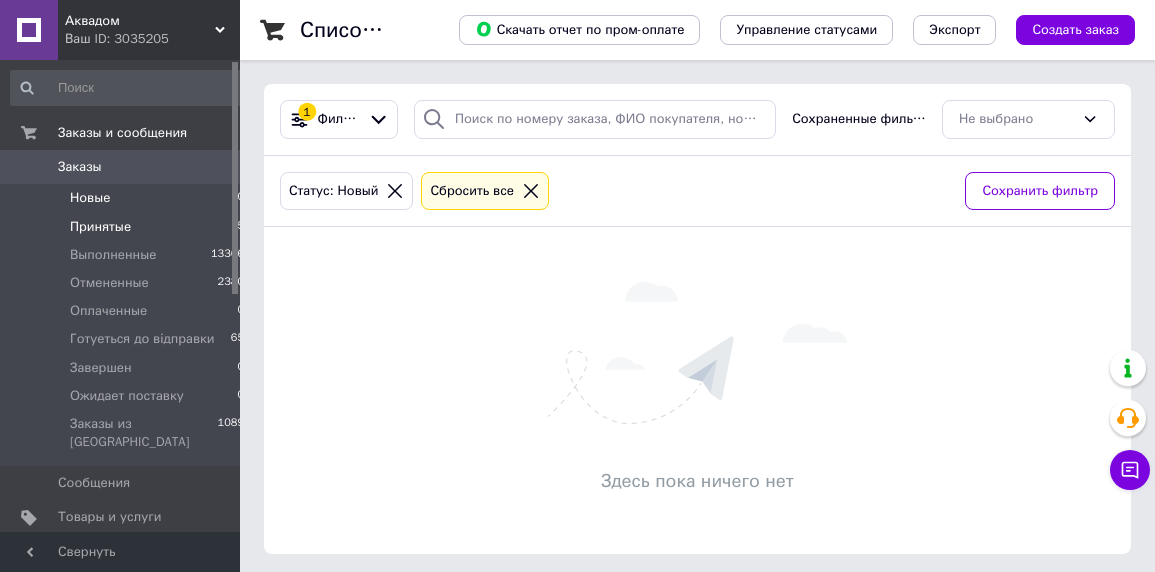 click on "Принятые" at bounding box center (100, 227) 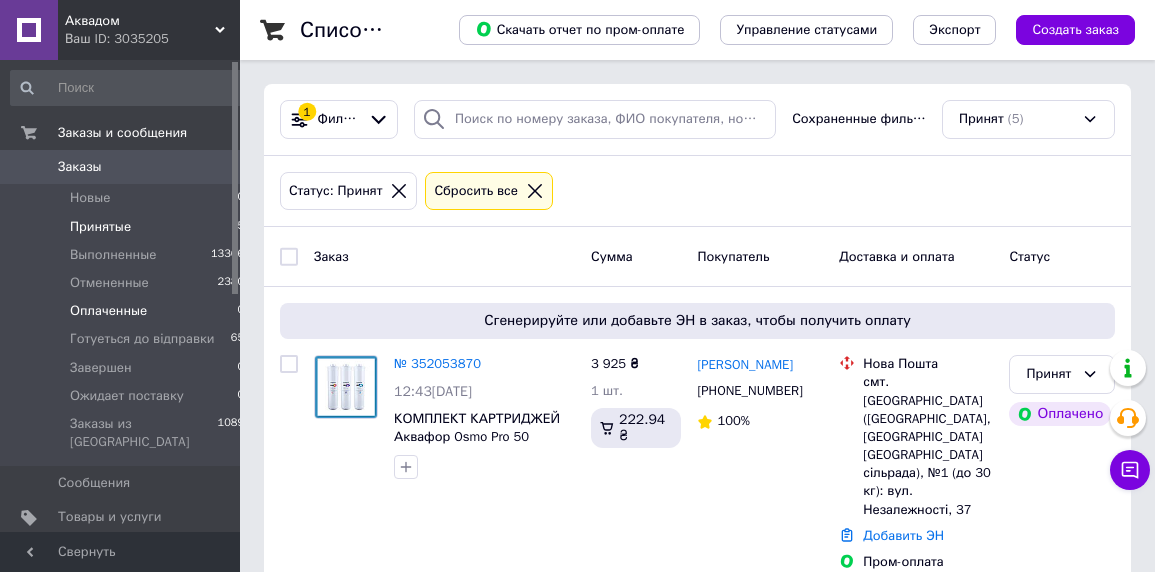 click on "Оплаченные" at bounding box center [108, 311] 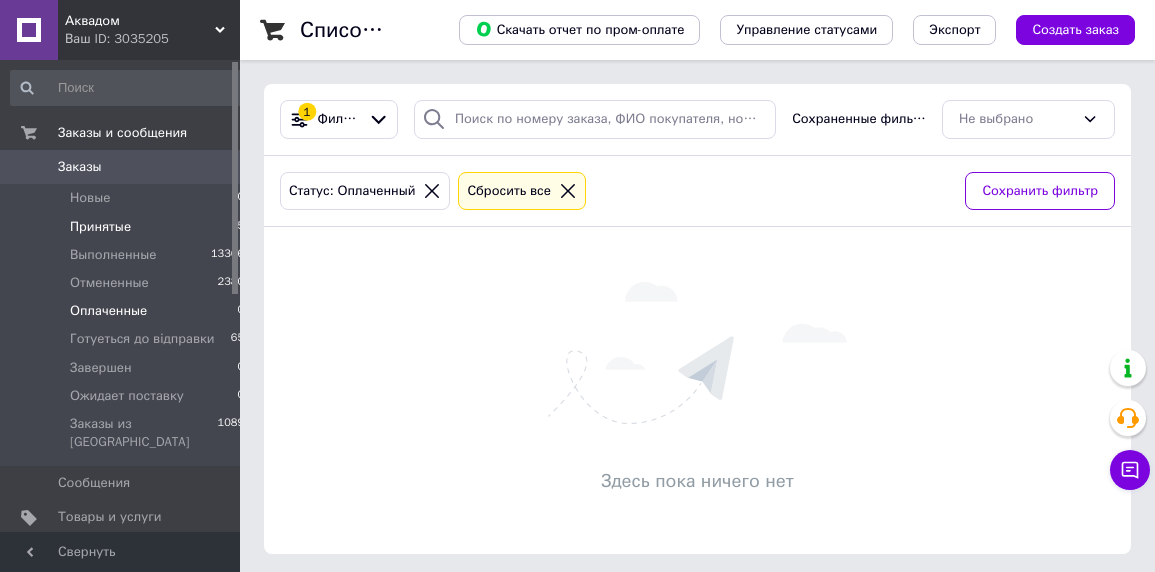 click on "Принятые" at bounding box center [100, 227] 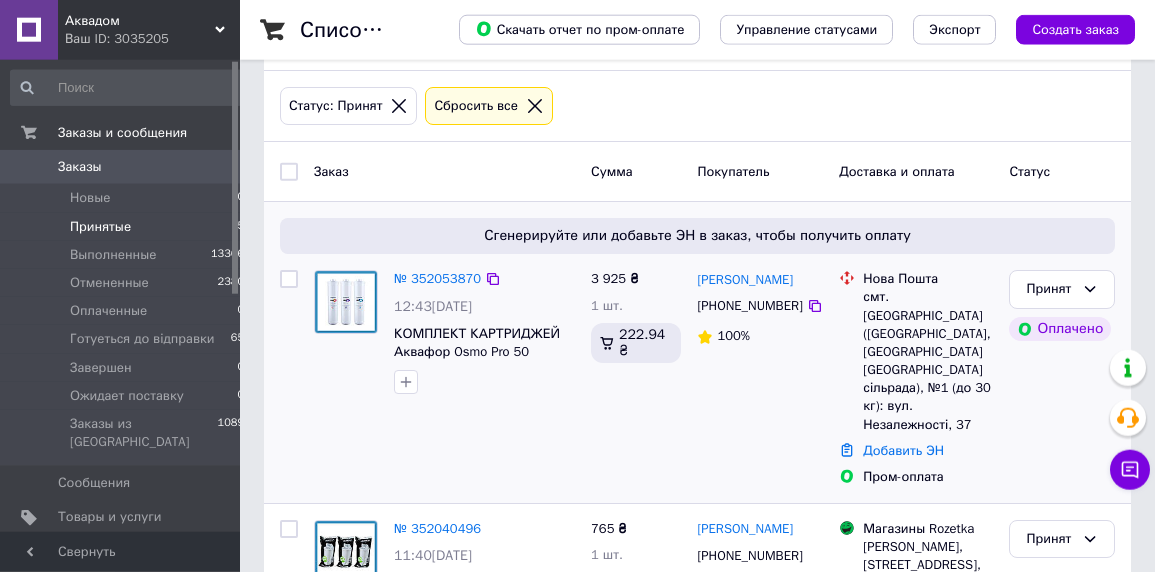 scroll, scrollTop: 68, scrollLeft: 0, axis: vertical 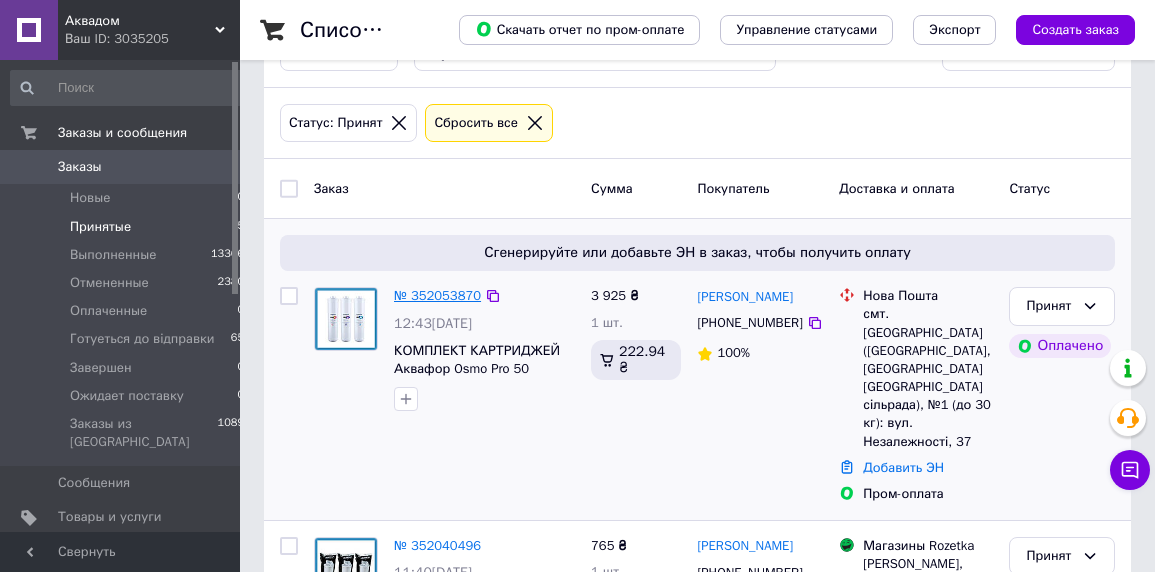 click on "№ 352053870" at bounding box center [437, 295] 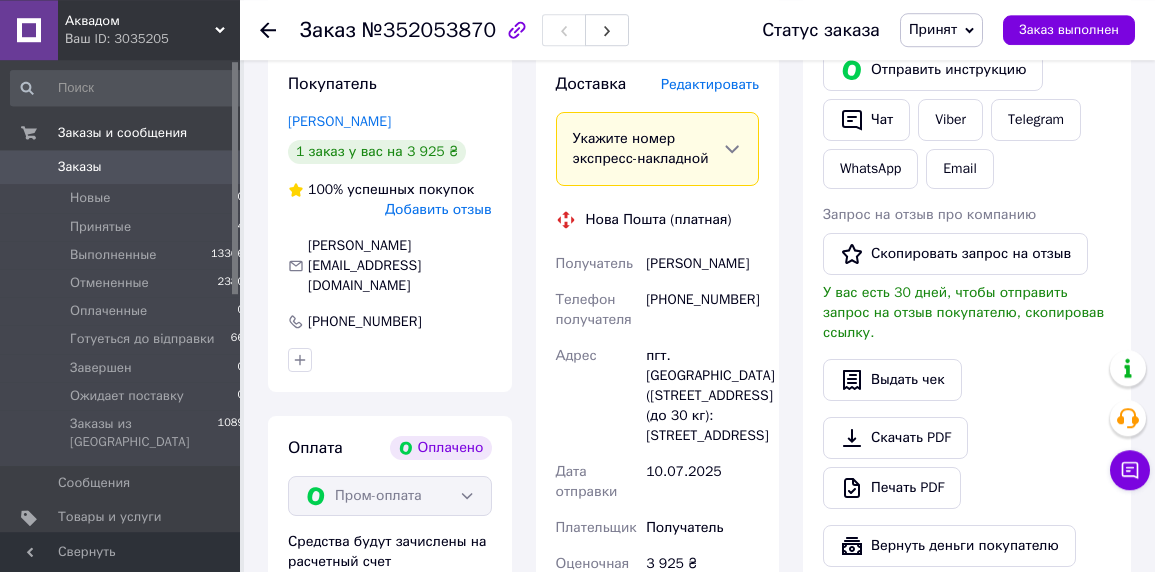 scroll, scrollTop: 1058, scrollLeft: 0, axis: vertical 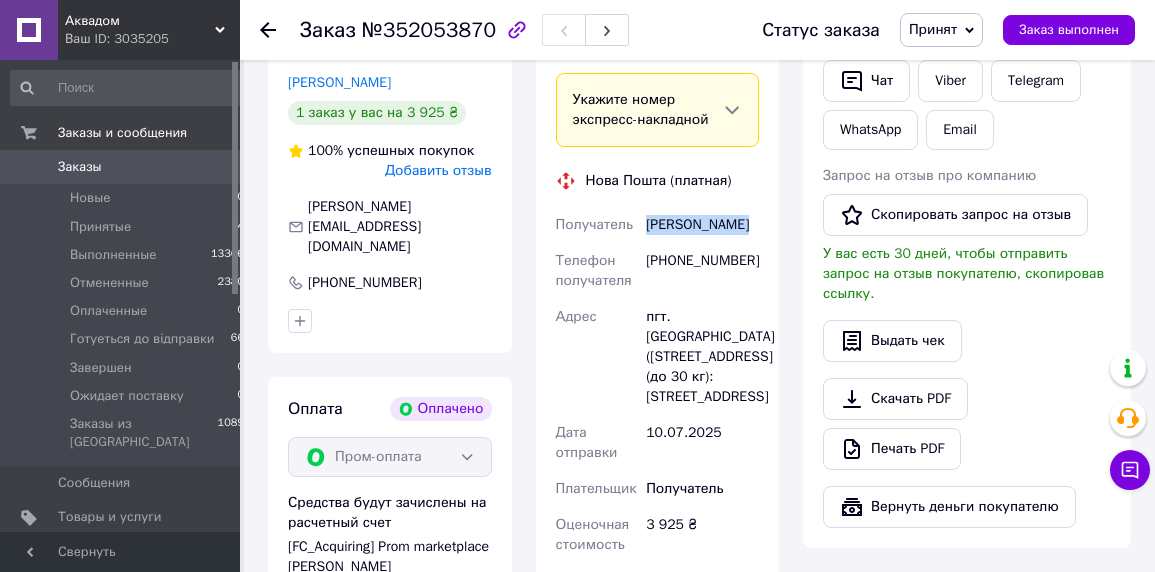 drag, startPoint x: 643, startPoint y: 206, endPoint x: 753, endPoint y: 206, distance: 110 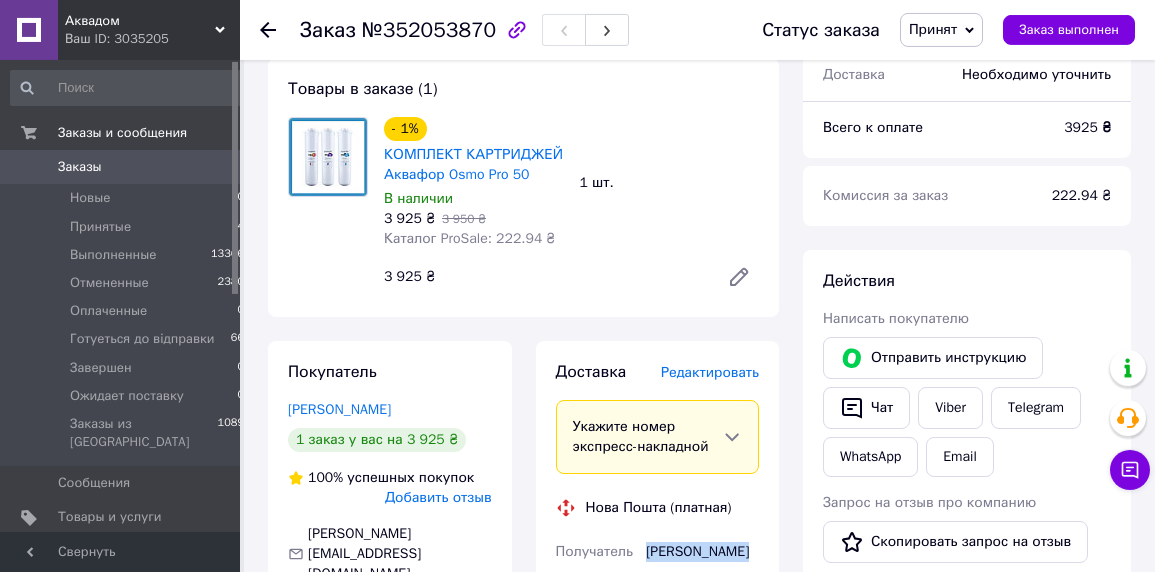 scroll, scrollTop: 728, scrollLeft: 0, axis: vertical 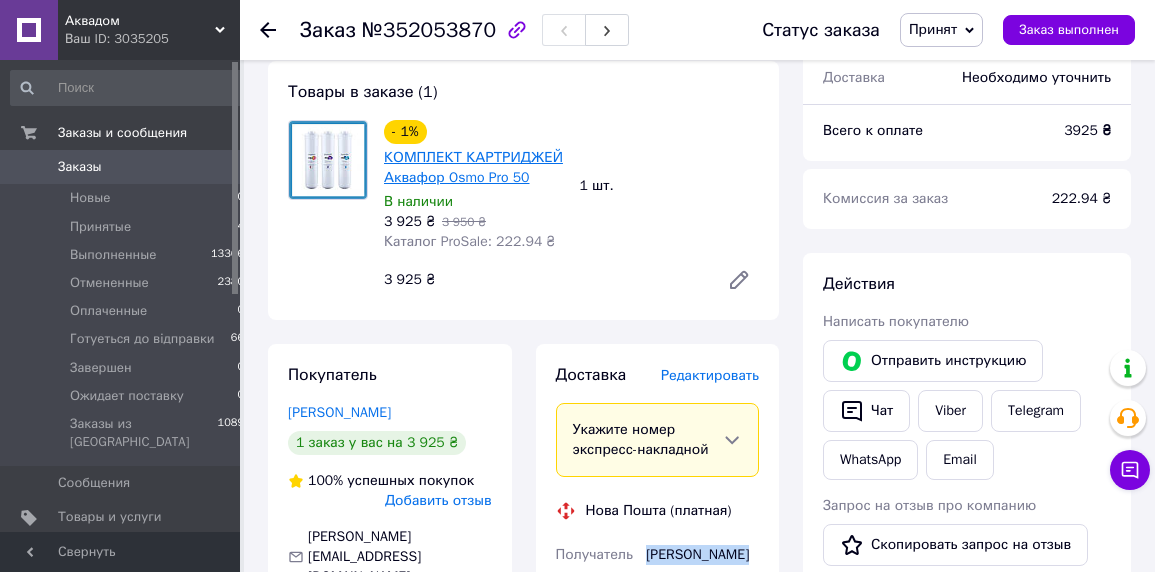 click on "КОМПЛЕКТ КАРТРИДЖЕЙ Аквафор Osmo Pro 50" at bounding box center (473, 167) 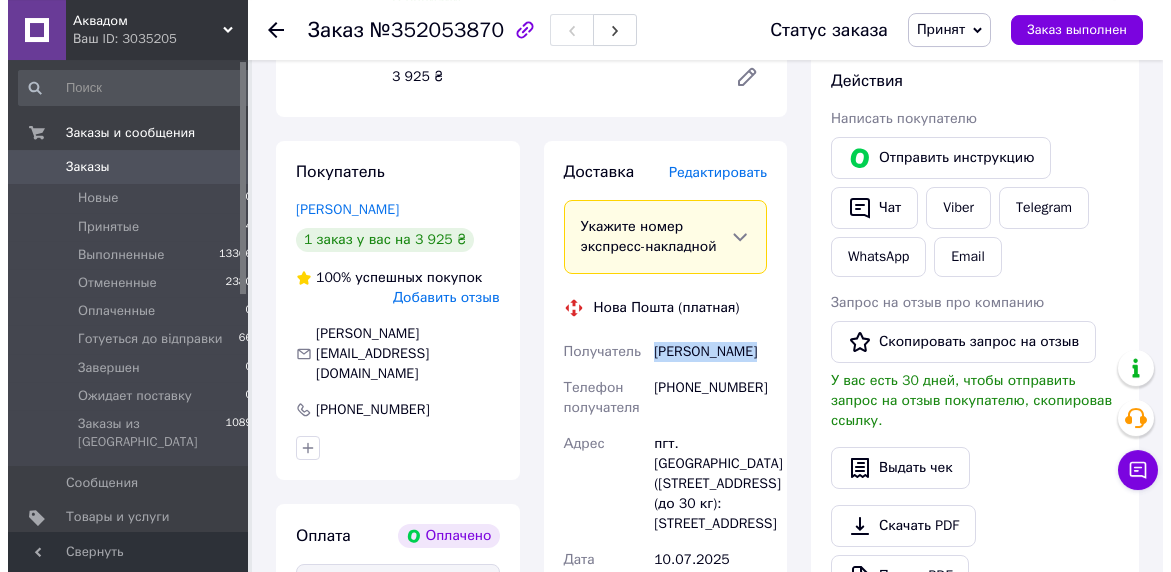 scroll, scrollTop: 948, scrollLeft: 0, axis: vertical 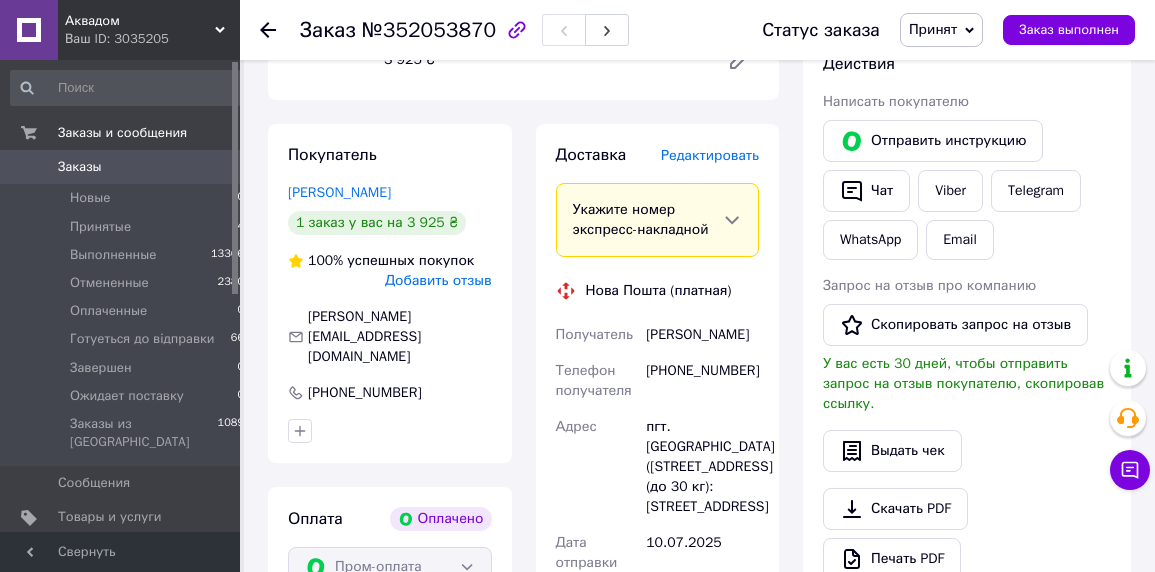 click on "Редактировать" at bounding box center [710, 155] 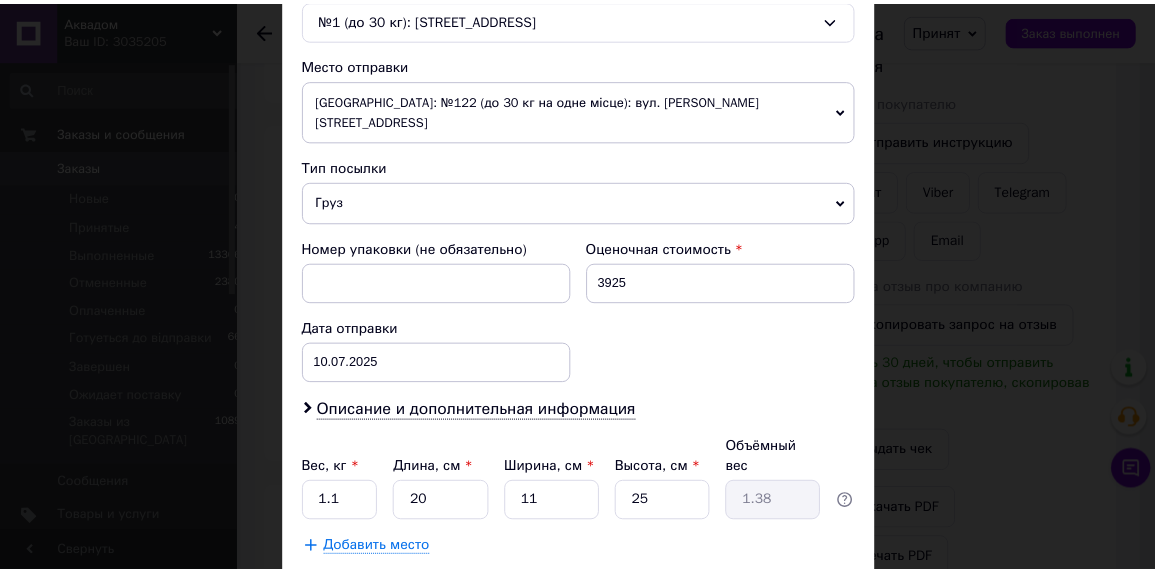 scroll, scrollTop: 754, scrollLeft: 0, axis: vertical 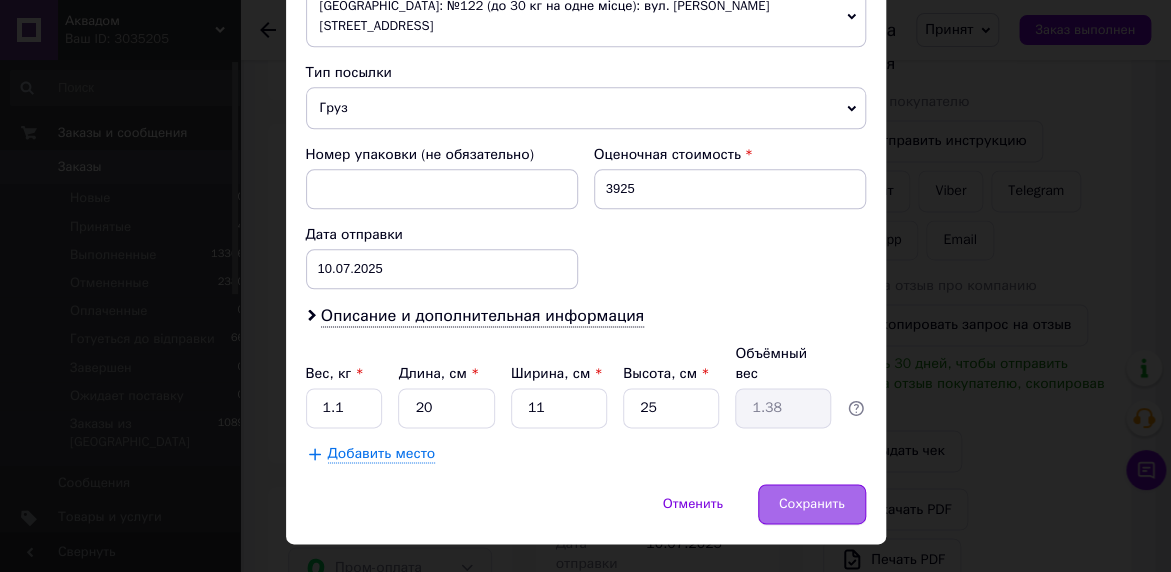 click on "Сохранить" at bounding box center [812, 504] 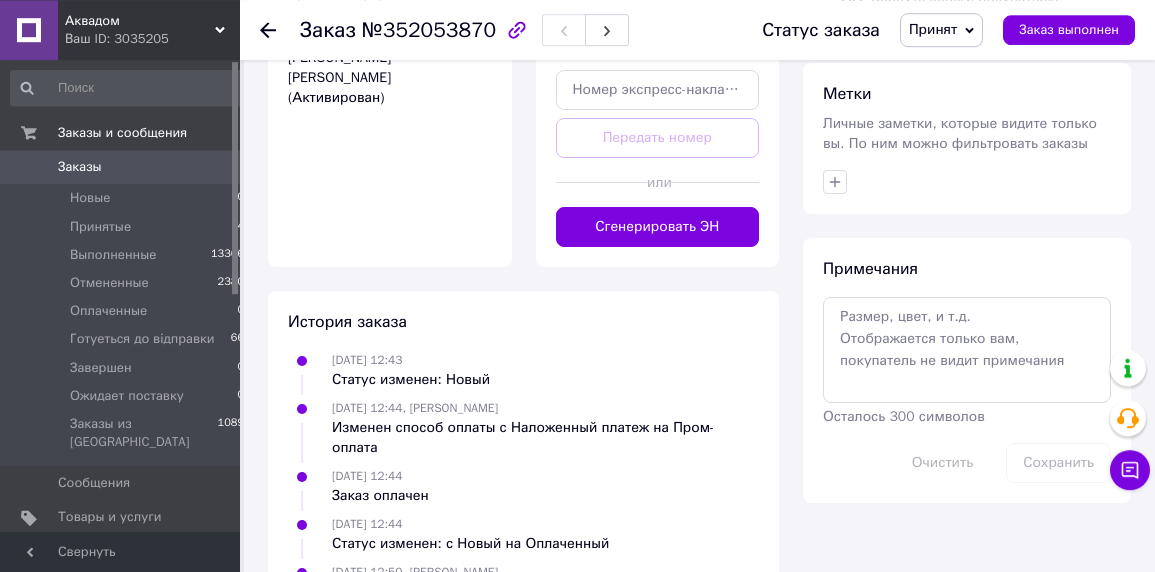 scroll, scrollTop: 1608, scrollLeft: 0, axis: vertical 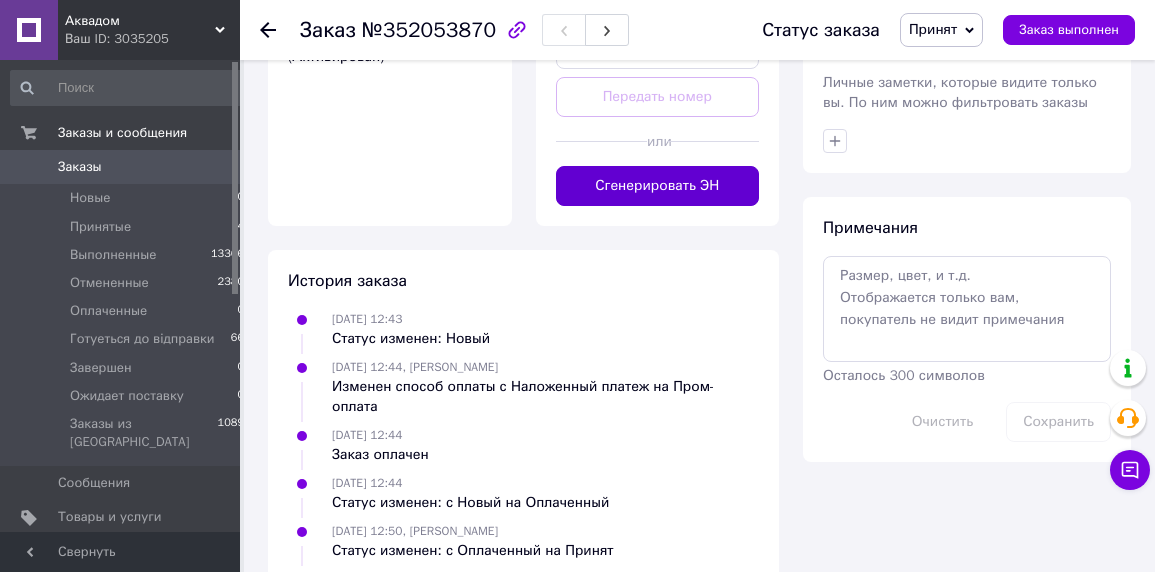click on "Сгенерировать ЭН" at bounding box center (658, 186) 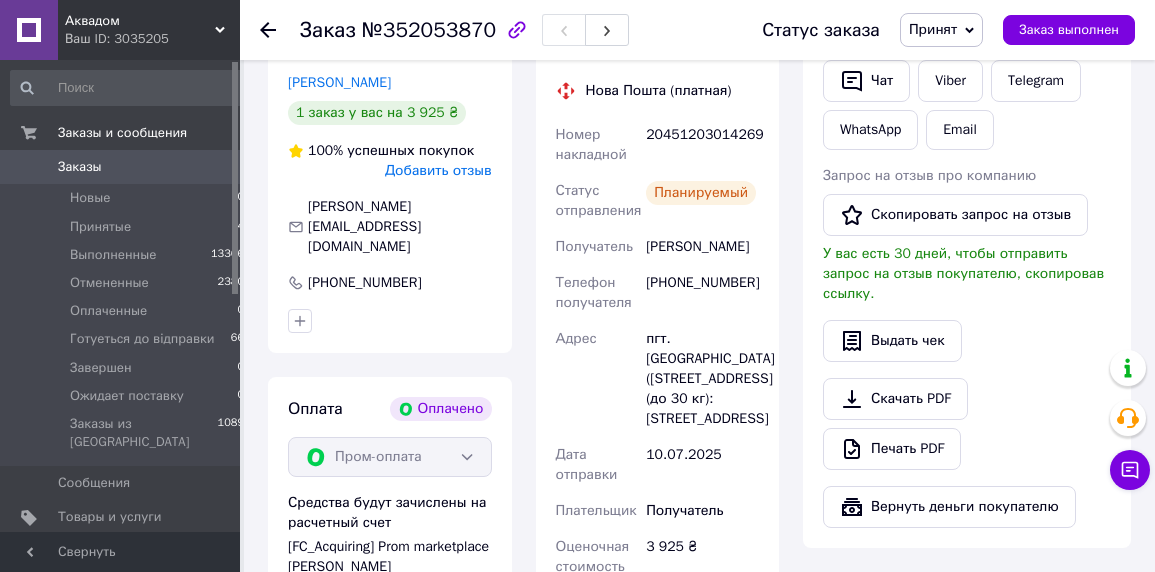 scroll, scrollTop: 948, scrollLeft: 0, axis: vertical 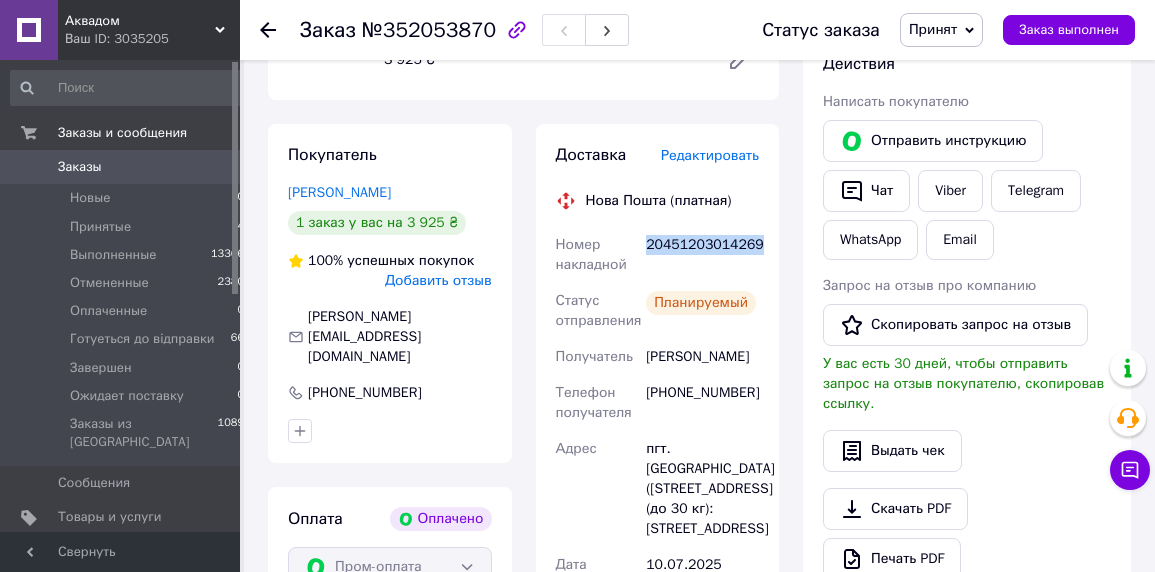 drag, startPoint x: 644, startPoint y: 226, endPoint x: 761, endPoint y: 220, distance: 117.15375 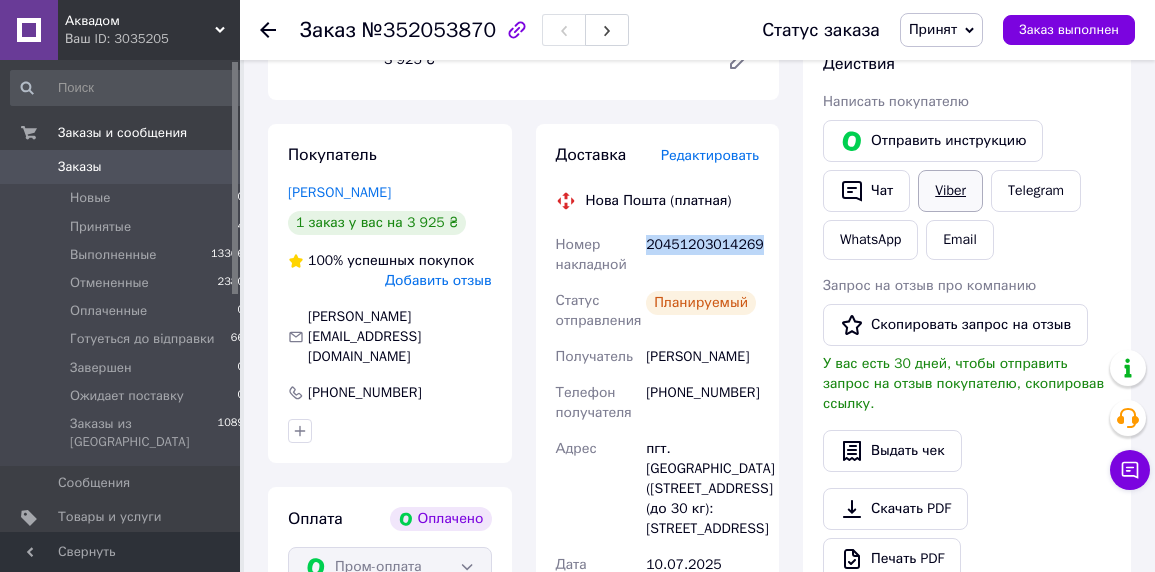 click on "Viber" at bounding box center (950, 191) 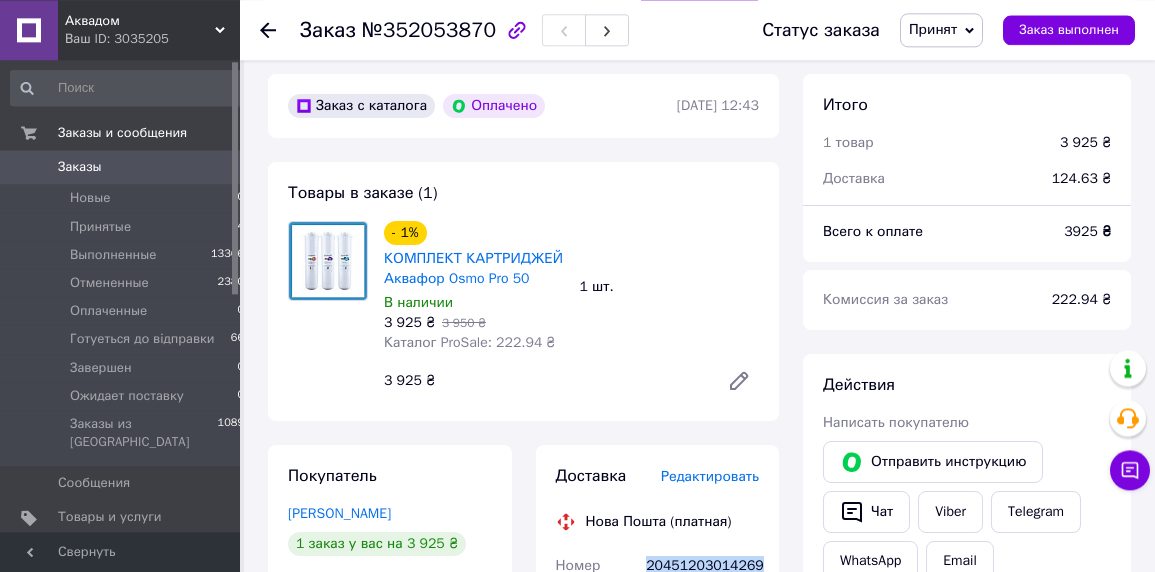 scroll, scrollTop: 618, scrollLeft: 0, axis: vertical 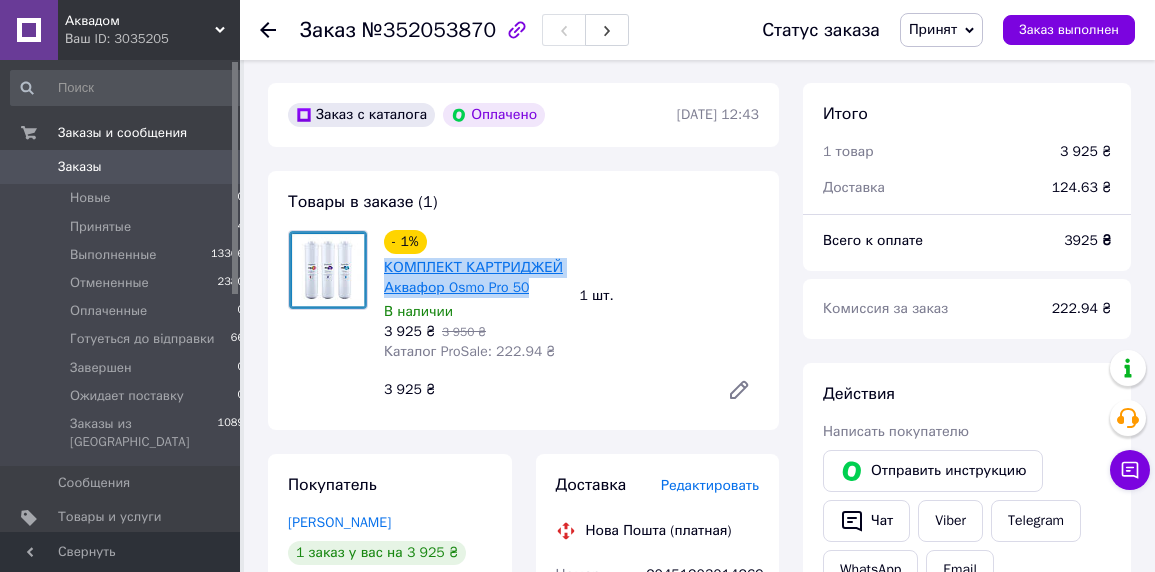 drag, startPoint x: 381, startPoint y: 243, endPoint x: 473, endPoint y: 274, distance: 97.082436 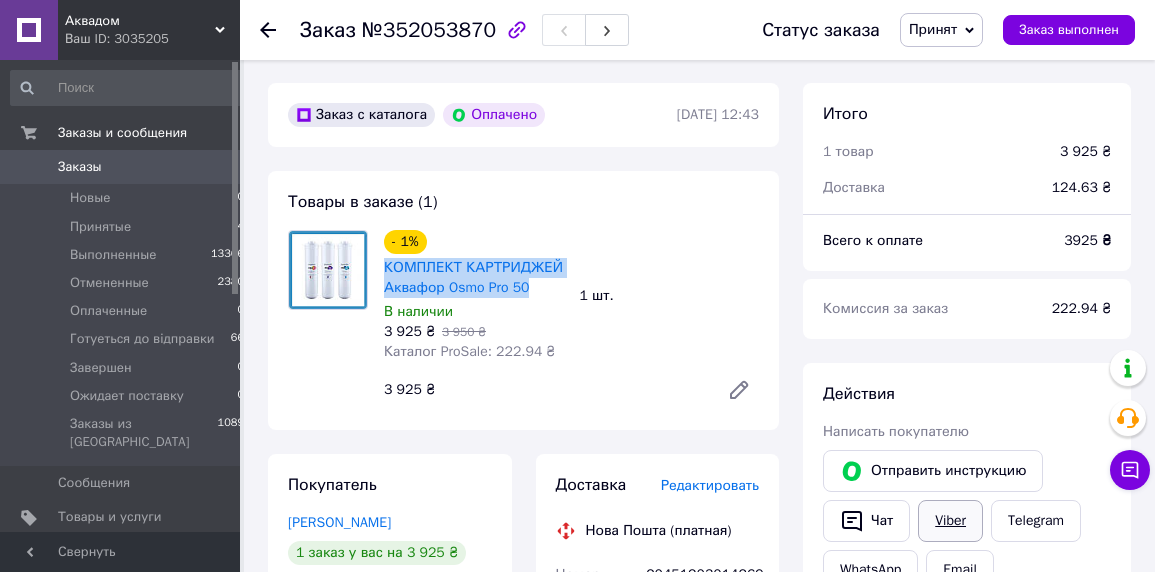 click on "Viber" at bounding box center [950, 521] 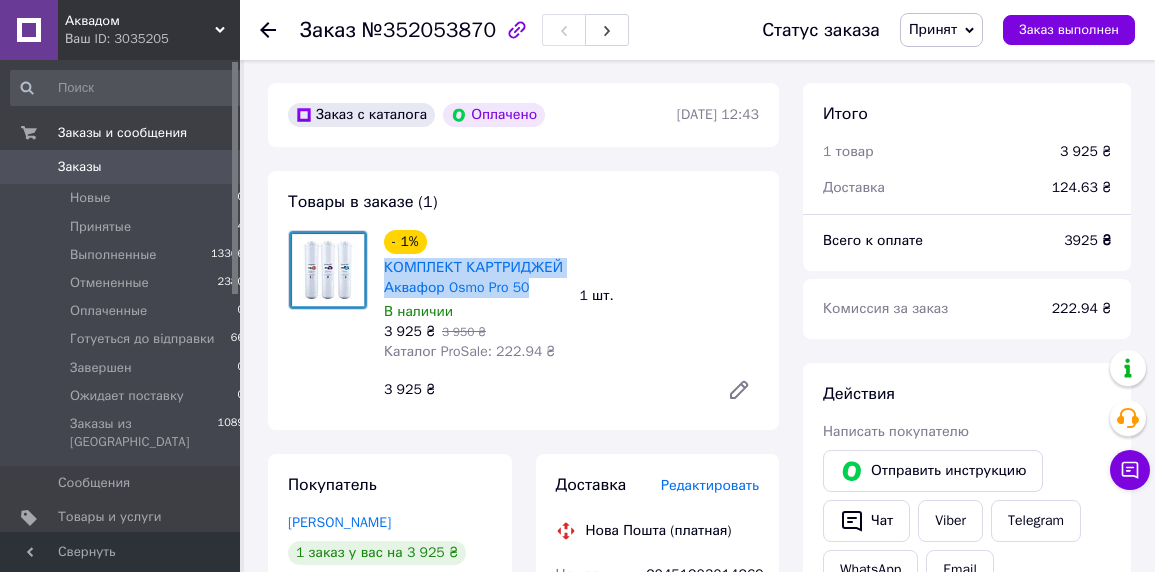 drag, startPoint x: 946, startPoint y: 24, endPoint x: 1001, endPoint y: 114, distance: 105.47511 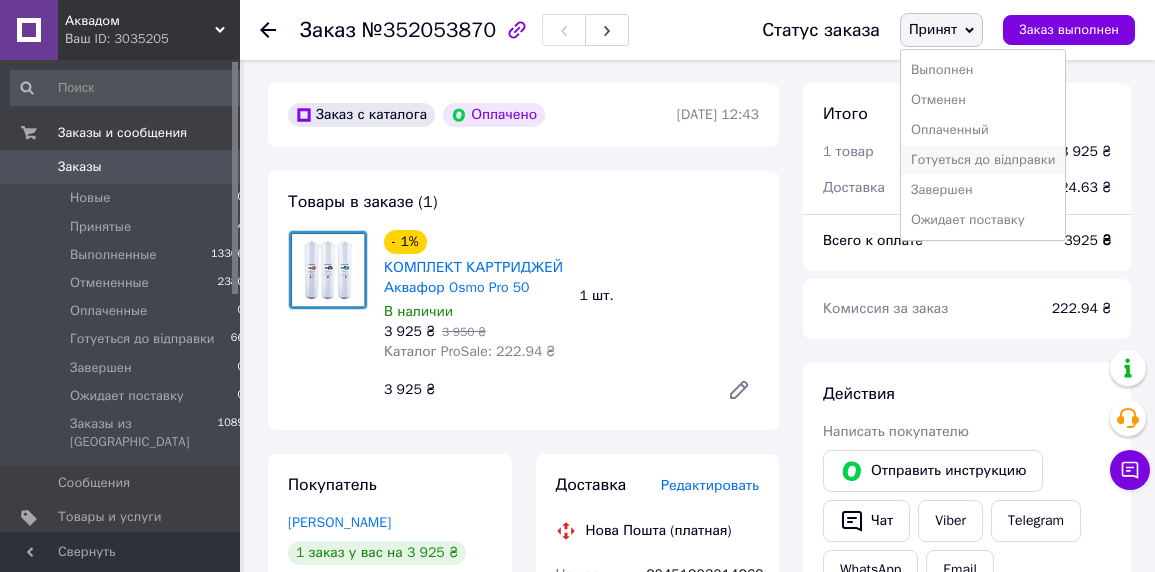click on "Готуеться до відправки" at bounding box center [983, 160] 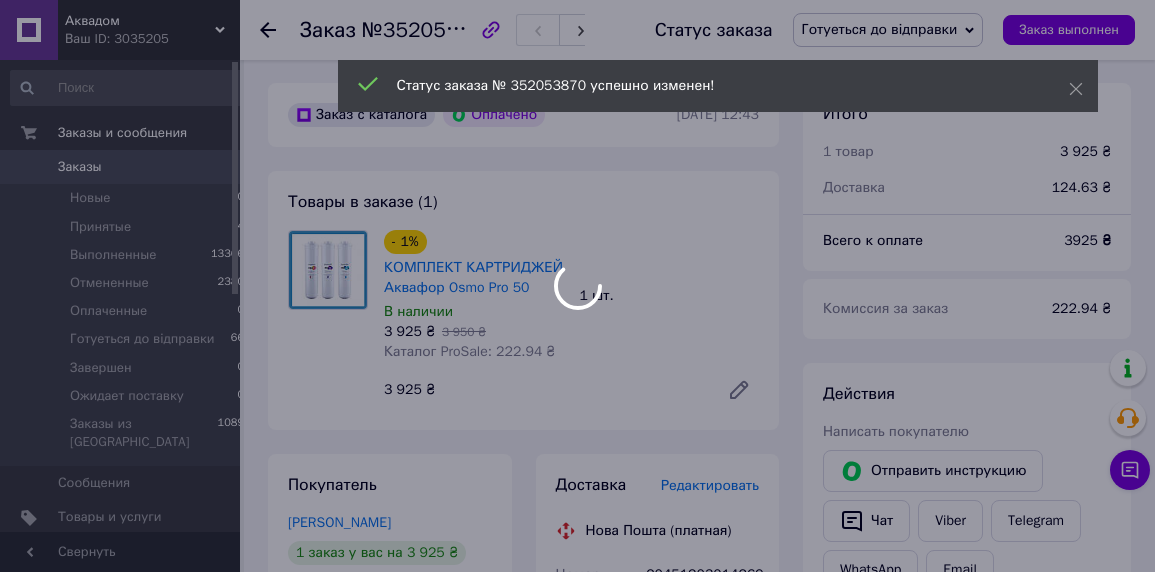 scroll, scrollTop: 56, scrollLeft: 0, axis: vertical 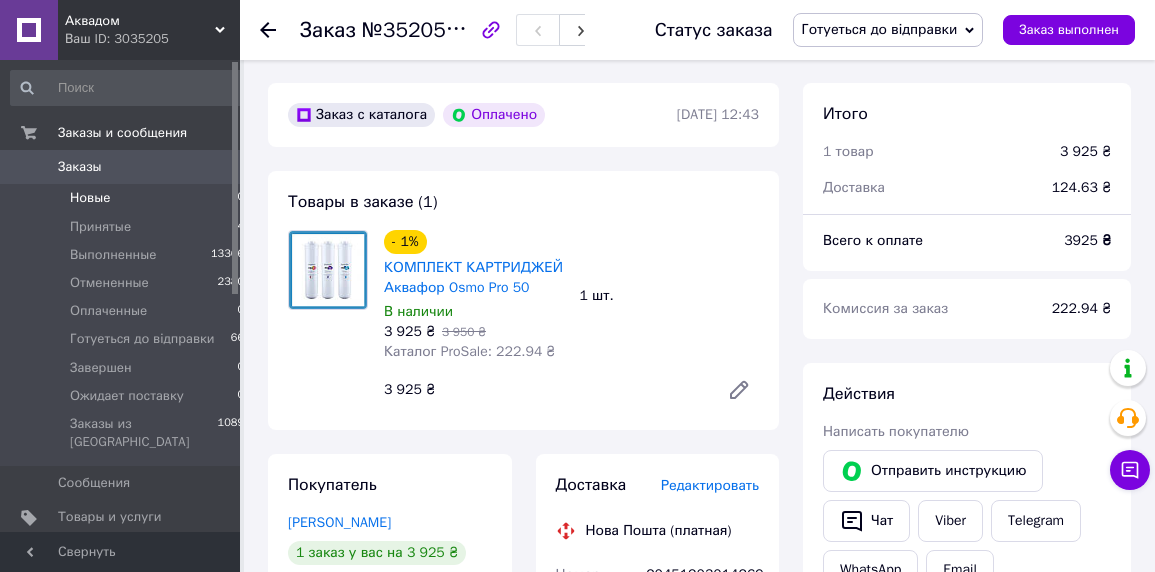 click on "Новые" at bounding box center [90, 198] 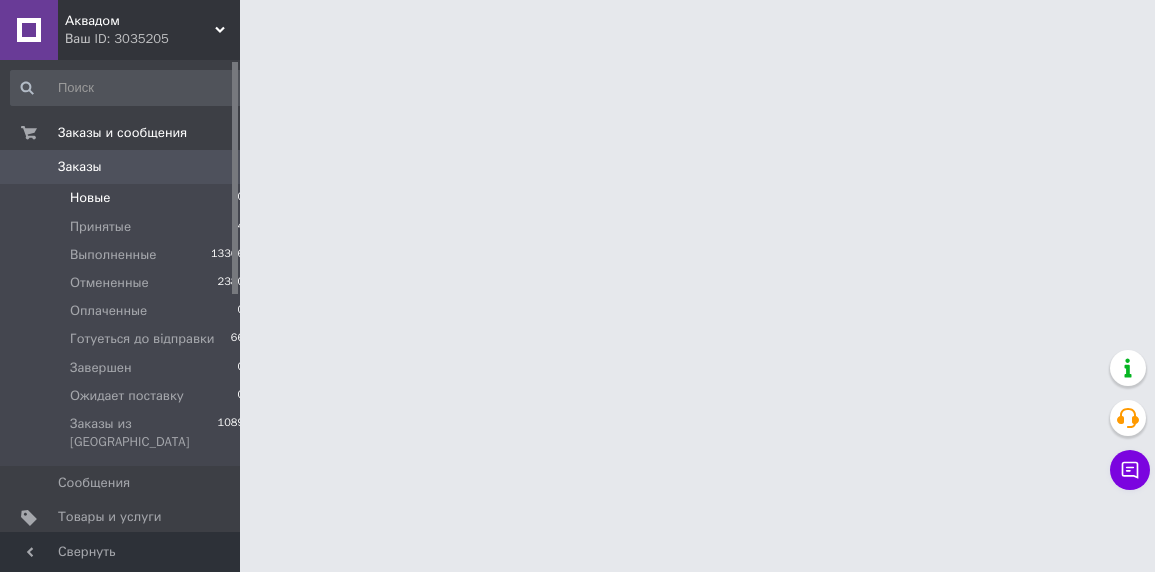 scroll, scrollTop: 0, scrollLeft: 0, axis: both 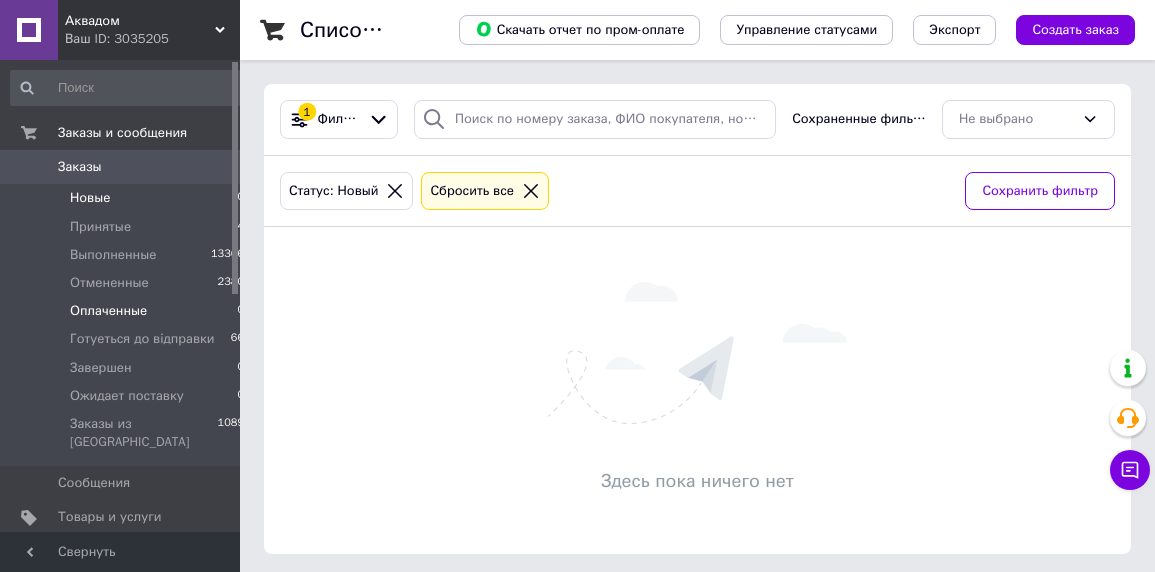 click on "Оплаченные" at bounding box center (108, 311) 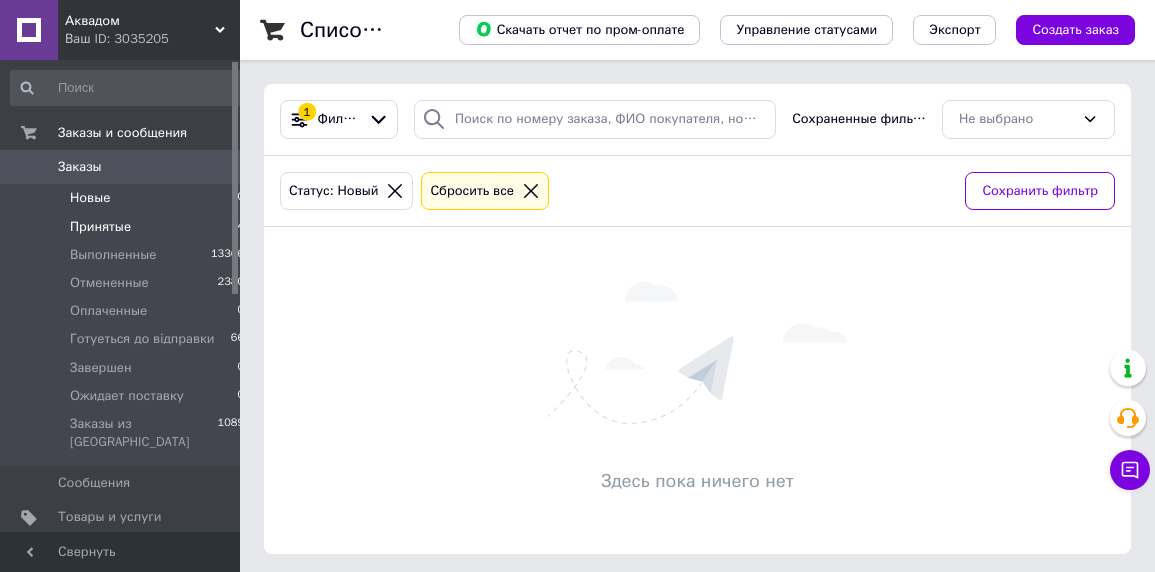click on "Принятые" at bounding box center [100, 227] 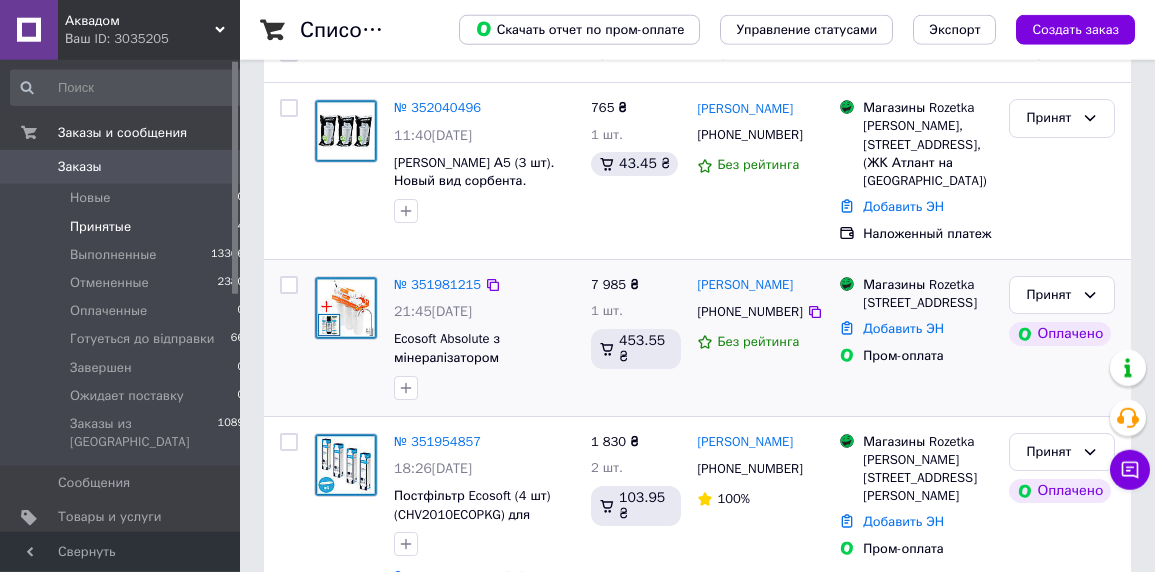 scroll, scrollTop: 243, scrollLeft: 0, axis: vertical 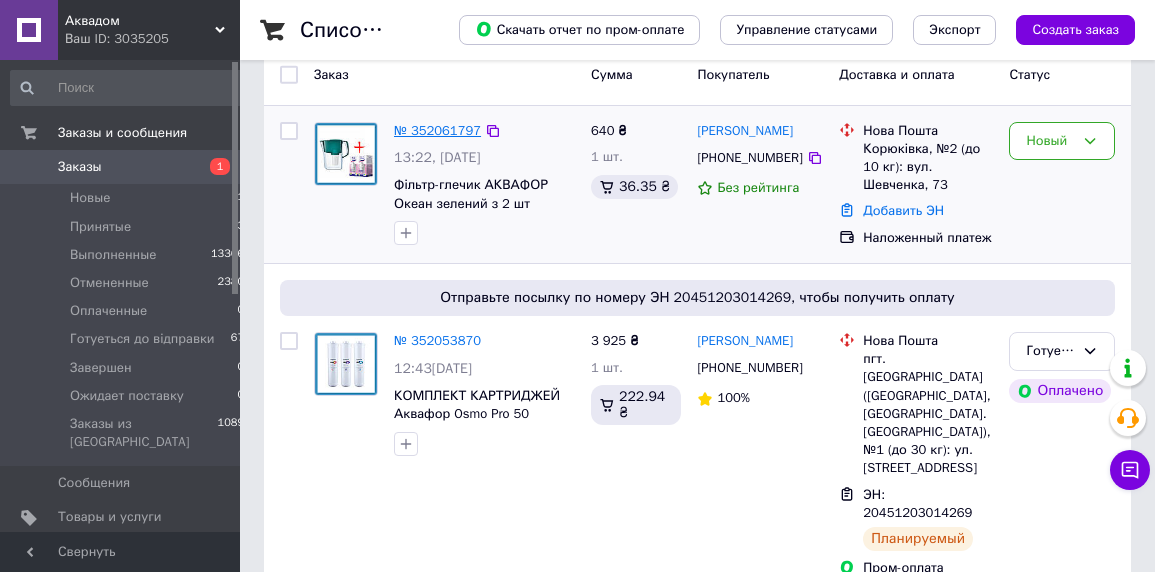 click on "№ 352061797" at bounding box center (437, 130) 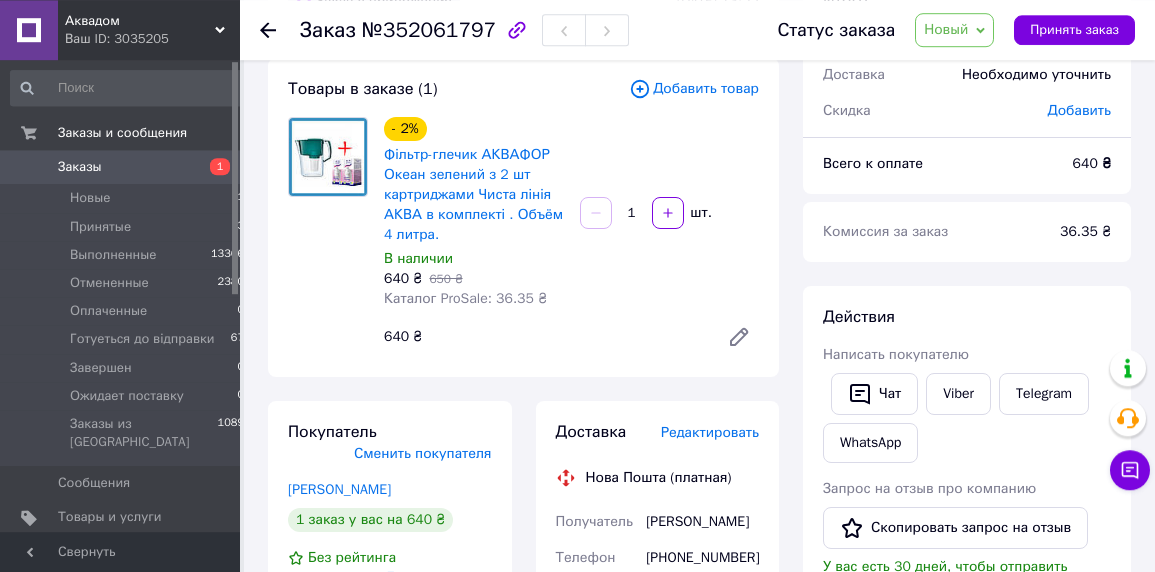 scroll, scrollTop: 110, scrollLeft: 0, axis: vertical 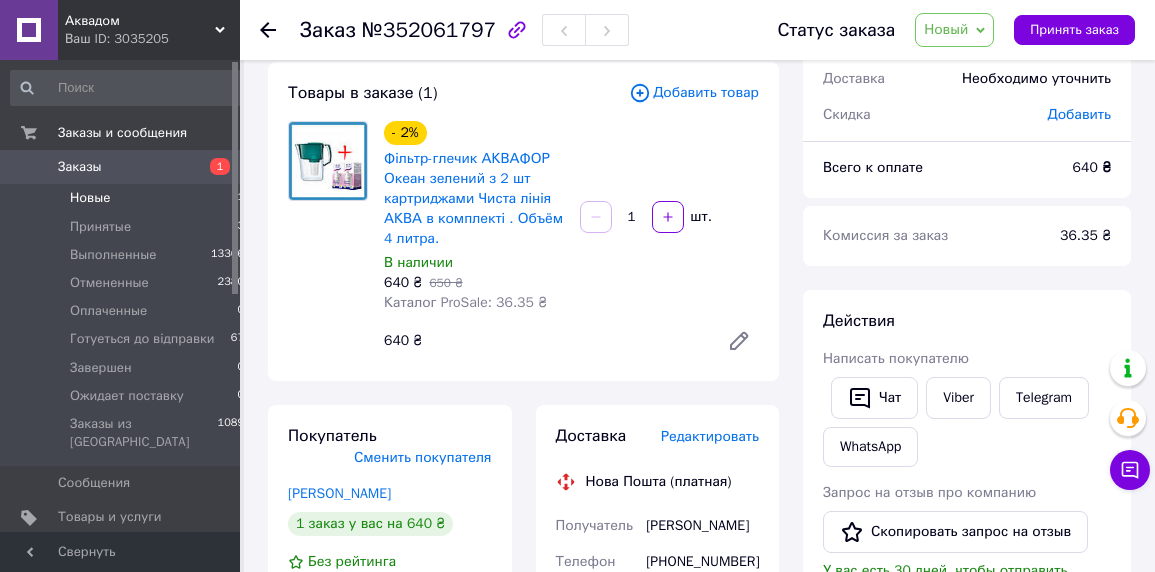 click on "Новые" at bounding box center (90, 198) 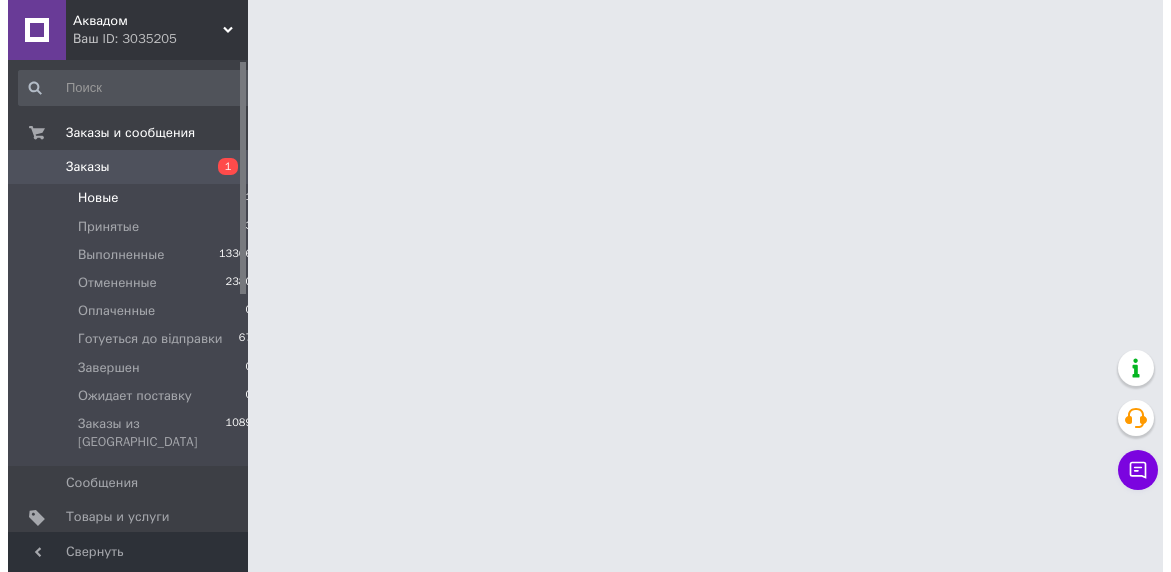 scroll, scrollTop: 0, scrollLeft: 0, axis: both 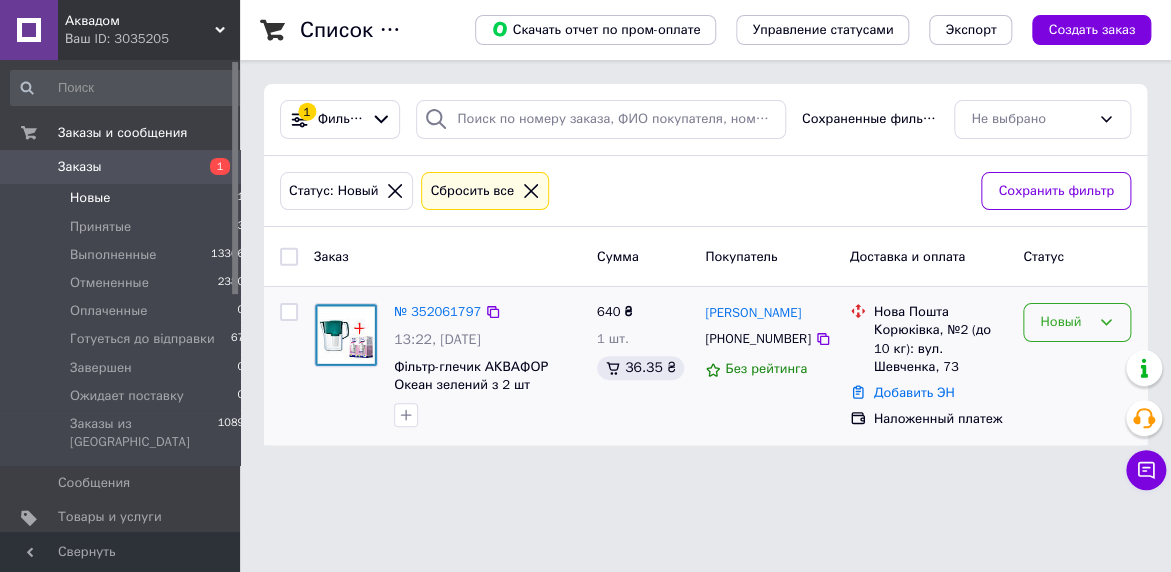 click on "Новый" at bounding box center [1065, 322] 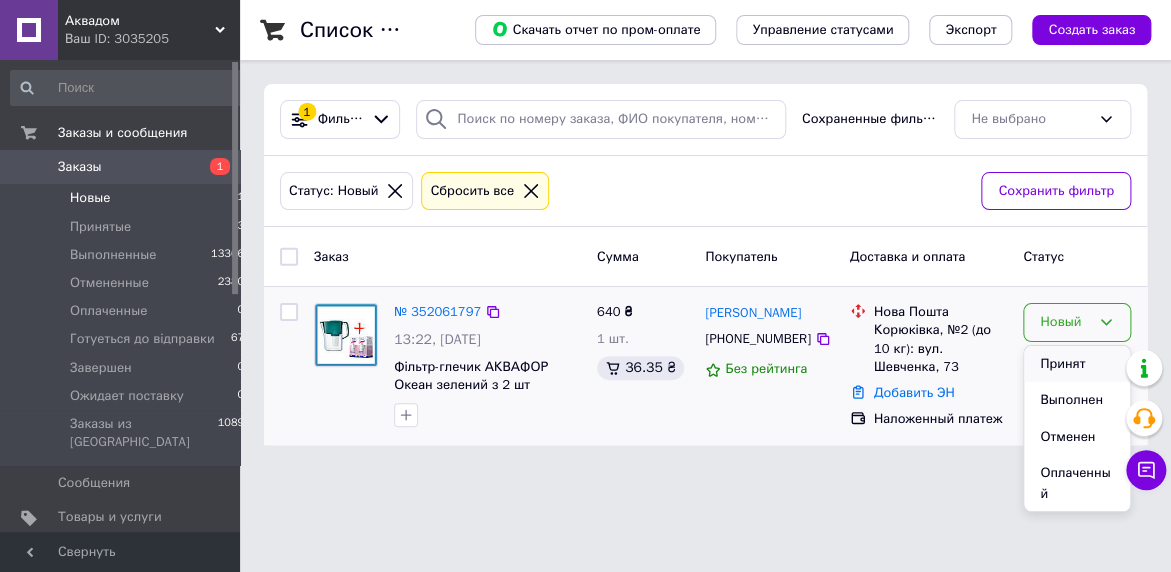 click on "Принят" at bounding box center [1077, 364] 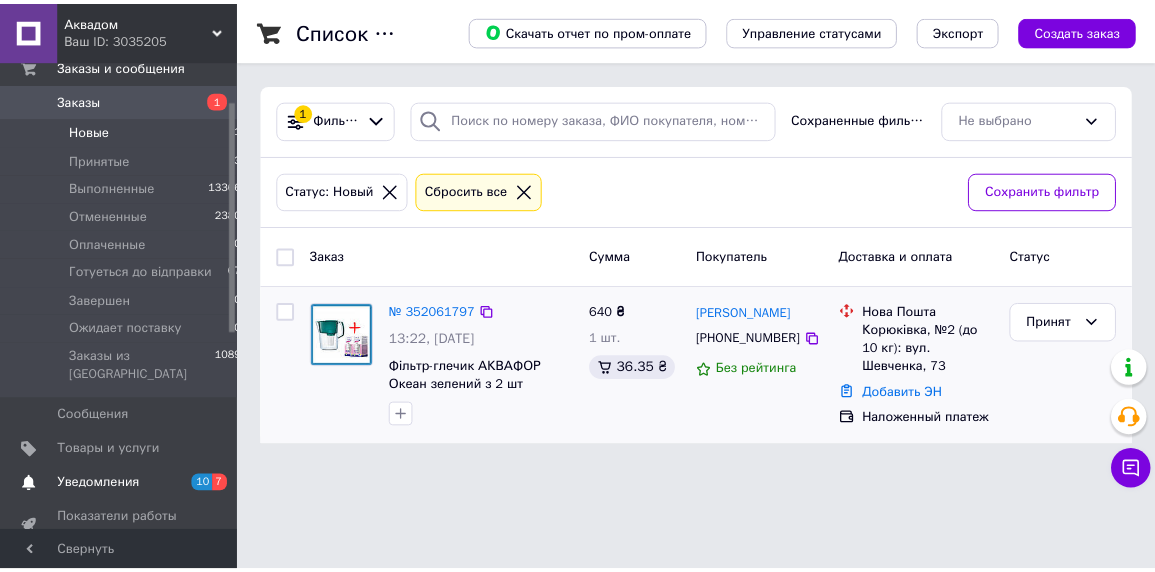 scroll, scrollTop: 105, scrollLeft: 0, axis: vertical 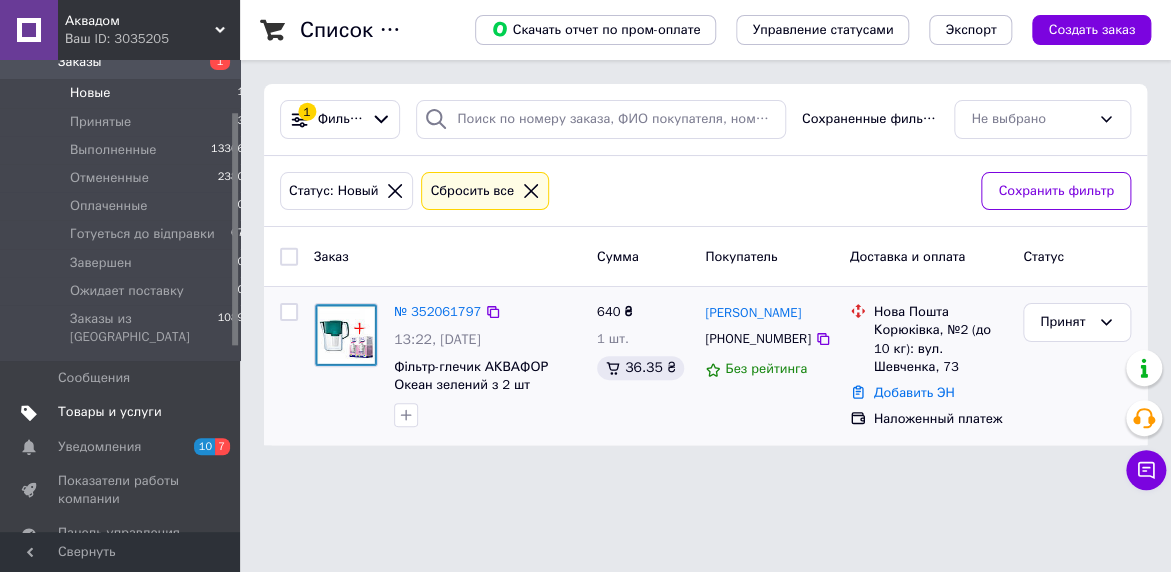 click on "Товары и услуги" at bounding box center (110, 412) 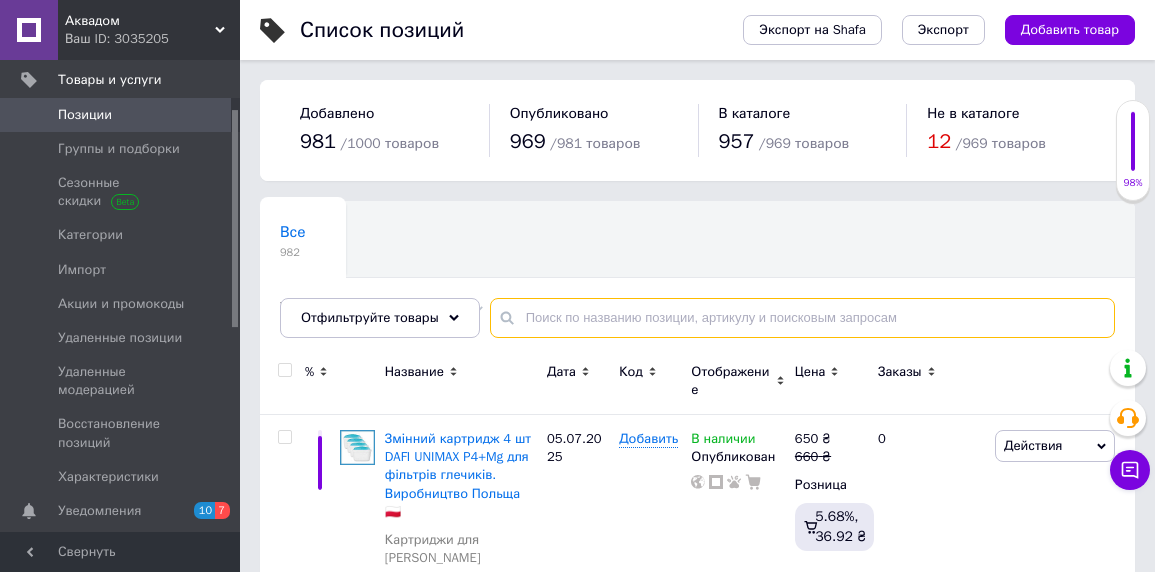 click at bounding box center [802, 318] 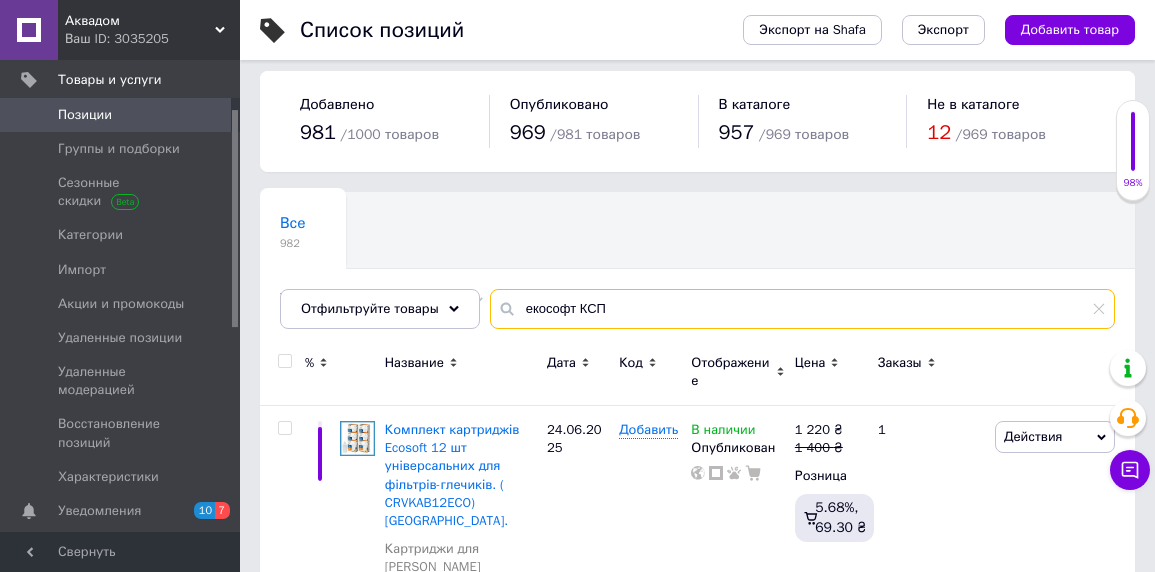 scroll, scrollTop: 119, scrollLeft: 0, axis: vertical 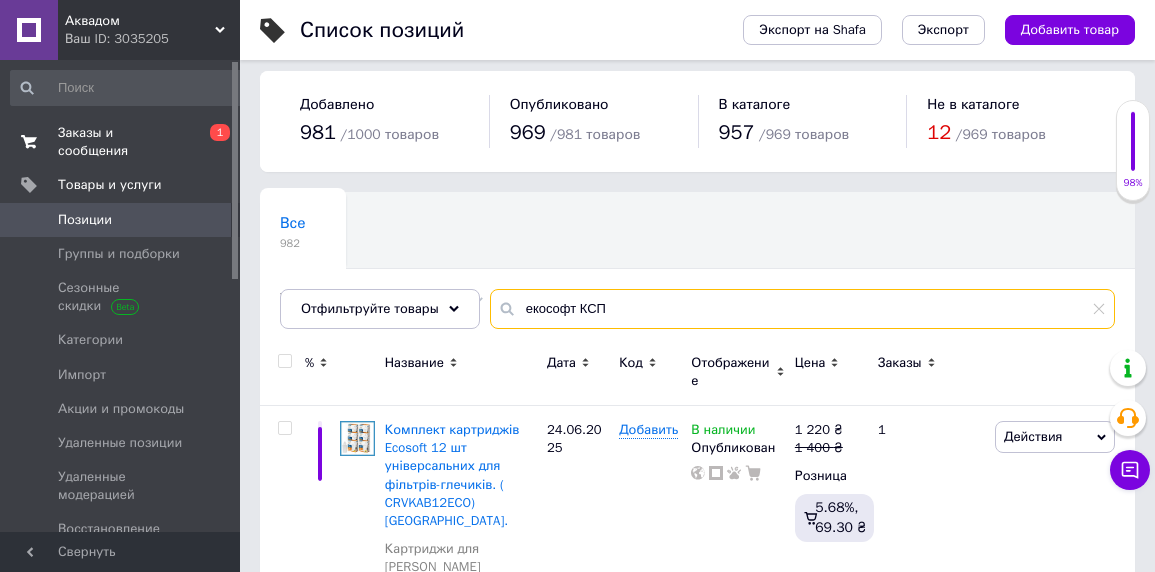 type on "екософт КСП" 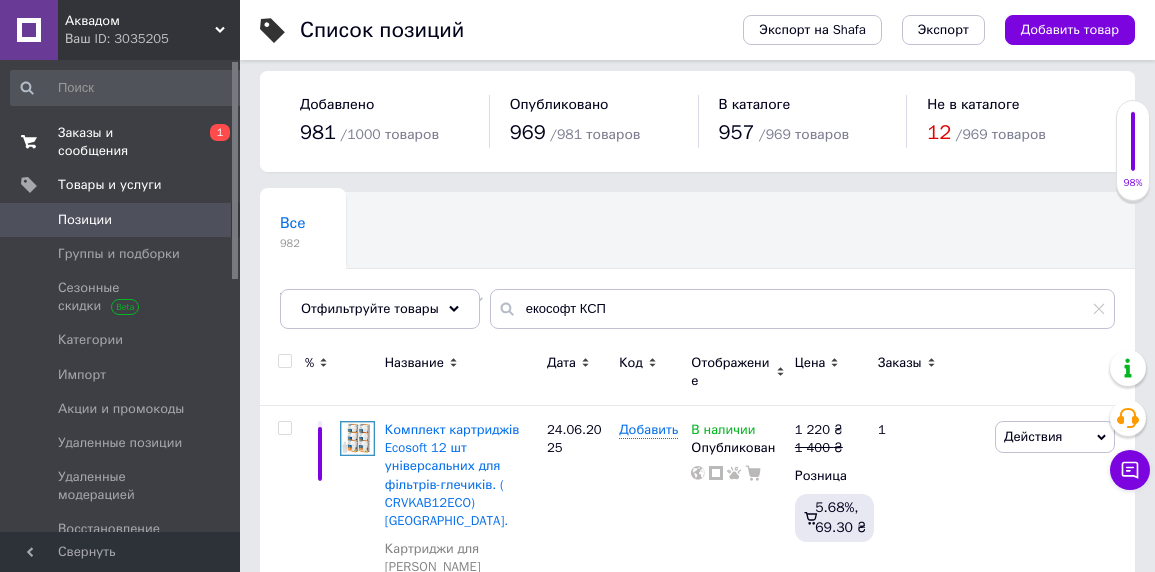 click on "Заказы и сообщения" at bounding box center [121, 142] 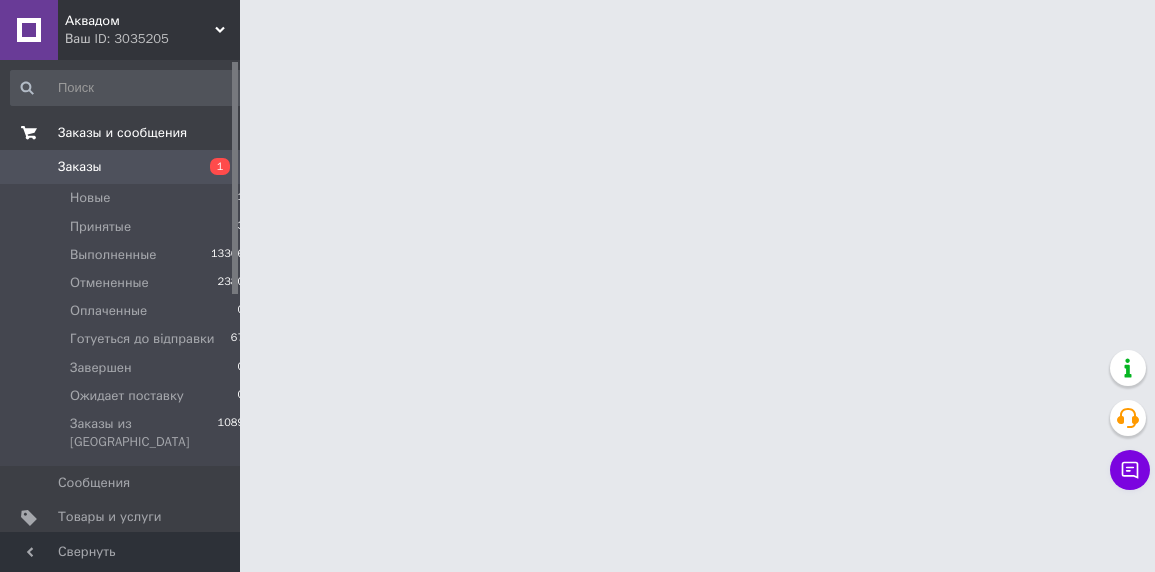 scroll, scrollTop: 0, scrollLeft: 0, axis: both 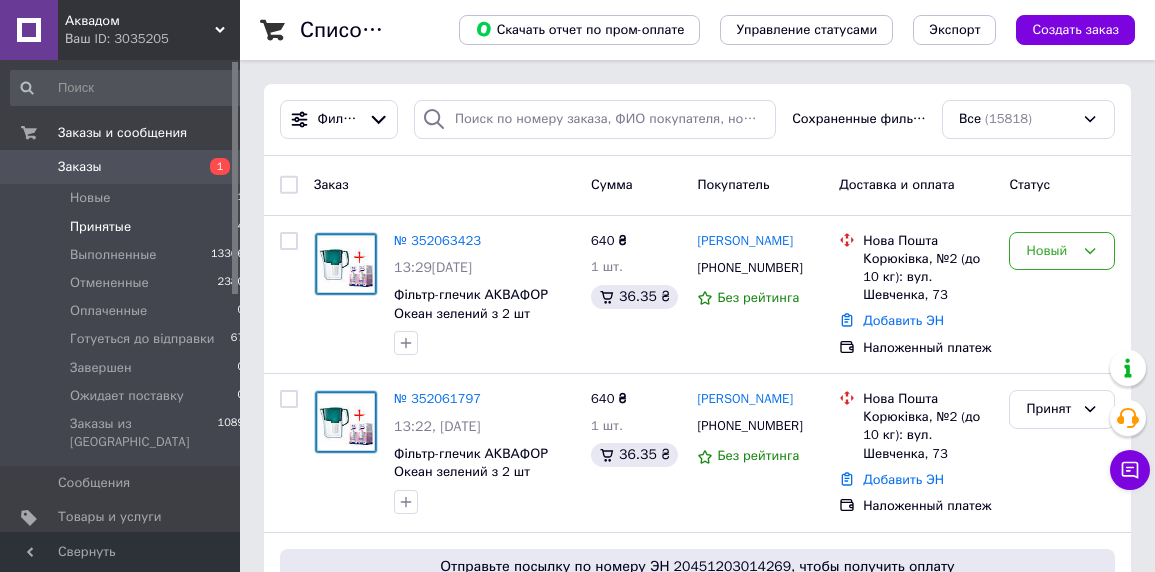 click on "Принятые" at bounding box center (100, 227) 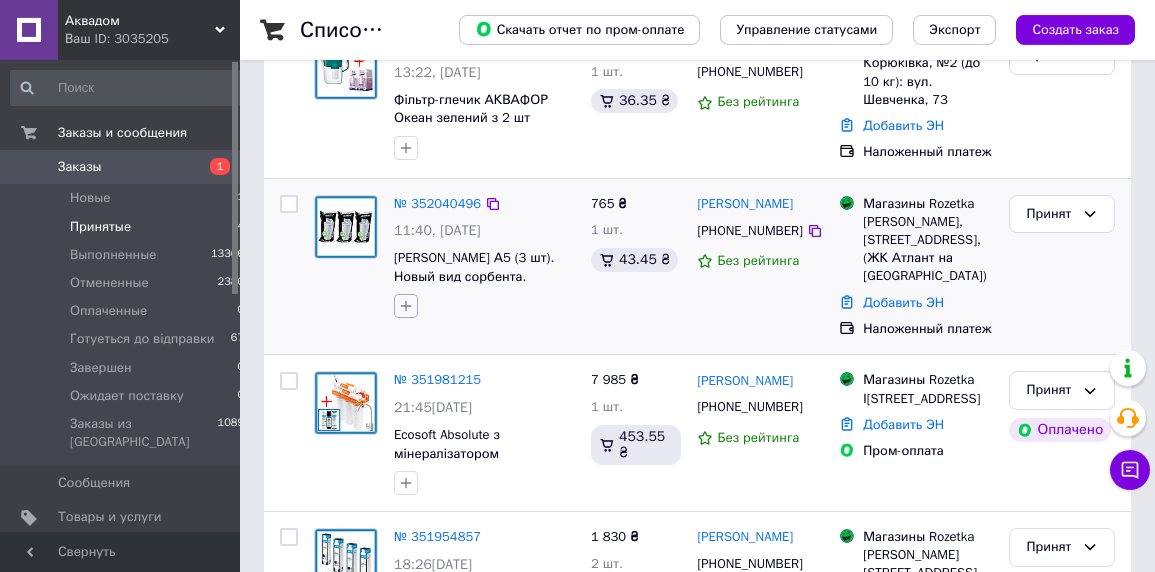 scroll, scrollTop: 399, scrollLeft: 0, axis: vertical 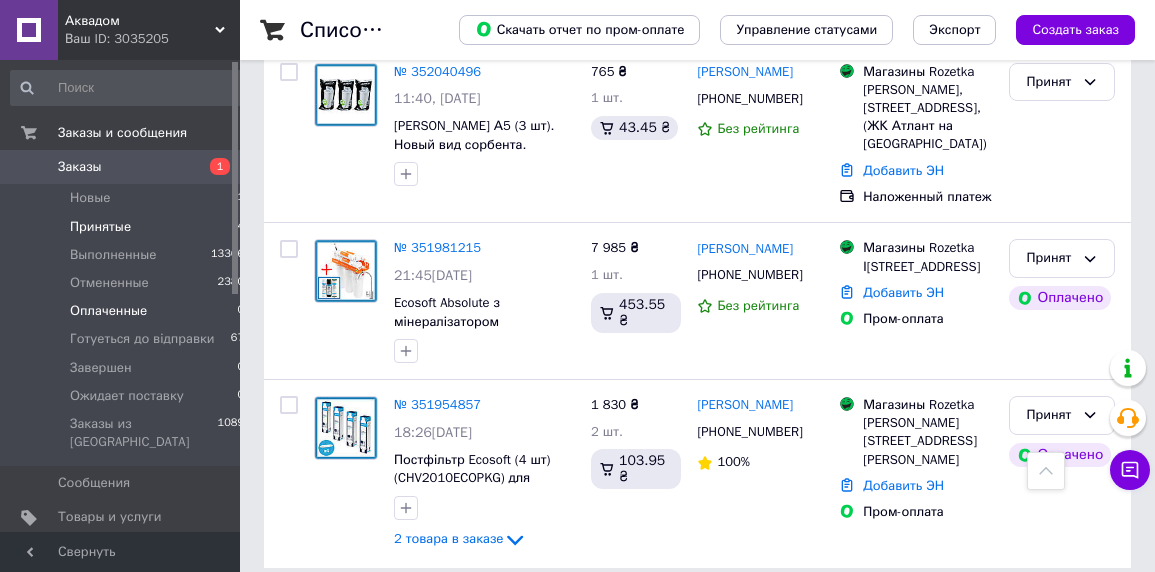 click on "Оплаченные" at bounding box center (108, 311) 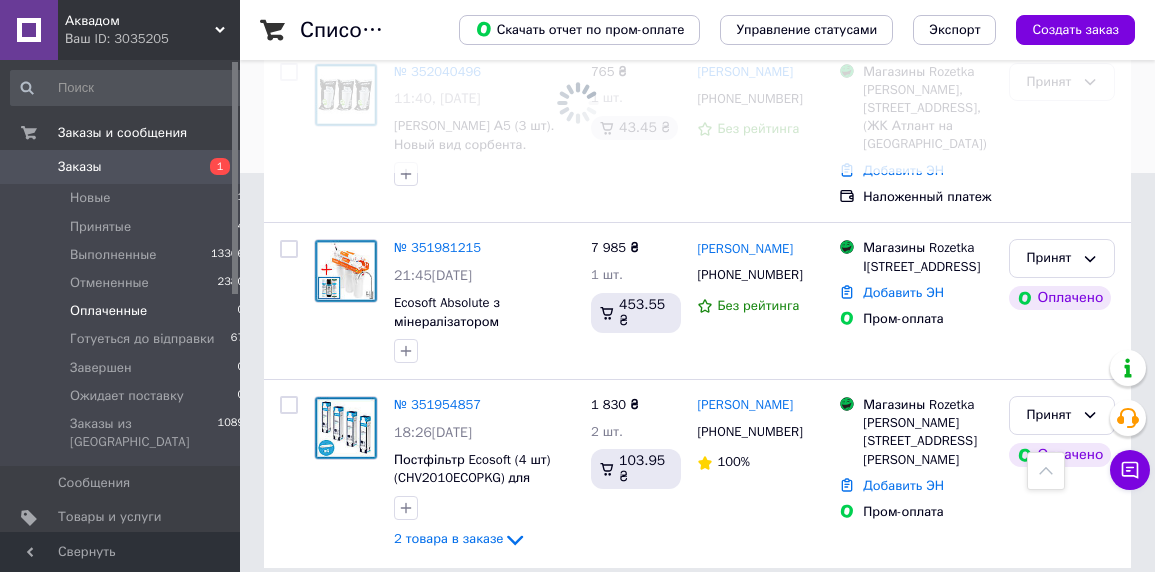 scroll, scrollTop: 0, scrollLeft: 0, axis: both 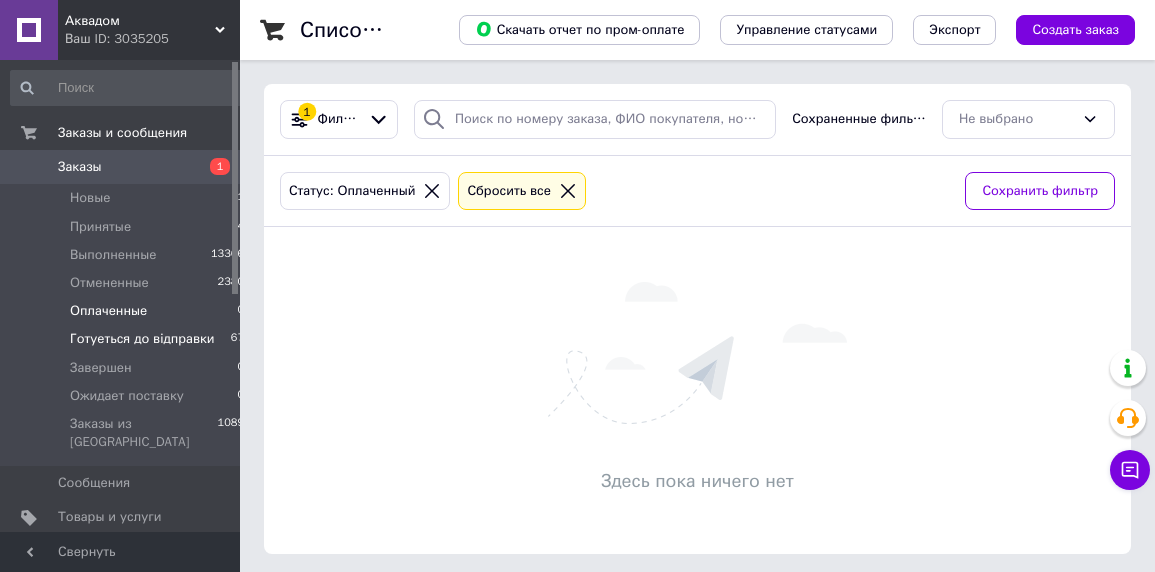 click on "Готуеться до відправки" at bounding box center [142, 339] 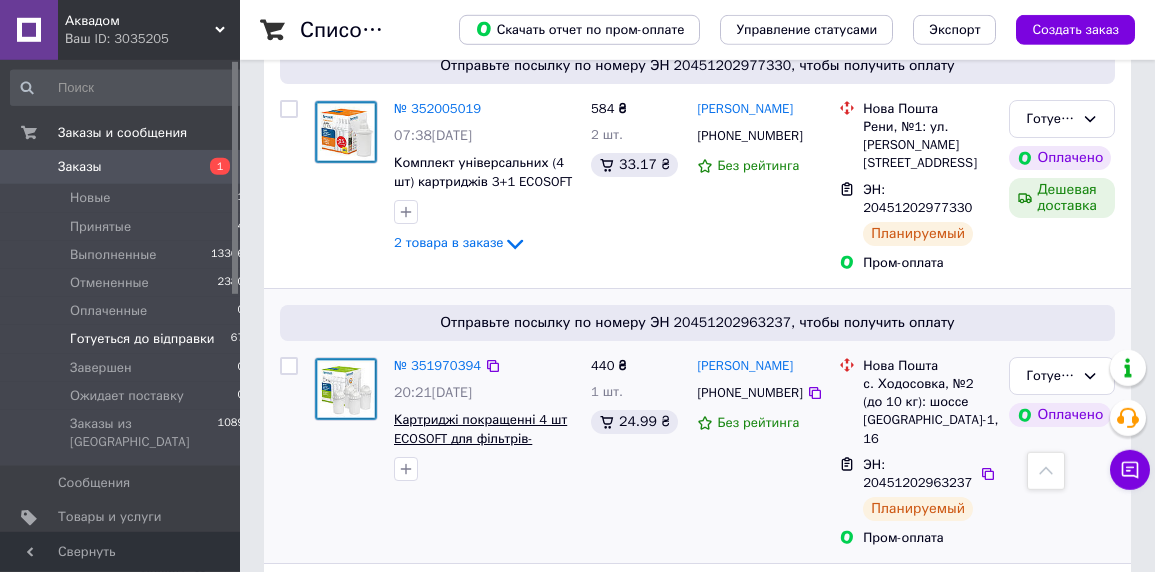 scroll, scrollTop: 1540, scrollLeft: 0, axis: vertical 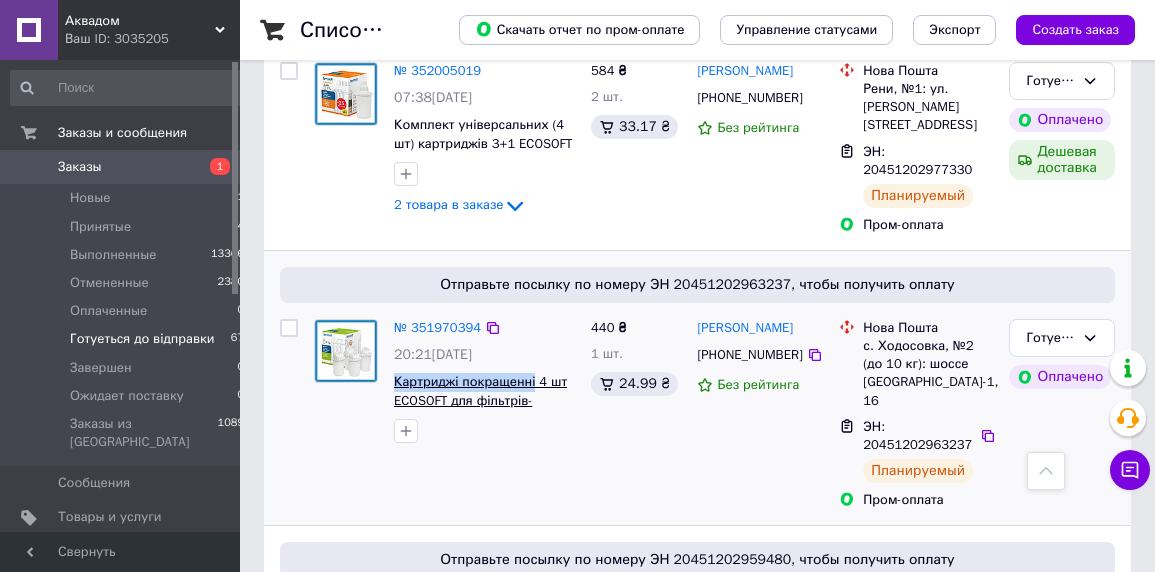 drag, startPoint x: 391, startPoint y: 310, endPoint x: 527, endPoint y: 319, distance: 136.29747 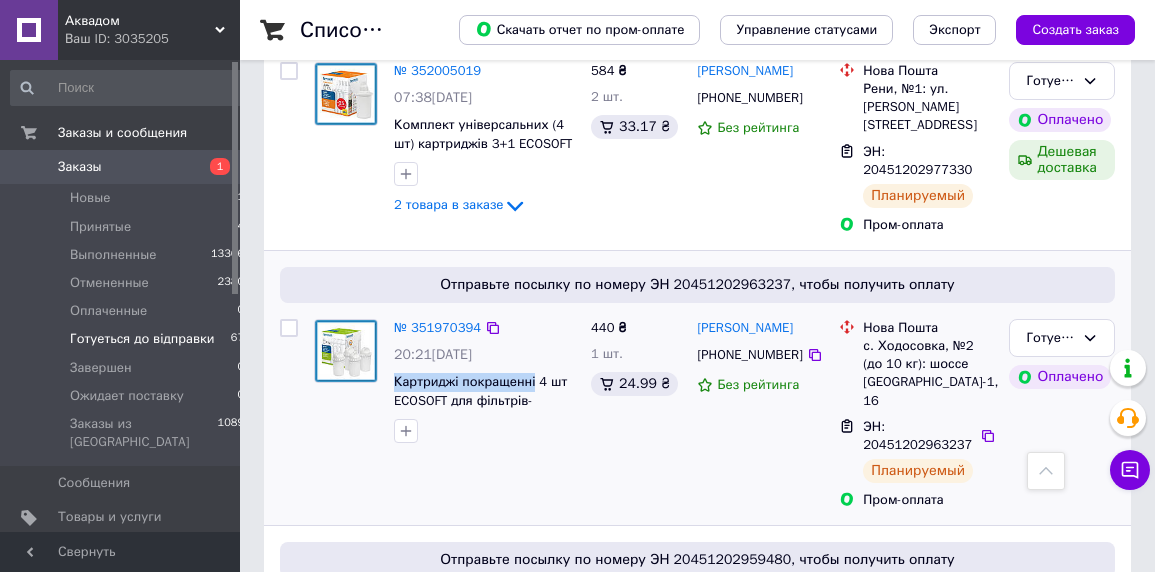 copy on "Картриджі покращенні" 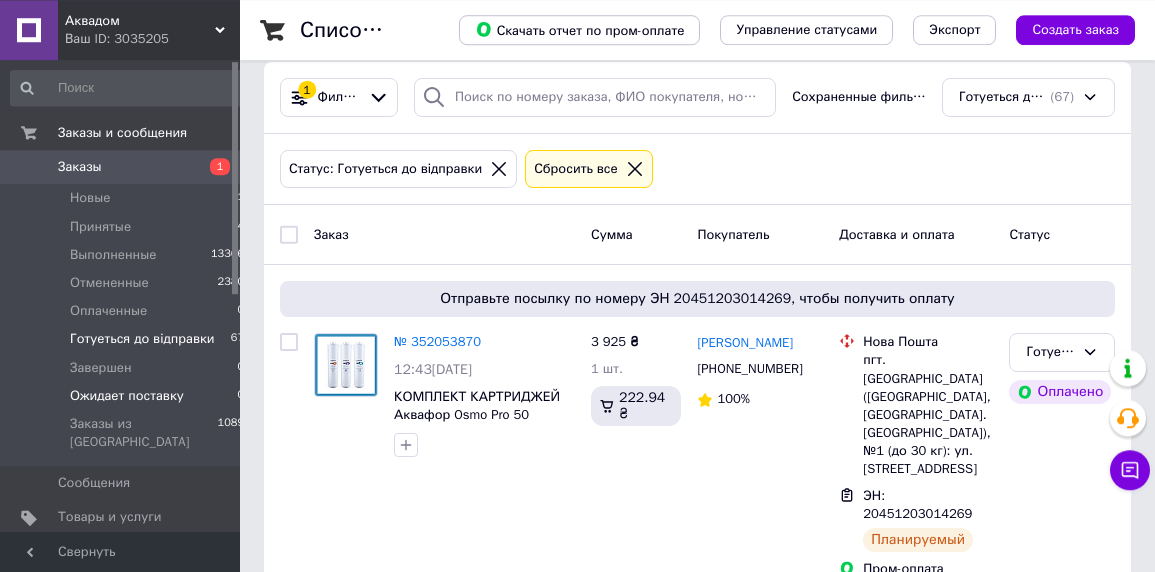 scroll, scrollTop: 0, scrollLeft: 0, axis: both 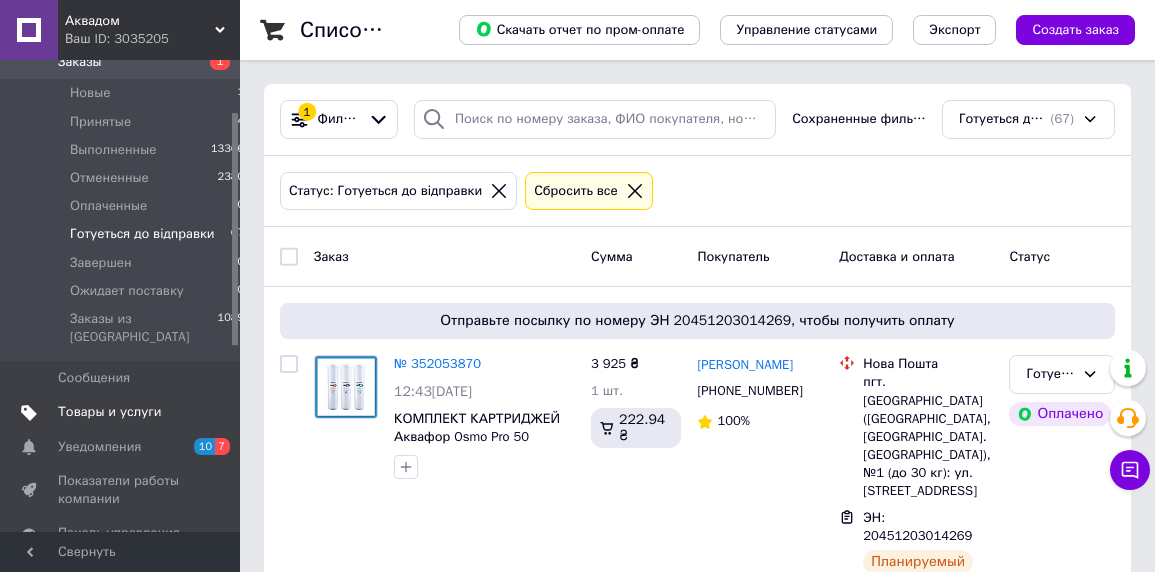 click on "Товары и услуги" at bounding box center (110, 412) 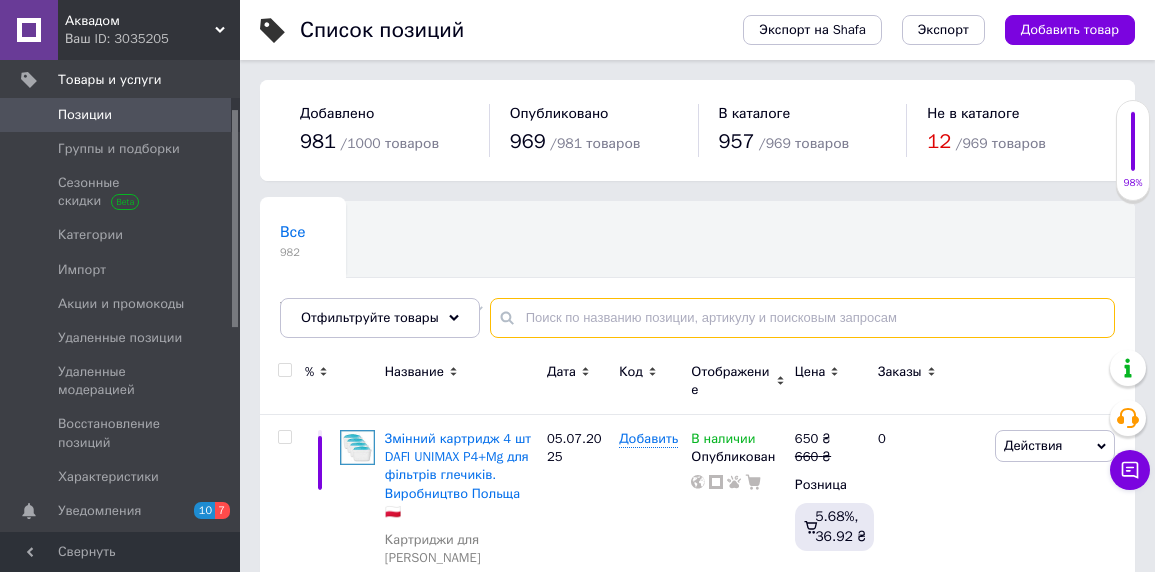 click at bounding box center [802, 318] 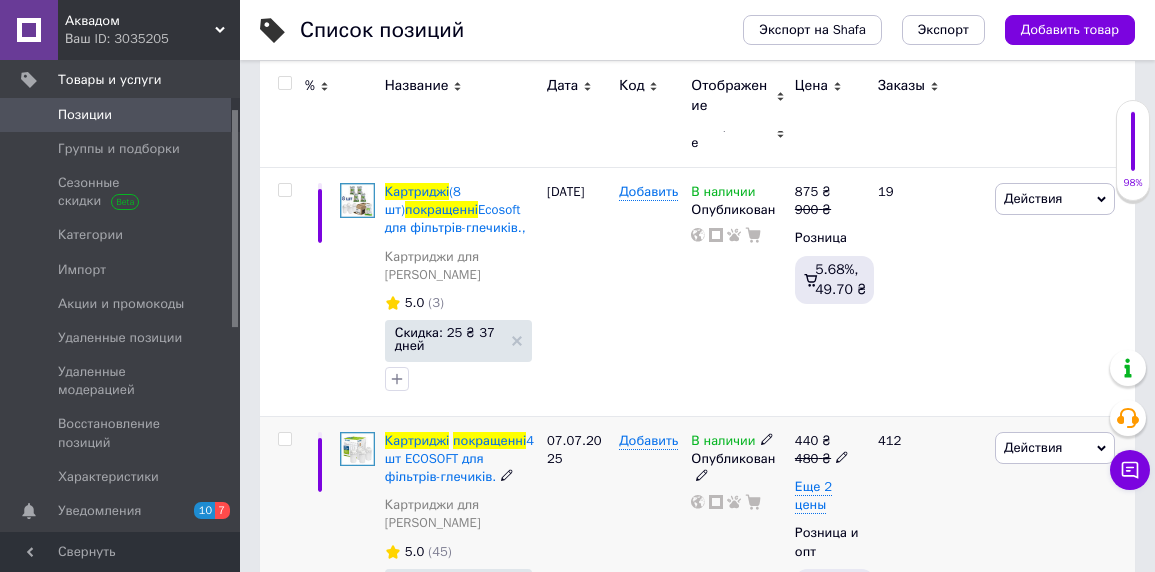 scroll, scrollTop: 137, scrollLeft: 0, axis: vertical 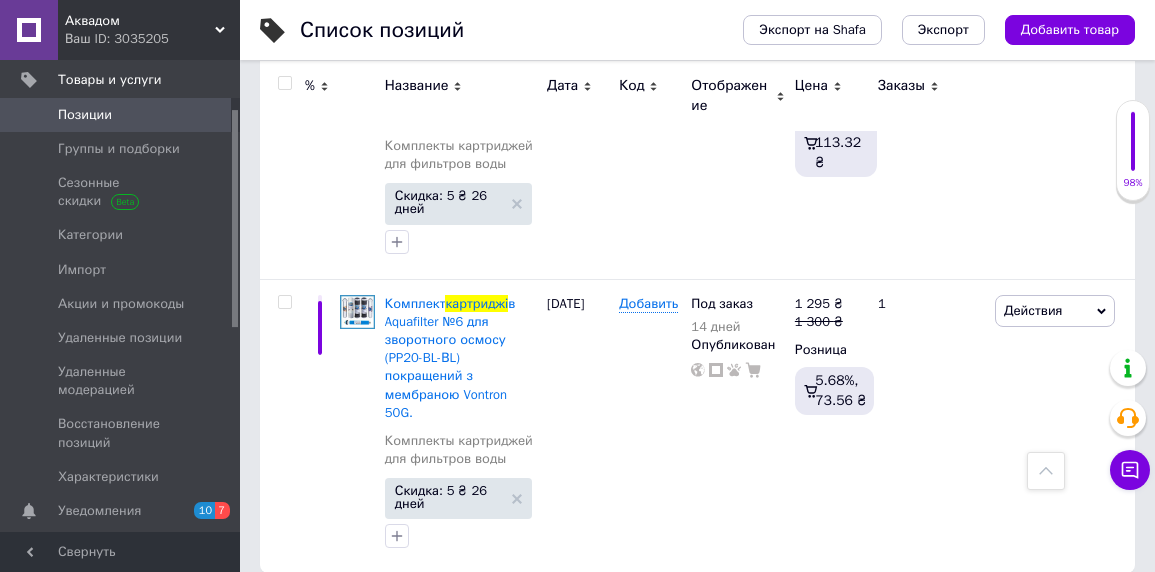 type on "Картриджі" 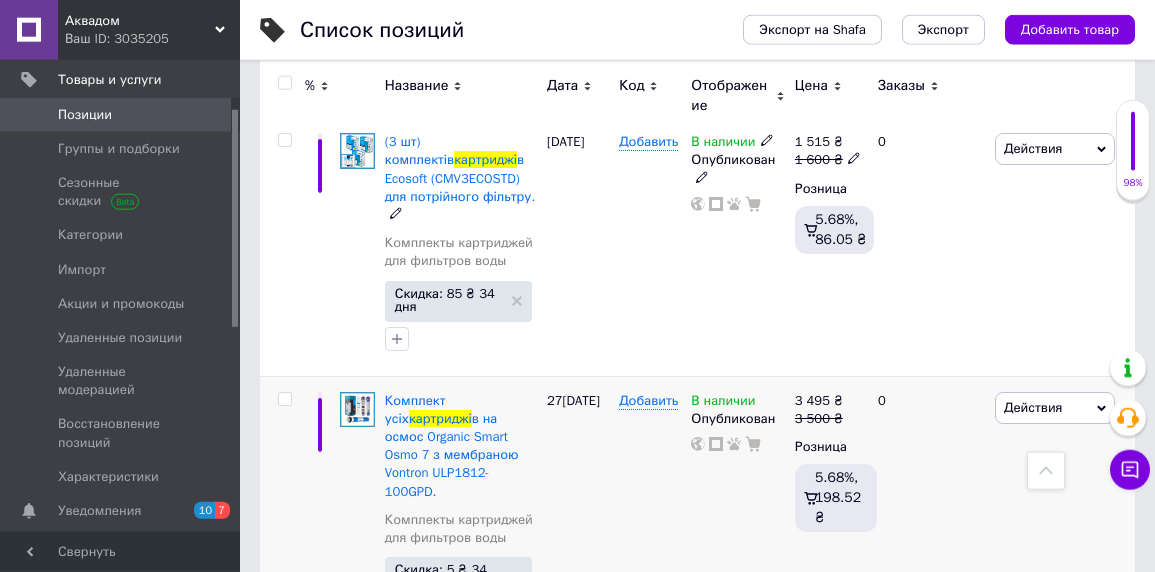 scroll, scrollTop: 4870, scrollLeft: 0, axis: vertical 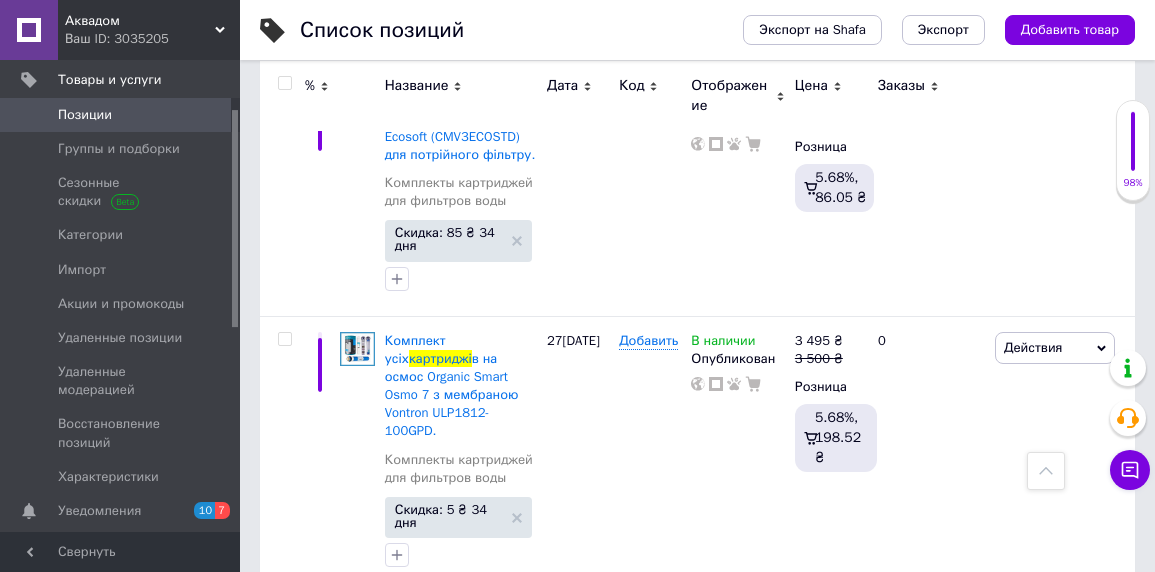 click on "3" at bounding box center (505, 633) 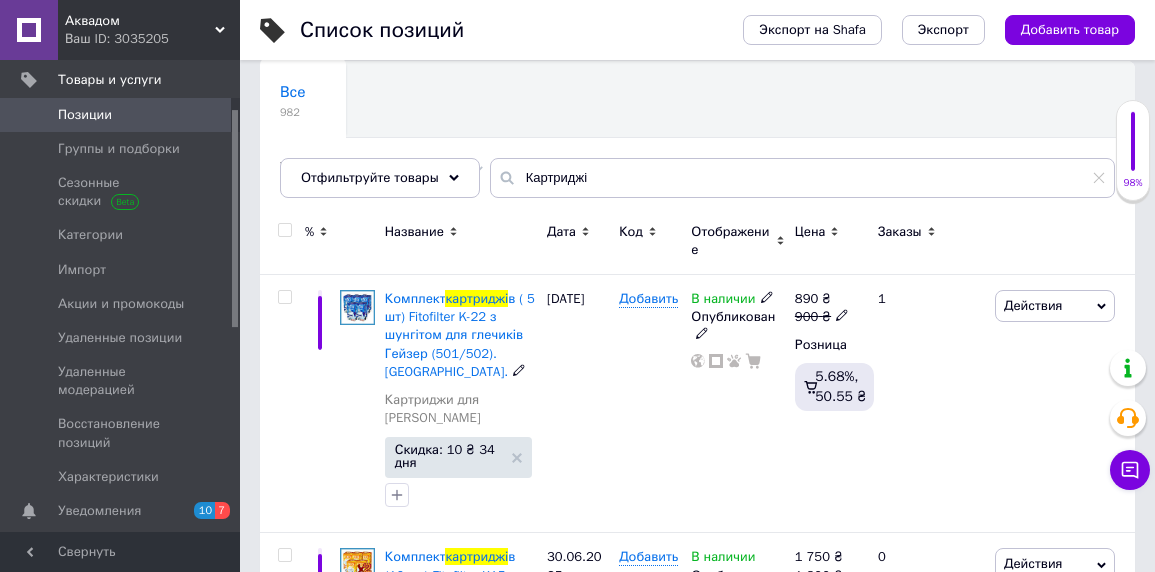 scroll, scrollTop: 0, scrollLeft: 0, axis: both 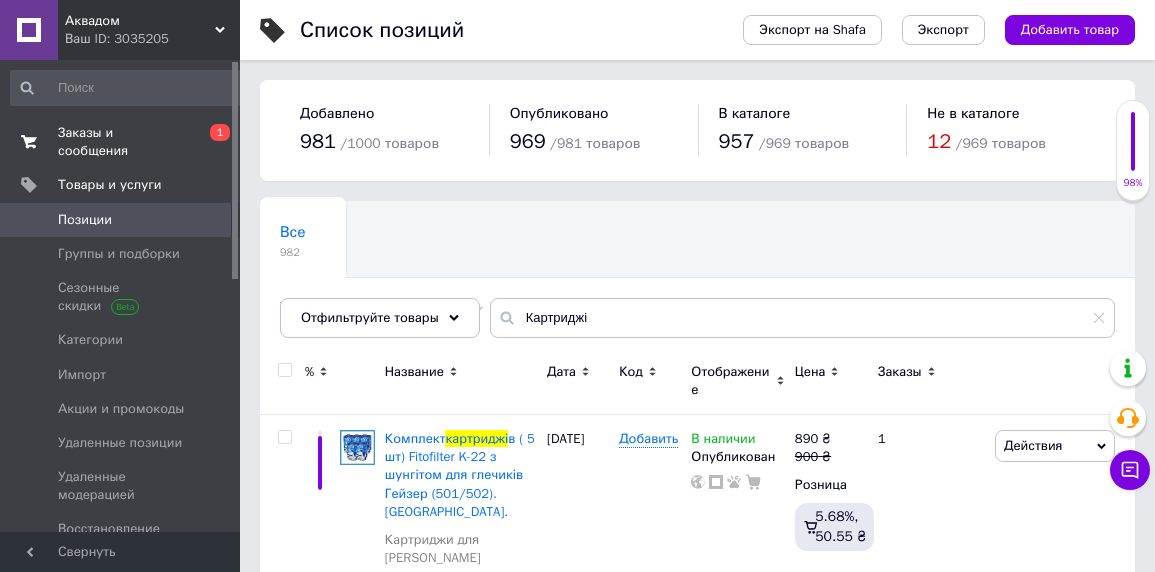 click on "Заказы и сообщения" at bounding box center (121, 142) 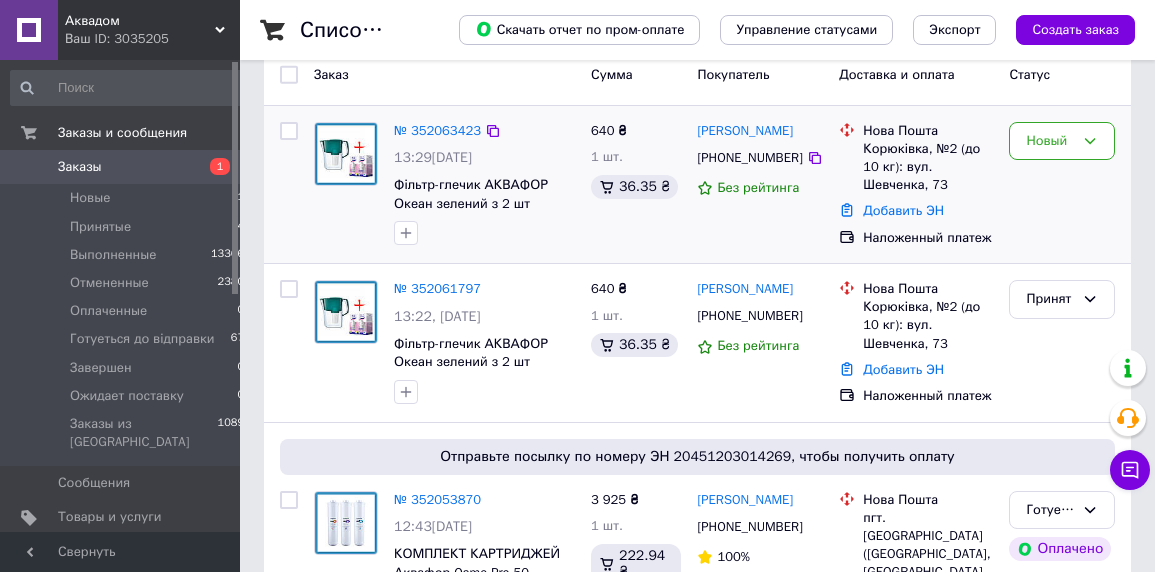 scroll, scrollTop: 0, scrollLeft: 0, axis: both 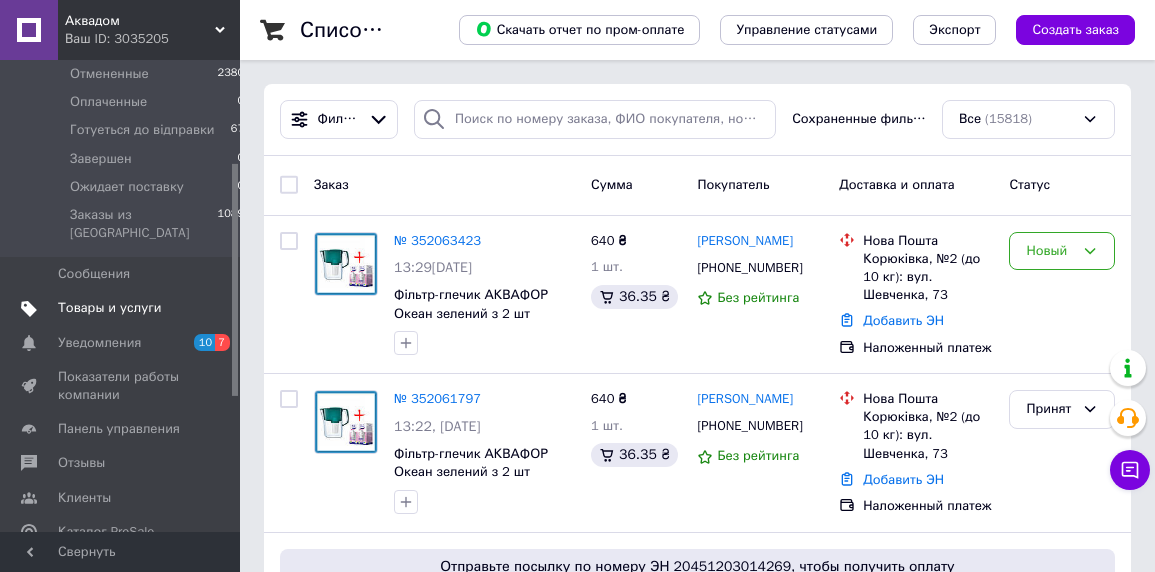 click on "Товары и услуги" at bounding box center (110, 308) 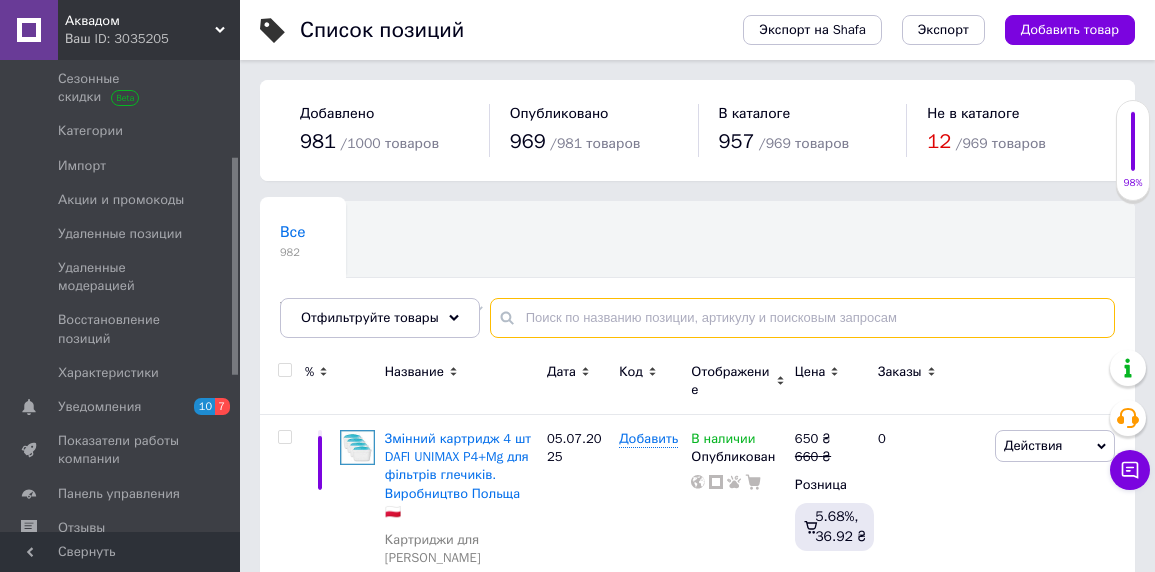 click at bounding box center (802, 318) 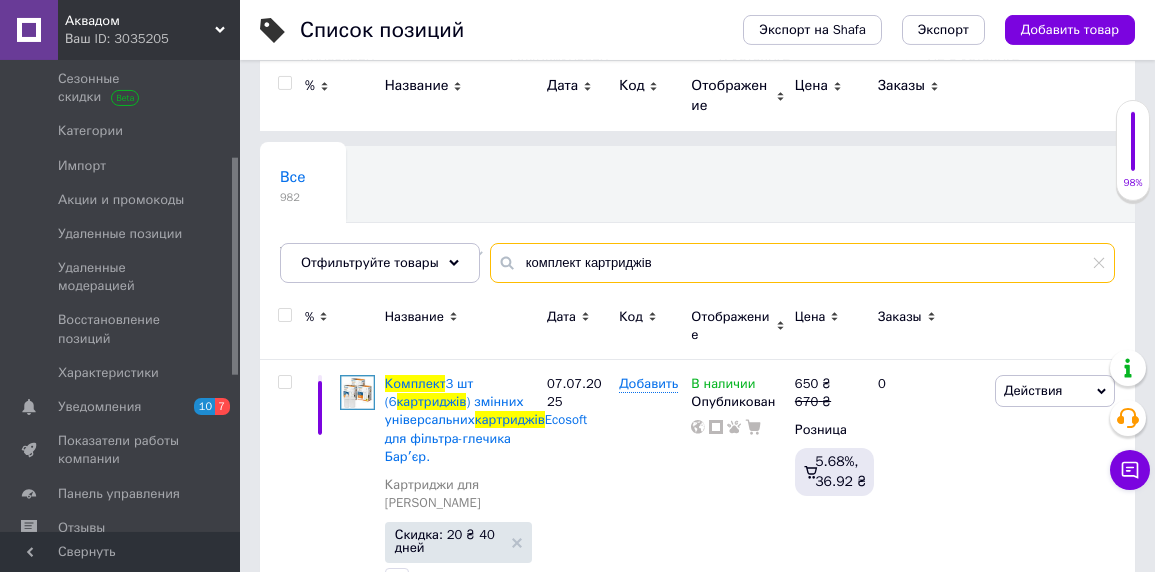 scroll, scrollTop: 0, scrollLeft: 0, axis: both 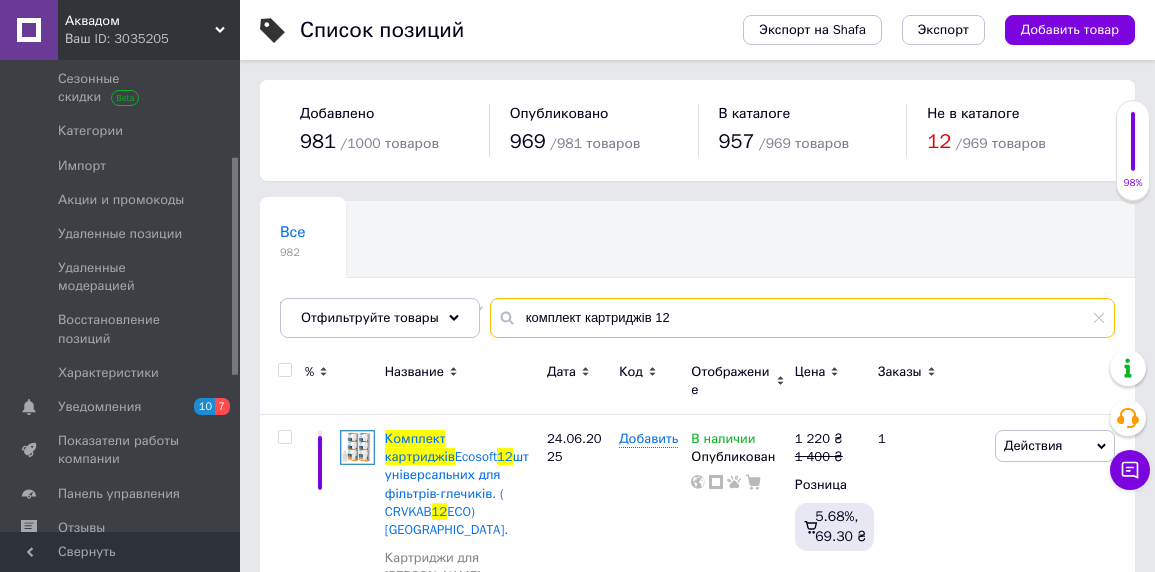 click on "комплект картриджів 12" at bounding box center (802, 318) 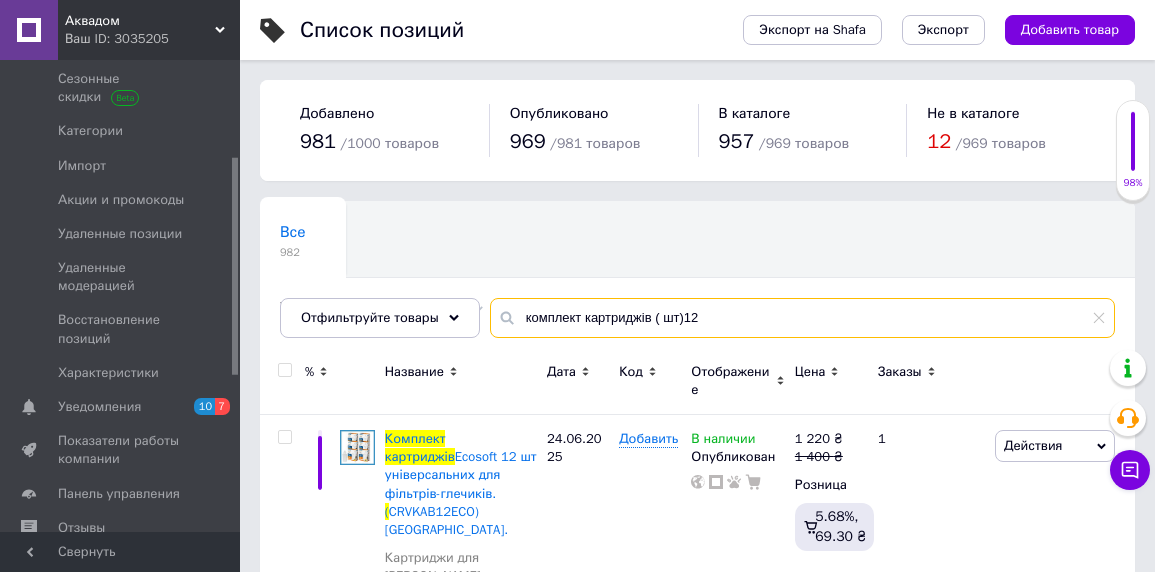 click on "комплект картриджів ( шт)12" at bounding box center (802, 318) 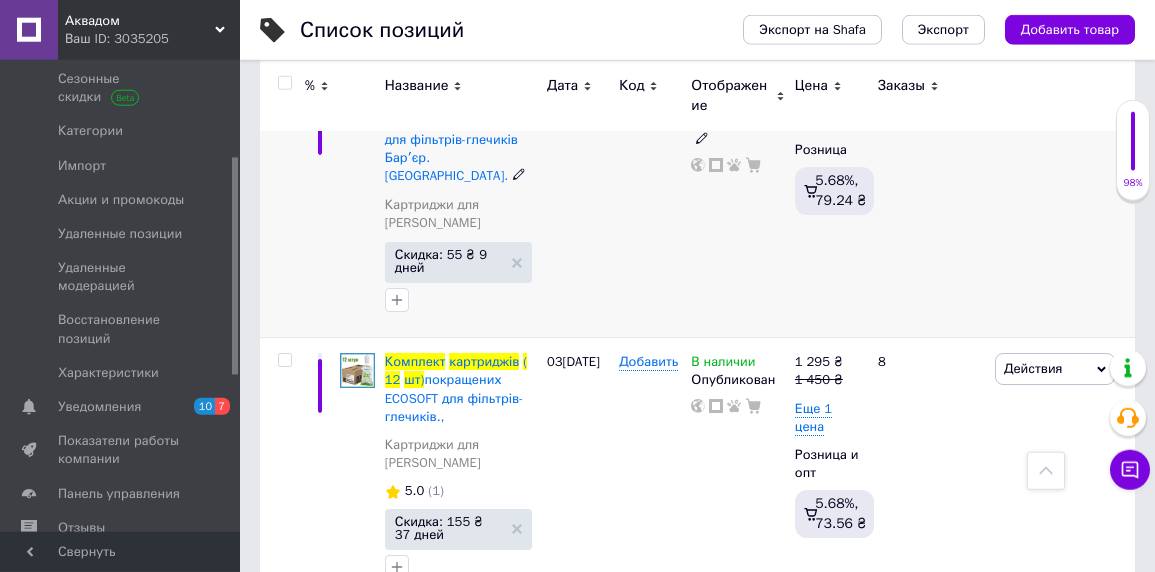 scroll, scrollTop: 626, scrollLeft: 0, axis: vertical 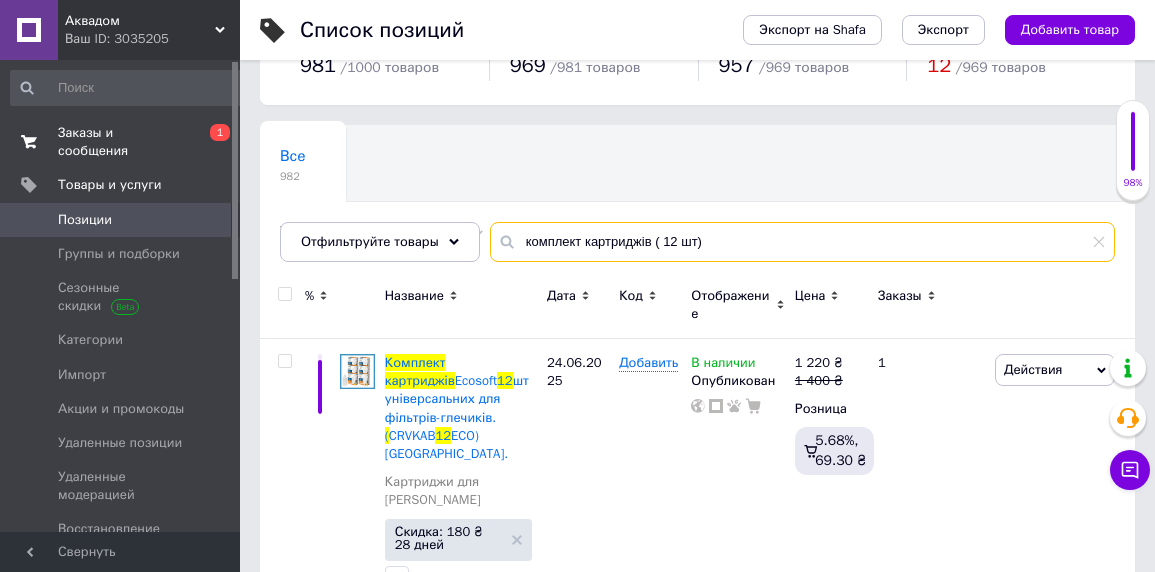type on "комплект картриджів ( 12 шт)" 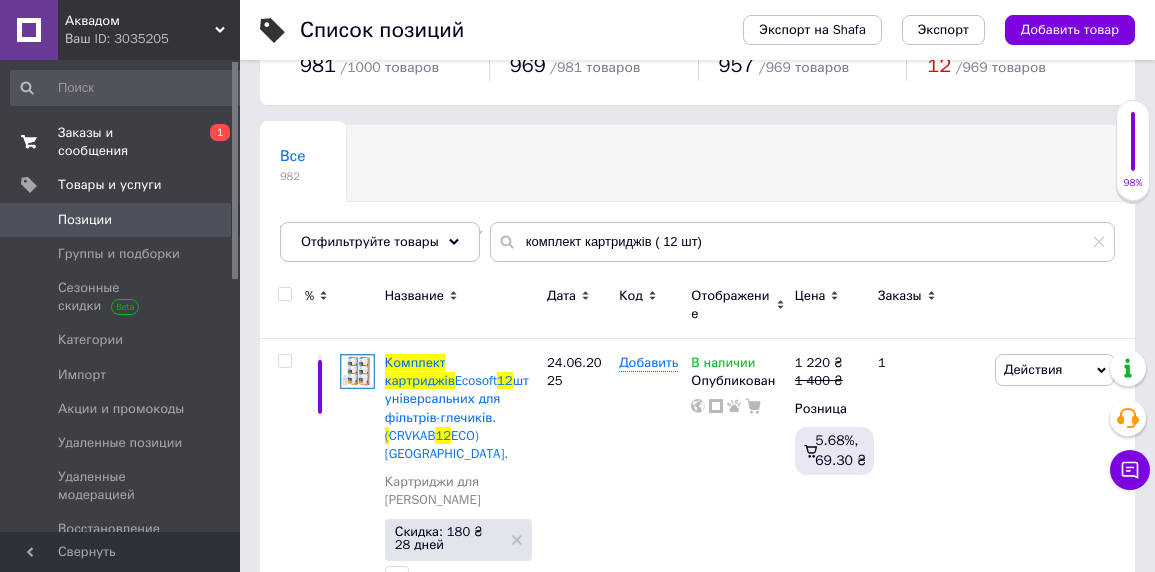 click on "Заказы и сообщения" at bounding box center [121, 142] 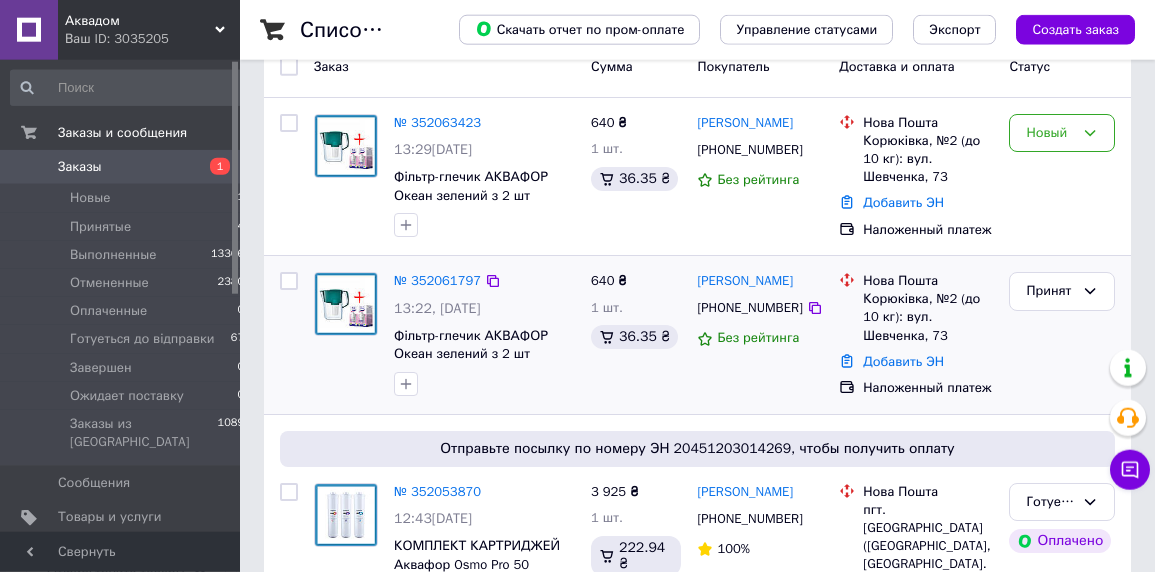 scroll, scrollTop: 110, scrollLeft: 0, axis: vertical 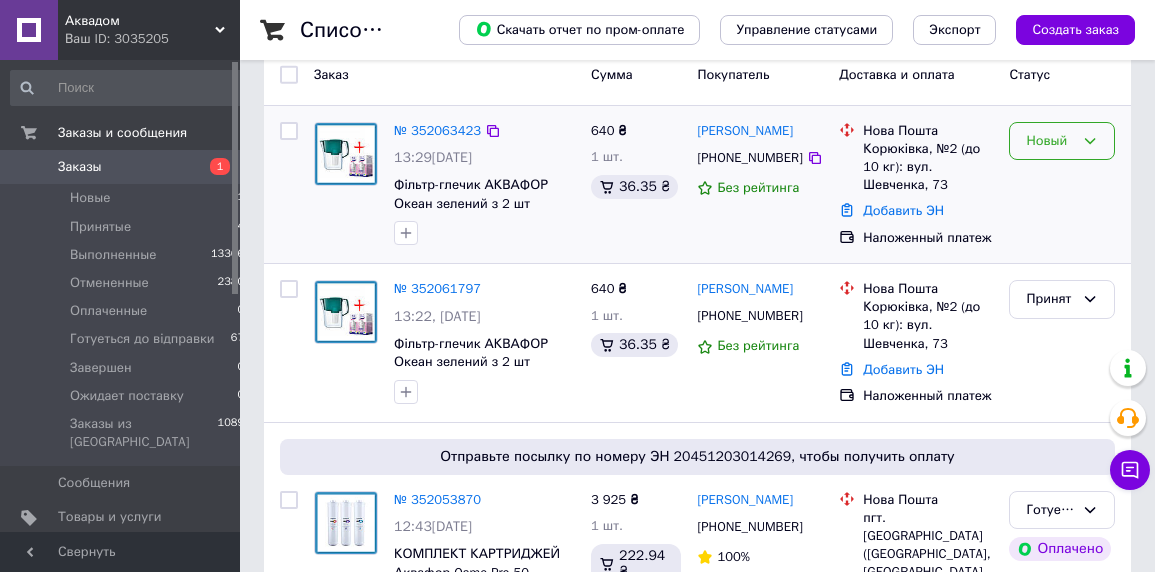 click on "Новый" at bounding box center (1050, 141) 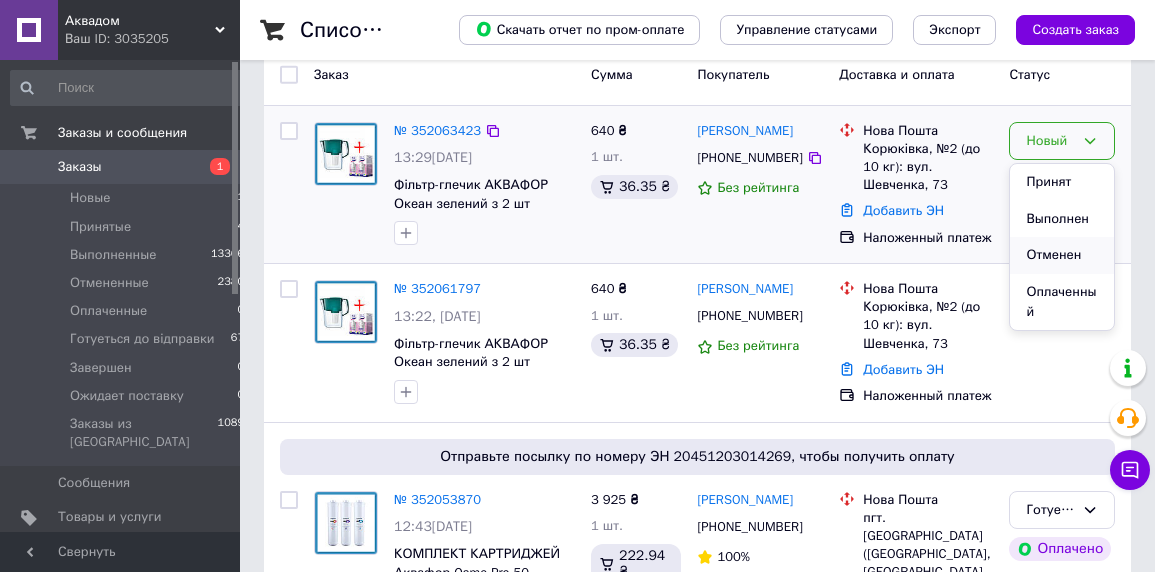 click on "Отменен" at bounding box center [1062, 255] 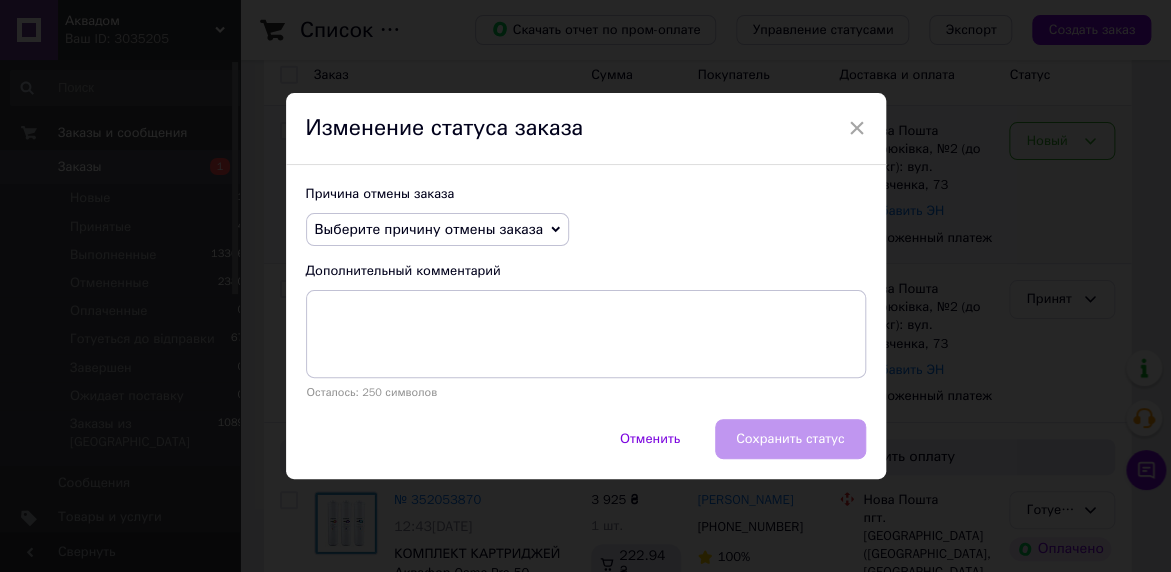 click on "Выберите причину отмены заказа" at bounding box center (429, 229) 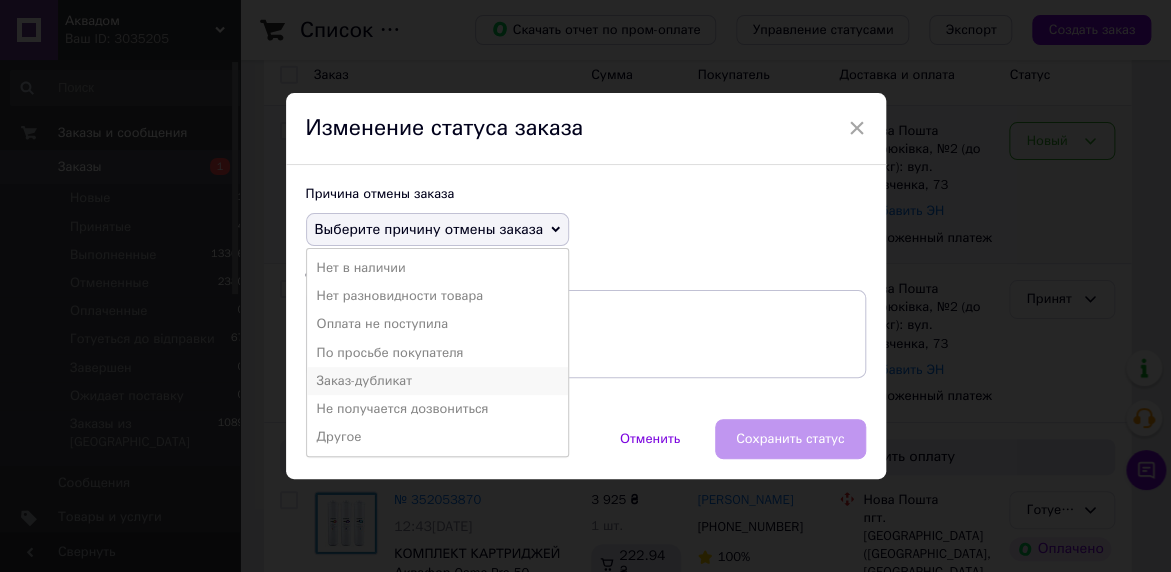 click on "Заказ-дубликат" at bounding box center [437, 381] 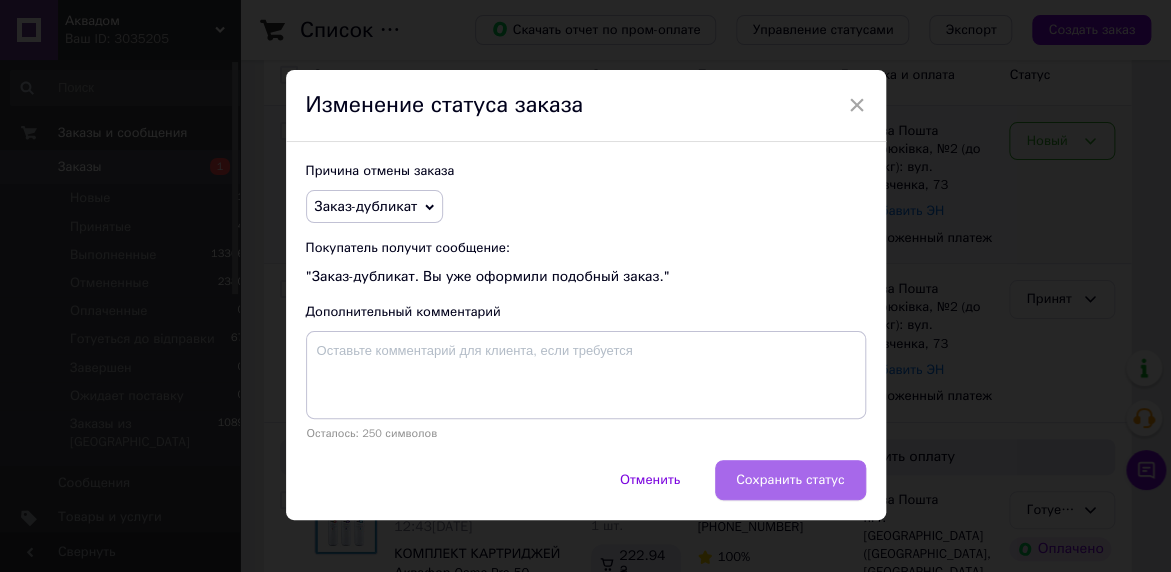 click on "Сохранить статус" at bounding box center (790, 480) 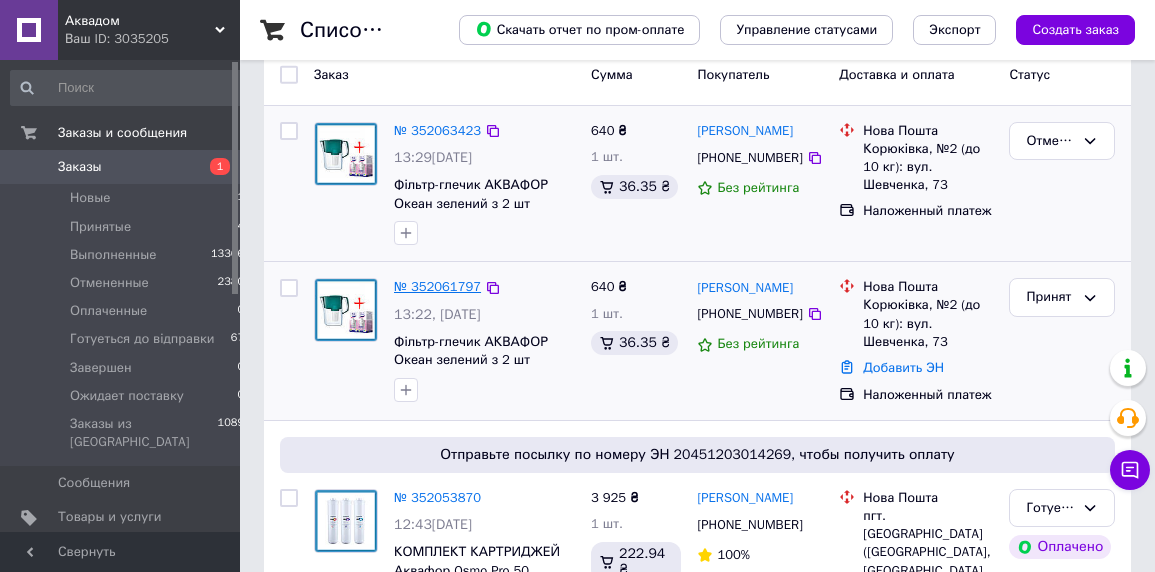 click on "№ 352061797" at bounding box center (437, 286) 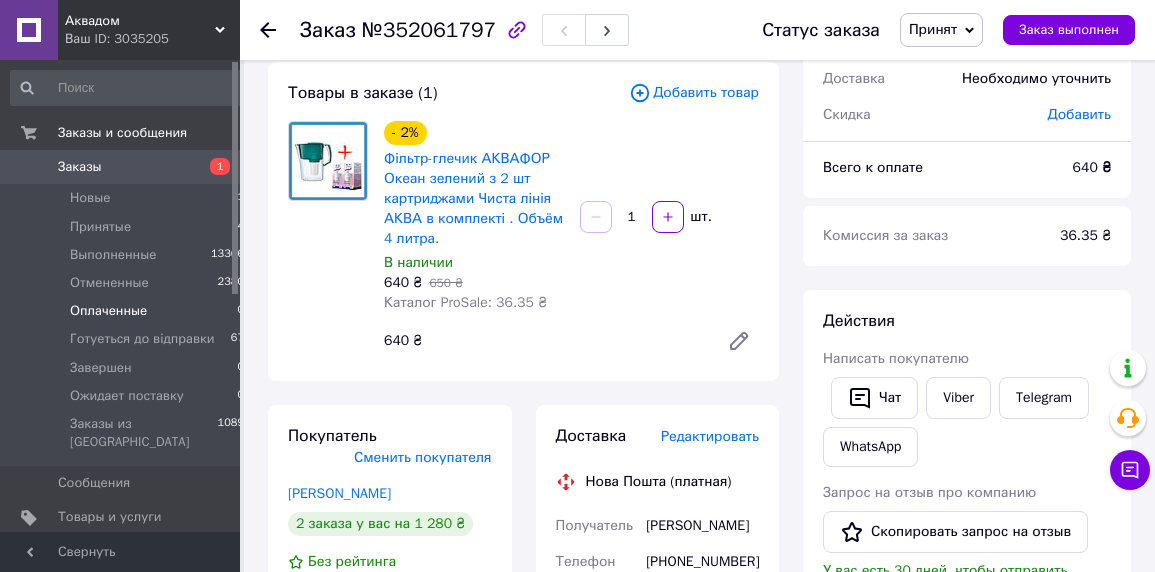 click on "Оплаченные" at bounding box center (108, 311) 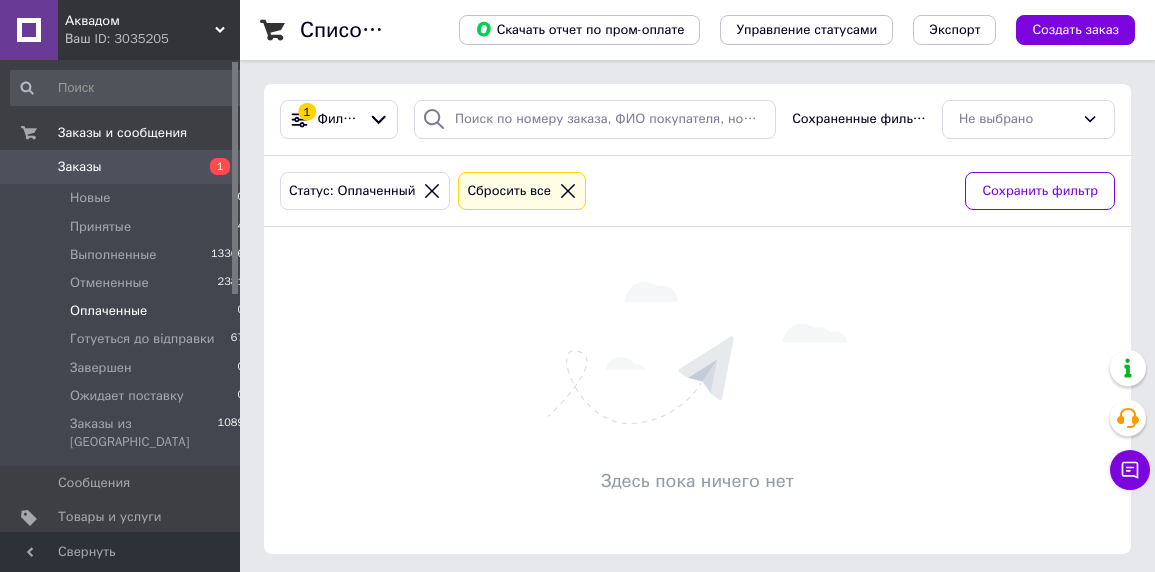 click on "Оплаченные" at bounding box center [108, 311] 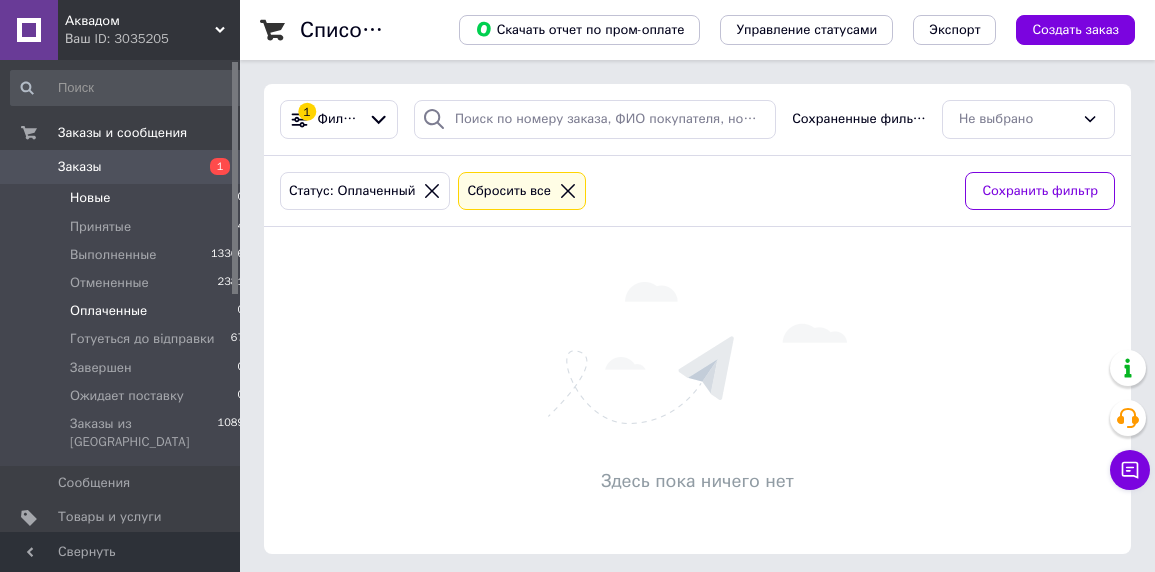 click on "Новые" at bounding box center (90, 198) 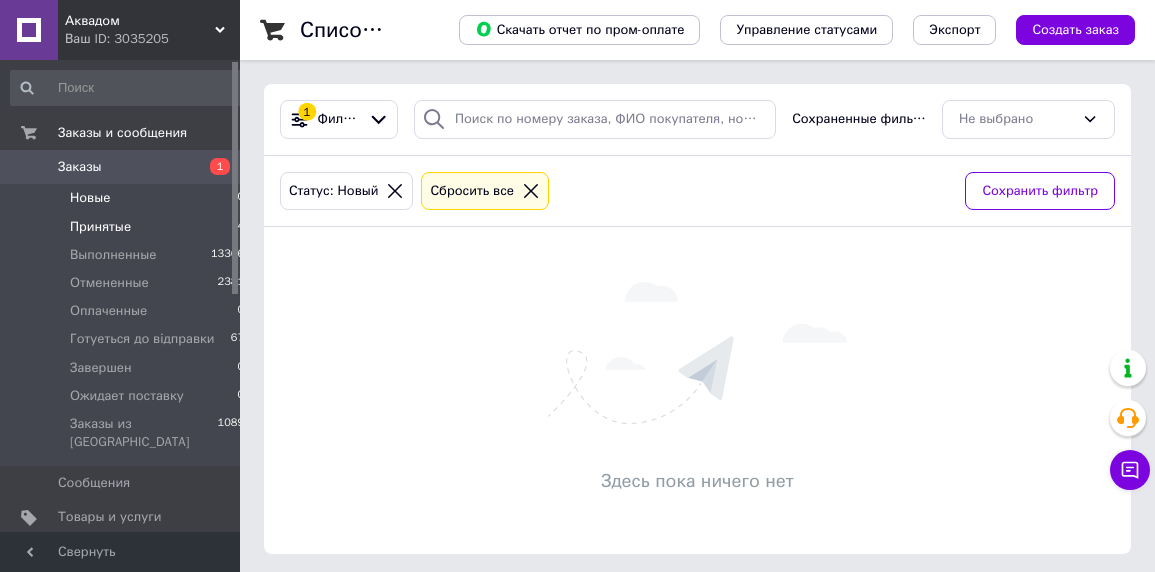 click on "Принятые" at bounding box center (100, 227) 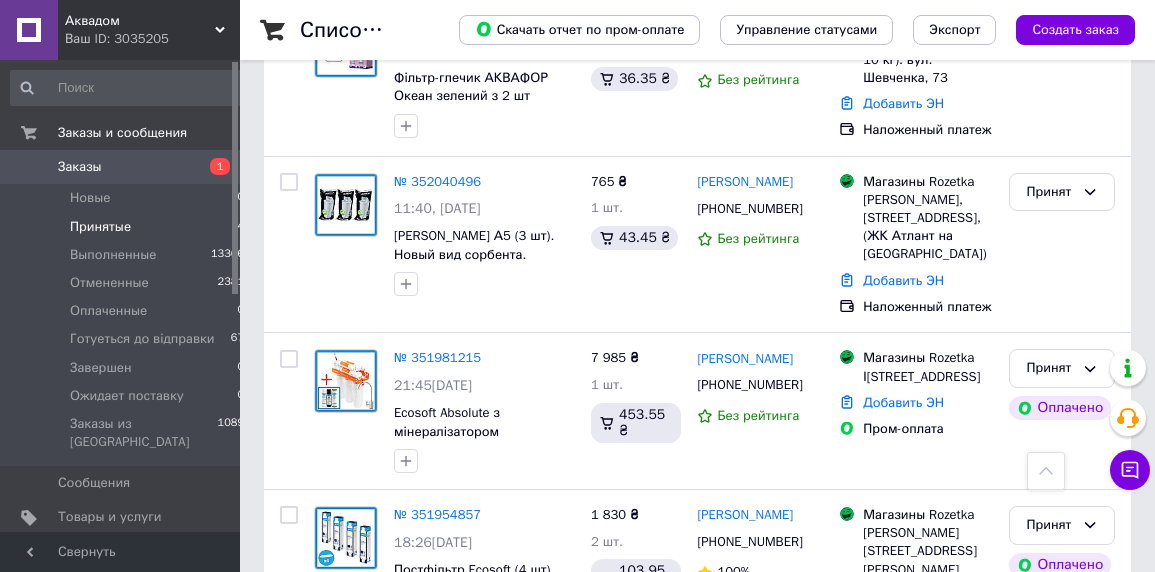 scroll, scrollTop: 0, scrollLeft: 0, axis: both 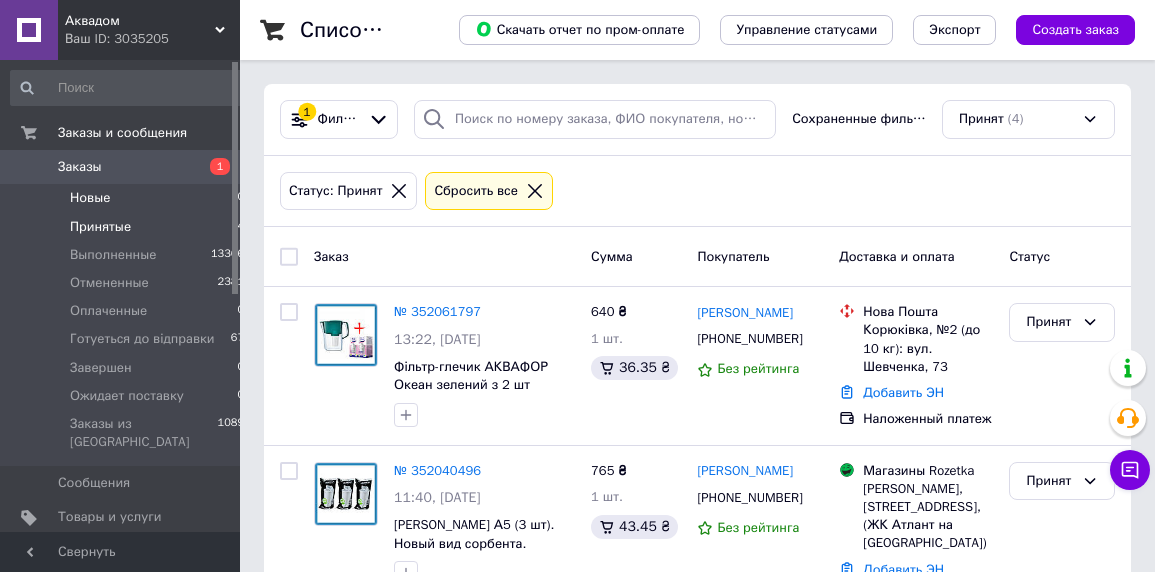click on "Новые" at bounding box center [90, 198] 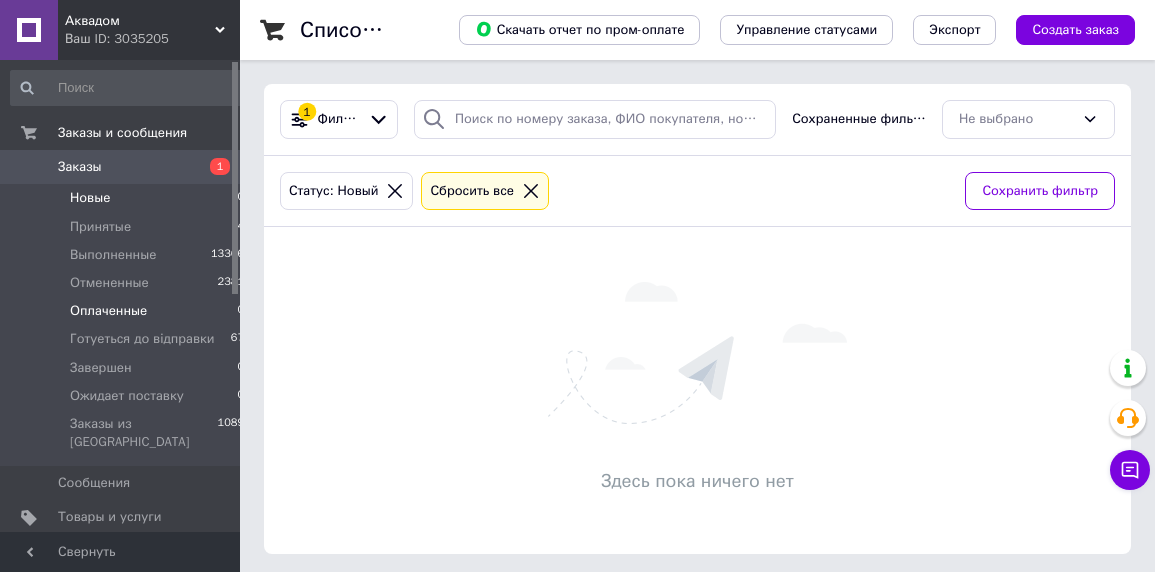 click on "Оплаченные" at bounding box center (108, 311) 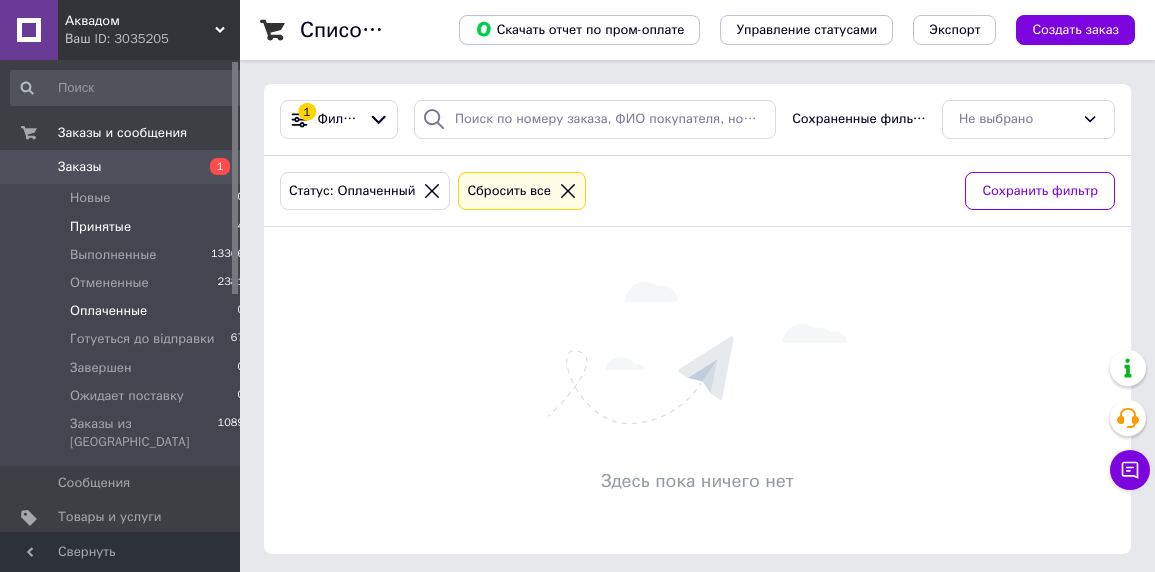 click on "Принятые" at bounding box center [100, 227] 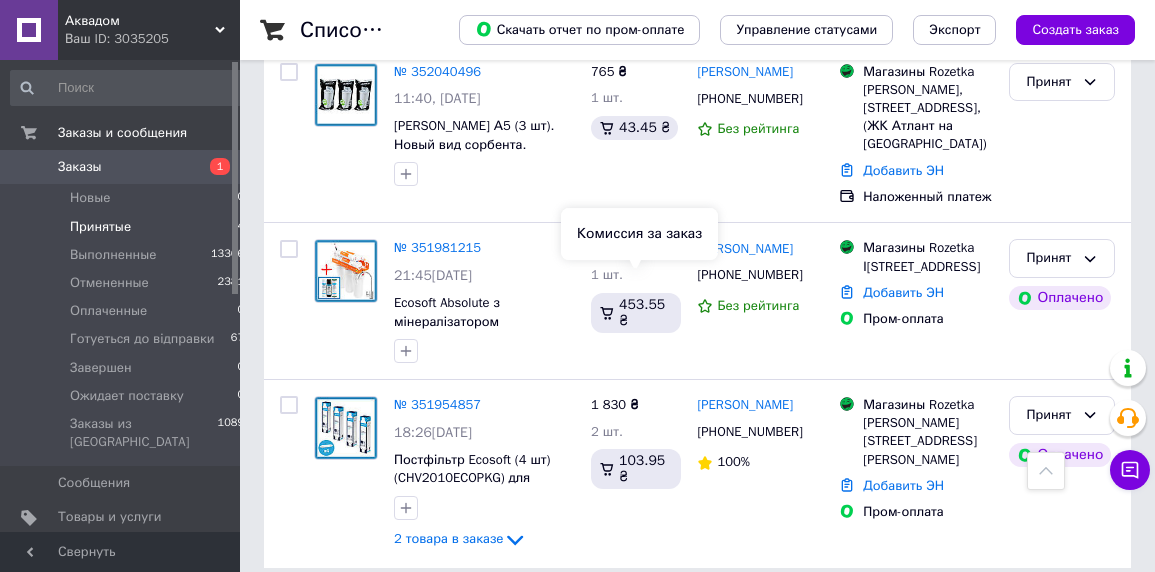 scroll, scrollTop: 69, scrollLeft: 0, axis: vertical 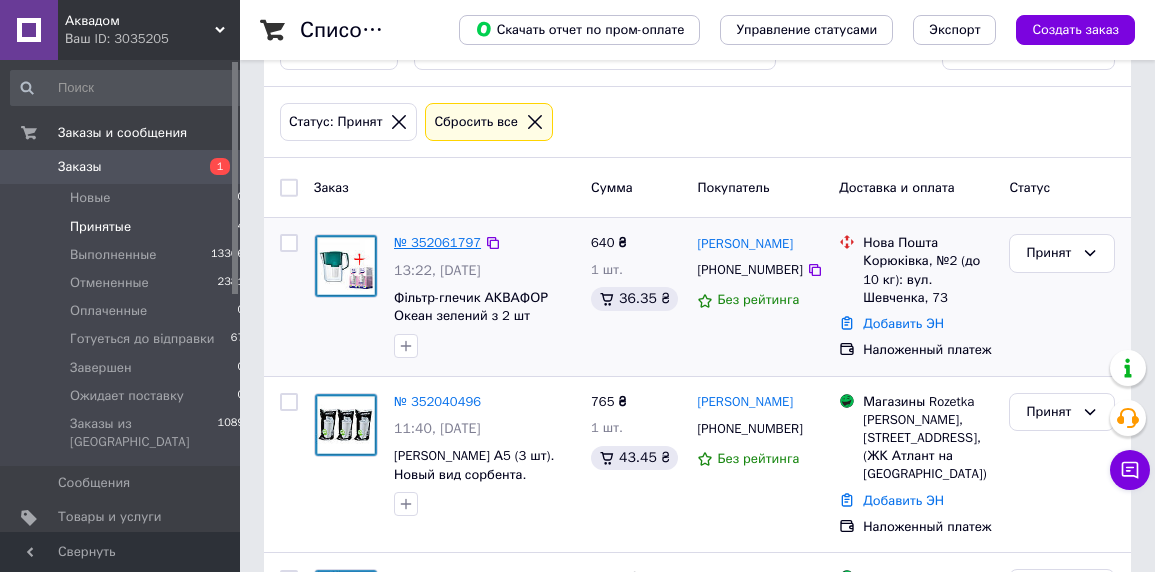 click on "№ 352061797" at bounding box center (437, 242) 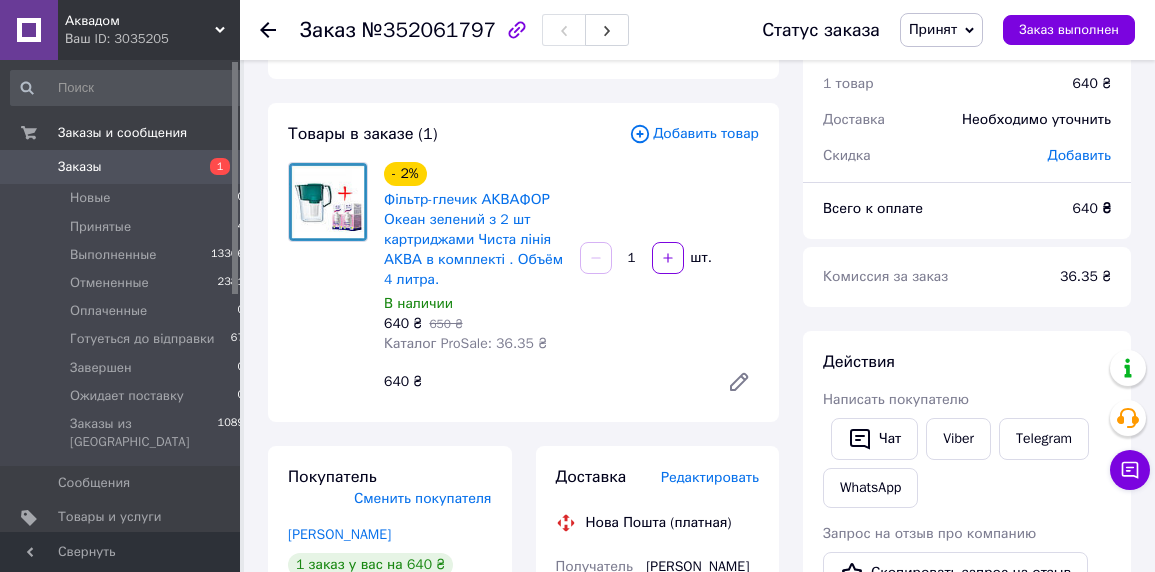 scroll, scrollTop: 509, scrollLeft: 0, axis: vertical 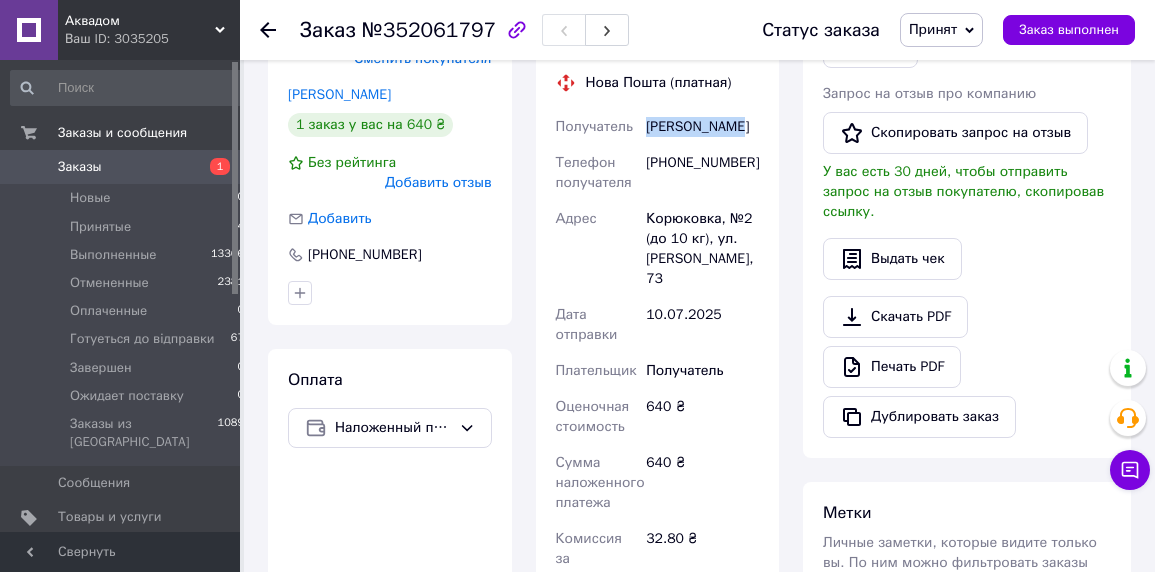 drag, startPoint x: 645, startPoint y: 122, endPoint x: 749, endPoint y: 125, distance: 104.04326 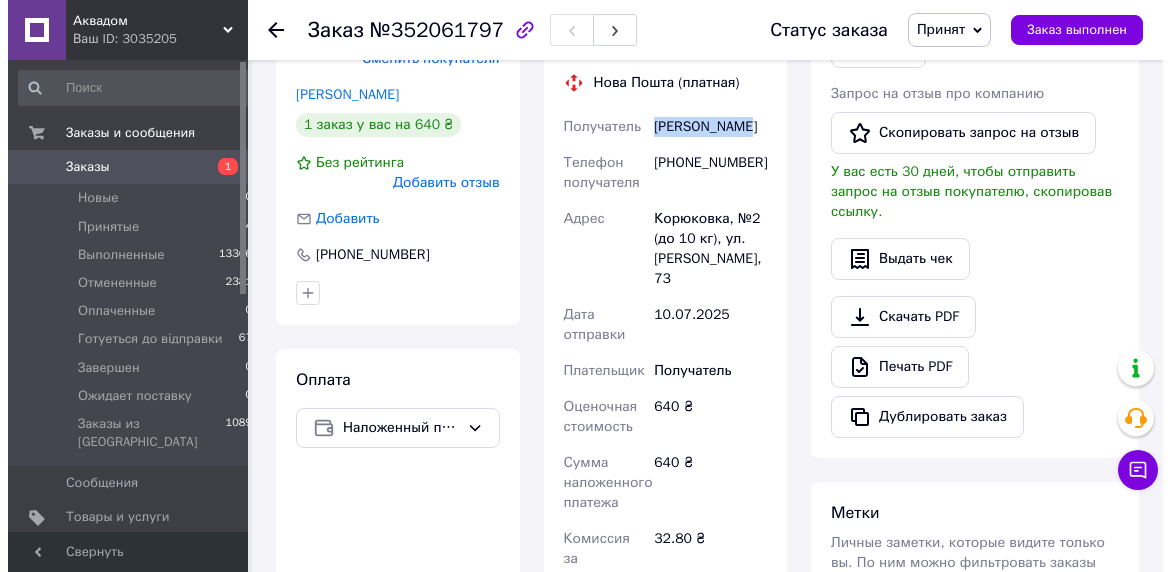 scroll, scrollTop: 399, scrollLeft: 0, axis: vertical 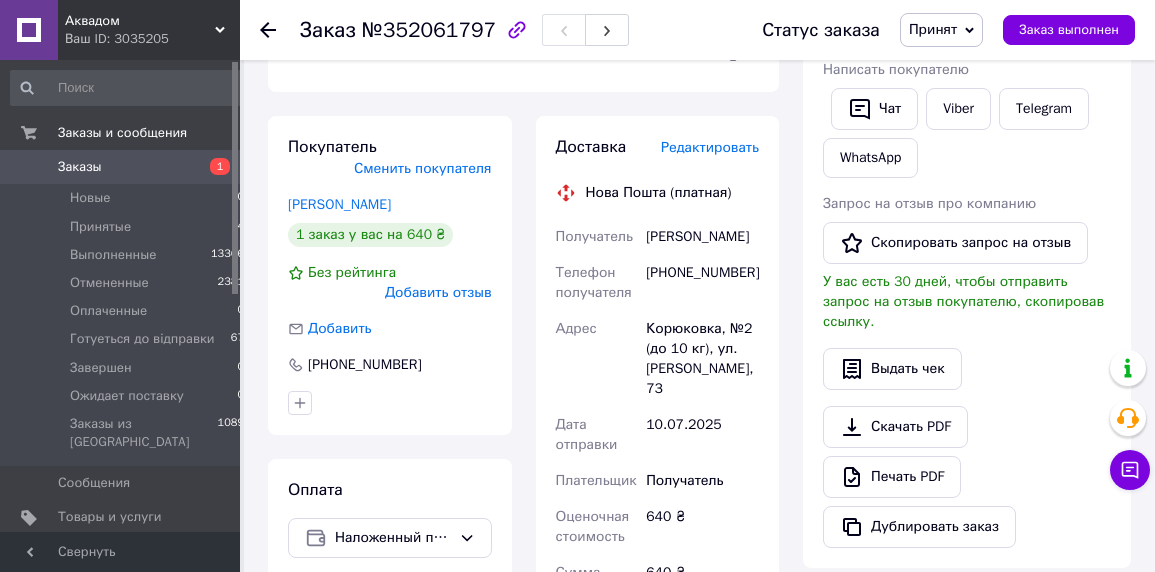 click on "Редактировать" at bounding box center [710, 147] 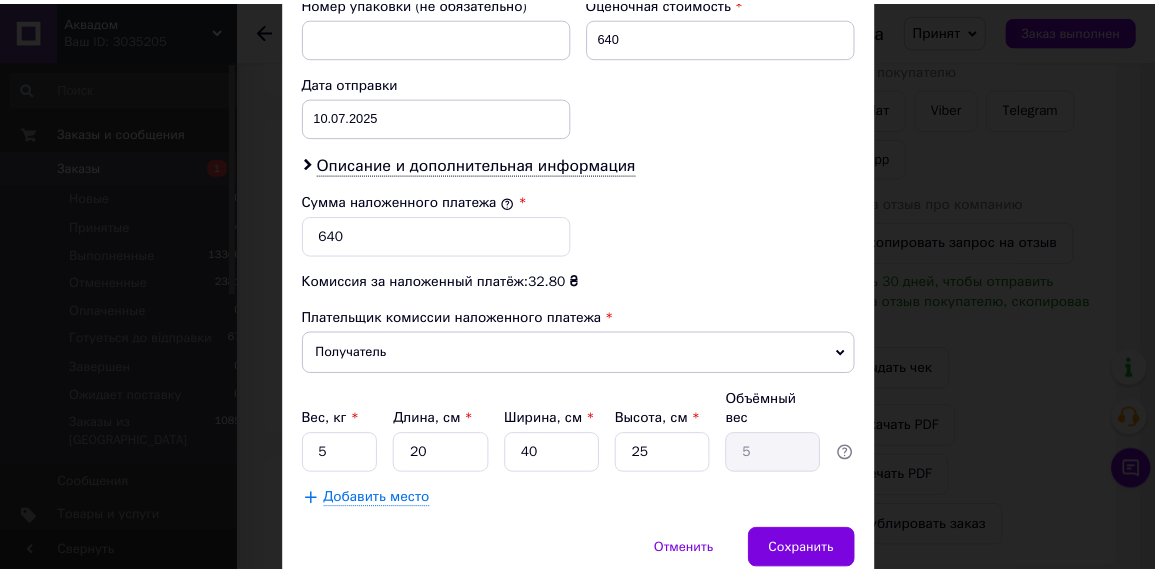 scroll, scrollTop: 952, scrollLeft: 0, axis: vertical 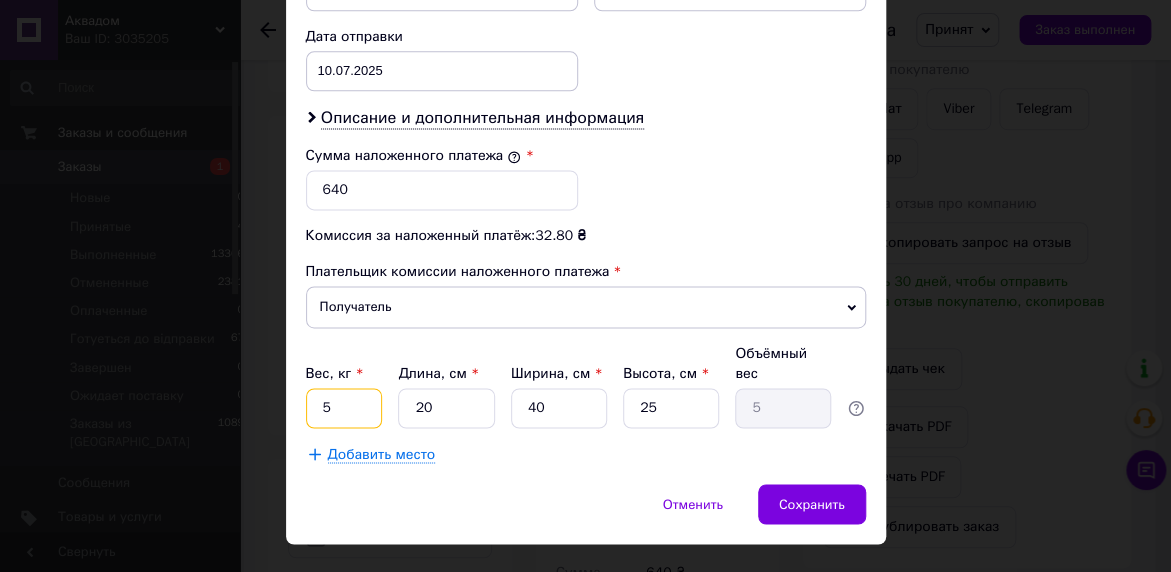 click on "5" at bounding box center [344, 408] 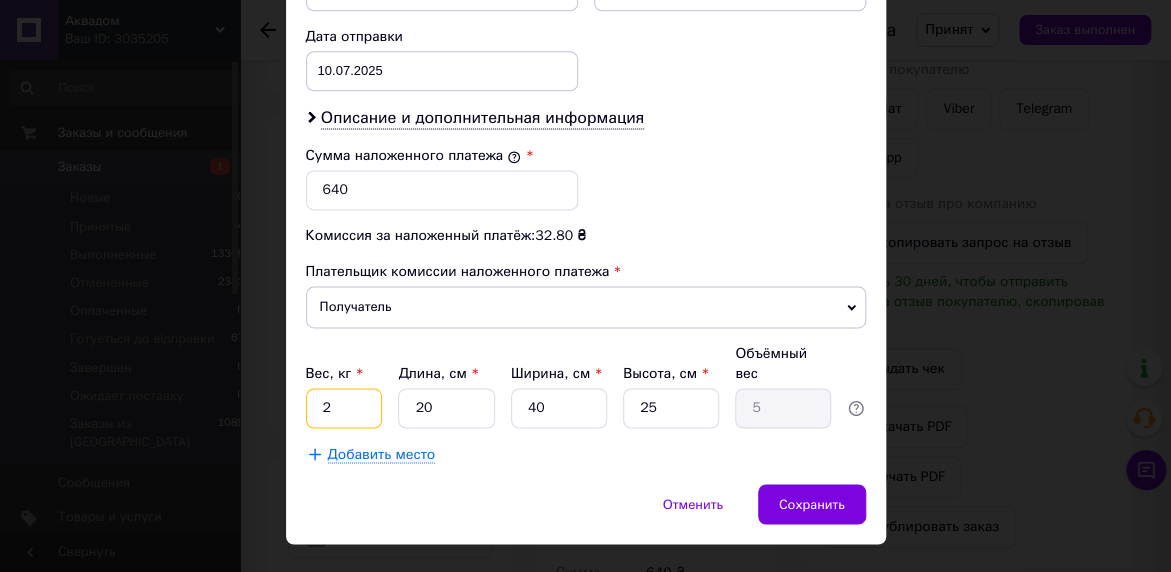 type on "2" 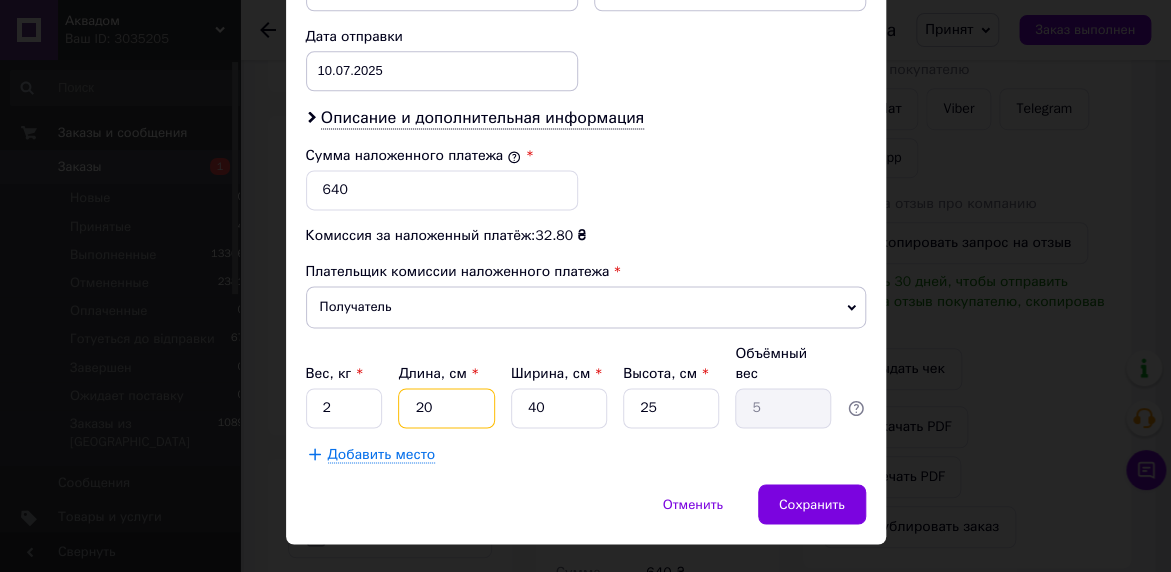 click on "20" at bounding box center (446, 408) 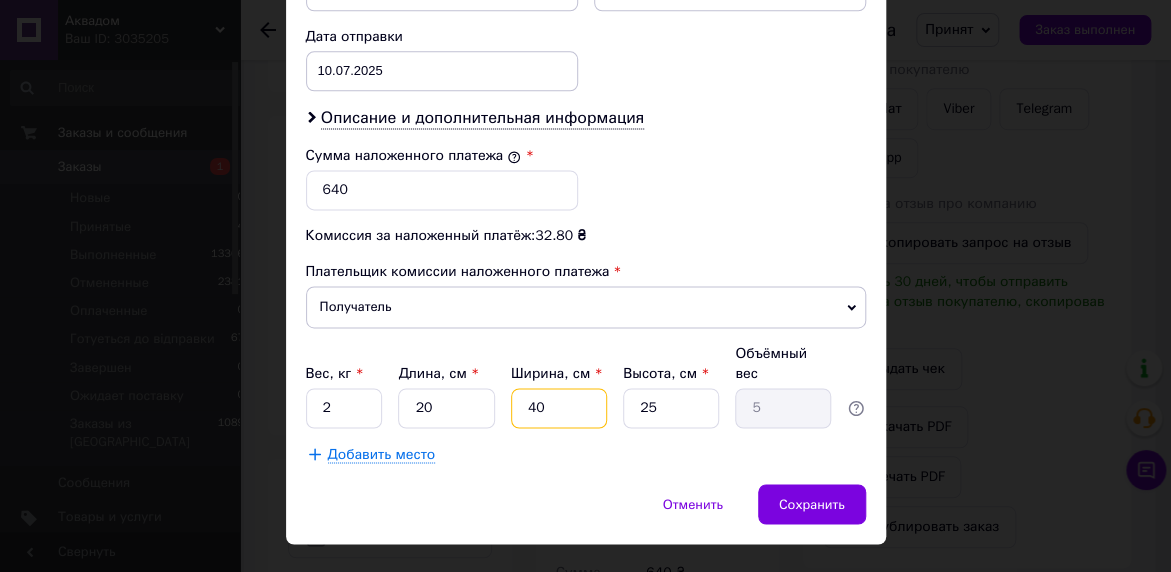 click on "40" at bounding box center [559, 408] 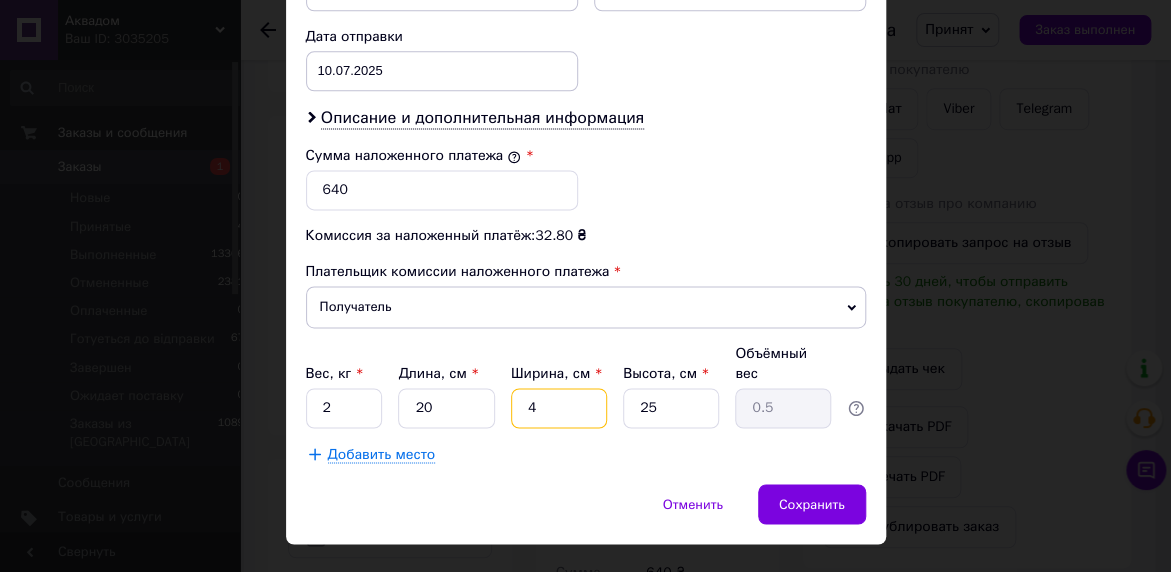 type 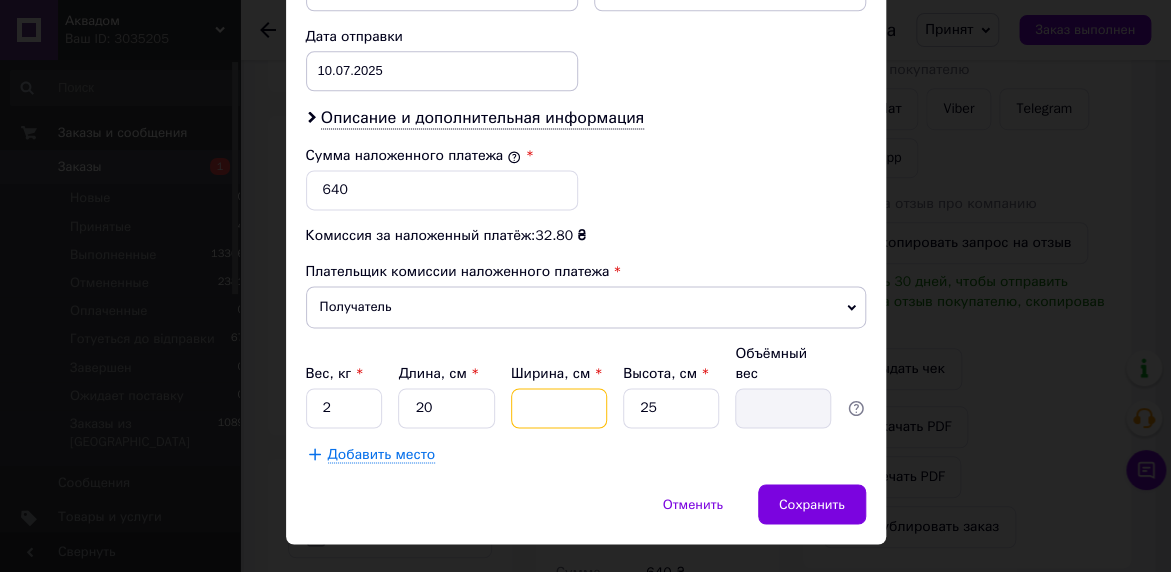 type on "2" 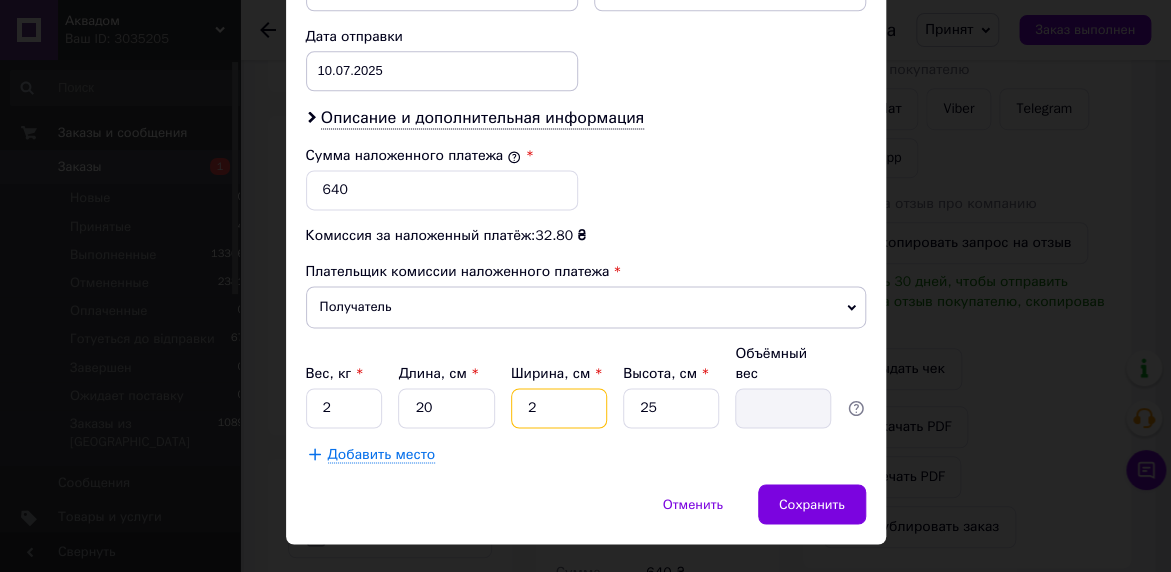 type on "0.25" 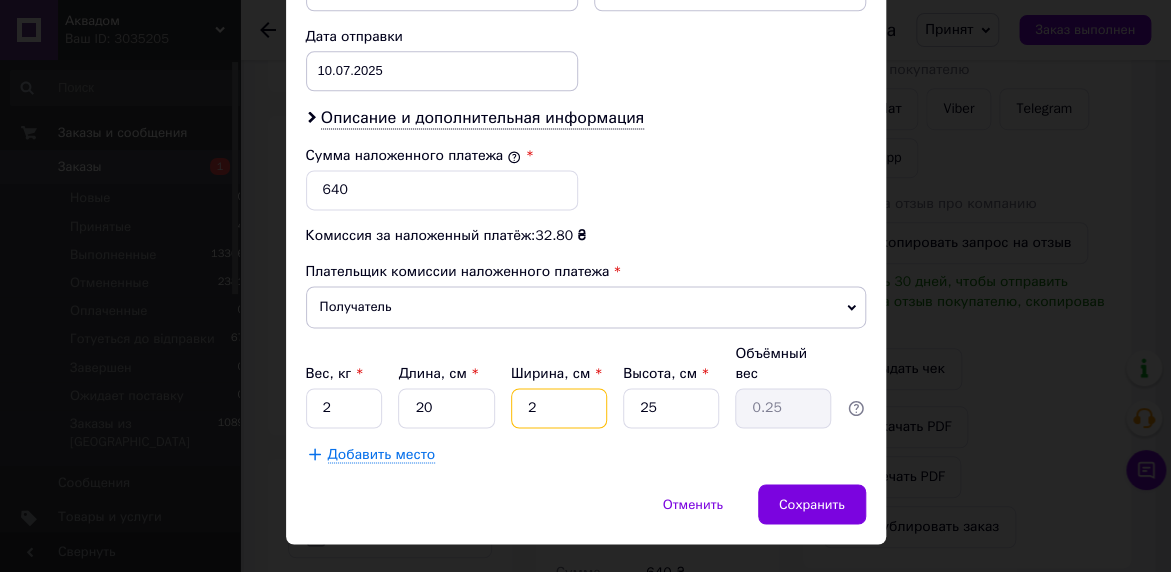 type on "23" 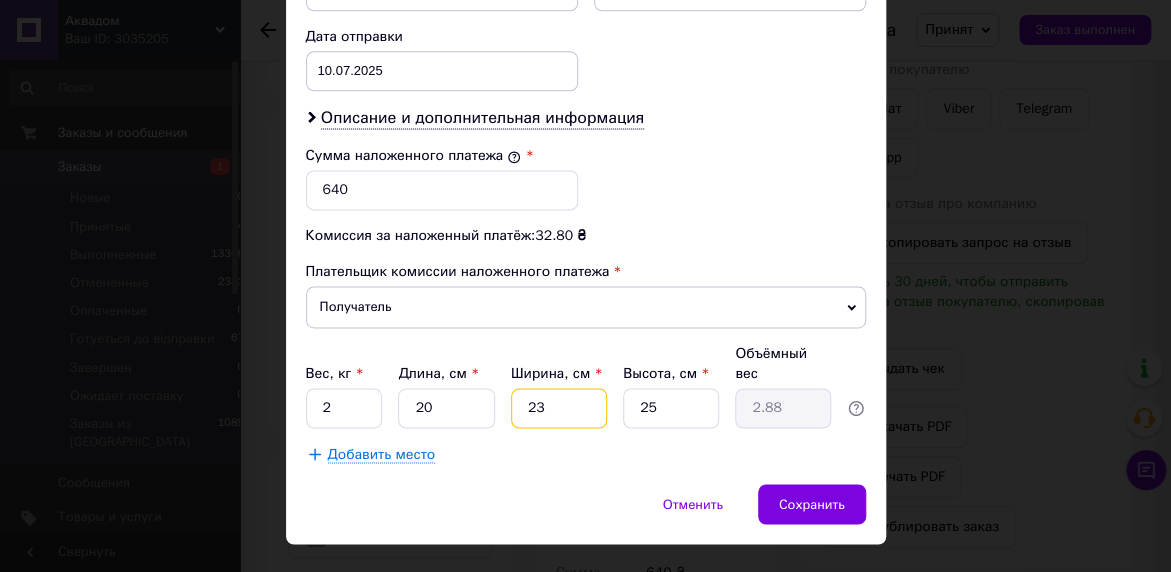 type on "23" 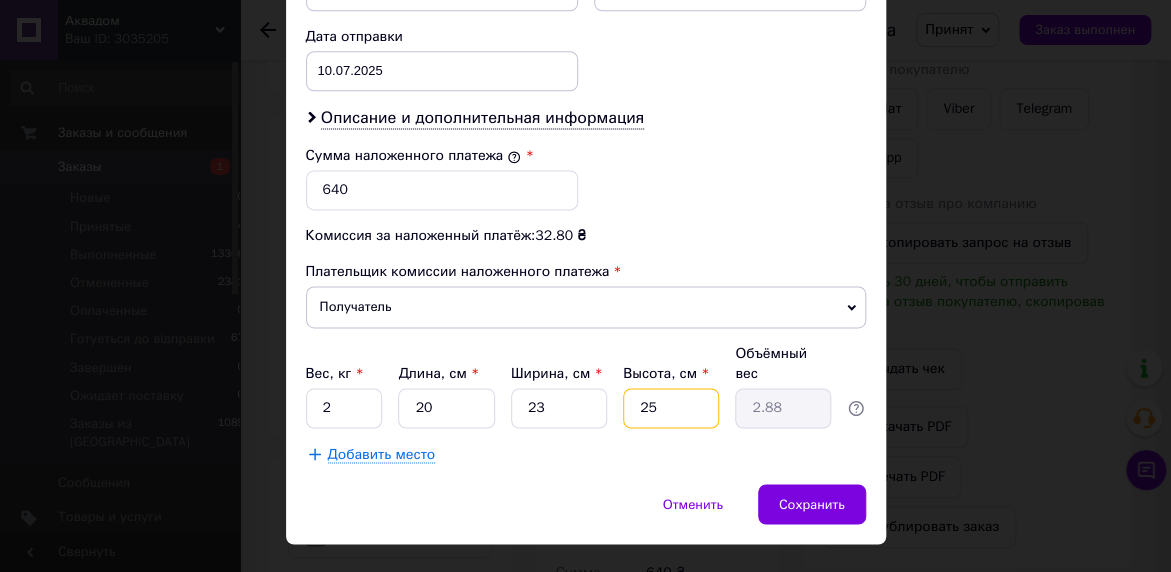 click on "25" at bounding box center (671, 408) 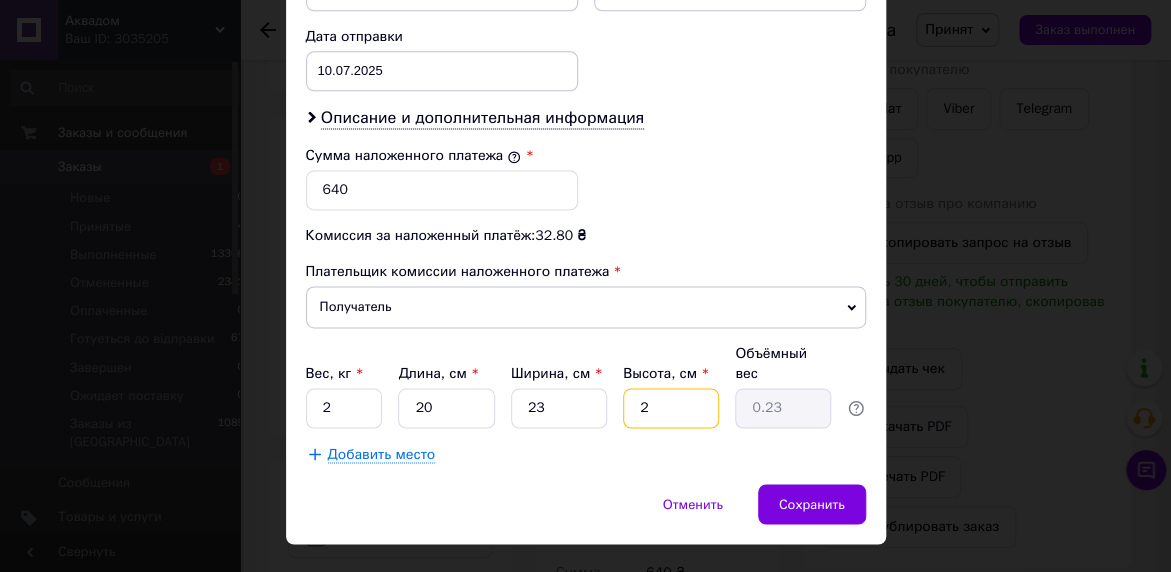 type on "23" 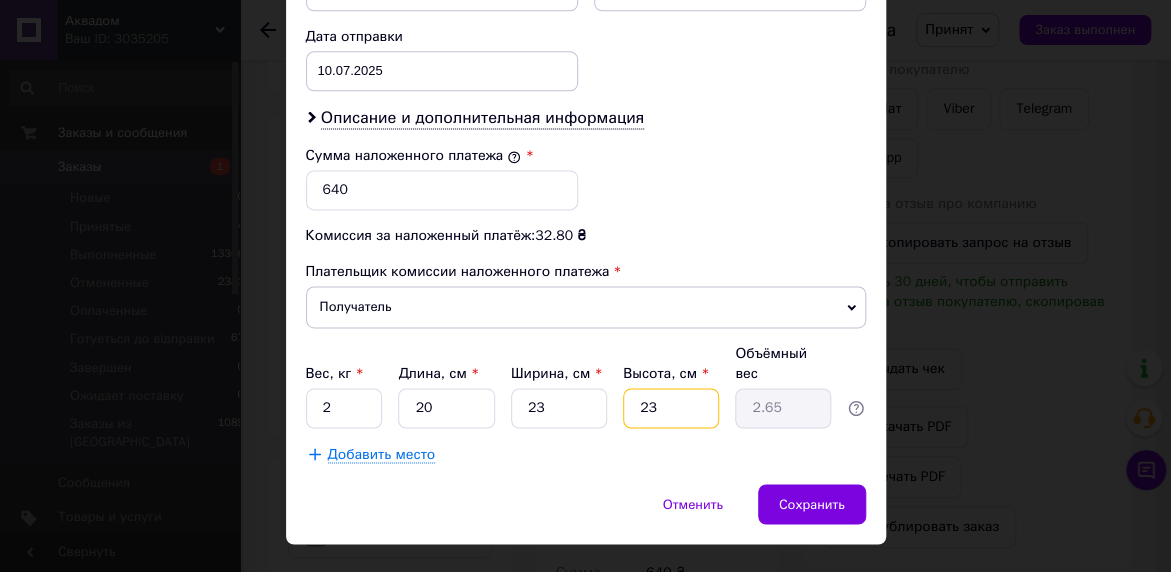 type on "23" 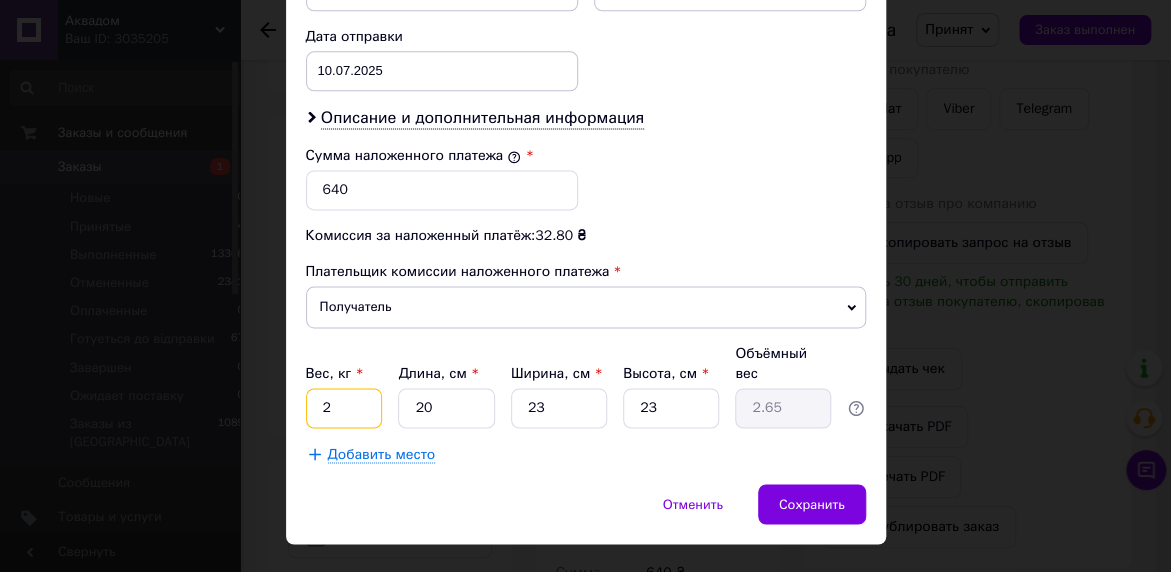 click on "2" at bounding box center [344, 408] 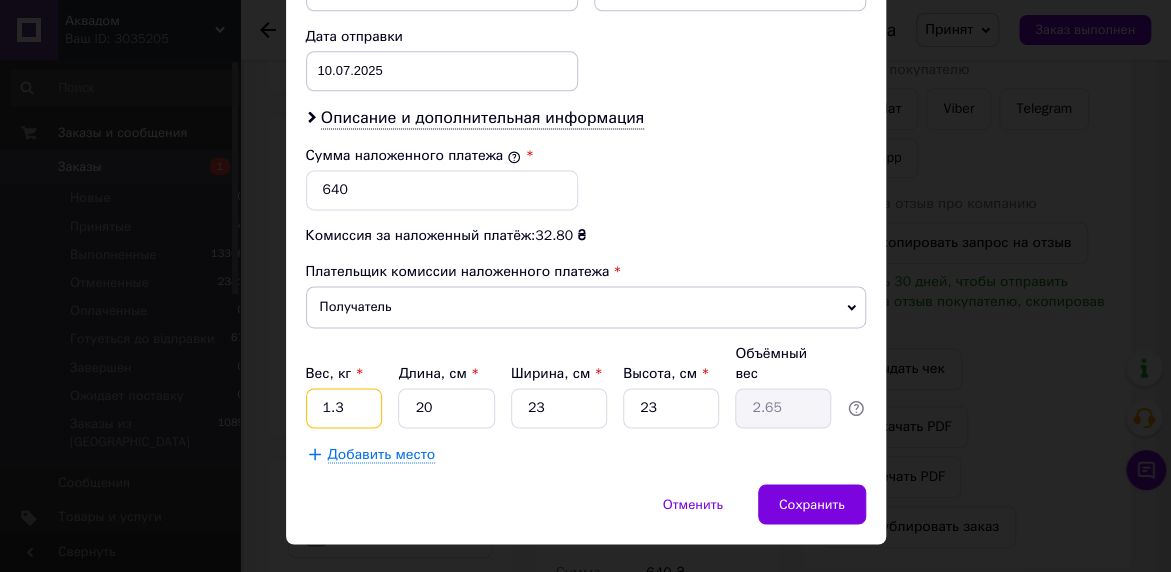 type on "1.3" 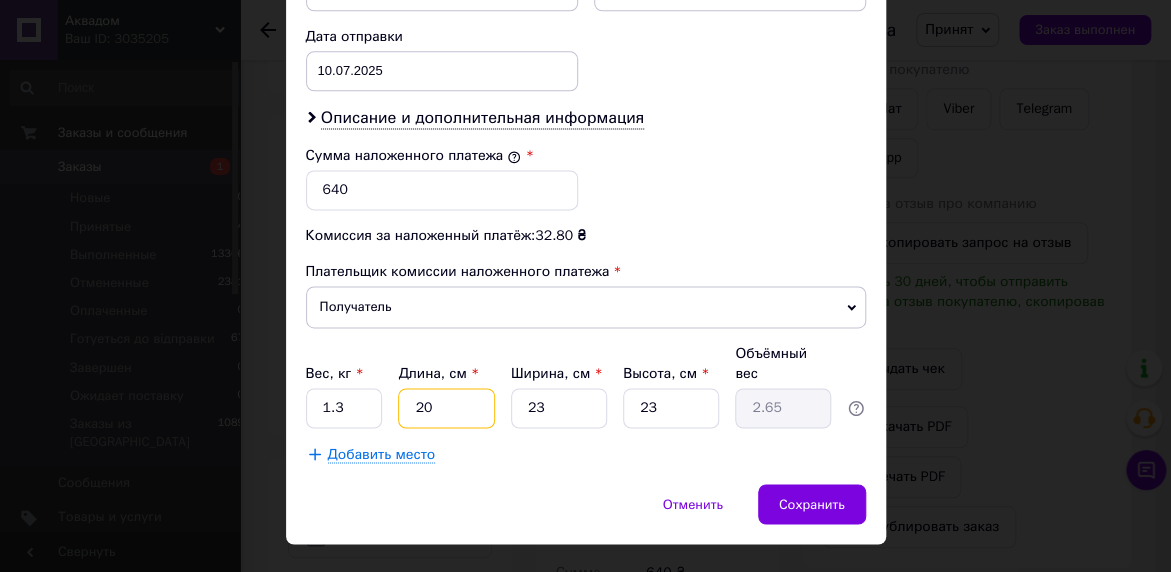click on "20" at bounding box center (446, 408) 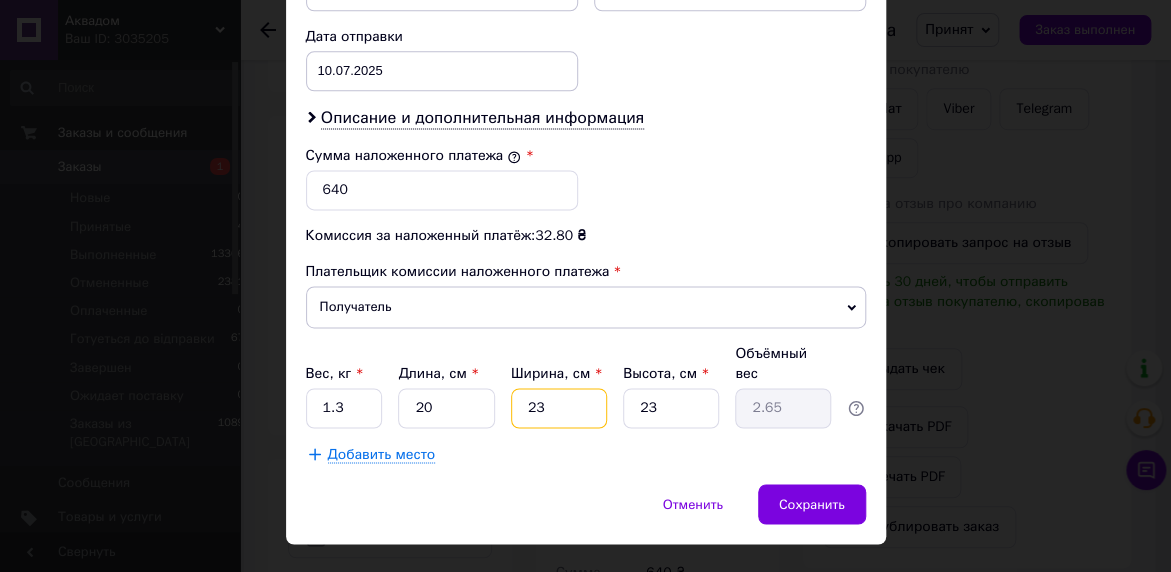 click on "23" at bounding box center [559, 408] 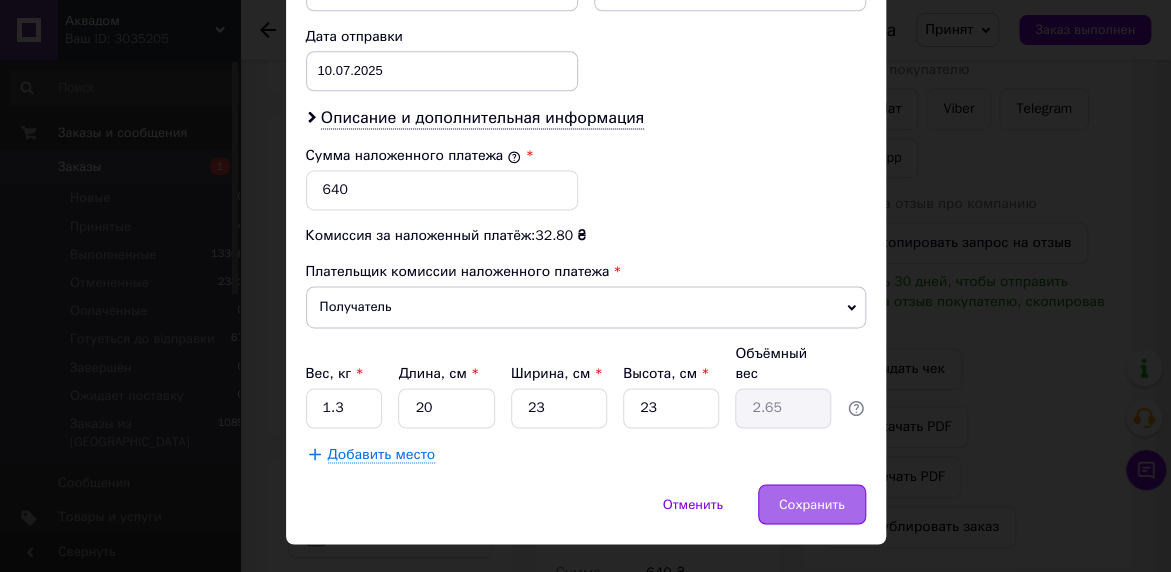 click on "Сохранить" at bounding box center (812, 504) 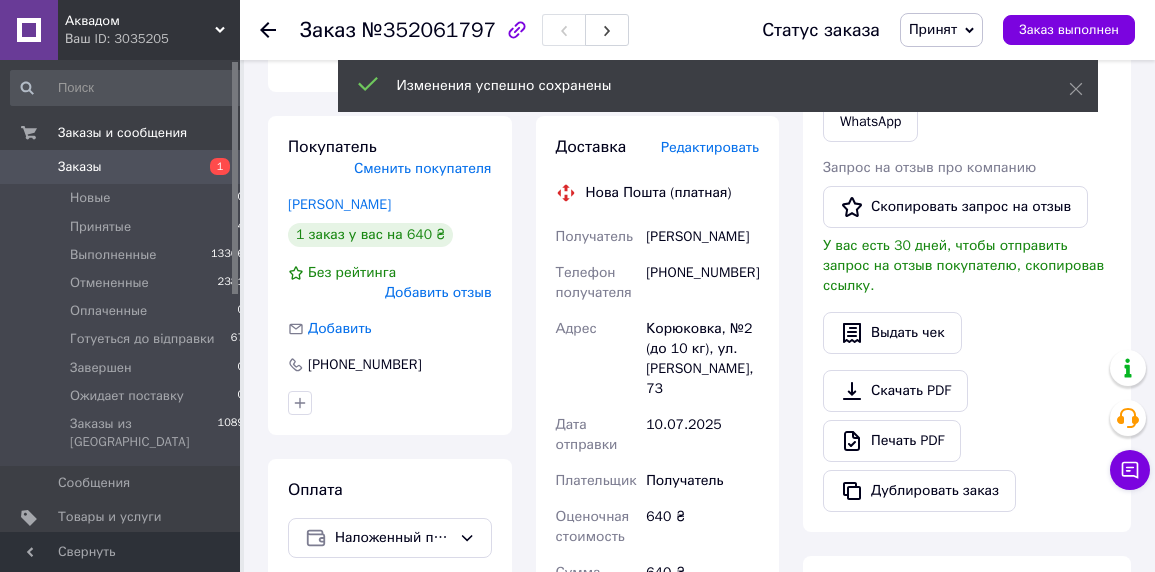 scroll, scrollTop: 839, scrollLeft: 0, axis: vertical 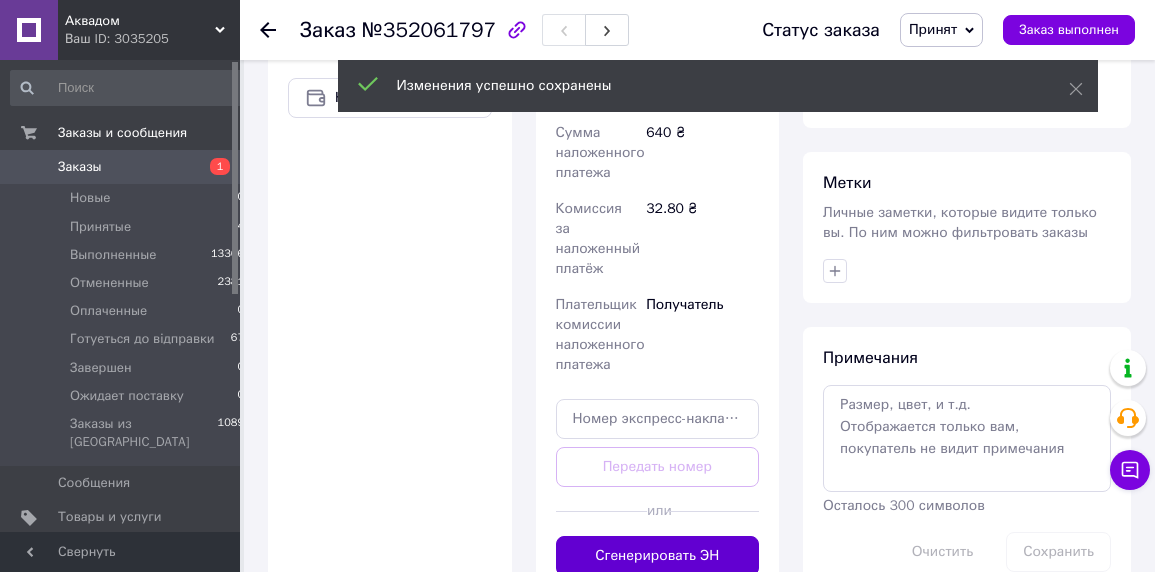 click on "Сгенерировать ЭН" at bounding box center (658, 556) 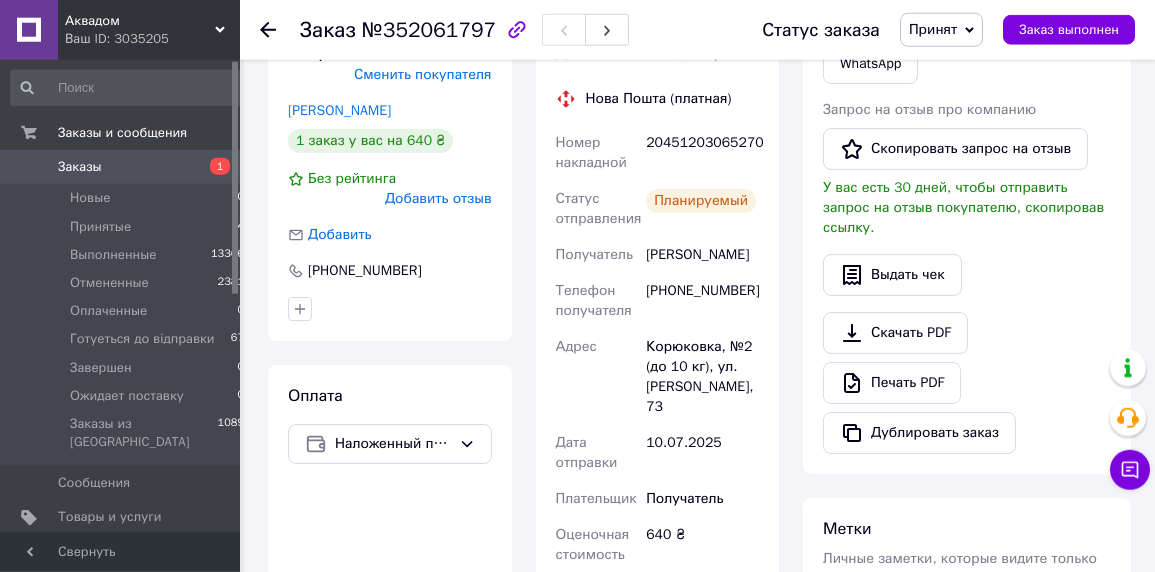 scroll, scrollTop: 399, scrollLeft: 0, axis: vertical 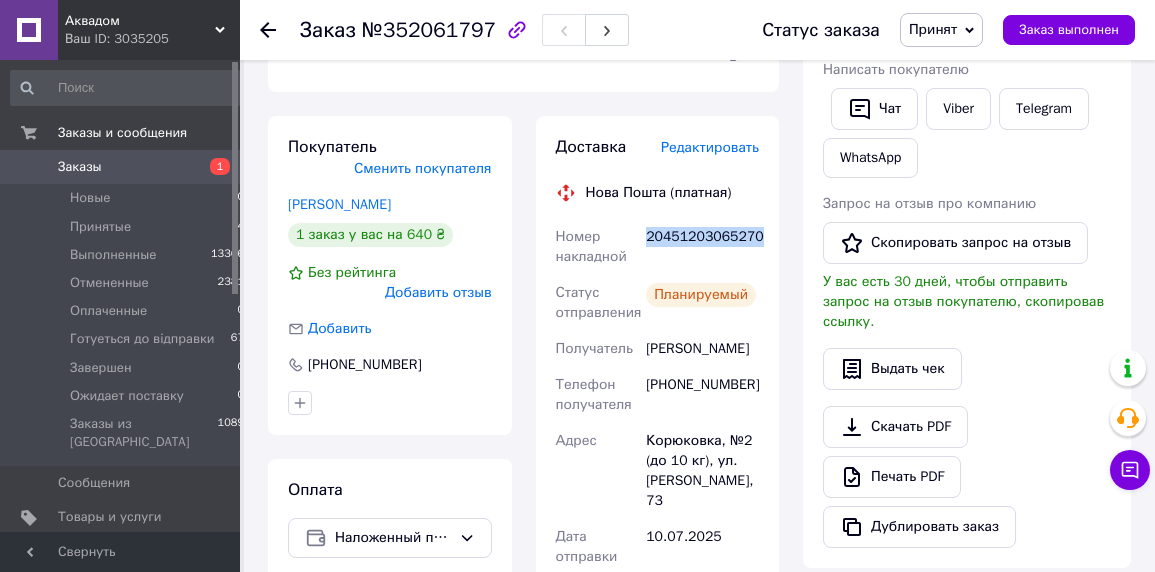 drag, startPoint x: 644, startPoint y: 232, endPoint x: 765, endPoint y: 236, distance: 121.0661 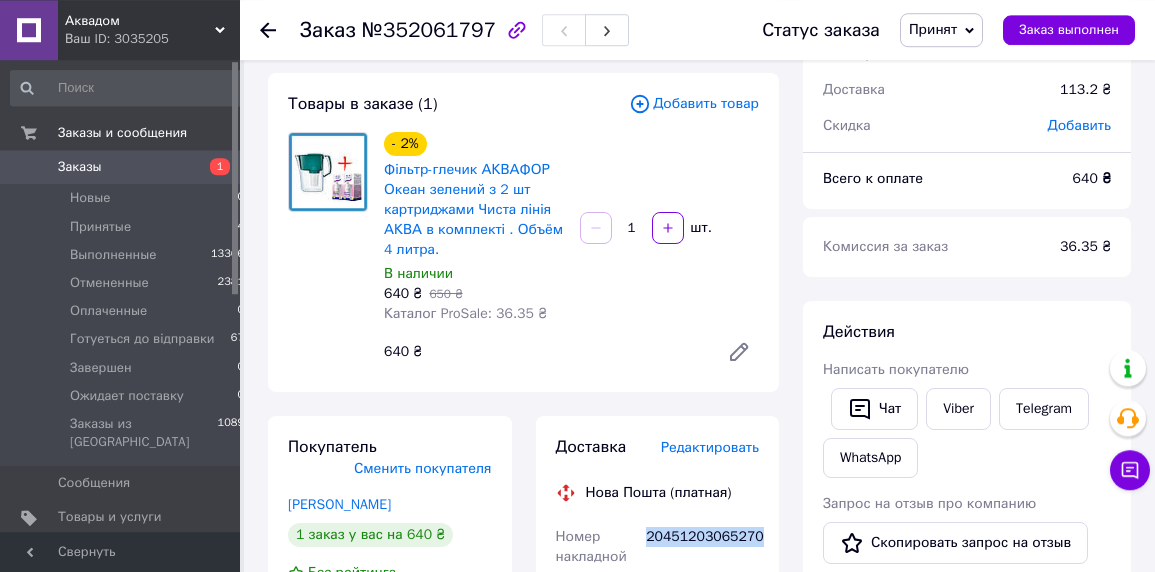 scroll, scrollTop: 69, scrollLeft: 0, axis: vertical 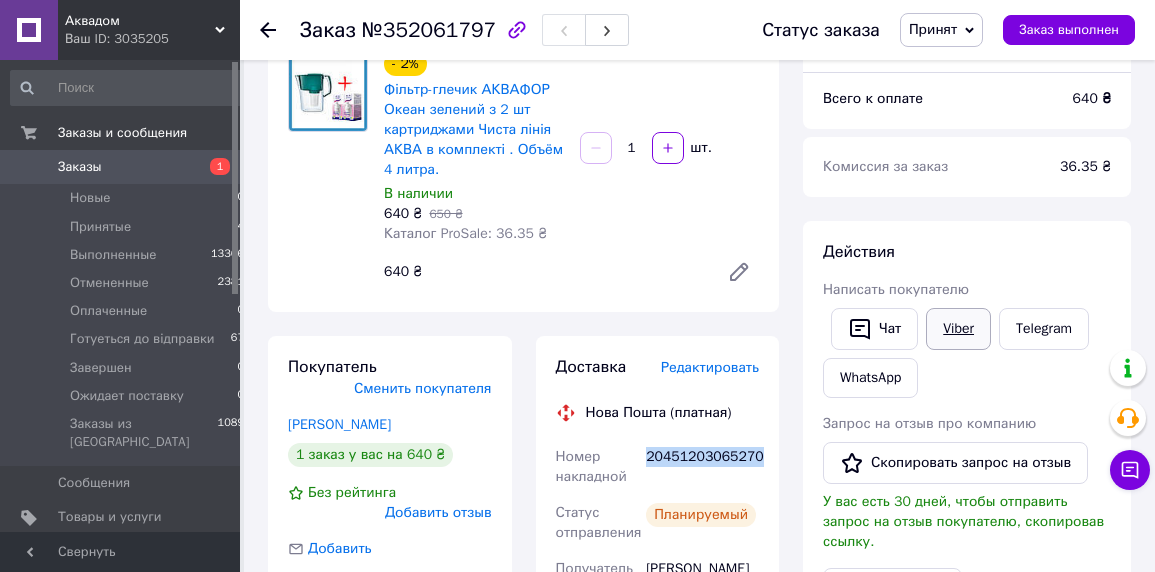 click on "Viber" at bounding box center [958, 329] 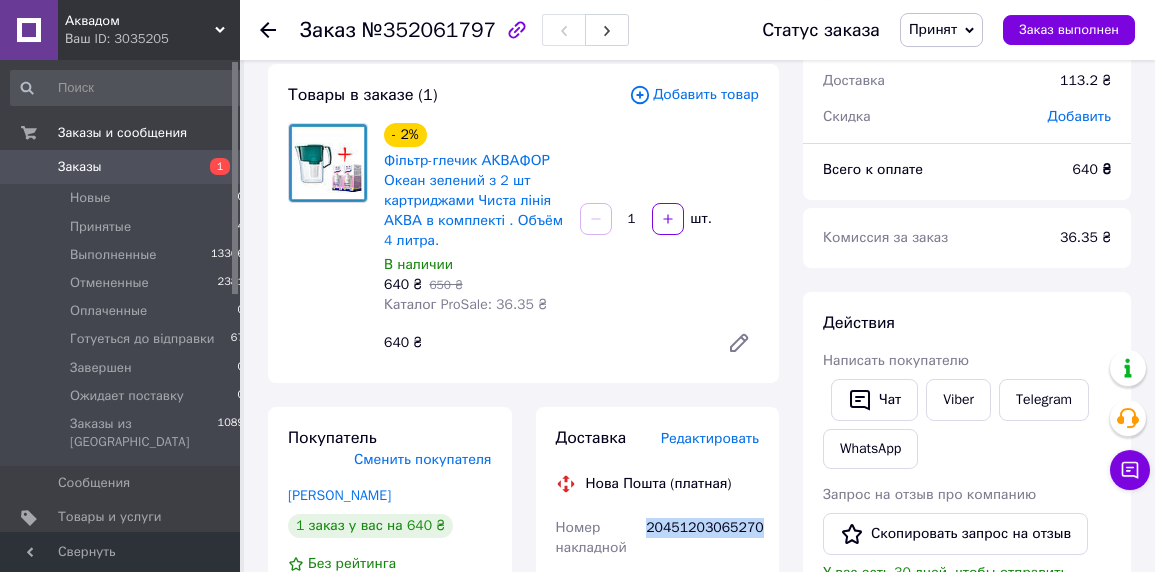 scroll, scrollTop: 69, scrollLeft: 0, axis: vertical 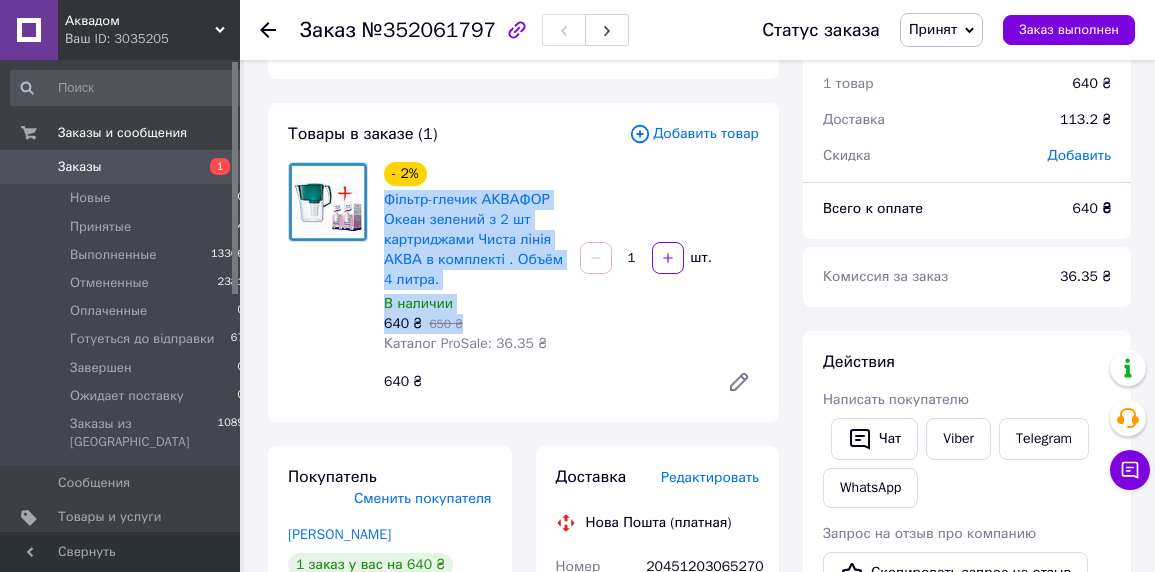 drag, startPoint x: 380, startPoint y: 198, endPoint x: 549, endPoint y: 319, distance: 207.8509 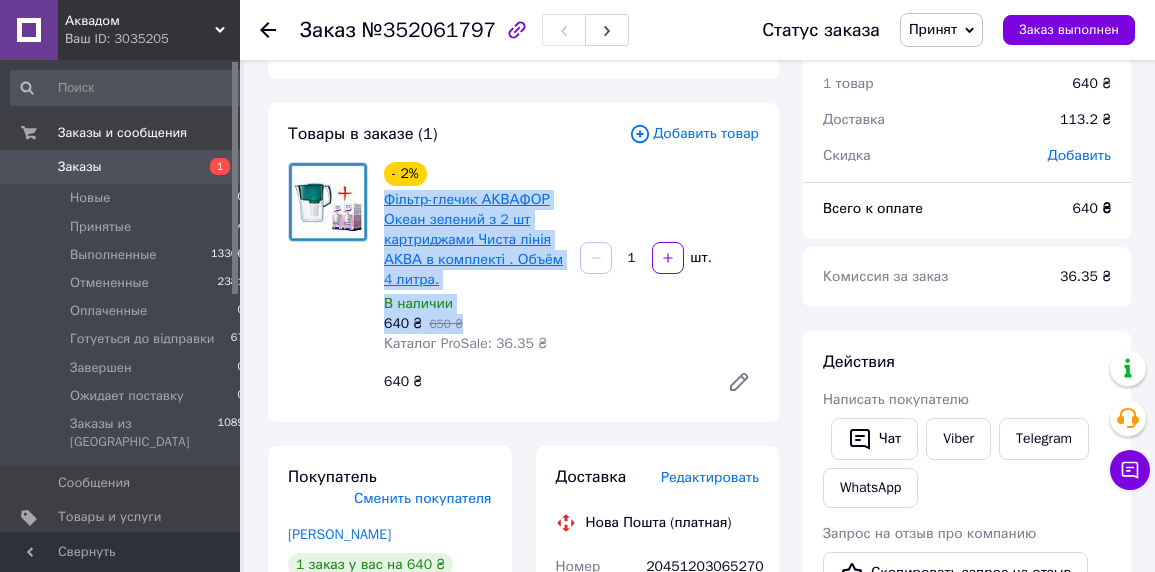 copy on "Фільтр-глечик АКВАФОР Океан зелений з 2 шт картриджами Чиста лінія АКВА в комплекті . Объём 4 литра. В наличии 640 ₴   650 ₴" 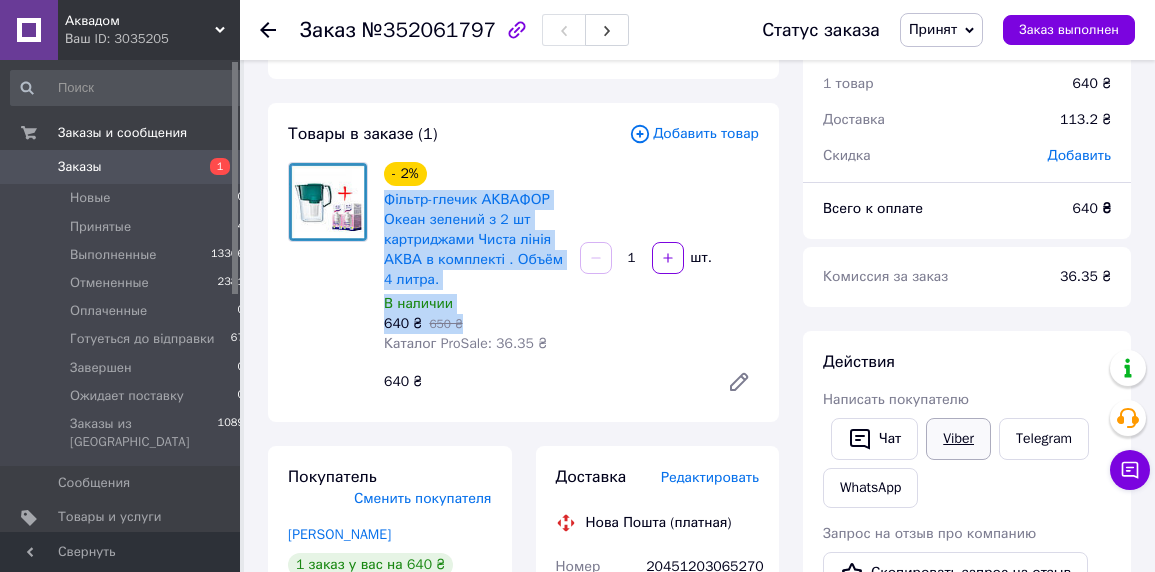 click on "Viber" at bounding box center [958, 439] 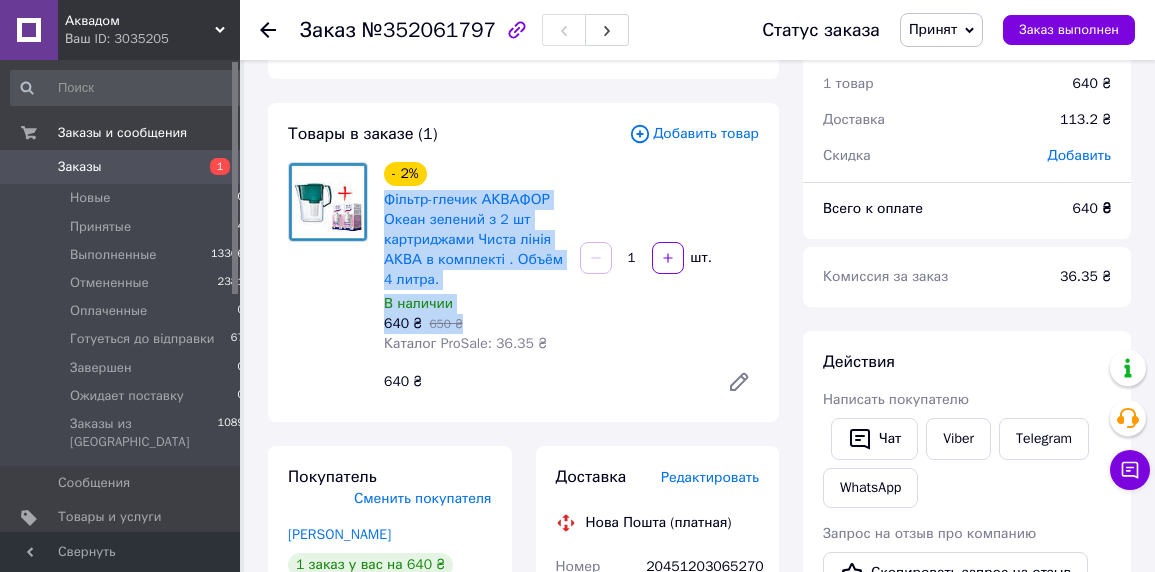 click on "Принят" at bounding box center [933, 29] 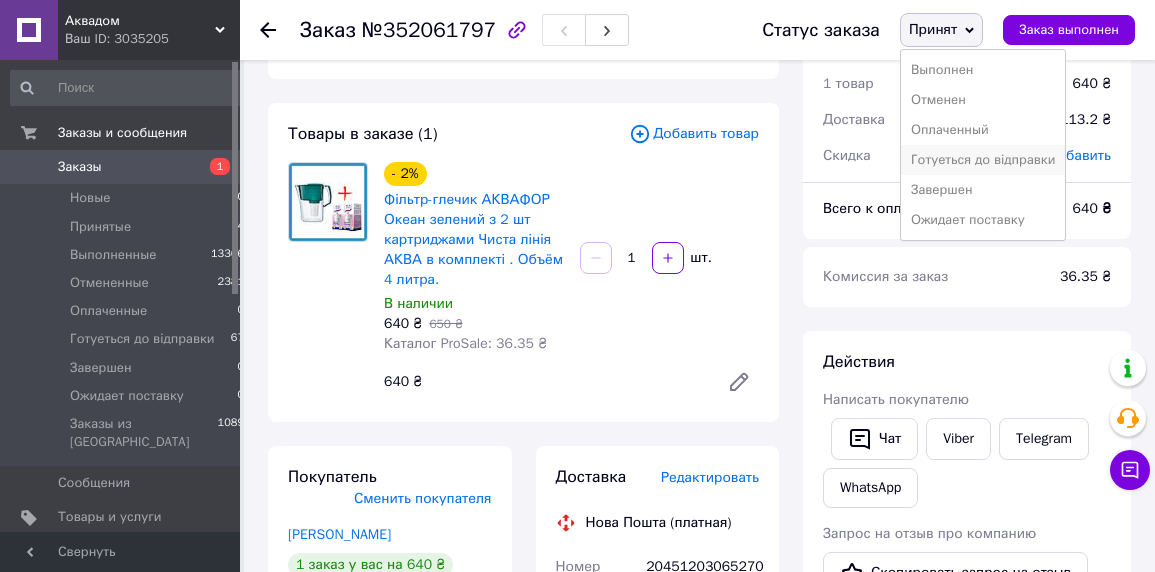 click on "Готуеться до відправки" at bounding box center [983, 160] 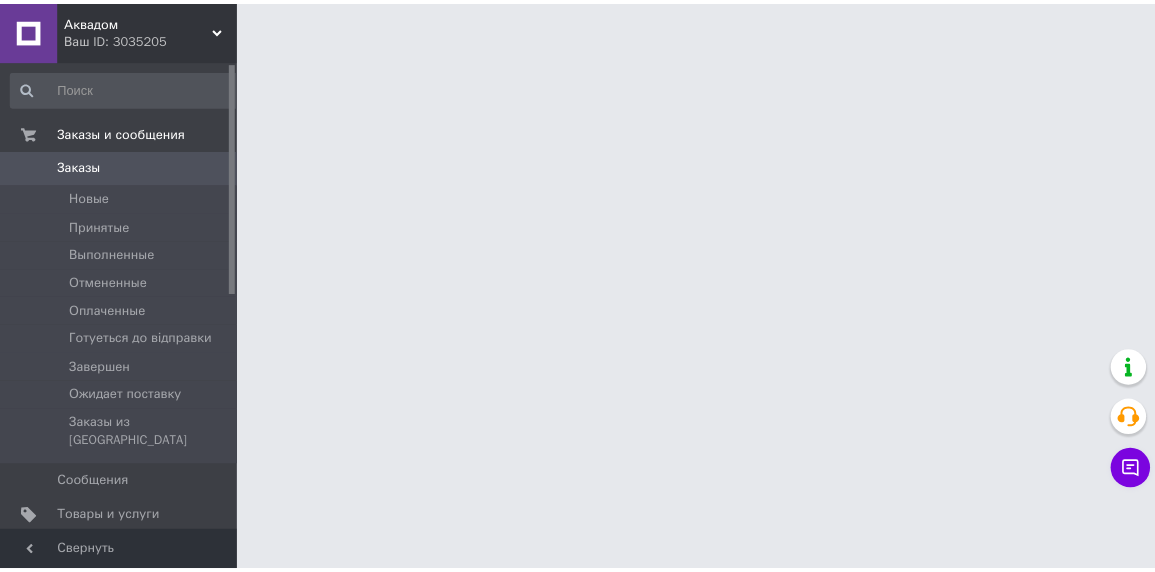 scroll, scrollTop: 0, scrollLeft: 0, axis: both 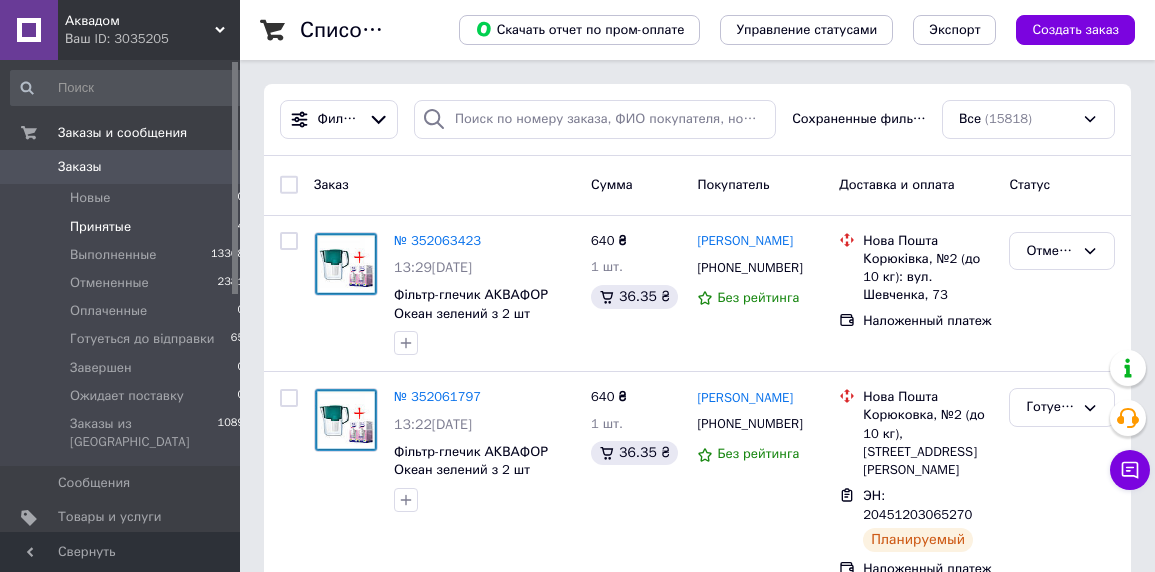 click on "Принятые" at bounding box center [100, 227] 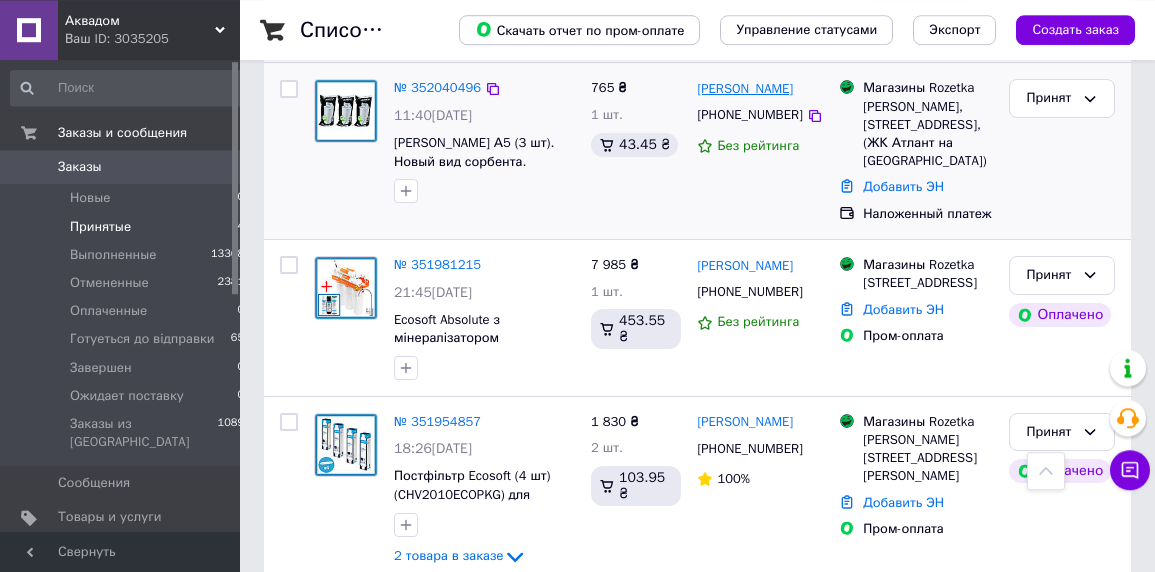 scroll, scrollTop: 448, scrollLeft: 0, axis: vertical 